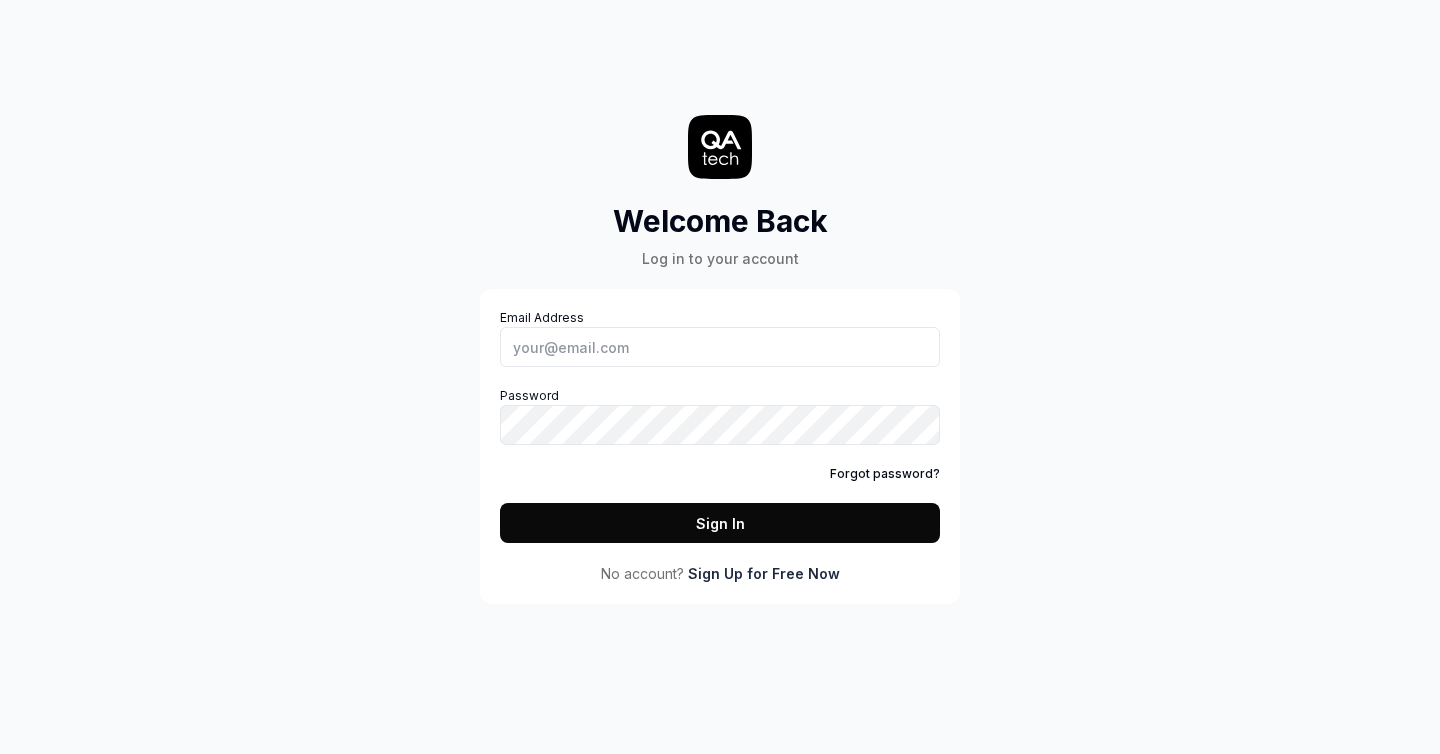 scroll, scrollTop: 0, scrollLeft: 0, axis: both 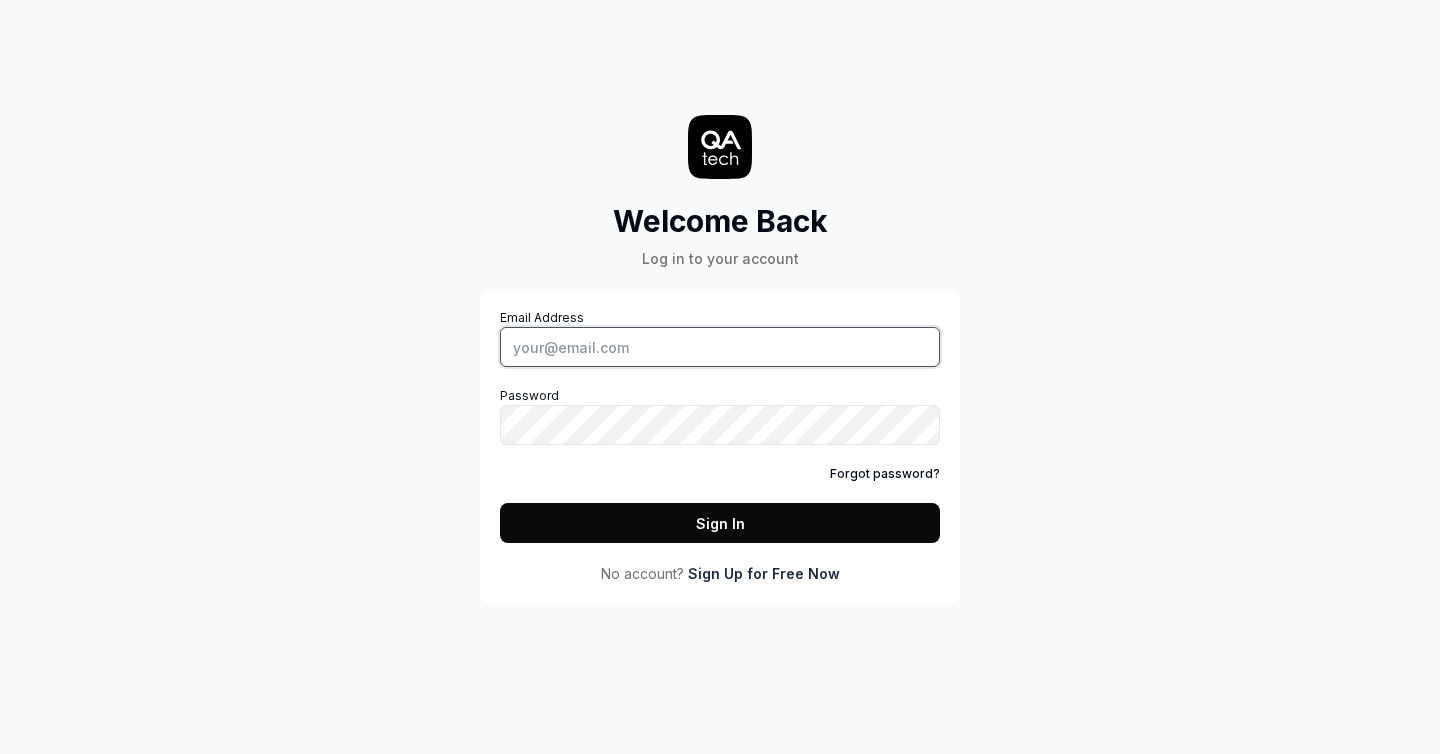 click on "Email Address" at bounding box center [720, 347] 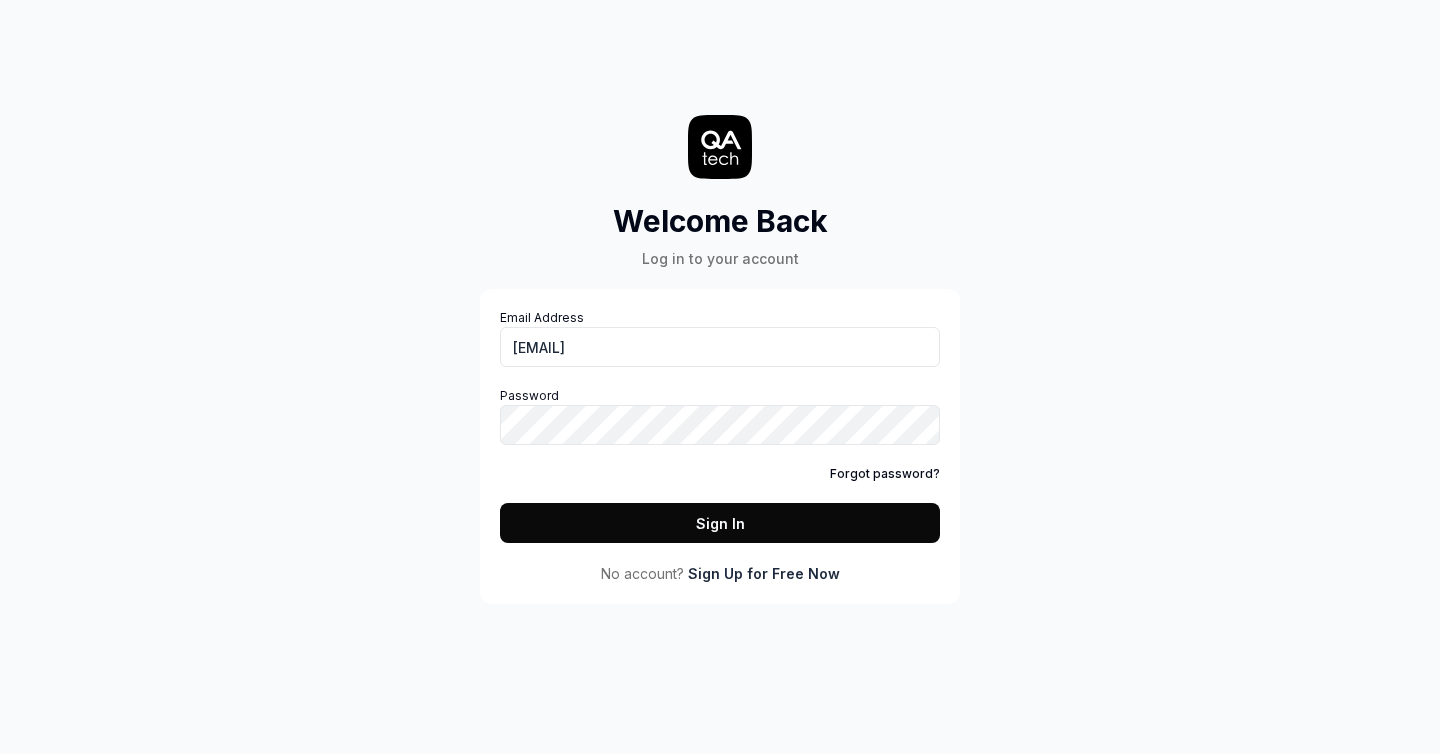 click on "Sign In" at bounding box center [720, 523] 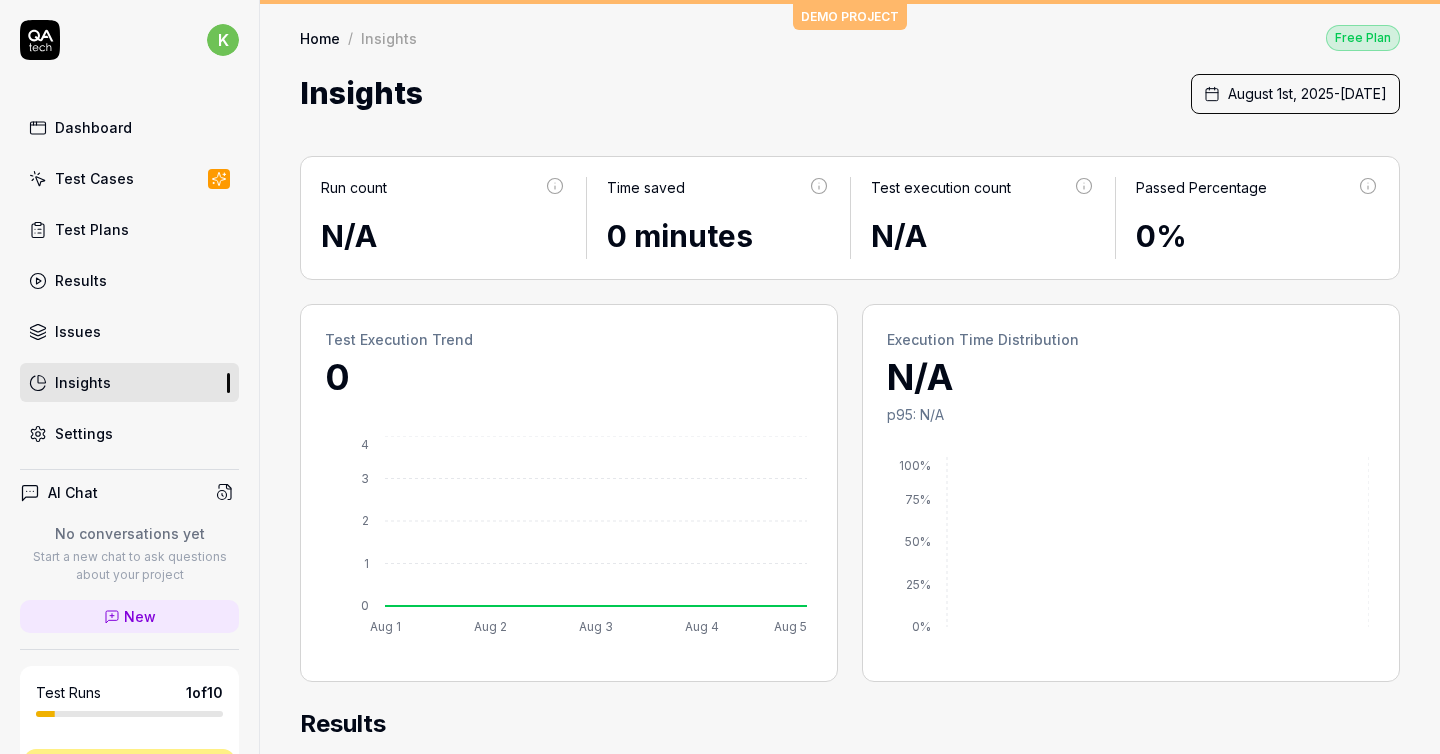 click on "Home / Insights Free Plan Home / Insights Free Plan Insights August 1st, 2025 - August 5th, 2025" at bounding box center [850, 60] 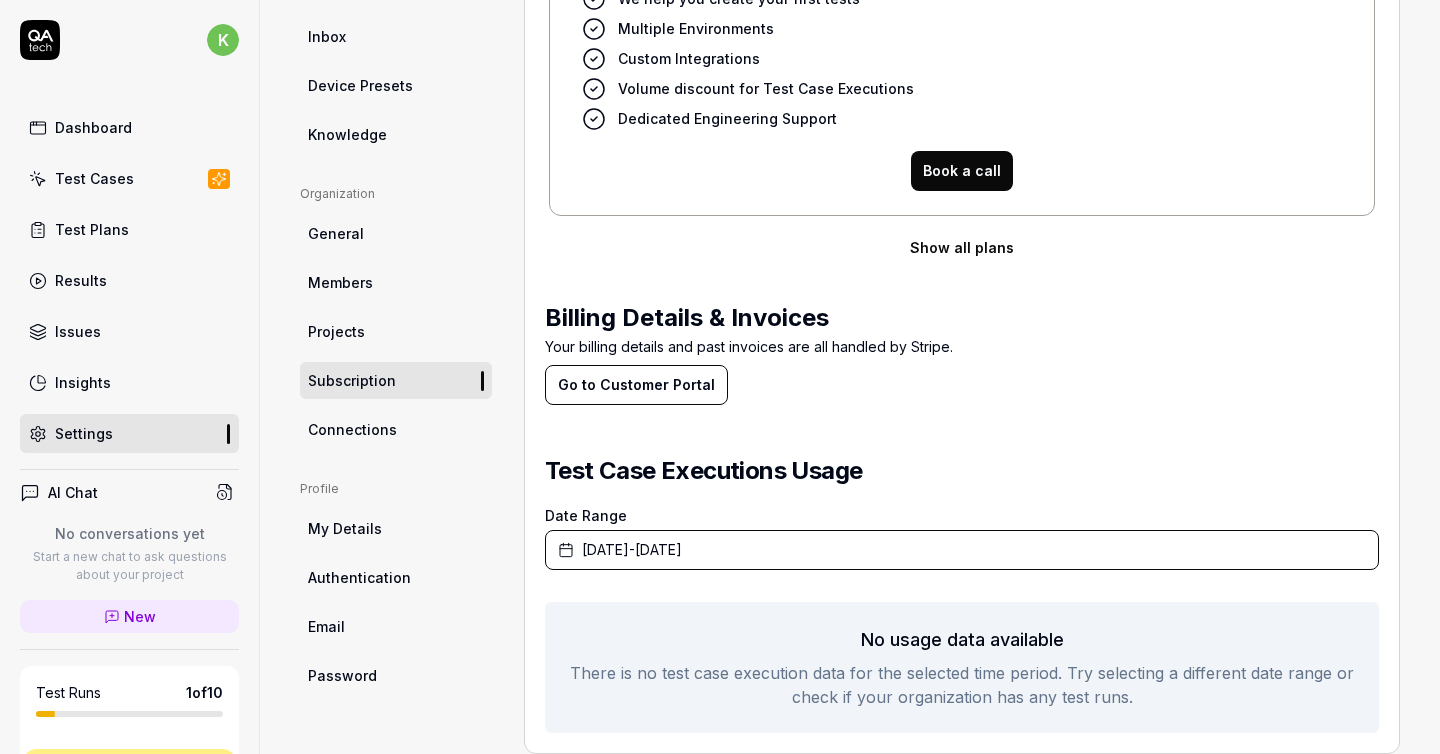 scroll, scrollTop: 430, scrollLeft: 0, axis: vertical 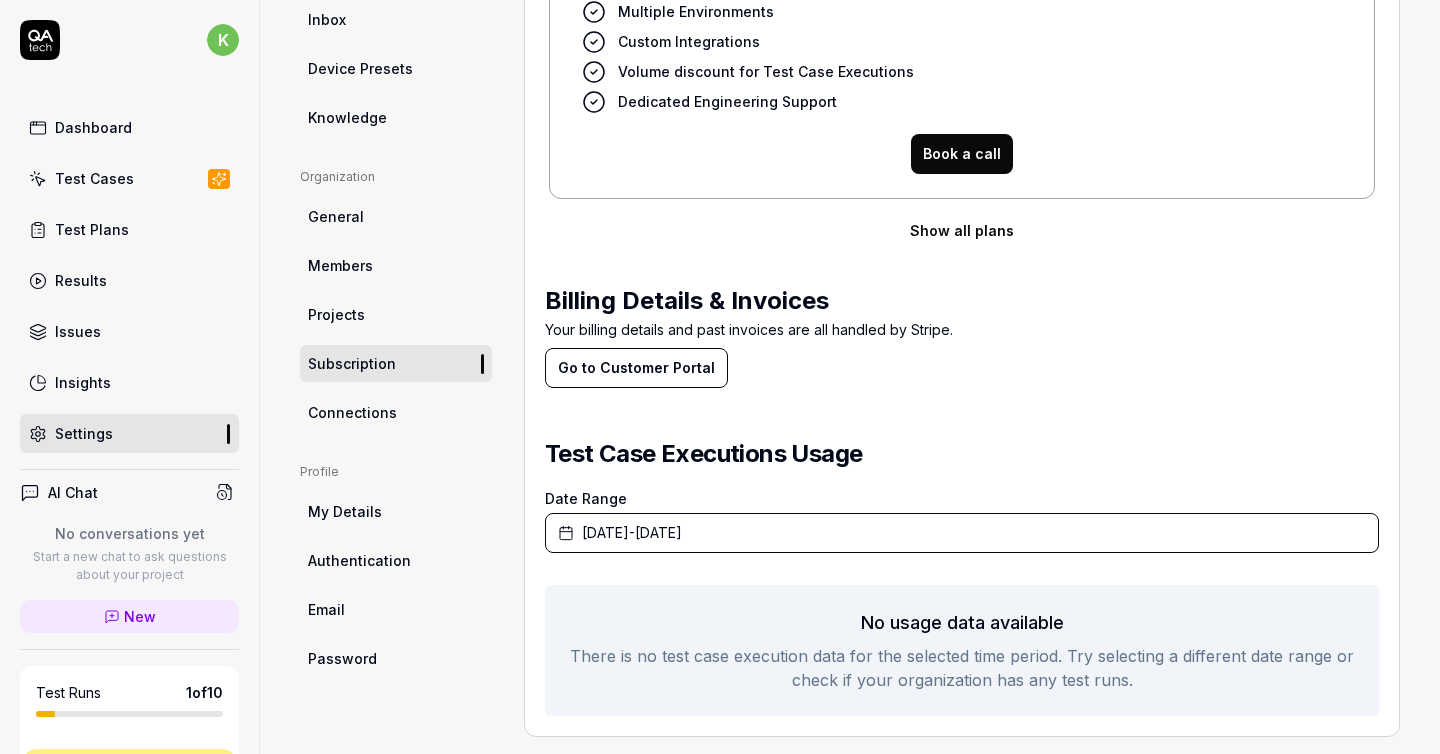 click on "Show all plans" at bounding box center [962, 231] 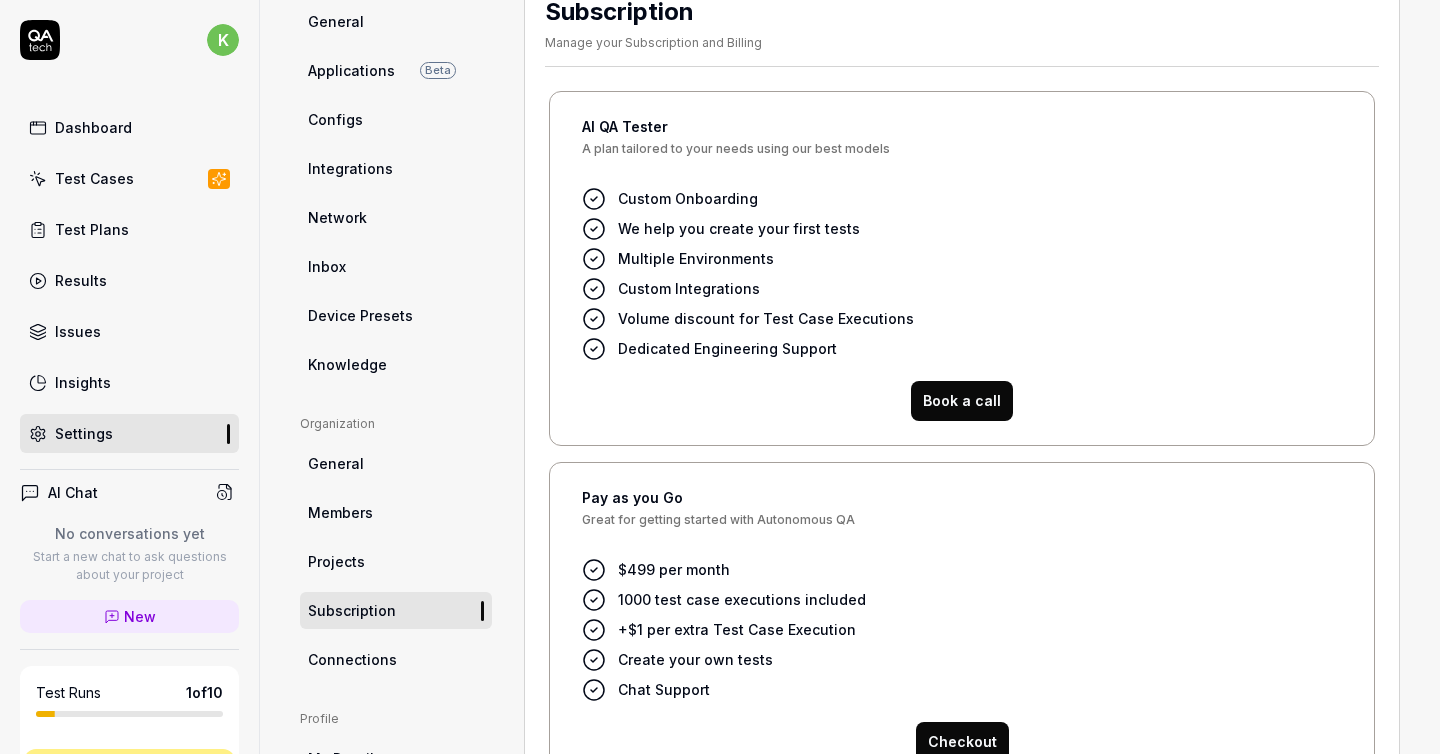 scroll, scrollTop: 0, scrollLeft: 0, axis: both 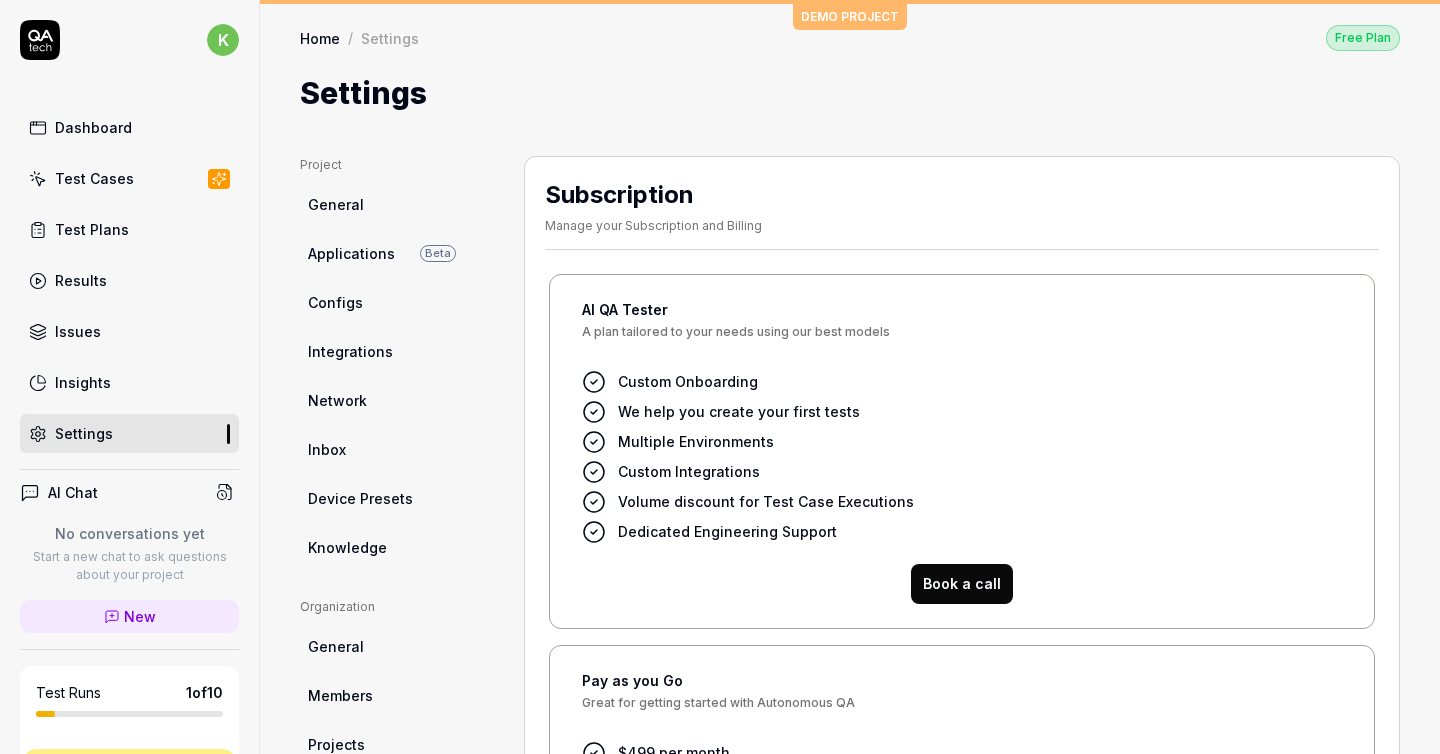 click on "Dashboard" at bounding box center [129, 127] 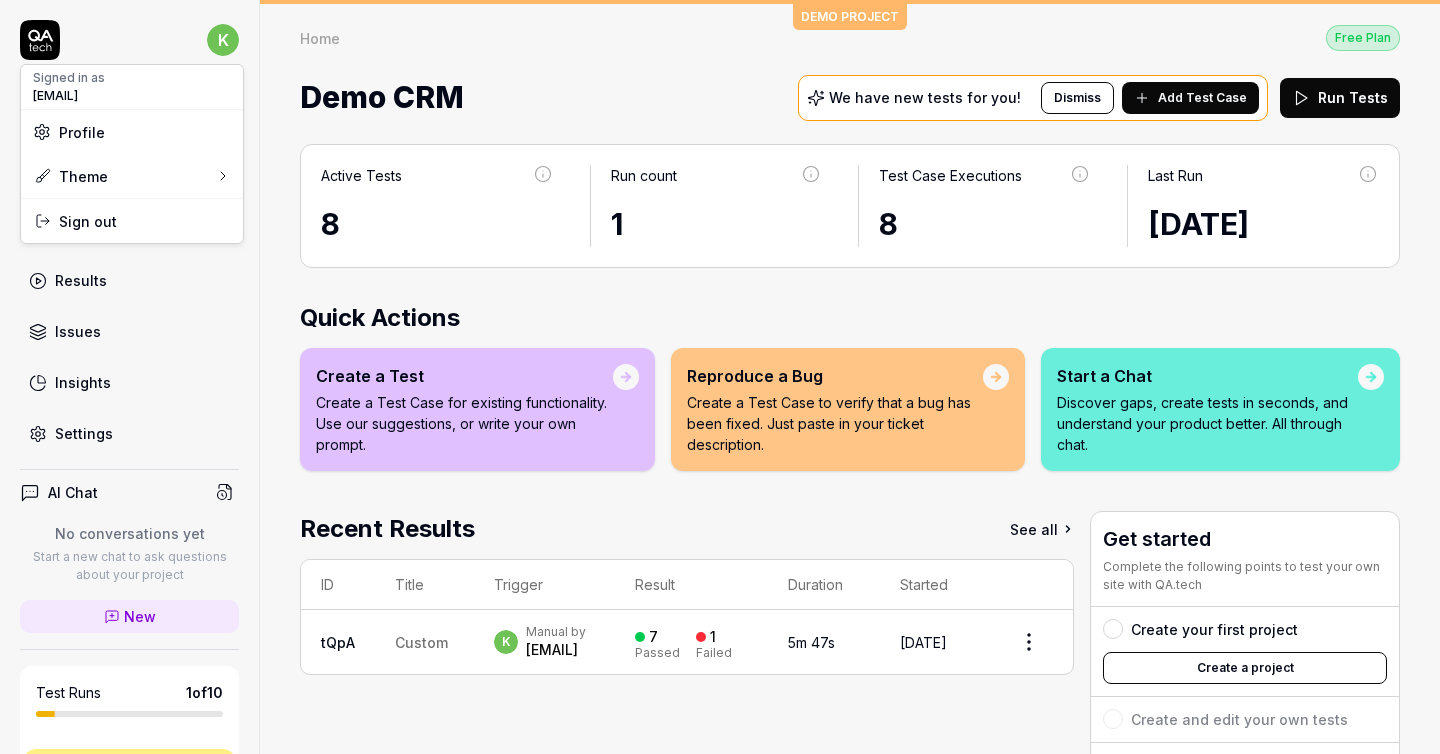 click on "k Dashboard Test Cases Test Plans Results Issues Insights Settings AI Chat No conversations yet Start a new chat to ask questions about your project New Test Runs 1  of  10 This is just a trial, upgrade for more tests! You have almost reached the limit for the trial. Upgrade Now Book a call with us Documentation t test Demo CRM Collapse Sidebar DEMO PROJECT Home Free Plan Home Free Plan Demo CRM We have new tests for you! Dismiss Add Test Case Run Tests Active Tests 8 Run count 1 Test Case Executions 8 Last Run Jun 25 2025 Quick Actions Create a Test Create a Test Case for existing functionality. Use our suggestions, or write your own prompt. Reproduce a Bug Create a Test Case to verify that a bug has been fixed. Just paste in your ticket description. Start a Chat Discover gaps, create tests in seconds, and understand your product better. All through chat. Recent Results See all ID Title Trigger Result Duration Started tQpA Custom k Manual by kstryjewski@gmail.com 7 Passed 1 Failed 5m 47s Jun 25 2025" at bounding box center [720, 377] 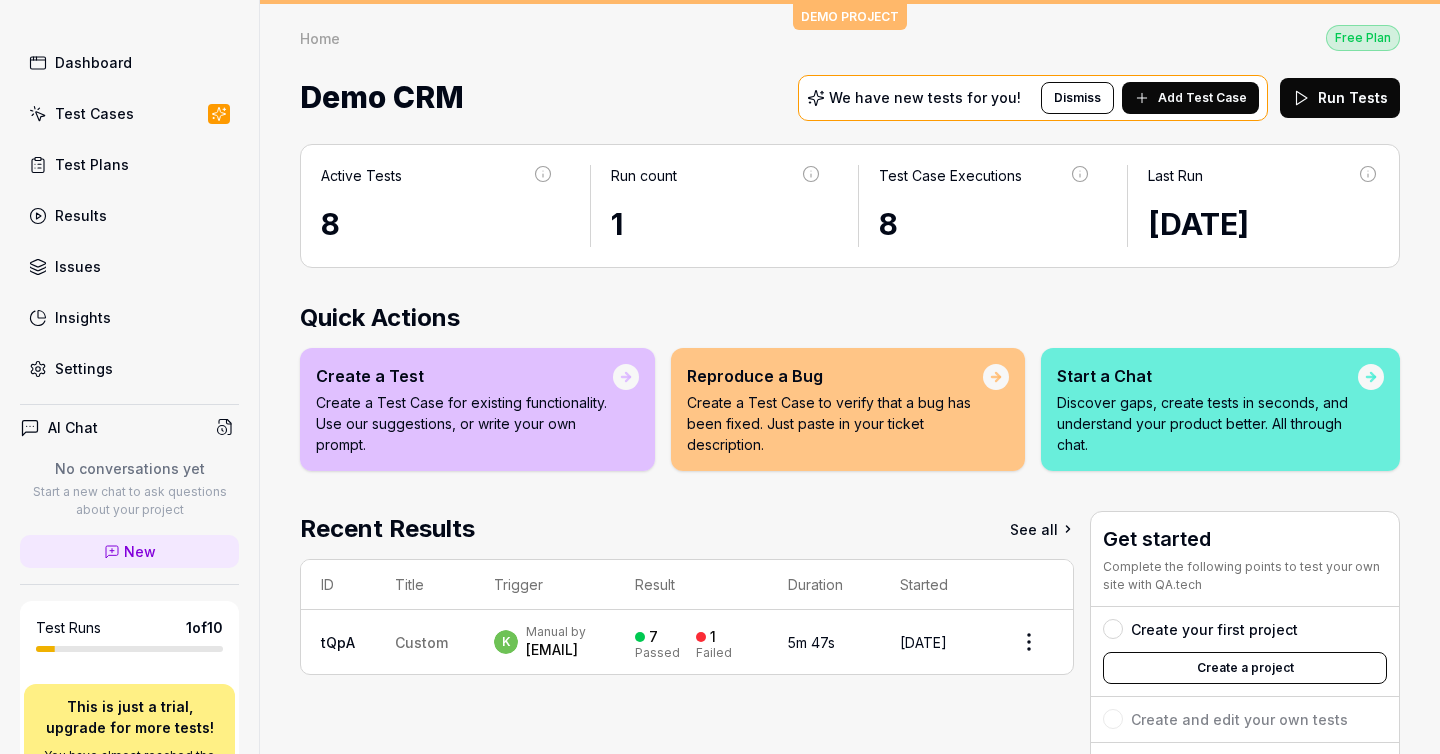scroll, scrollTop: 388, scrollLeft: 0, axis: vertical 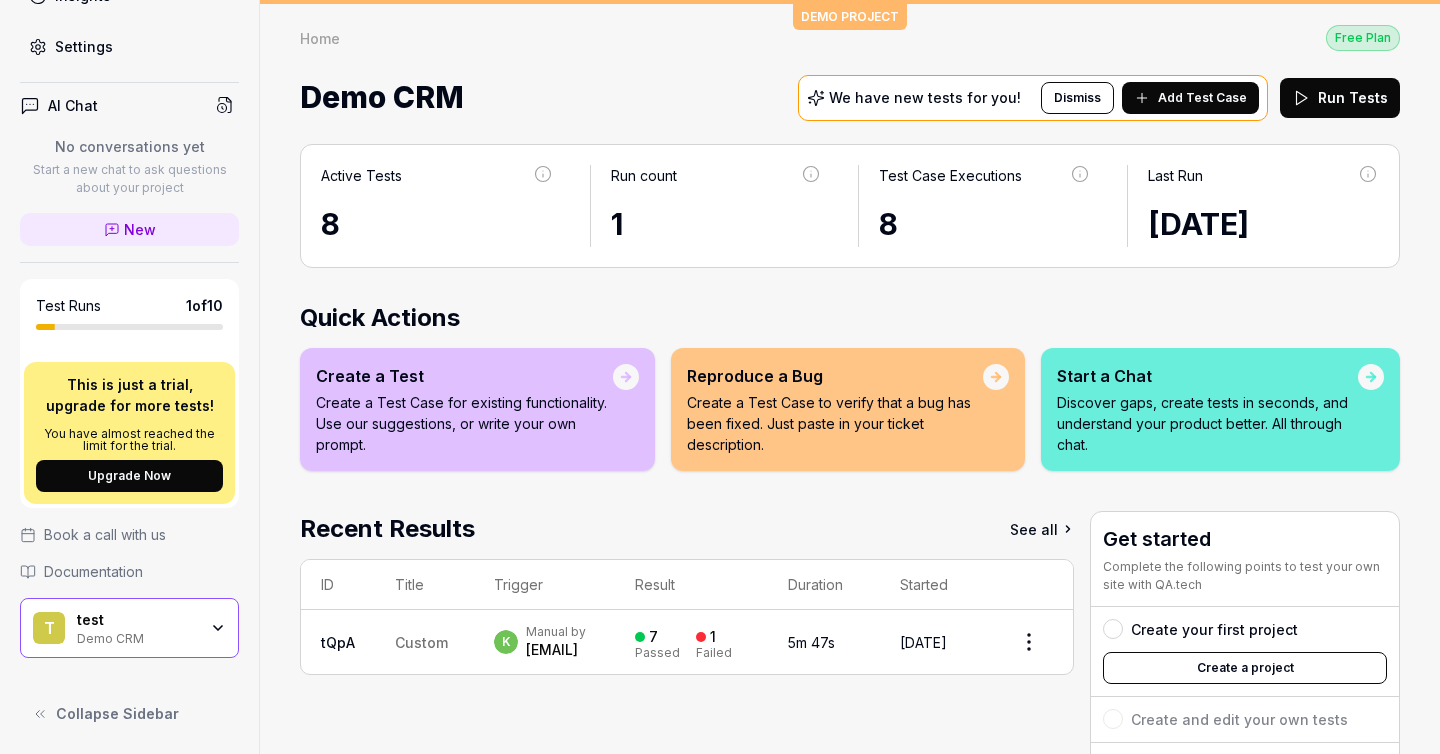 click 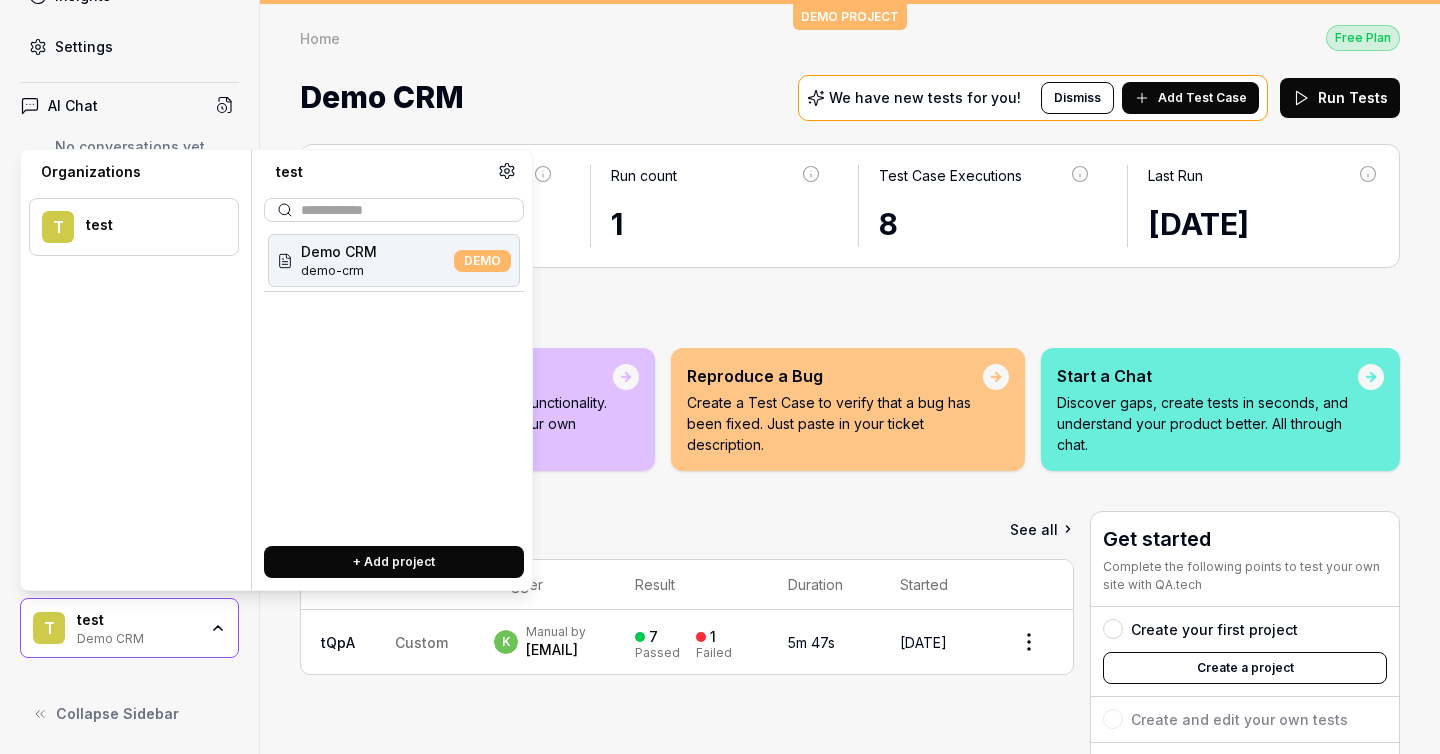 click on "Demo CRM We have new tests for you! Dismiss Add Test Case Run Tests" at bounding box center [850, 97] 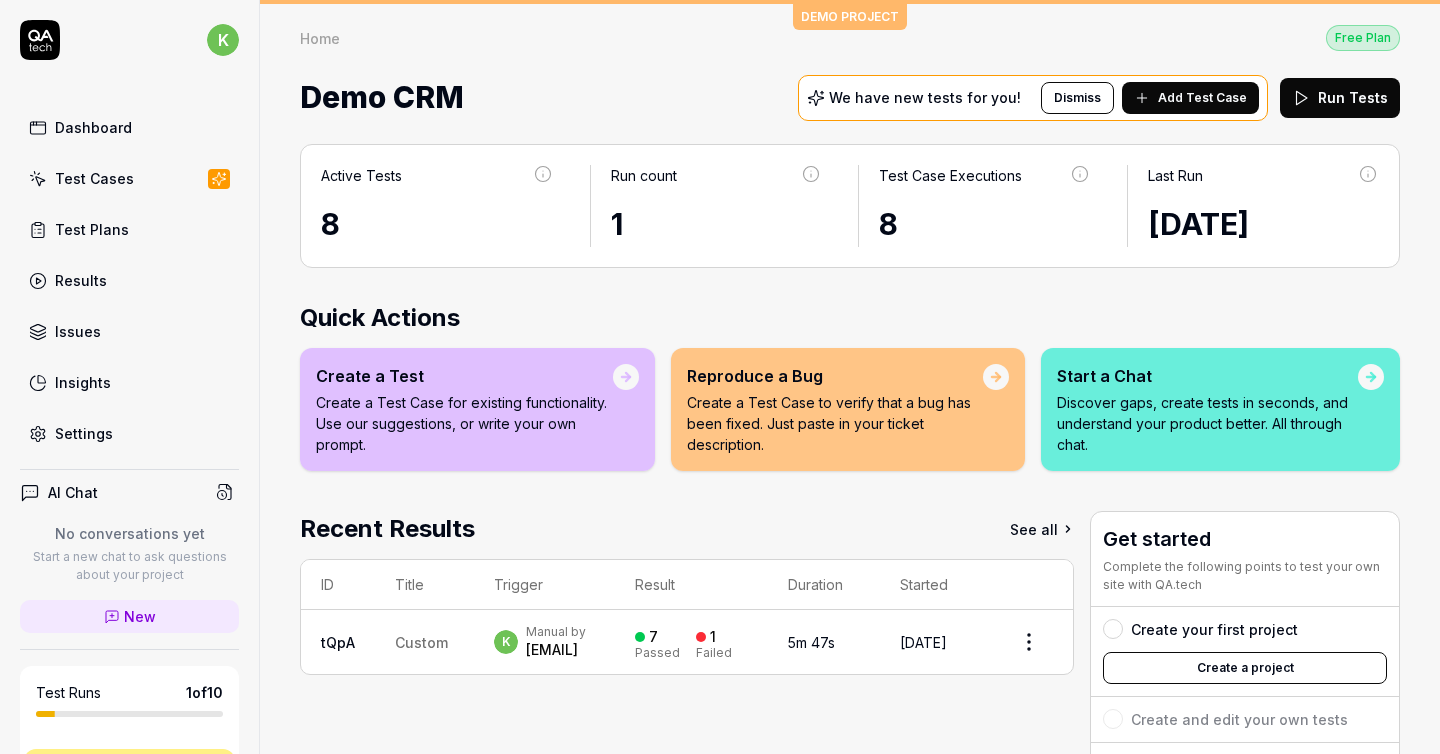 scroll, scrollTop: 229, scrollLeft: 0, axis: vertical 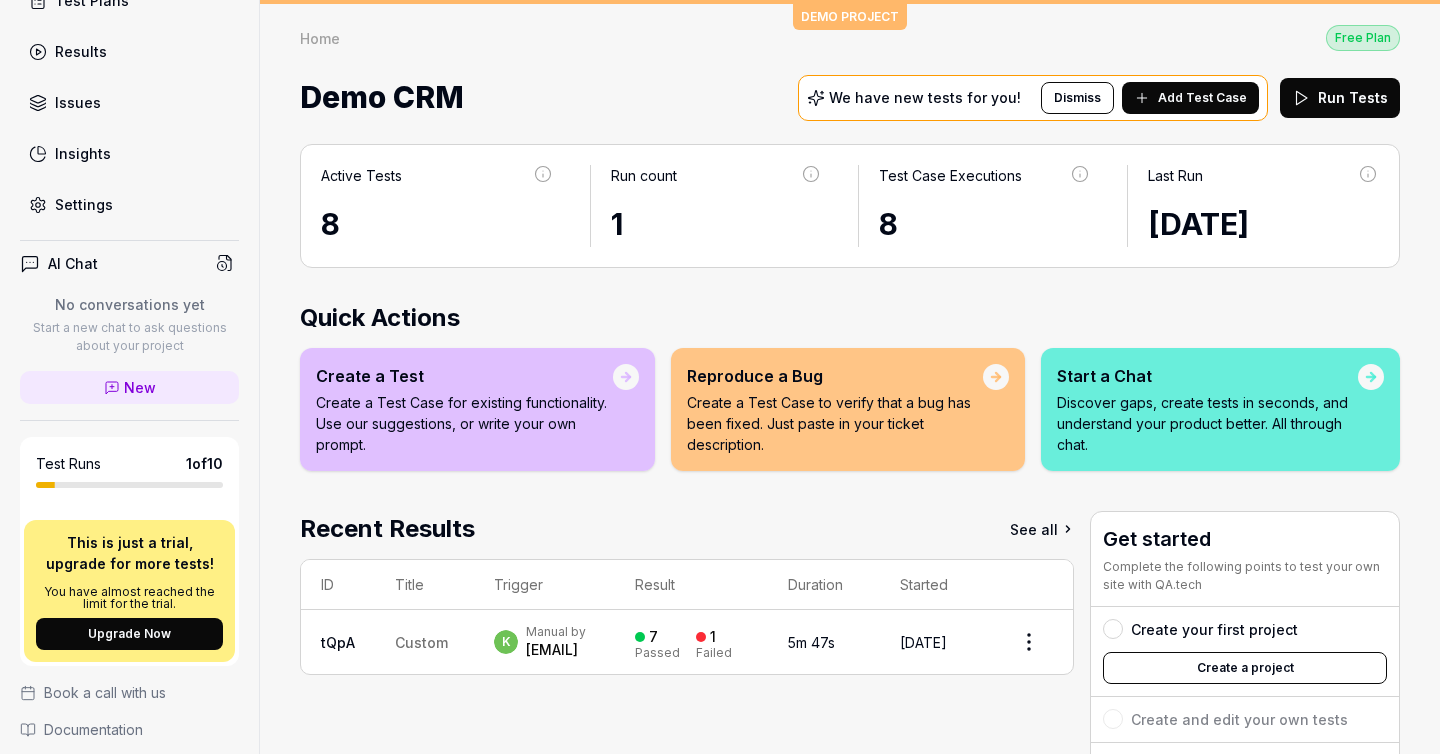click on "Add Test Case" at bounding box center (1202, 98) 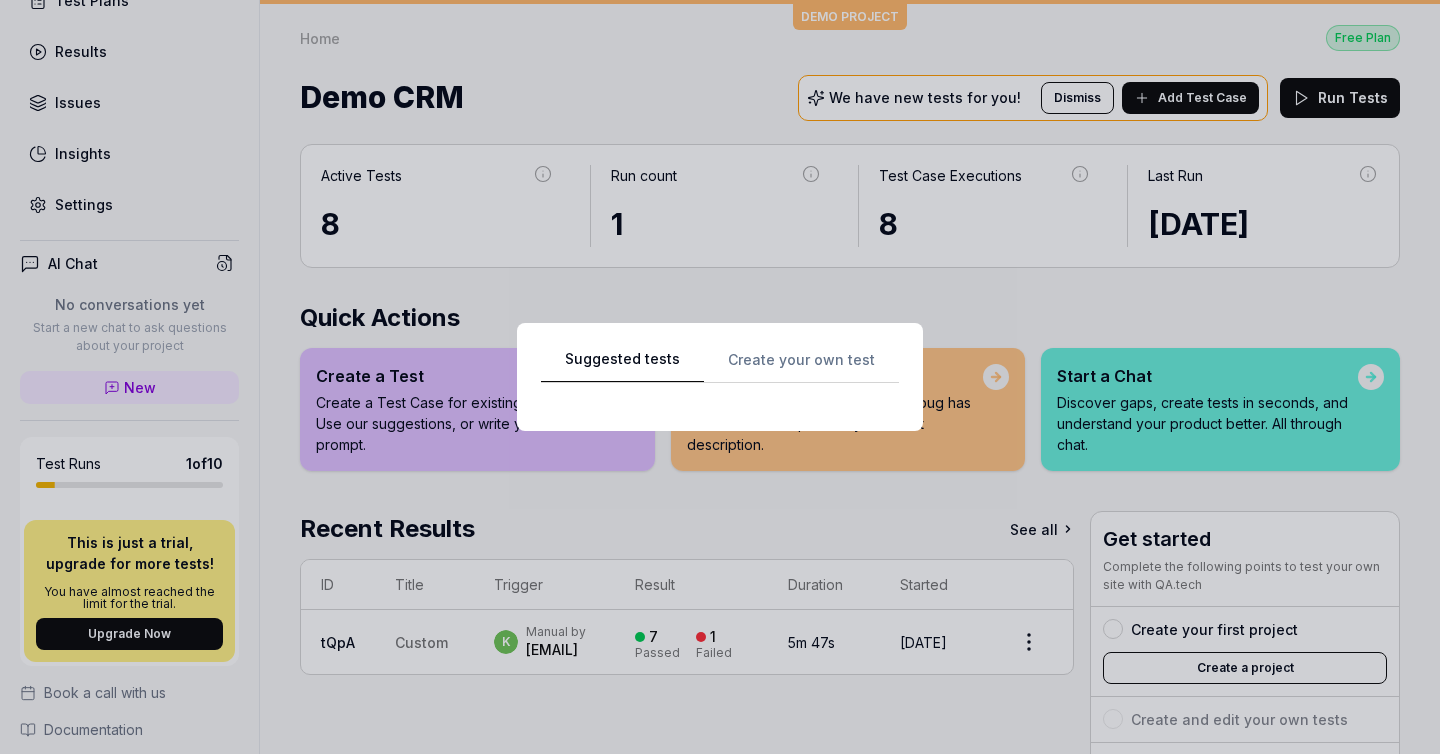 scroll, scrollTop: 0, scrollLeft: 0, axis: both 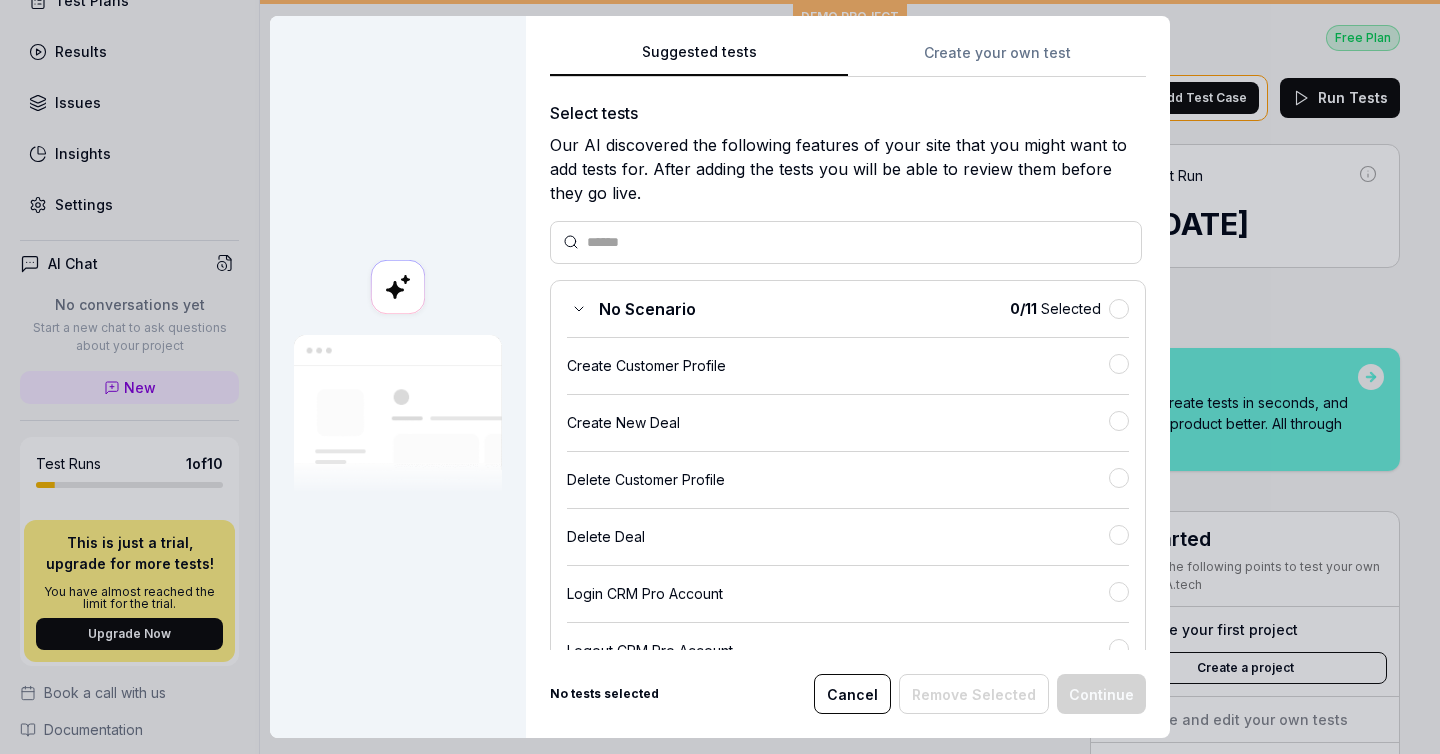 click on "0 / 11   Selected" at bounding box center [1069, 308] 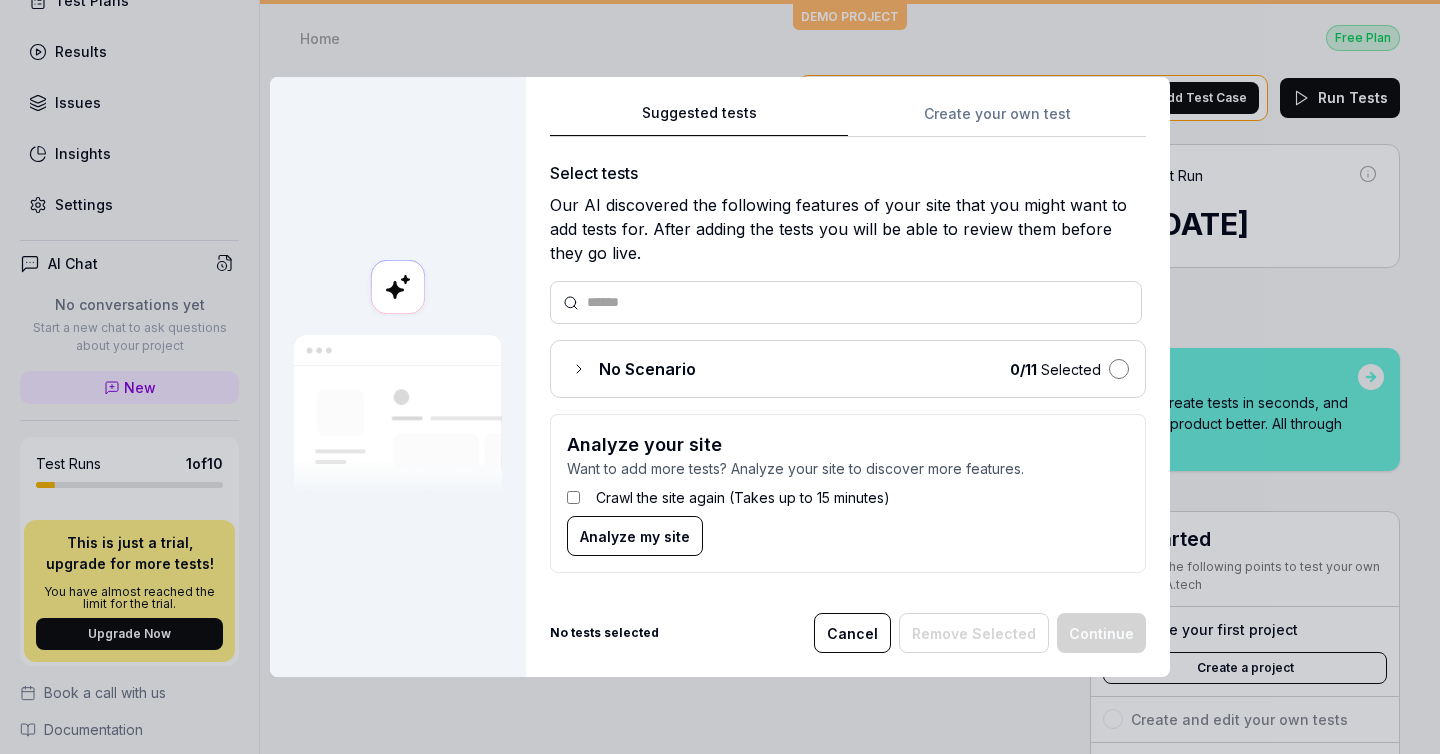click at bounding box center [1119, 369] 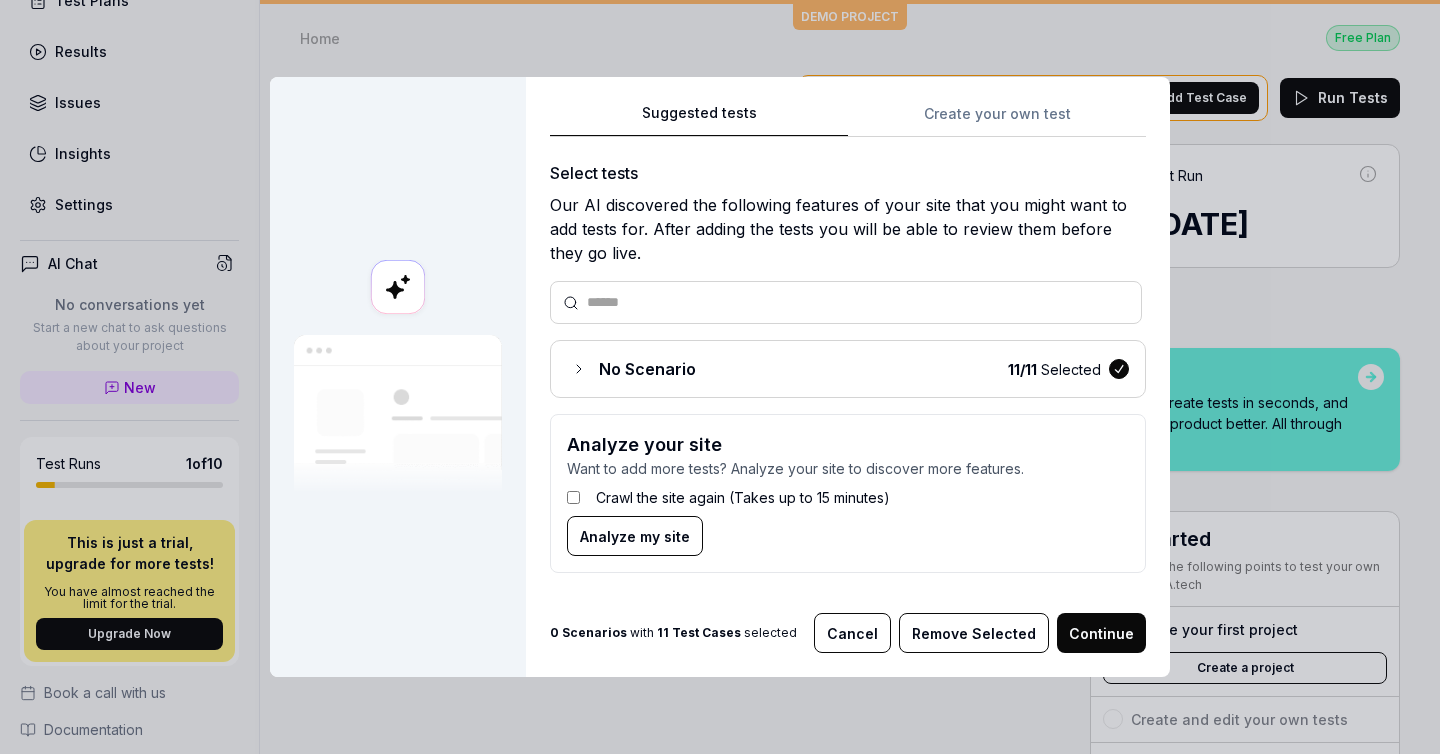 click at bounding box center (1119, 369) 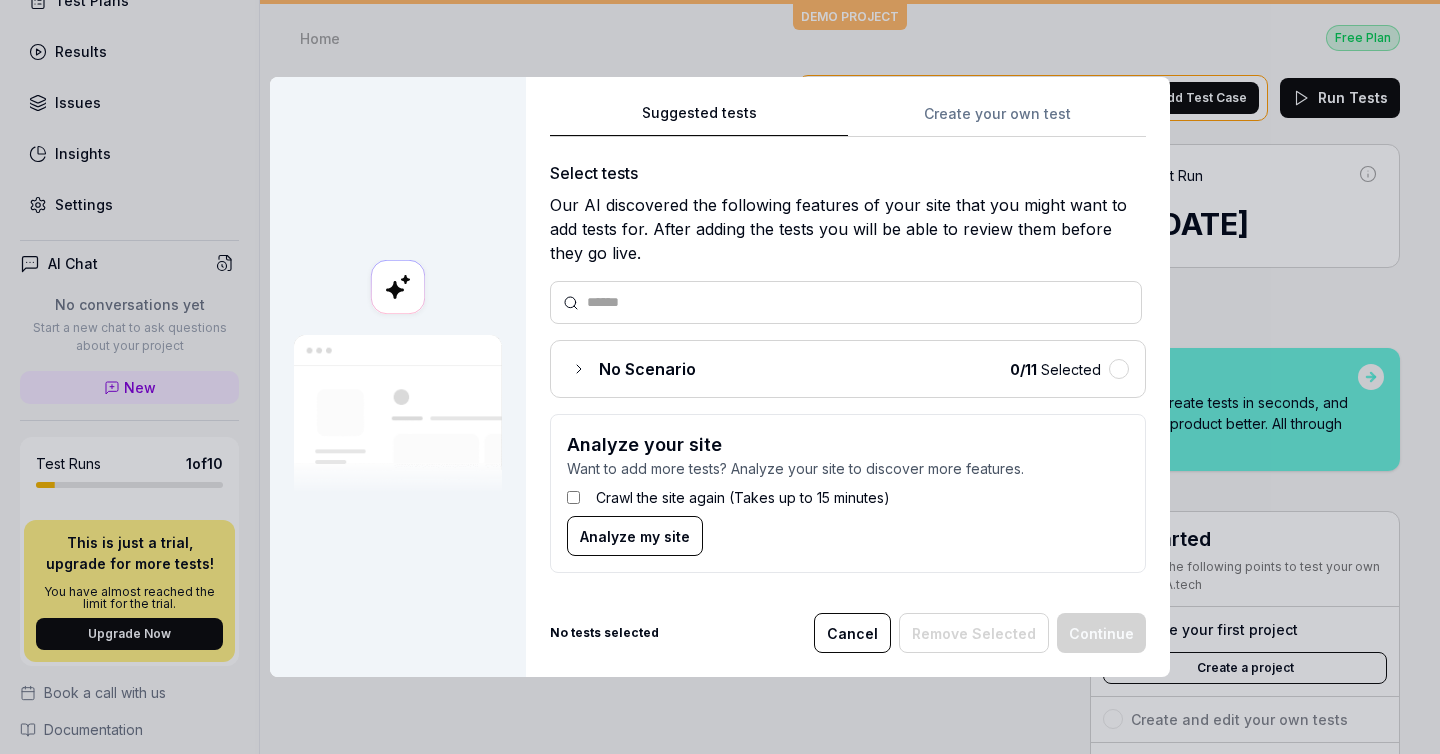click on "Cancel" at bounding box center (852, 633) 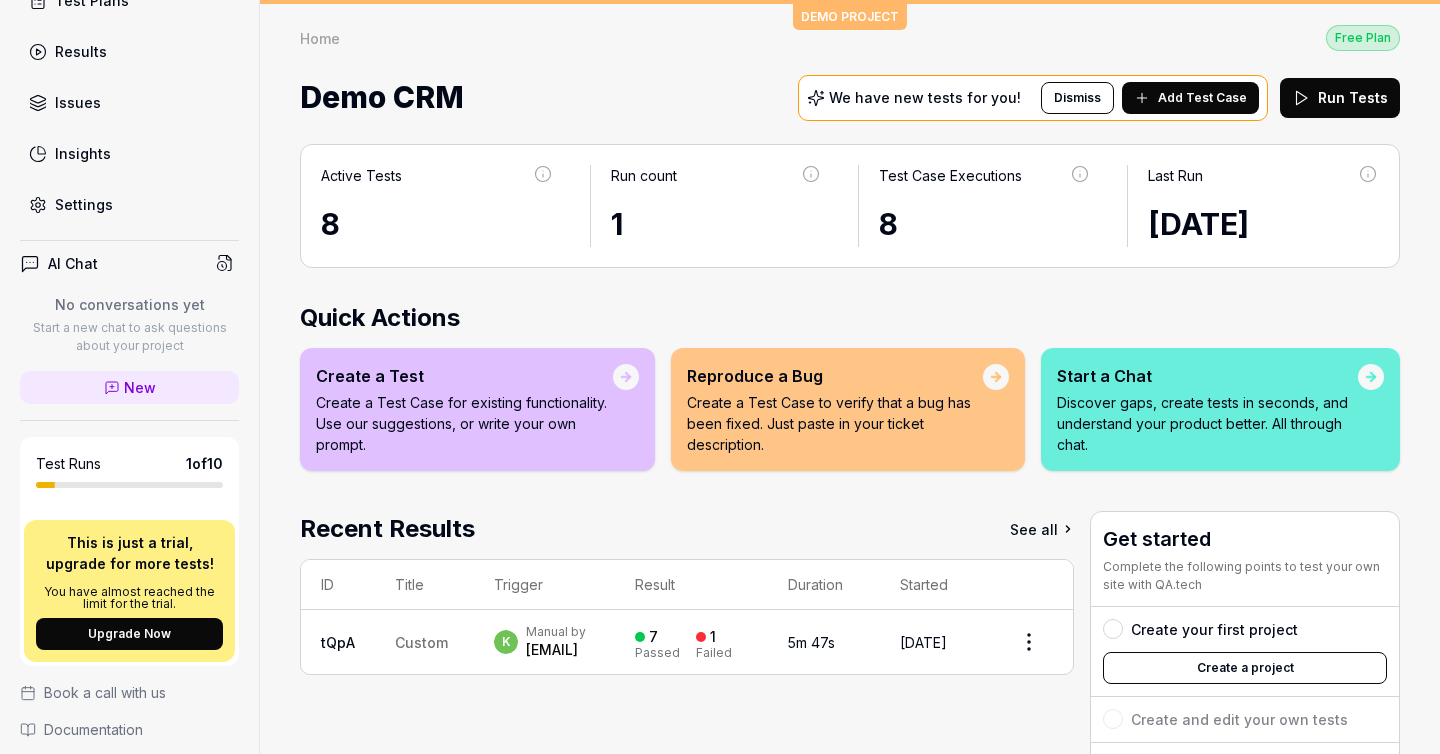 click on "Add Test Case" at bounding box center (1190, 98) 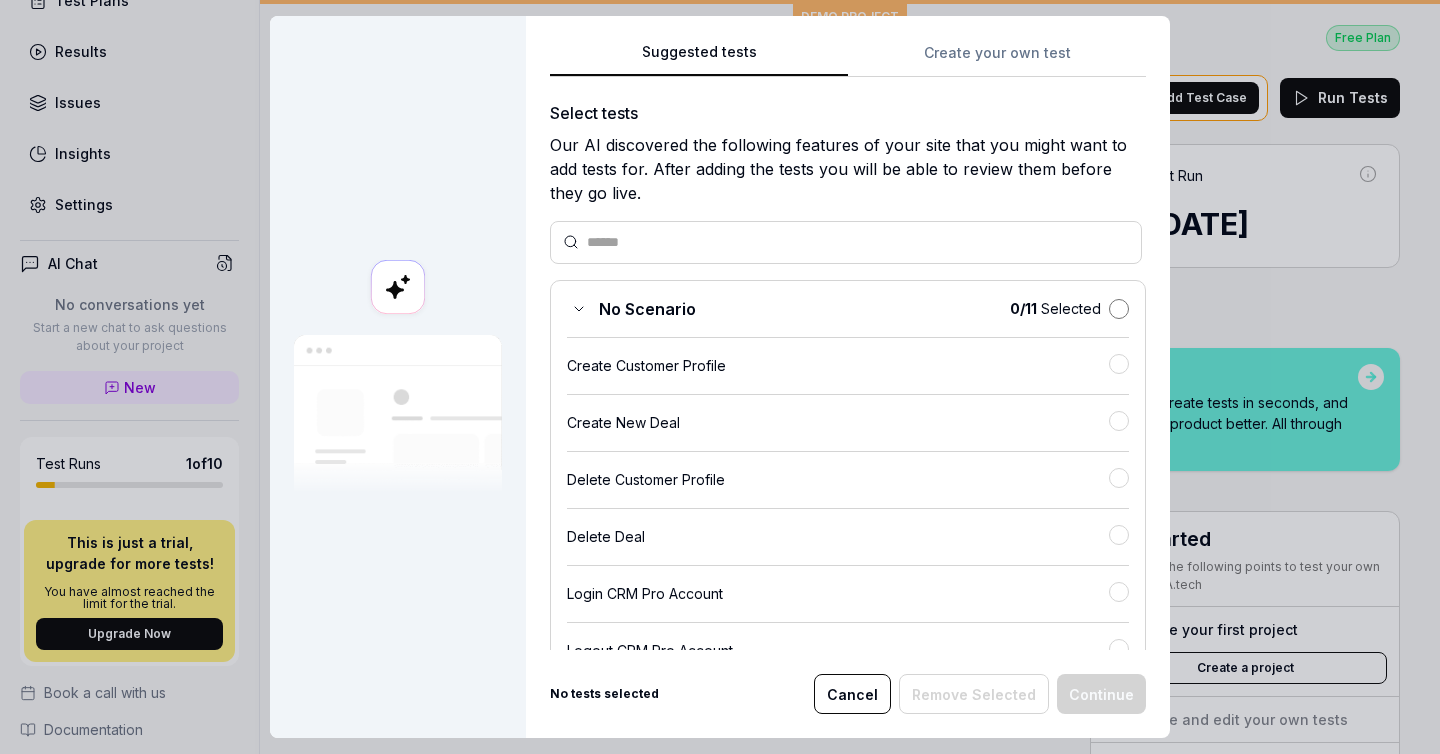 click at bounding box center (1119, 309) 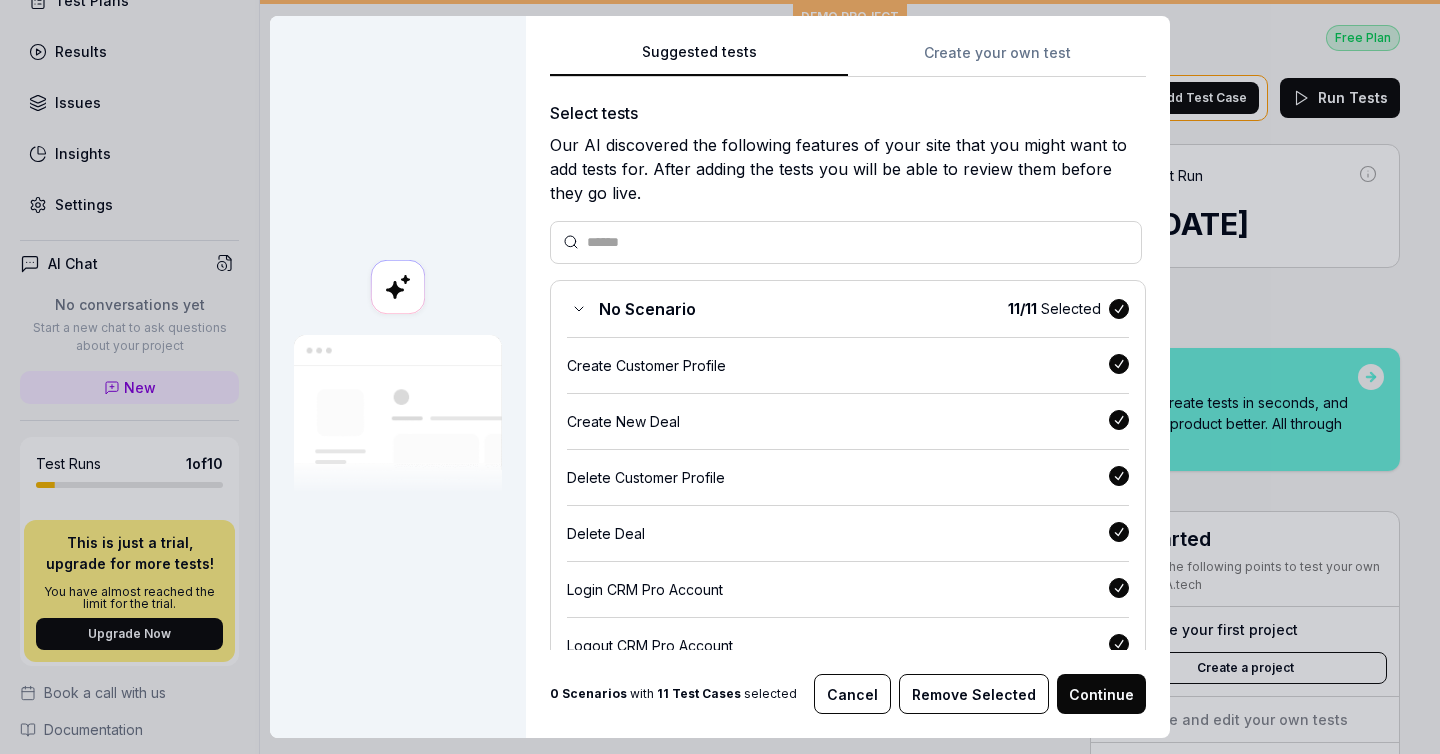 click on "11 / 11   Selected" at bounding box center (1054, 308) 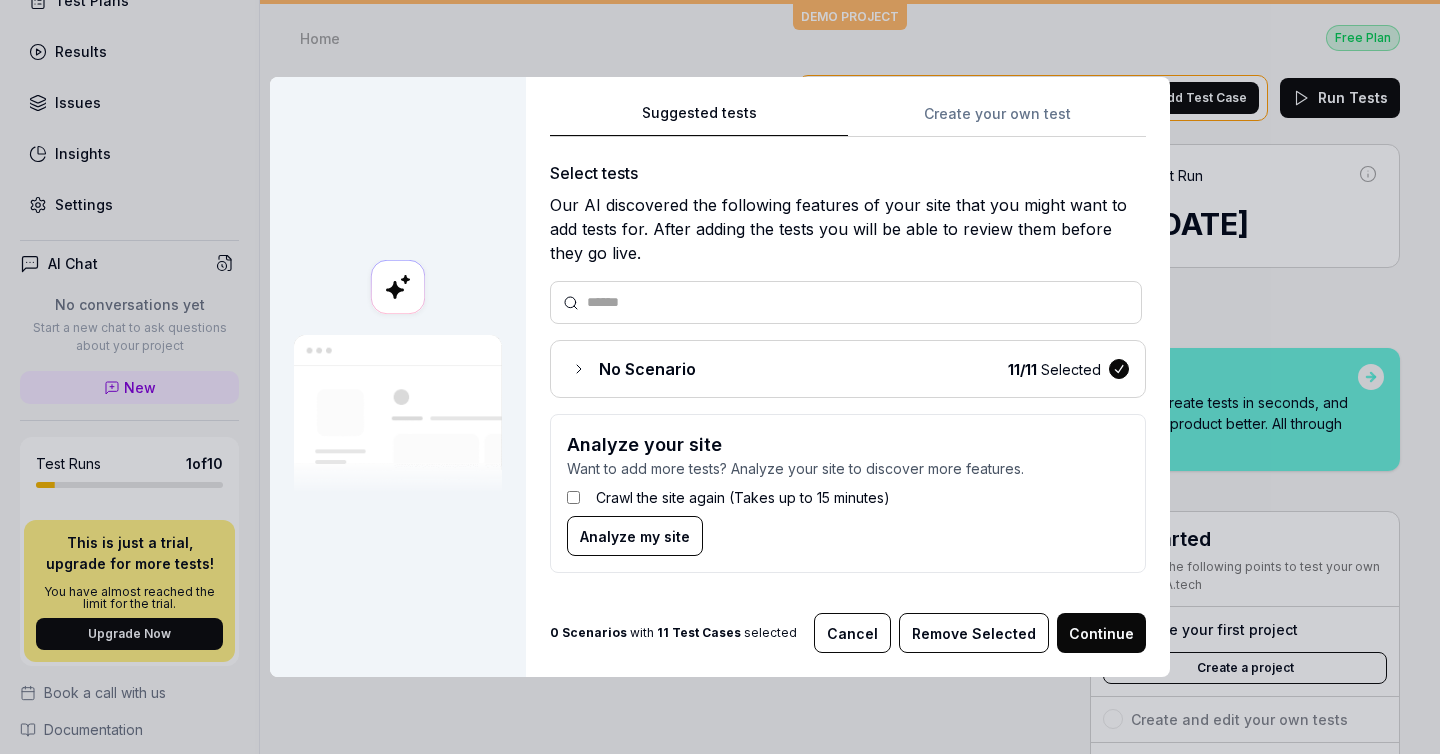 click at bounding box center (1119, 369) 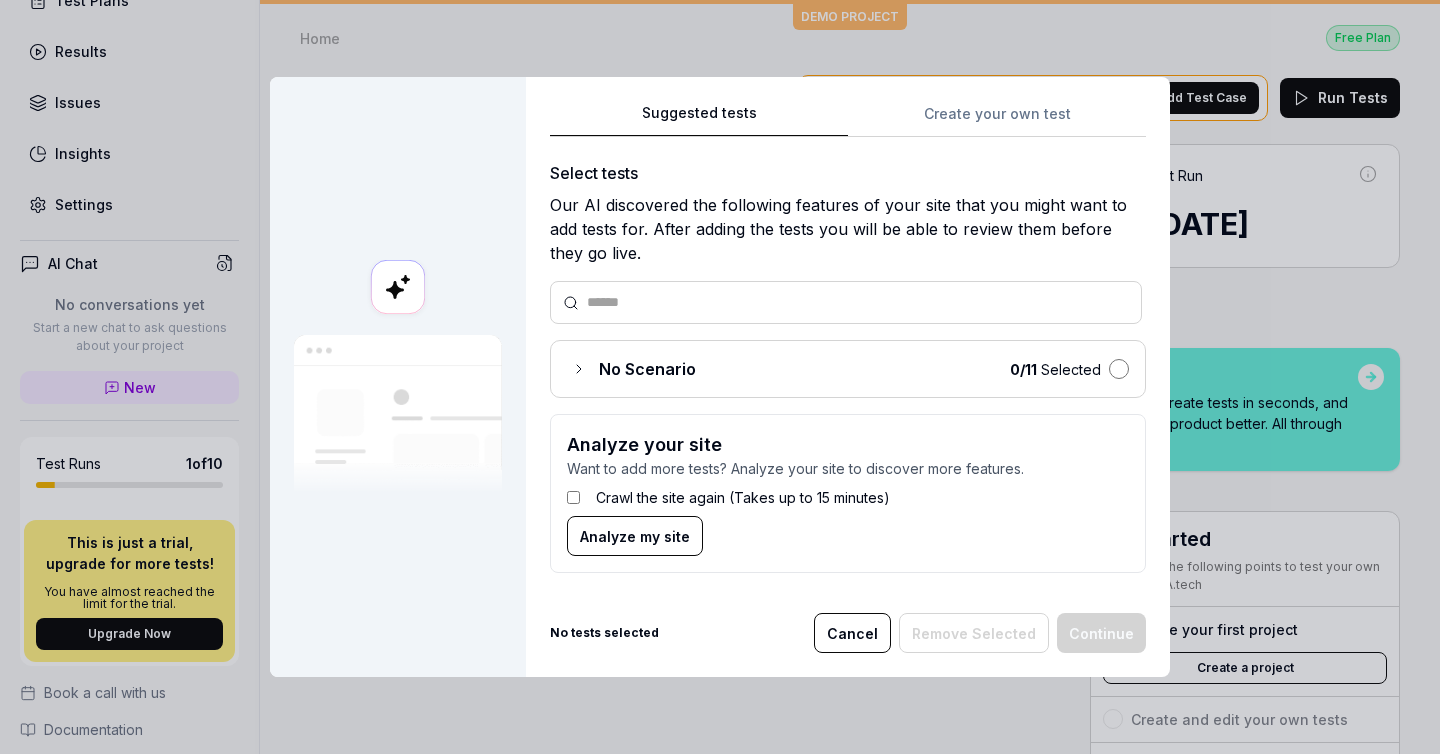 click at bounding box center (1119, 369) 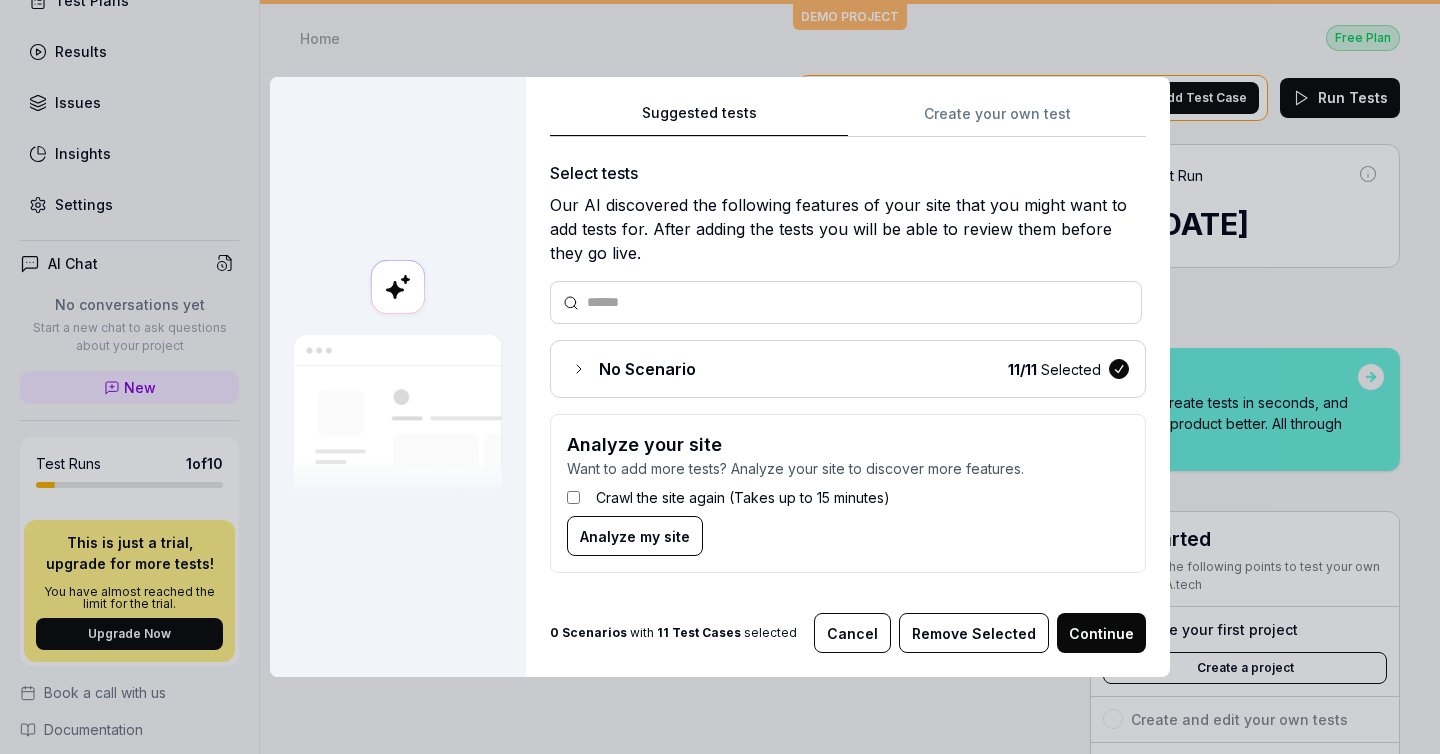 click at bounding box center (1119, 369) 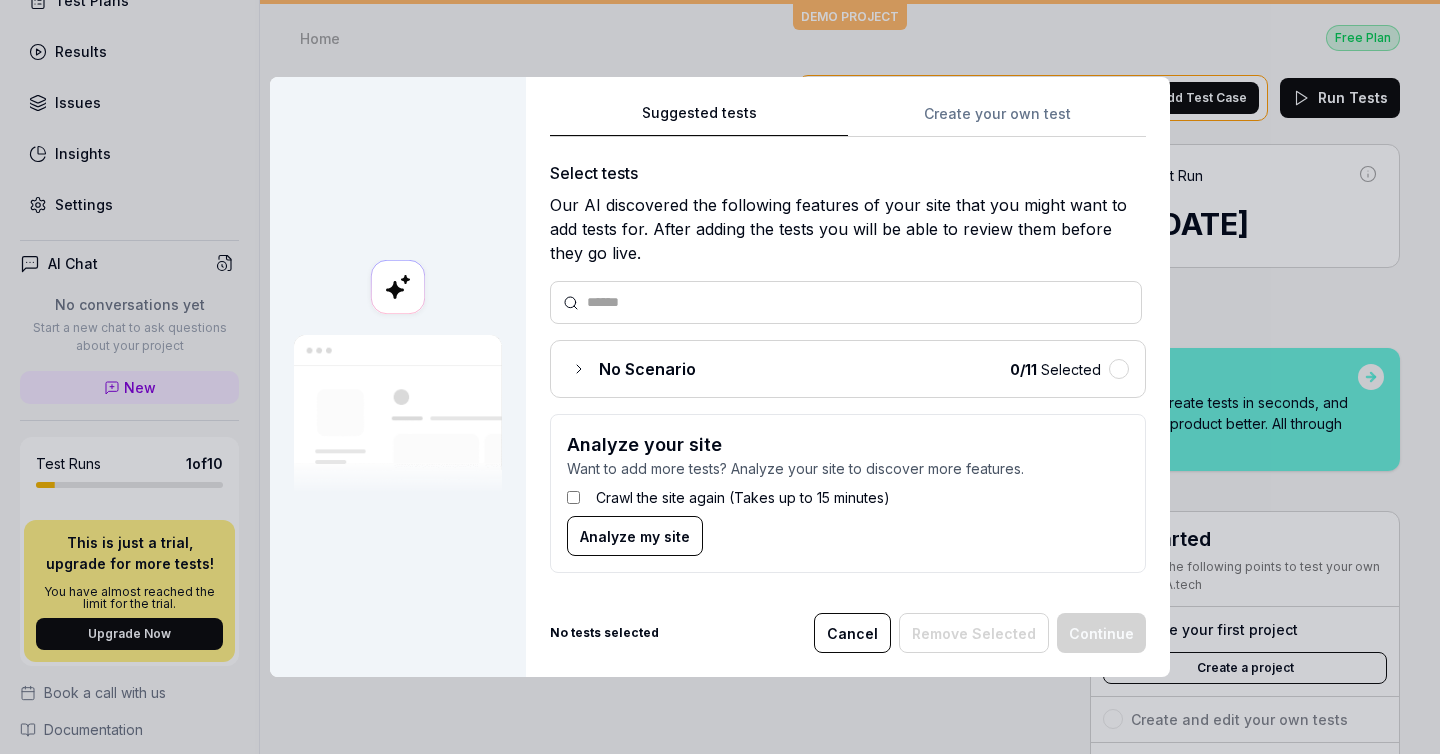 click on "0 / 11   Selected" at bounding box center [1055, 369] 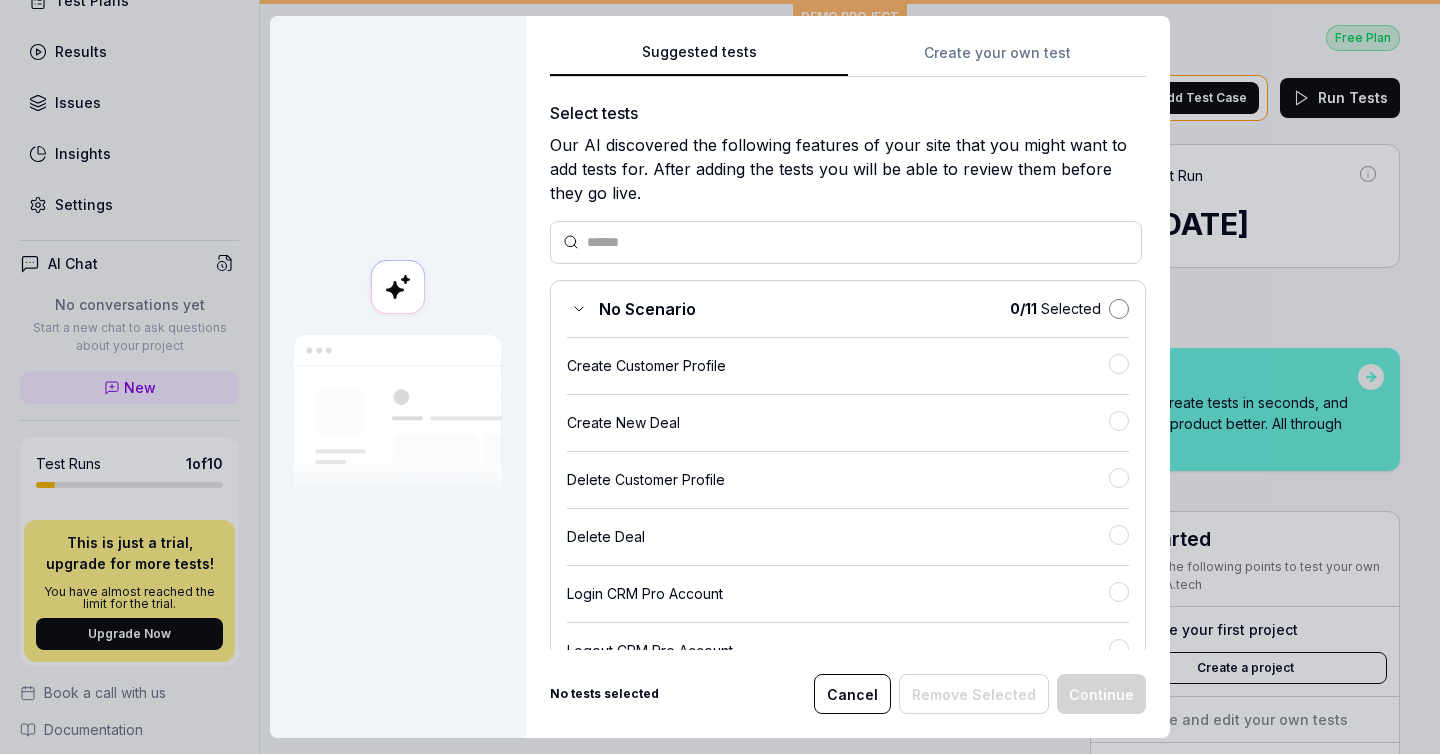 click at bounding box center [1119, 309] 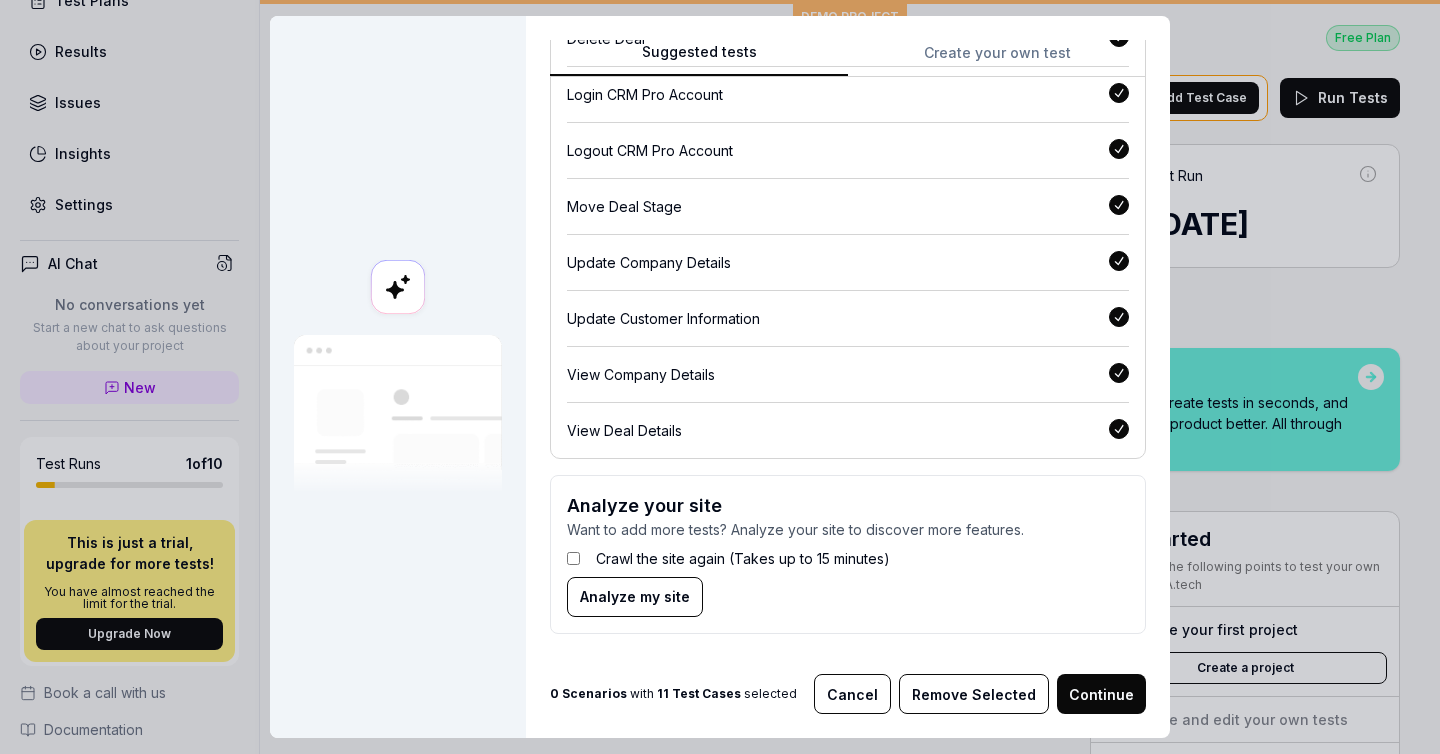 scroll, scrollTop: 498, scrollLeft: 0, axis: vertical 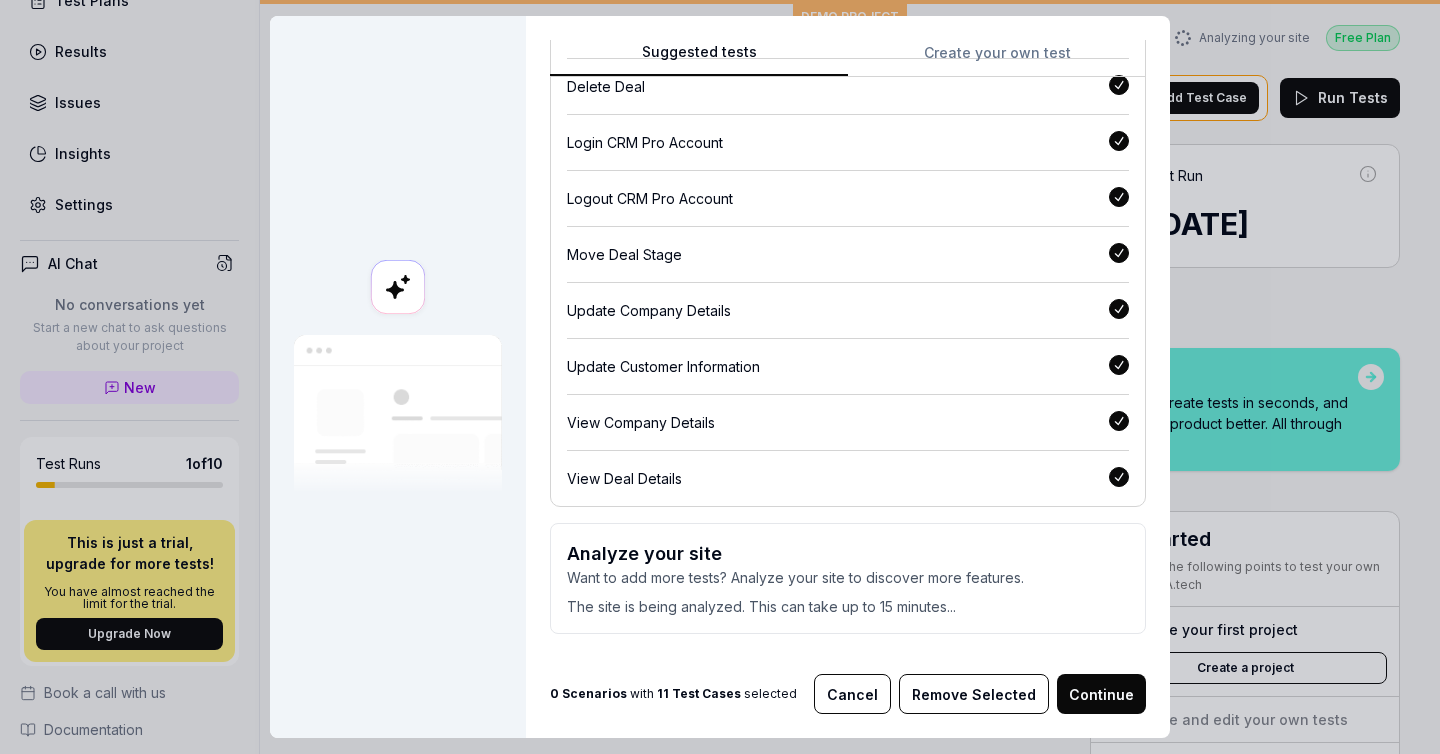 click on "Continue" at bounding box center [1101, 694] 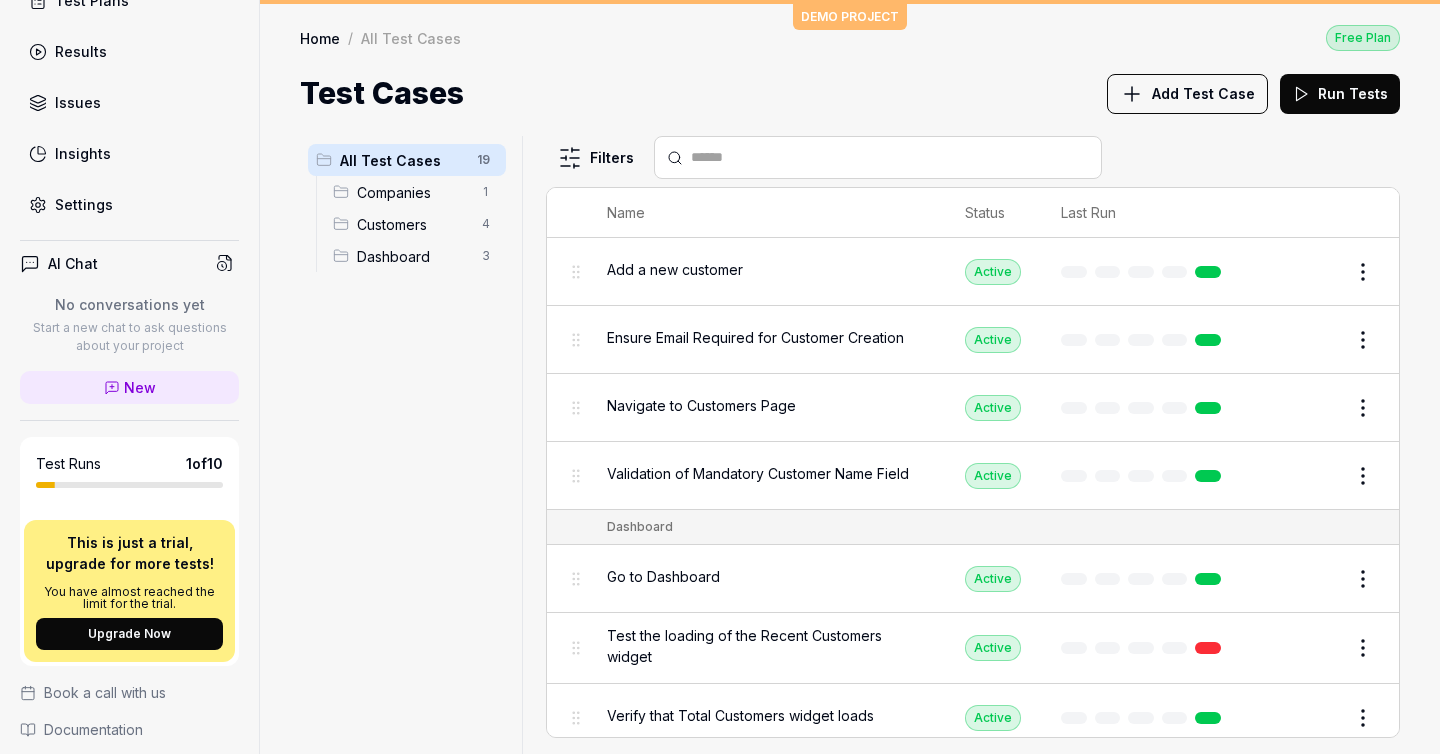 scroll, scrollTop: 0, scrollLeft: 0, axis: both 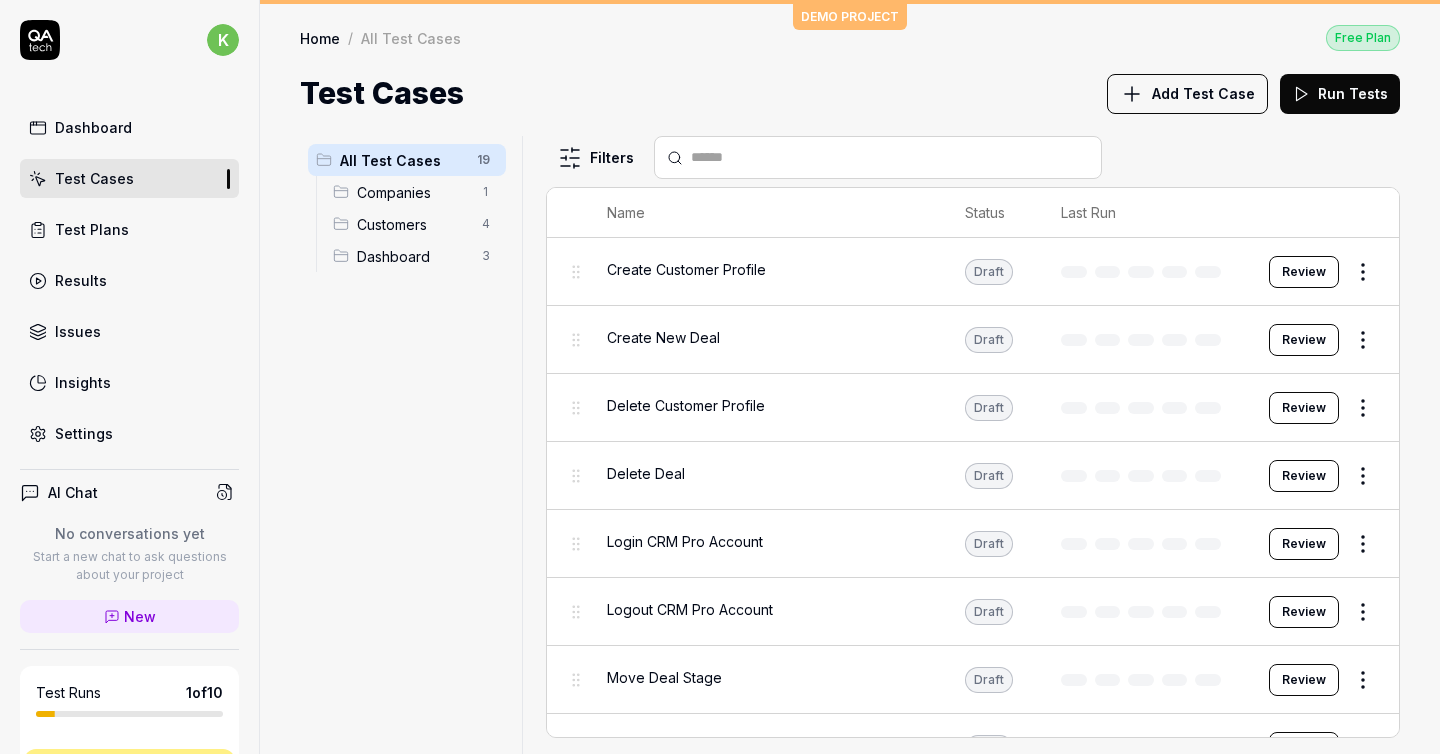 click on "Run Tests" at bounding box center (1340, 94) 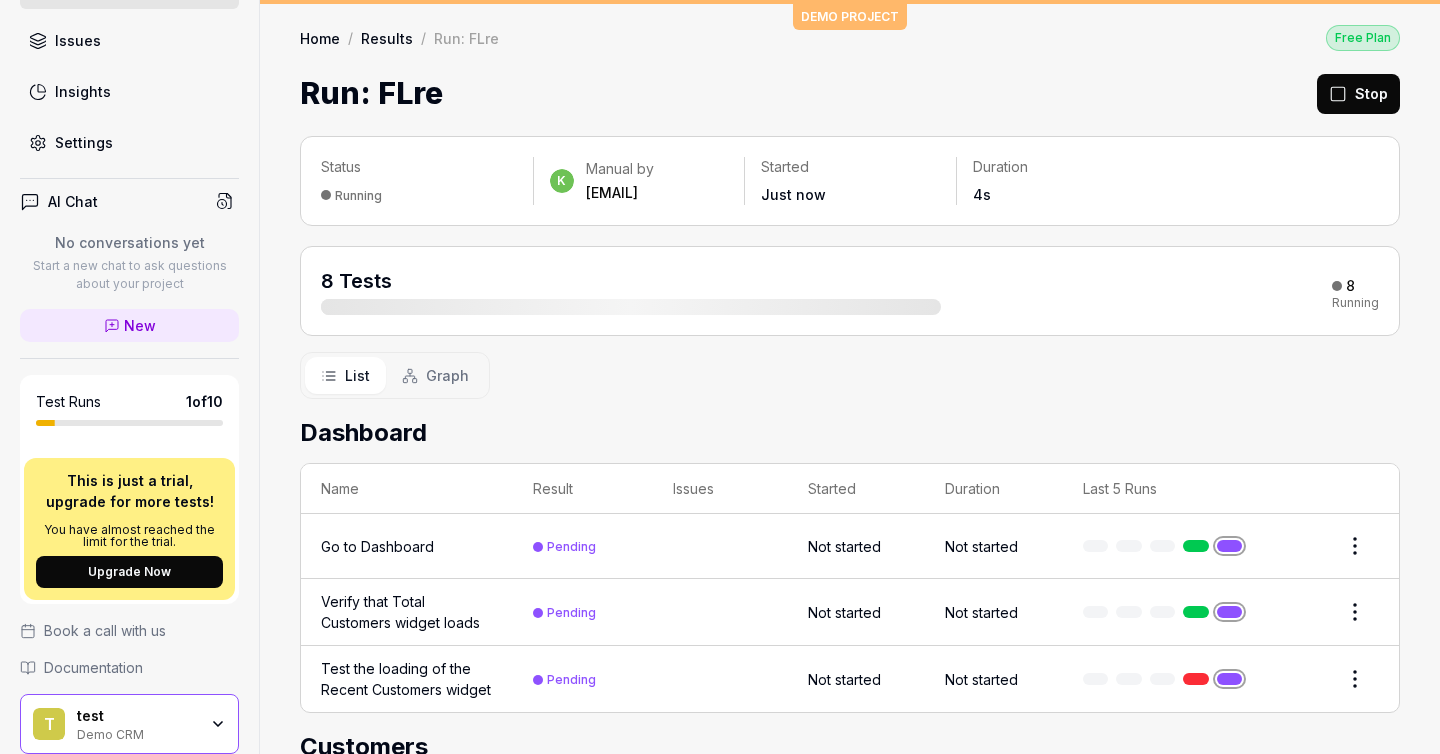 scroll, scrollTop: 367, scrollLeft: 0, axis: vertical 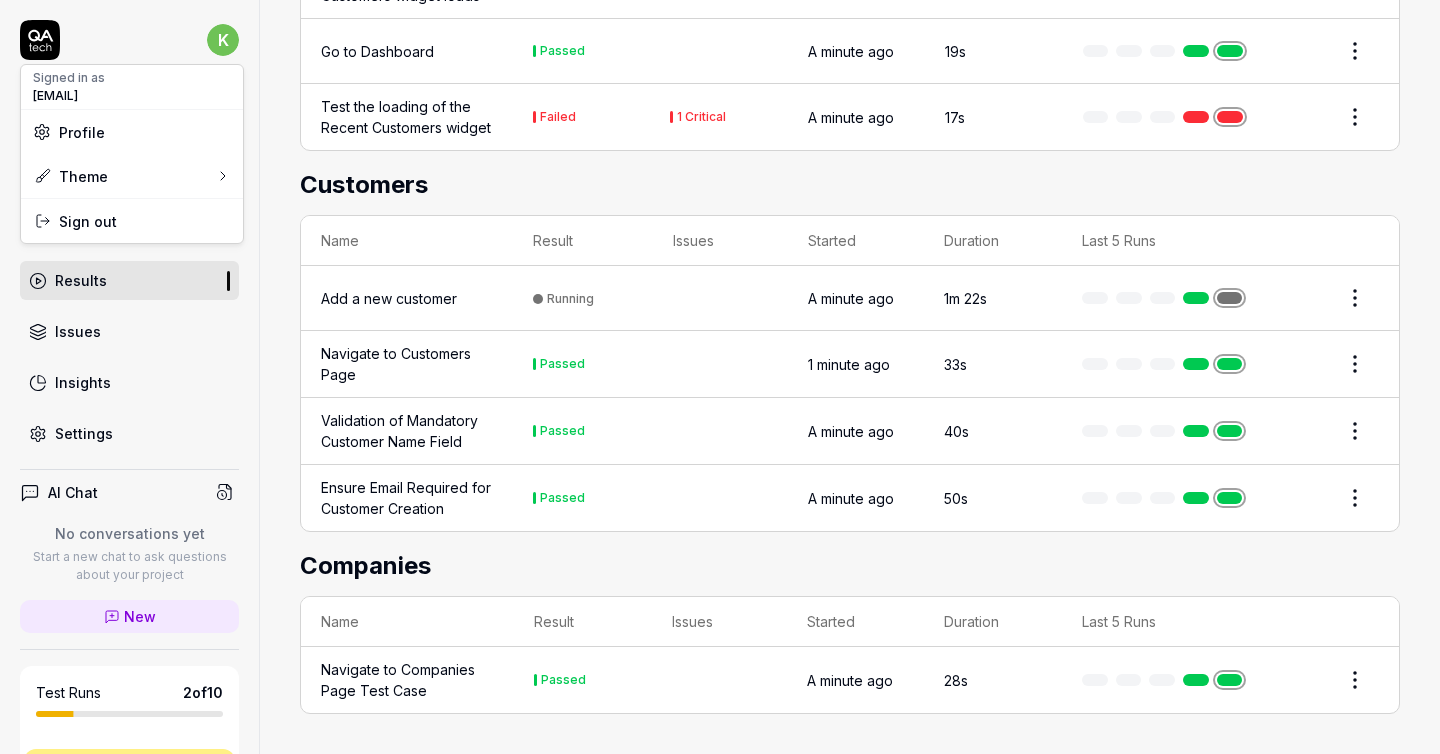 click on "k Dashboard Test Cases Test Plans Results Issues Insights Settings AI Chat No conversations yet Start a new chat to ask questions about your project New Test Runs 2  of  10 This is just a trial, upgrade for more tests! You have almost reached the limit for the trial. Upgrade Now Book a call with us Documentation t test Demo CRM Collapse Sidebar DEMO PROJECT Home / Results / Run: FLre Free Plan Home / Results / Run: FLre Free Plan Run: FLre Stop Status Running k Manual by kstryjewski@gmail.com Started 1 minute ago Duration 1m 47s 8 Tests   6 Passed 1 Failed 1 Running Failed Tests Test the loading of the Recent Customers widget The Recent Customers widget displays "Can't connect to database" instead of customer data. List Graph Dashboard Name Result Issues Started Duration Last 5 Runs Verify that Total Customers widget loads Passed A minute ago 19s Go to Dashboard Passed A minute ago 19s Test the loading of the Recent Customers widget Failed 1   Critical A minute ago 17s Customers Name Result Issues Started 33s" at bounding box center (720, 377) 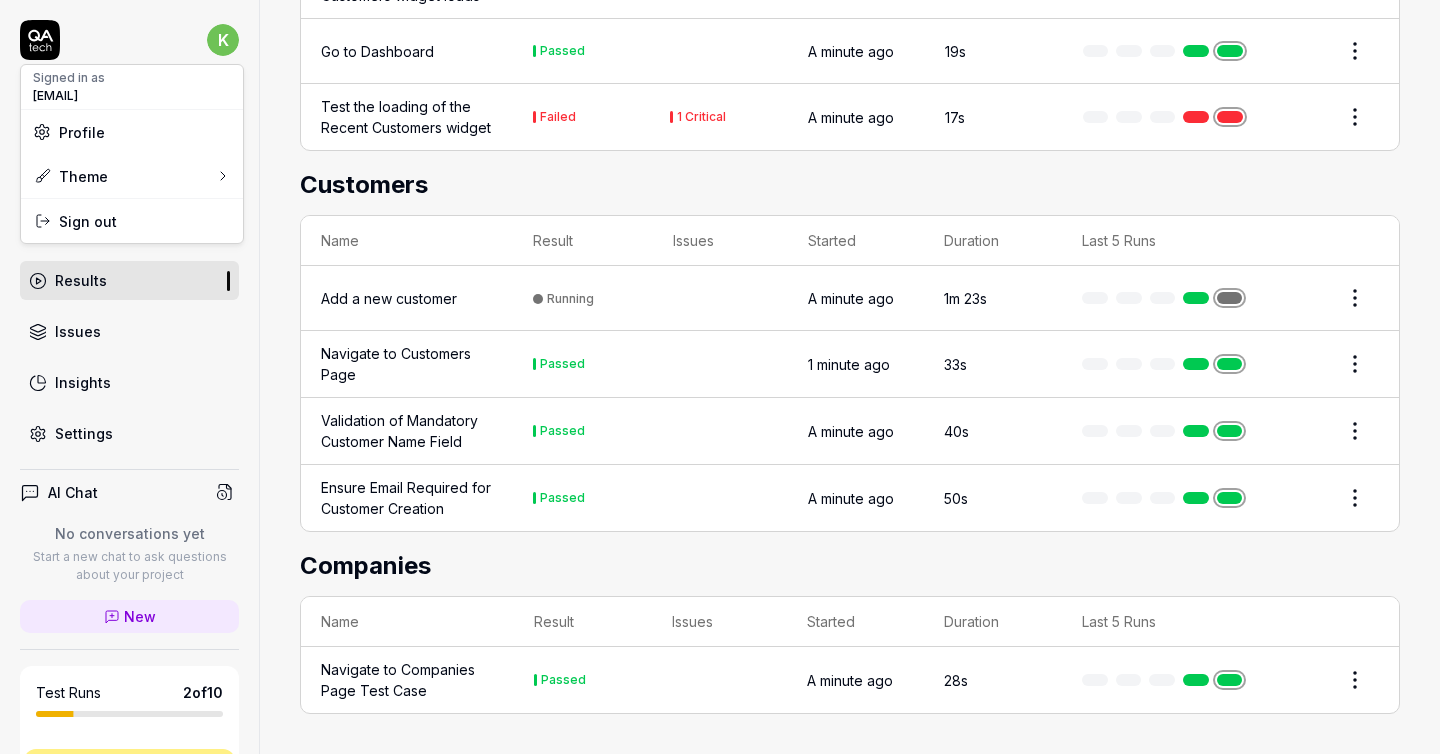 click on "k Dashboard Test Cases Test Plans Results Issues Insights Settings AI Chat No conversations yet Start a new chat to ask questions about your project New Test Runs 2  of  10 This is just a trial, upgrade for more tests! You have almost reached the limit for the trial. Upgrade Now Book a call with us Documentation t test Demo CRM Collapse Sidebar DEMO PROJECT Home / Results / Run: FLre Free Plan Home / Results / Run: FLre Free Plan Run: FLre Stop Status Running k Manual by kstryjewski@gmail.com Started 1 minute ago Duration 1m 48s 8 Tests   6 Passed 1 Failed 1 Running Failed Tests Test the loading of the Recent Customers widget The Recent Customers widget displays "Can't connect to database" instead of customer data. List Graph Dashboard Name Result Issues Started Duration Last 5 Runs Verify that Total Customers widget loads Passed A minute ago 19s Go to Dashboard Passed A minute ago 19s Test the loading of the Recent Customers widget Failed 1   Critical A minute ago 17s Customers Name Result Issues Started 33s" at bounding box center (720, 377) 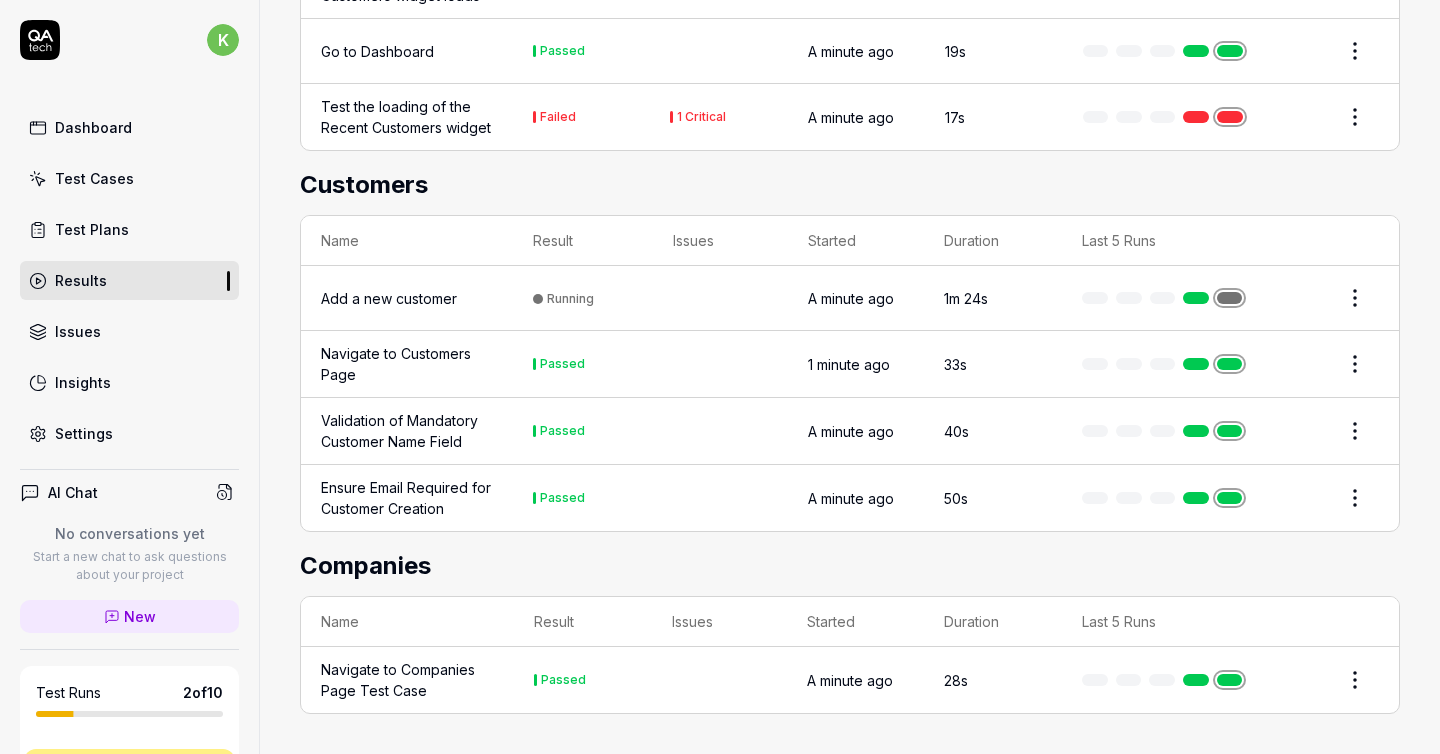 click on "k Dashboard Test Cases Test Plans Results Issues Insights Settings AI Chat No conversations yet Start a new chat to ask questions about your project New Test Runs 2  of  10 This is just a trial, upgrade for more tests! You have almost reached the limit for the trial. Upgrade Now Book a call with us Documentation t test Demo CRM Collapse Sidebar DEMO PROJECT Home / Results / Run: FLre Free Plan Home / Results / Run: FLre Free Plan Run: FLre Stop Status Running k Manual by kstryjewski@gmail.com Started 1 minute ago Duration 1m 48s 8 Tests   6 Passed 1 Failed 1 Running Failed Tests Test the loading of the Recent Customers widget The Recent Customers widget displays "Can't connect to database" instead of customer data. List Graph Dashboard Name Result Issues Started Duration Last 5 Runs Verify that Total Customers widget loads Passed A minute ago 19s Go to Dashboard Passed A minute ago 19s Test the loading of the Recent Customers widget Failed 1   Critical A minute ago 17s Customers Name Result Issues Started 33s" at bounding box center (720, 377) 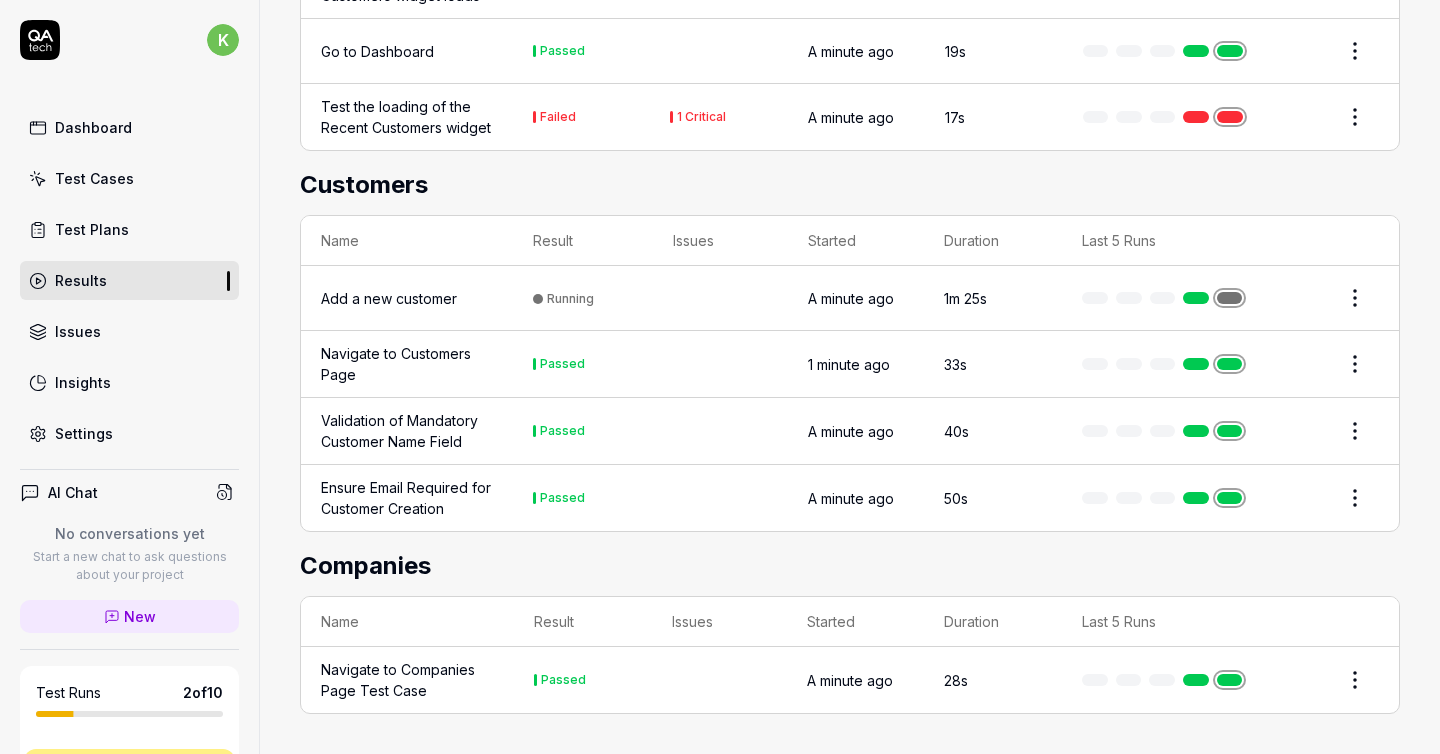 click on "k Dashboard Test Cases Test Plans Results Issues Insights Settings AI Chat No conversations yet Start a new chat to ask questions about your project New Test Runs 2  of  10 This is just a trial, upgrade for more tests! You have almost reached the limit for the trial. Upgrade Now Book a call with us Documentation t test Demo CRM Collapse Sidebar DEMO PROJECT Home / Results / Run: FLre Free Plan Home / Results / Run: FLre Free Plan Run: FLre Stop Status Running k Manual by kstryjewski@gmail.com Started 1 minute ago Duration 1m 49s 8 Tests   6 Passed 1 Failed 1 Running Failed Tests Test the loading of the Recent Customers widget The Recent Customers widget displays "Can't connect to database" instead of customer data. List Graph Dashboard Name Result Issues Started Duration Last 5 Runs Verify that Total Customers widget loads Passed A minute ago 19s Go to Dashboard Passed A minute ago 19s Test the loading of the Recent Customers widget Failed 1   Critical A minute ago 17s Customers Name Result Issues Started 33s" at bounding box center (720, 377) 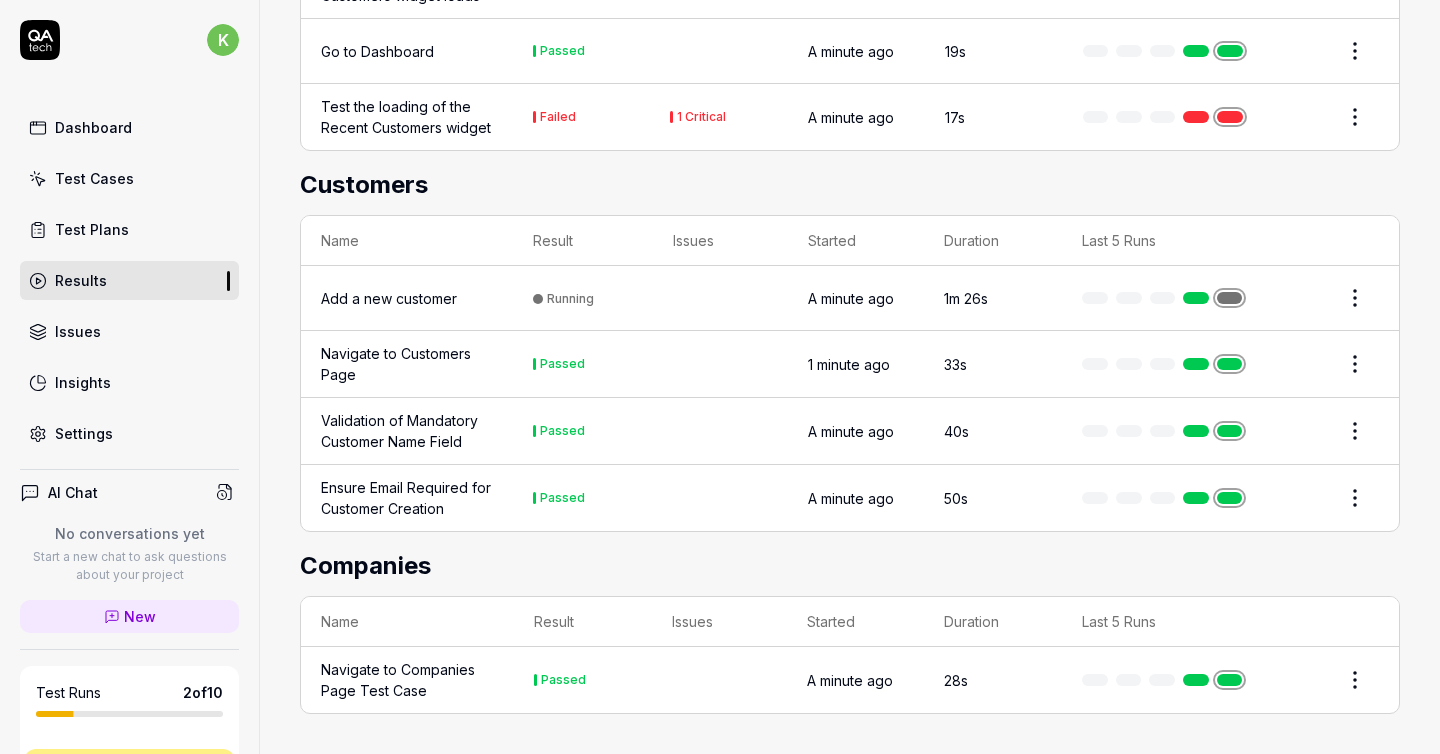 click on "k Dashboard Test Cases Test Plans Results Issues Insights Settings AI Chat No conversations yet Start a new chat to ask questions about your project New Test Runs 2  of  10 This is just a trial, upgrade for more tests! You have almost reached the limit for the trial. Upgrade Now Book a call with us Documentation t test Demo CRM Collapse Sidebar DEMO PROJECT Home / Results / Run: FLre Free Plan Home / Results / Run: FLre Free Plan Run: FLre Stop Status Running k Manual by kstryjewski@gmail.com Started 1 minute ago Duration 1m 50s 8 Tests   6 Passed 1 Failed 1 Running Failed Tests Test the loading of the Recent Customers widget The Recent Customers widget displays "Can't connect to database" instead of customer data. List Graph Dashboard Name Result Issues Started Duration Last 5 Runs Verify that Total Customers widget loads Passed A minute ago 19s Go to Dashboard Passed A minute ago 19s Test the loading of the Recent Customers widget Failed 1   Critical A minute ago 17s Customers Name Result Issues Started 33s" at bounding box center [720, 377] 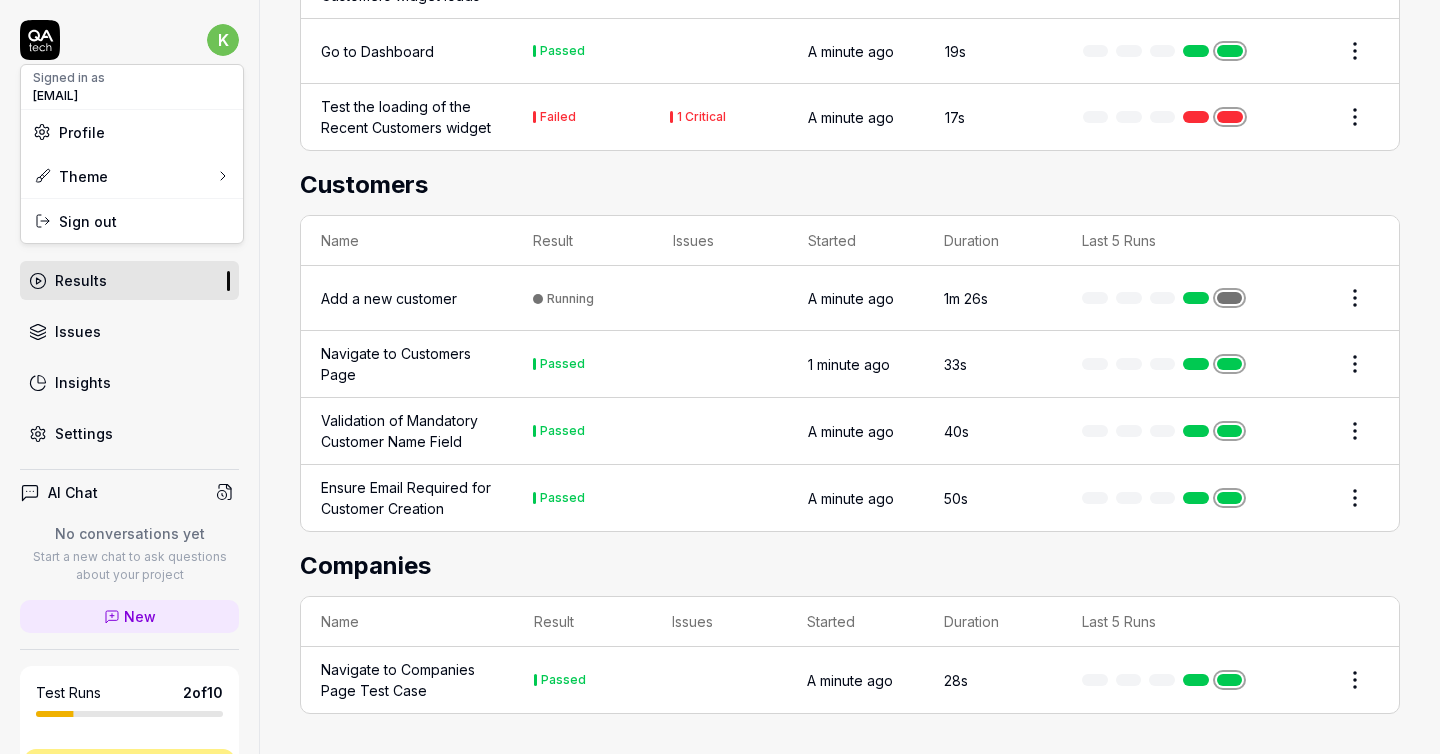 click on "k Dashboard Test Cases Test Plans Results Issues Insights Settings AI Chat No conversations yet Start a new chat to ask questions about your project New Test Runs 2  of  10 This is just a trial, upgrade for more tests! You have almost reached the limit for the trial. Upgrade Now Book a call with us Documentation t test Demo CRM Collapse Sidebar DEMO PROJECT Home / Results / Run: FLre Free Plan Home / Results / Run: FLre Free Plan Run: FLre Stop Status Running k Manual by kstryjewski@gmail.com Started 1 minute ago Duration 1m 51s 8 Tests   6 Passed 1 Failed 1 Running Failed Tests Test the loading of the Recent Customers widget The Recent Customers widget displays "Can't connect to database" instead of customer data. List Graph Dashboard Name Result Issues Started Duration Last 5 Runs Verify that Total Customers widget loads Passed A minute ago 19s Go to Dashboard Passed A minute ago 19s Test the loading of the Recent Customers widget Failed 1   Critical A minute ago 17s Customers Name Result Issues Started 33s" at bounding box center (720, 377) 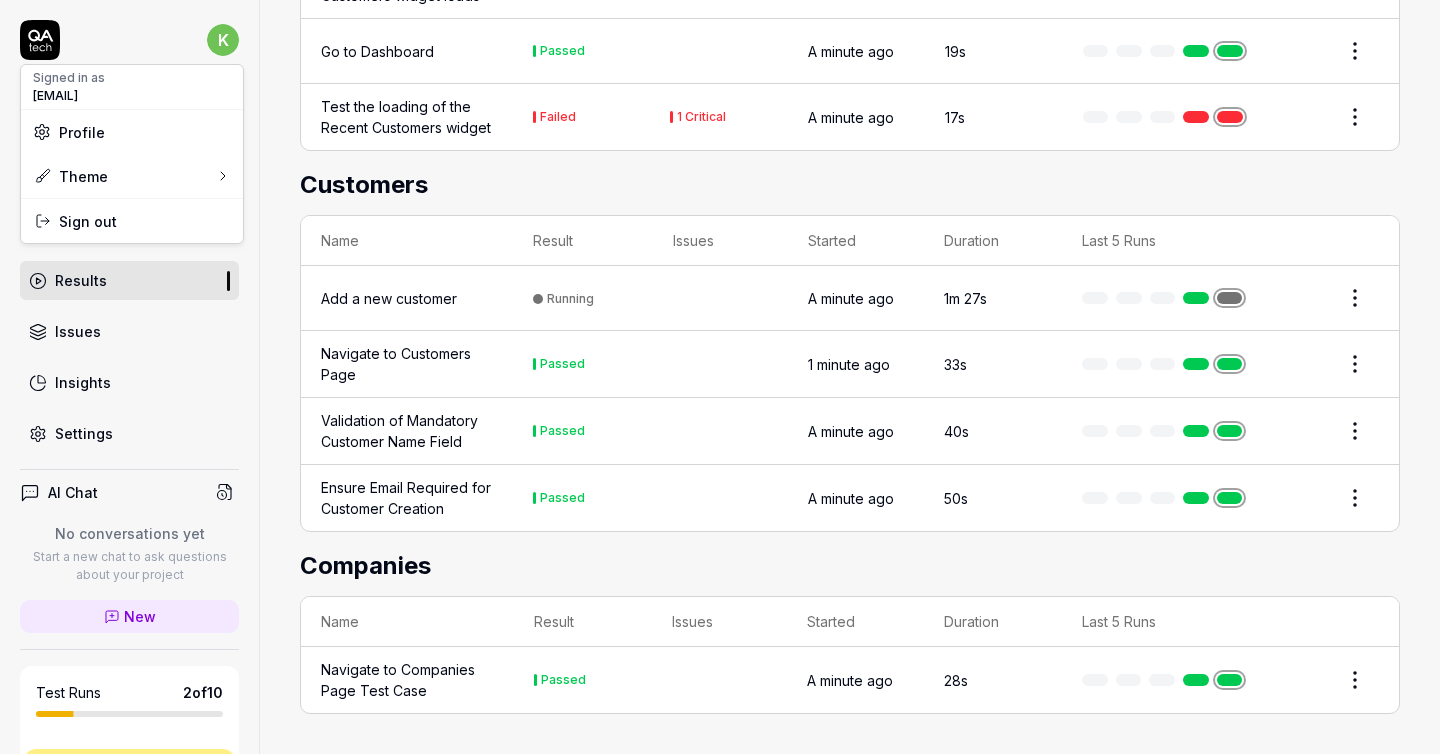 click on "k Dashboard Test Cases Test Plans Results Issues Insights Settings AI Chat No conversations yet Start a new chat to ask questions about your project New Test Runs 2  of  10 This is just a trial, upgrade for more tests! You have almost reached the limit for the trial. Upgrade Now Book a call with us Documentation t test Demo CRM Collapse Sidebar DEMO PROJECT Home / Results / Run: FLre Free Plan Home / Results / Run: FLre Free Plan Run: FLre Stop Status Running k Manual by kstryjewski@gmail.com Started 1 minute ago Duration 1m 51s 8 Tests   6 Passed 1 Failed 1 Running Failed Tests Test the loading of the Recent Customers widget The Recent Customers widget displays "Can't connect to database" instead of customer data. List Graph Dashboard Name Result Issues Started Duration Last 5 Runs Verify that Total Customers widget loads Passed A minute ago 19s Go to Dashboard Passed A minute ago 19s Test the loading of the Recent Customers widget Failed 1   Critical A minute ago 17s Customers Name Result Issues Started 33s" at bounding box center [720, 377] 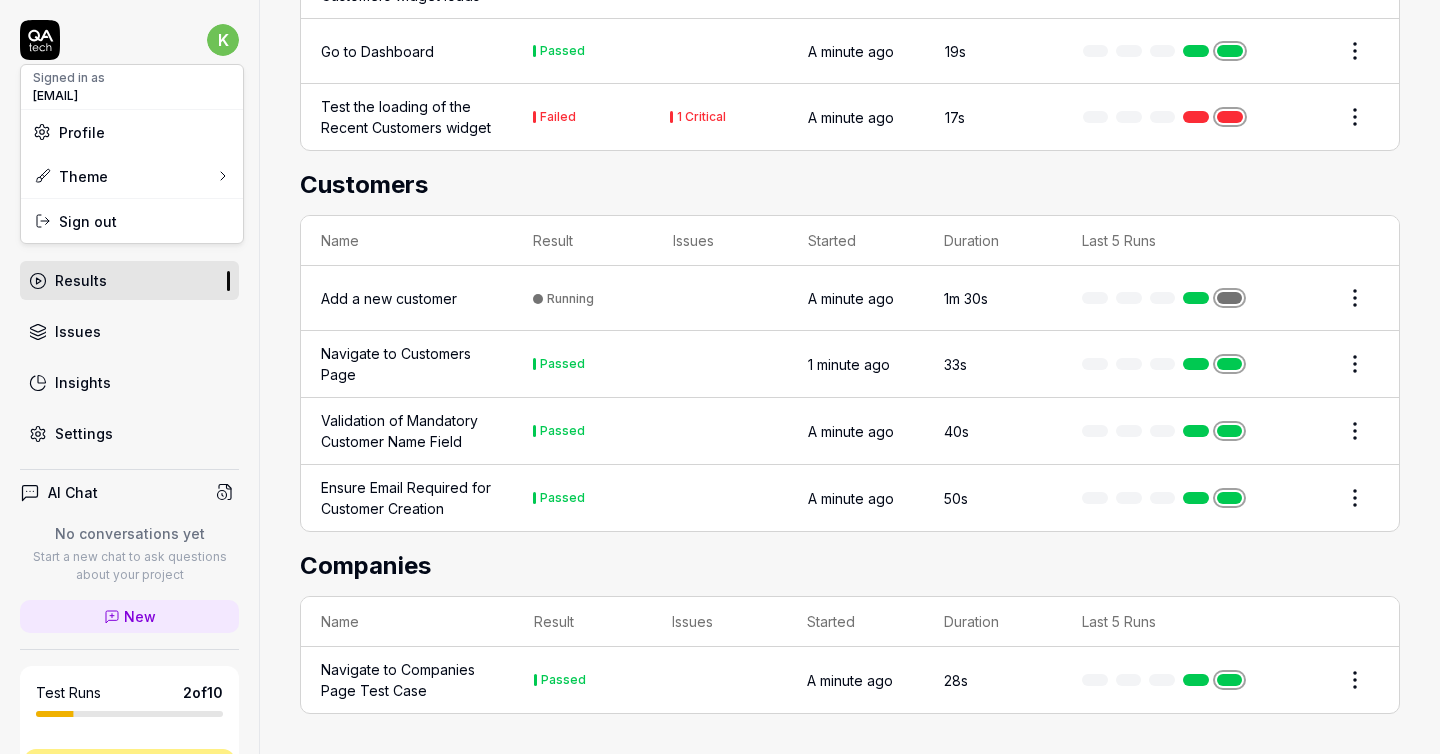 click on "Signed in as" at bounding box center [69, 78] 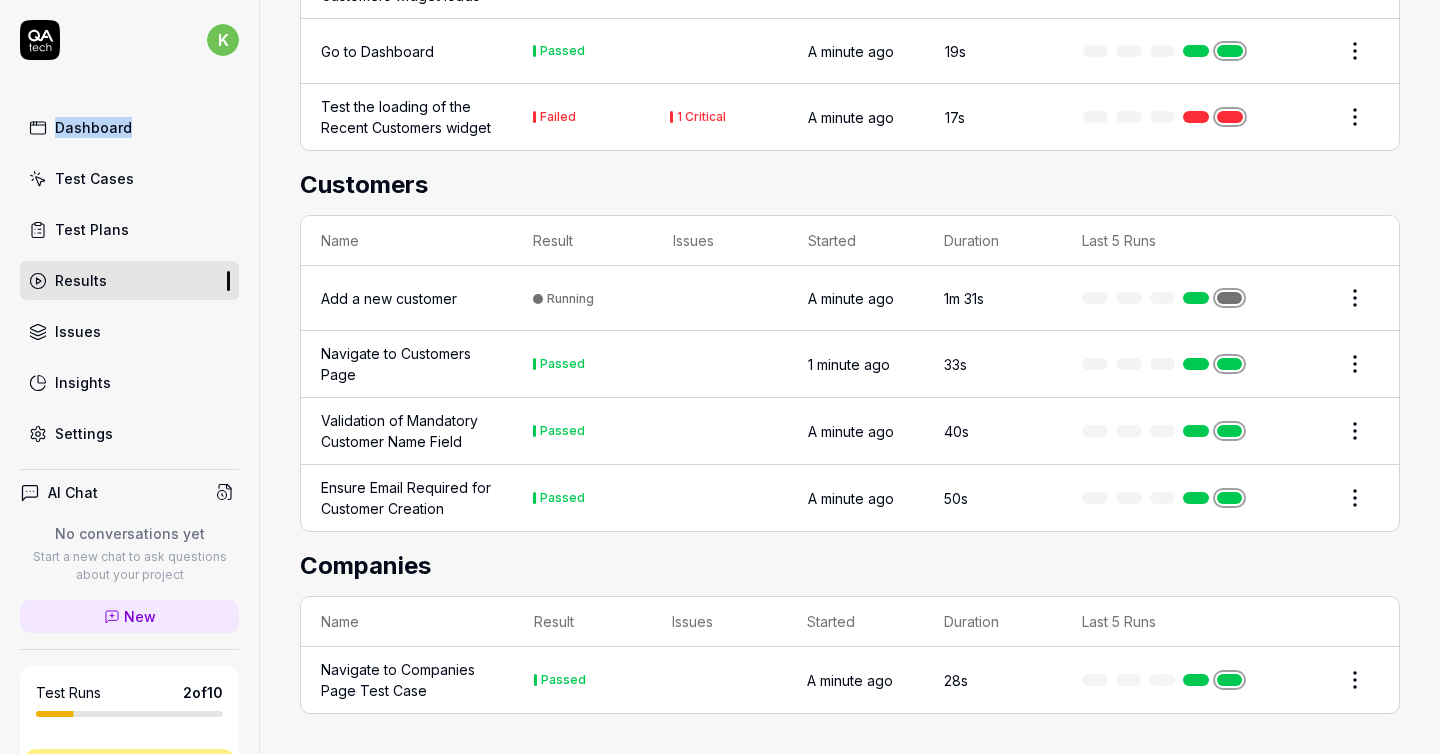 click 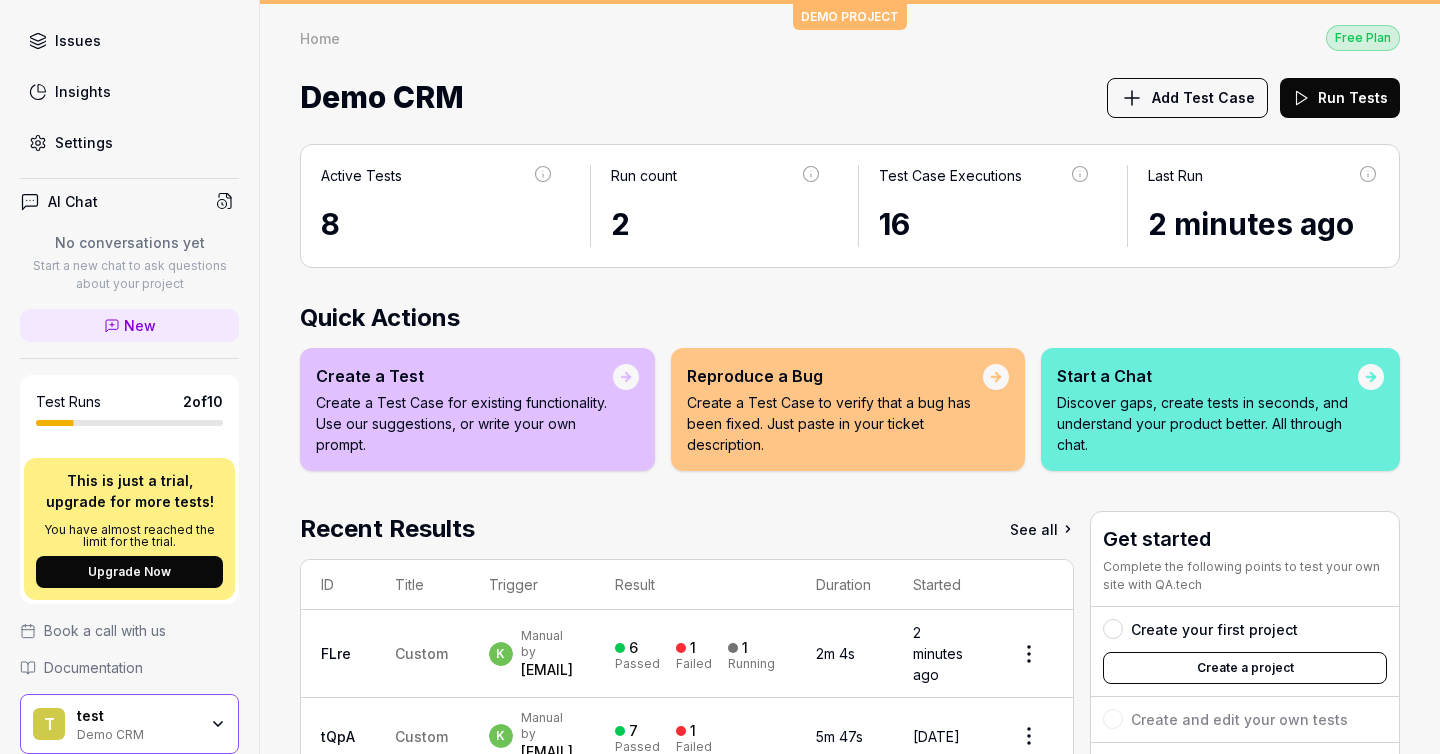 scroll, scrollTop: 295, scrollLeft: 0, axis: vertical 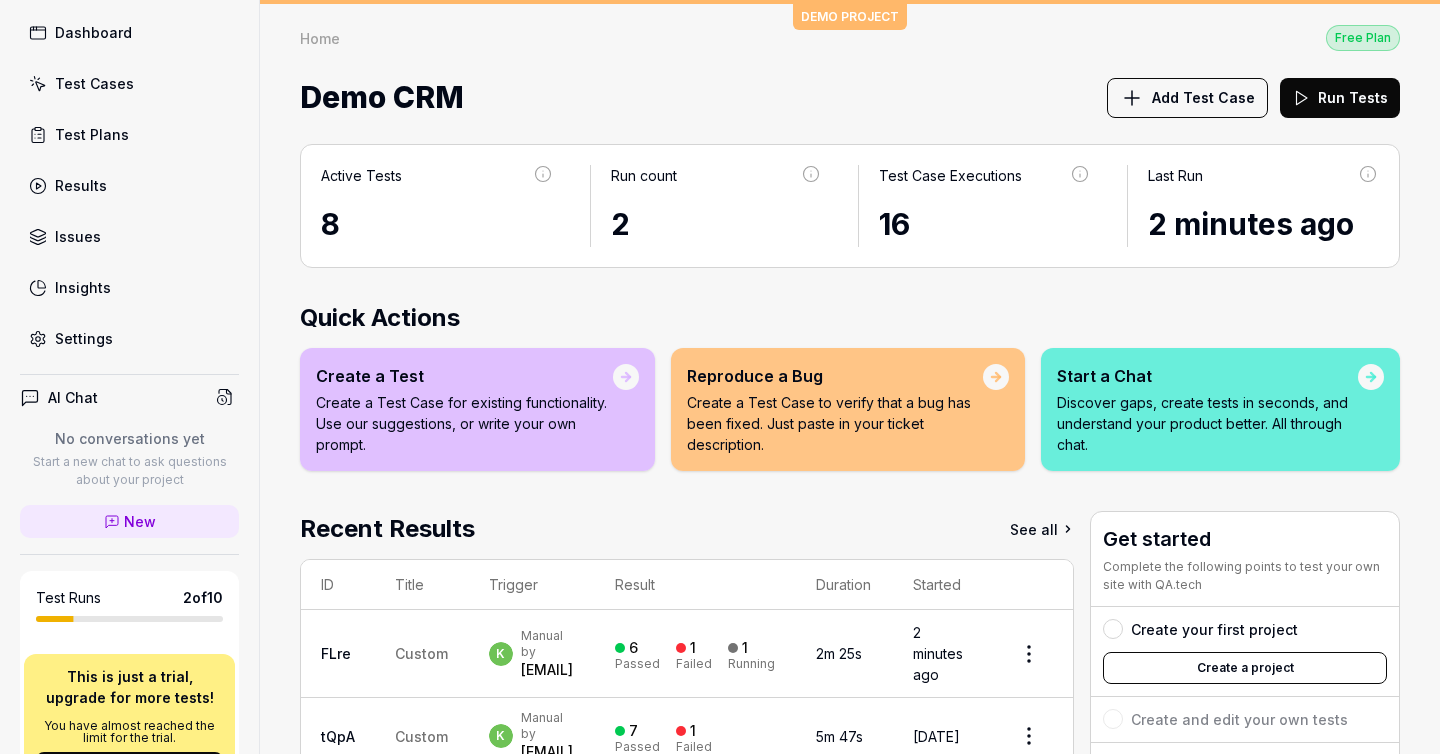 click on "New" at bounding box center (140, 521) 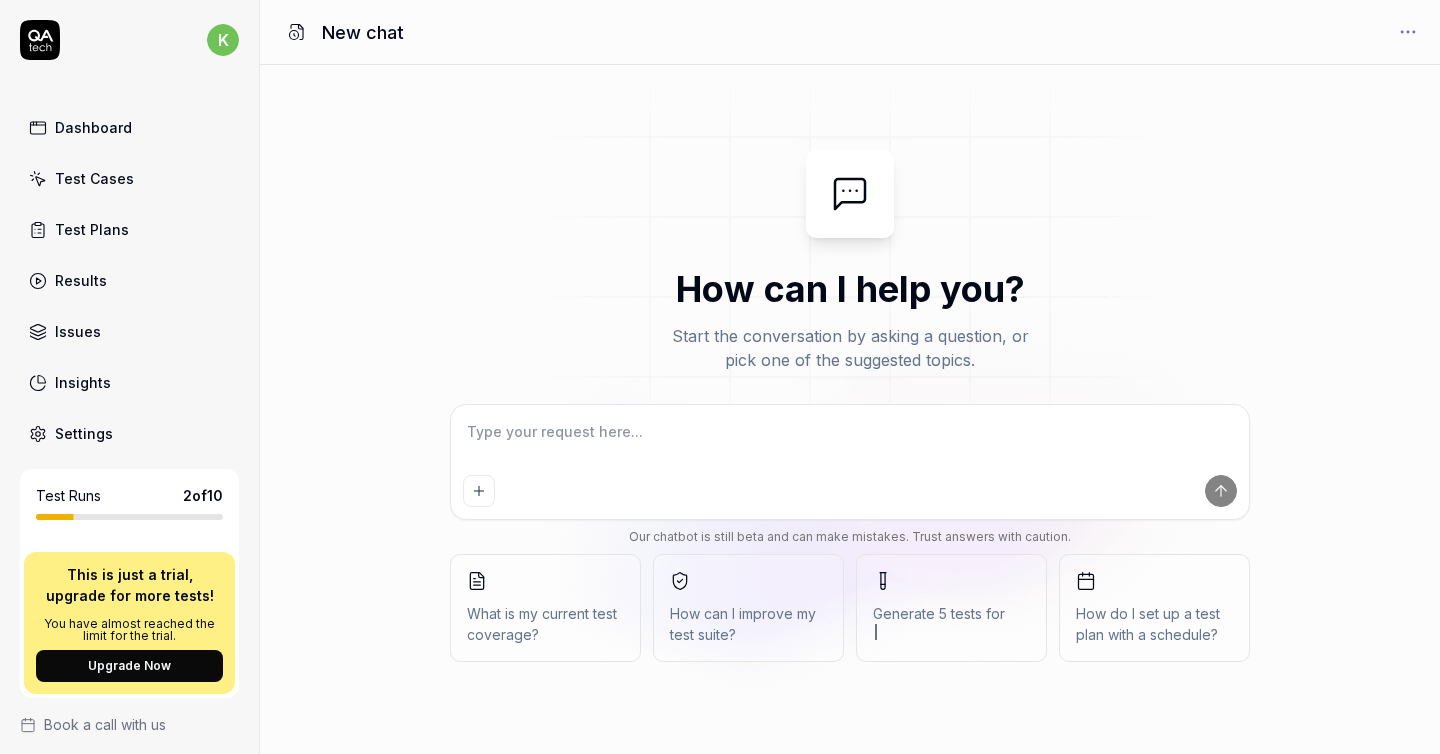 scroll, scrollTop: 0, scrollLeft: 0, axis: both 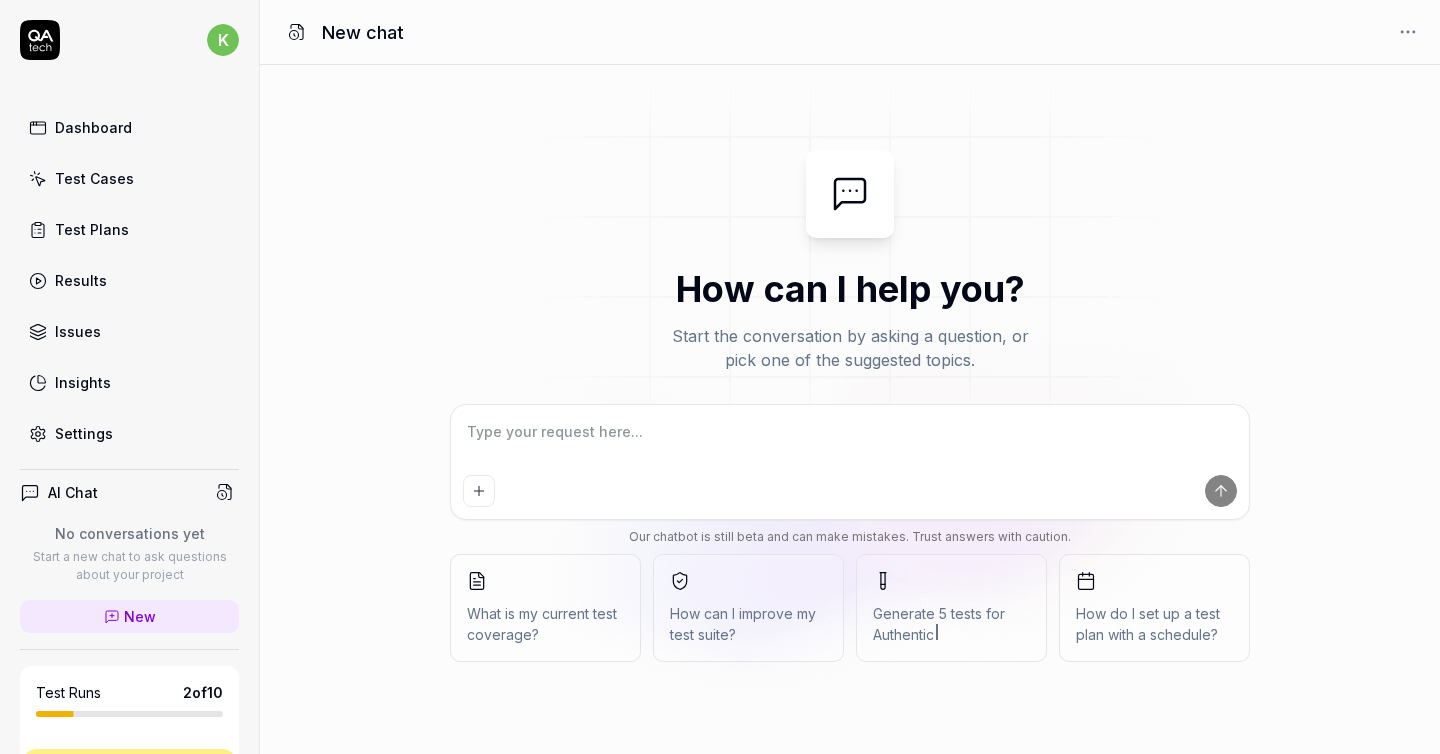 type on "*" 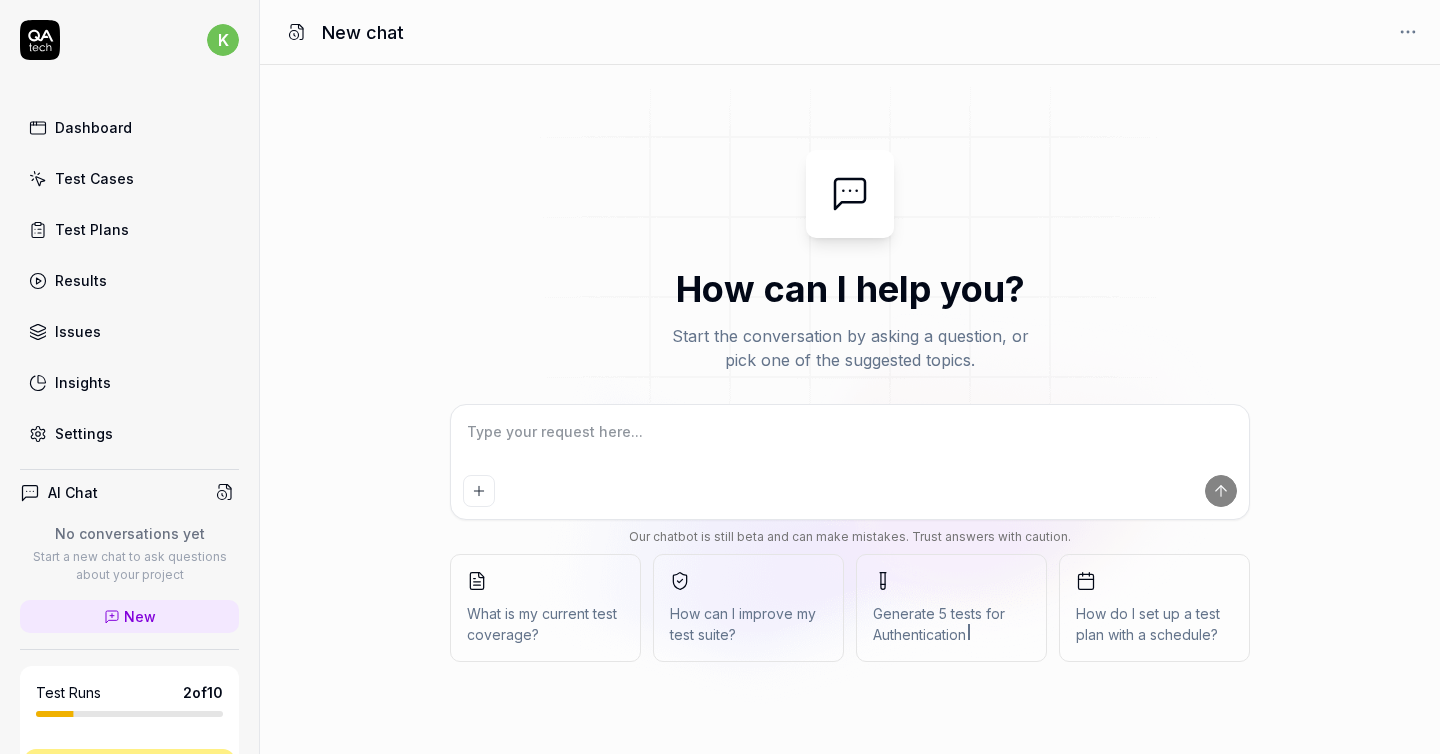 type on "p" 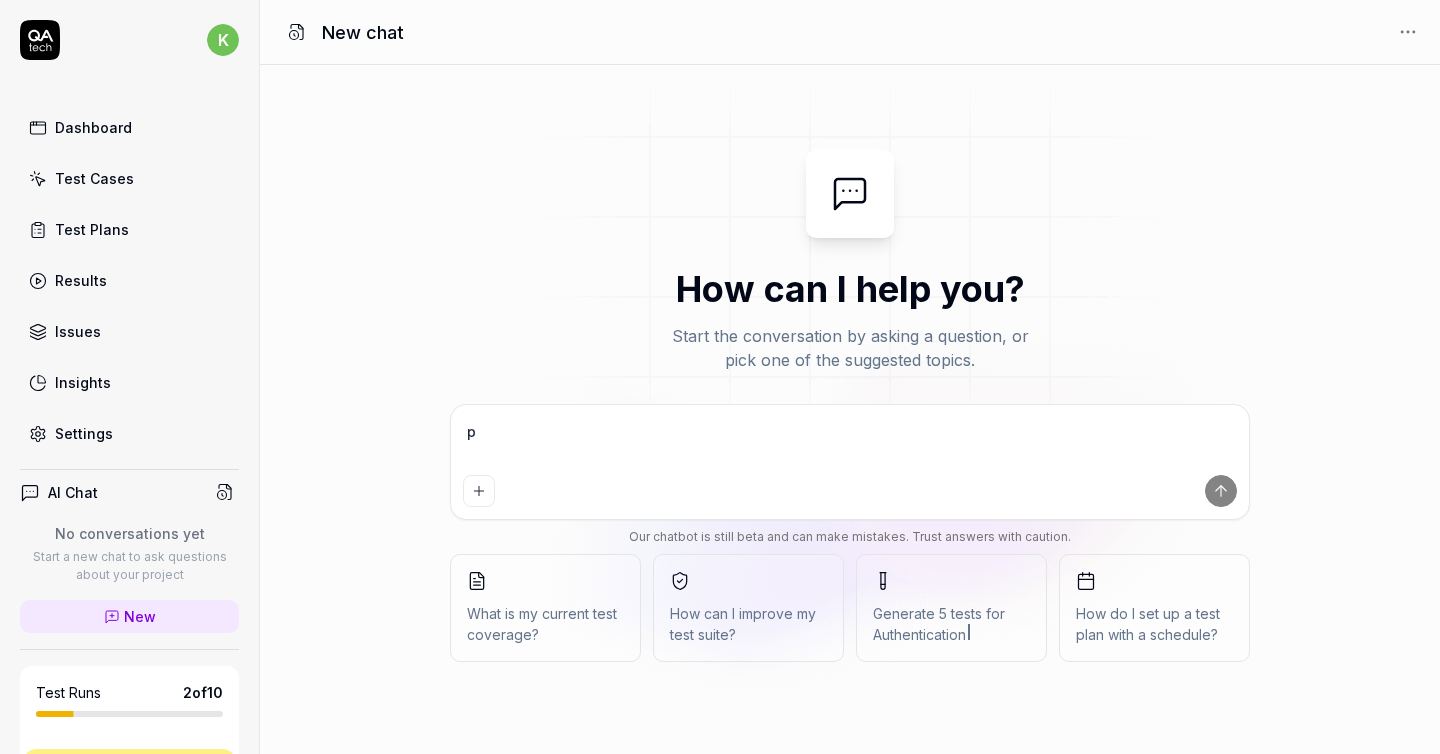 type on "pl" 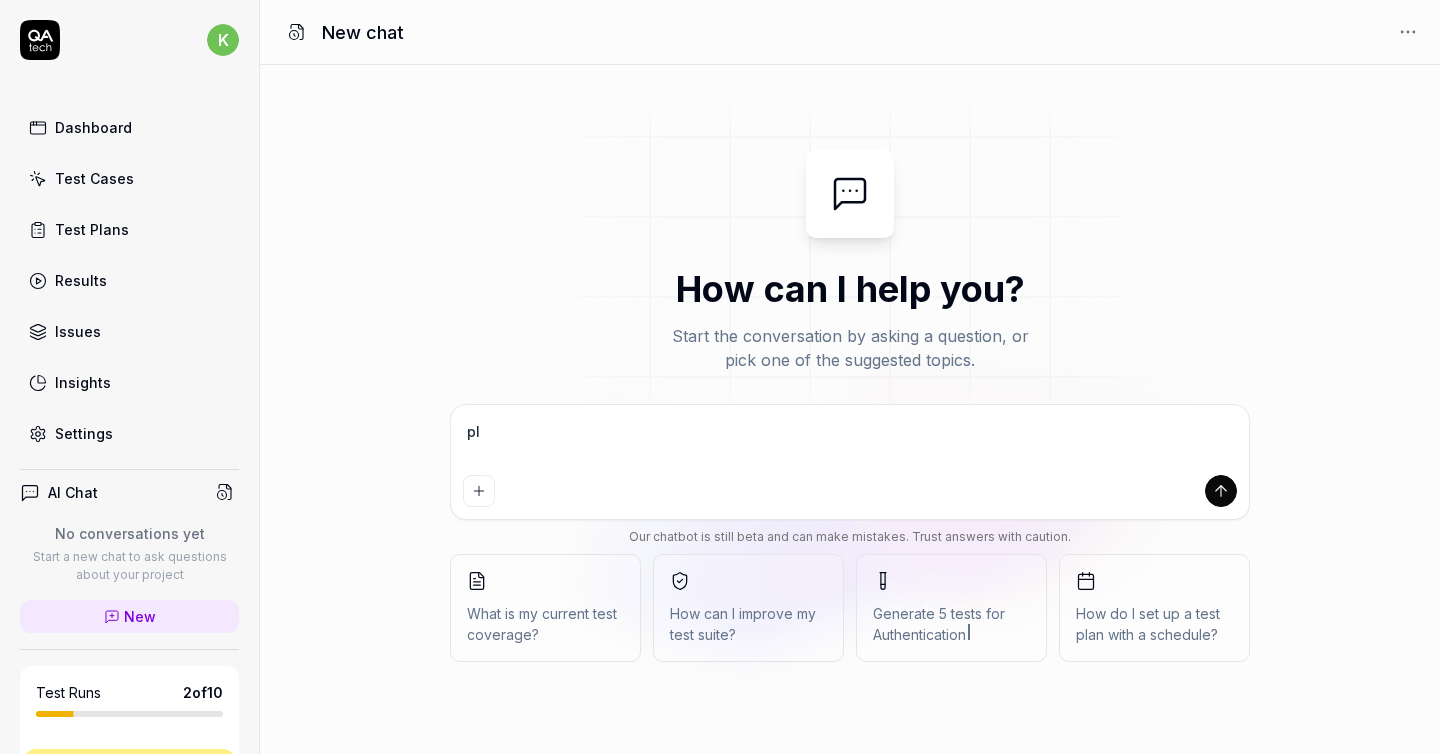 type on "ple" 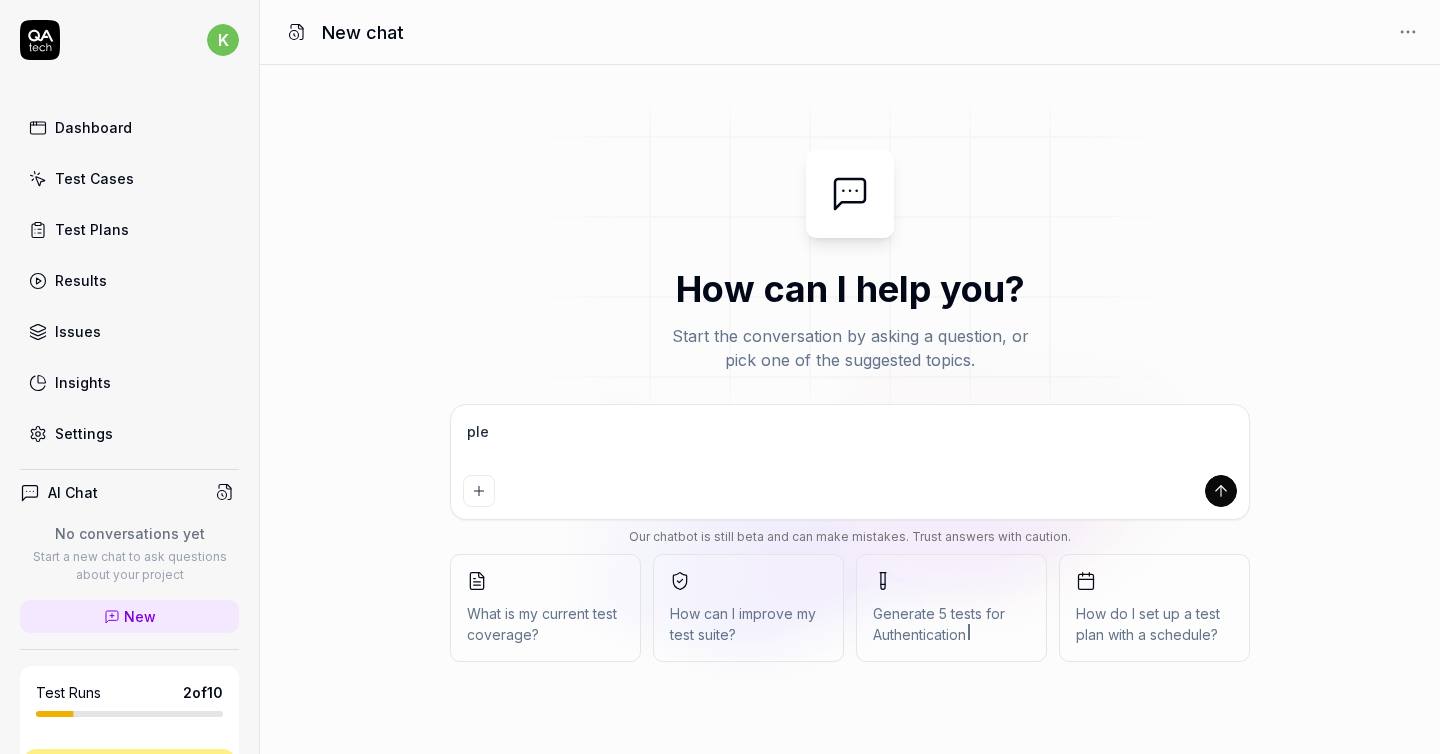 type on "plea" 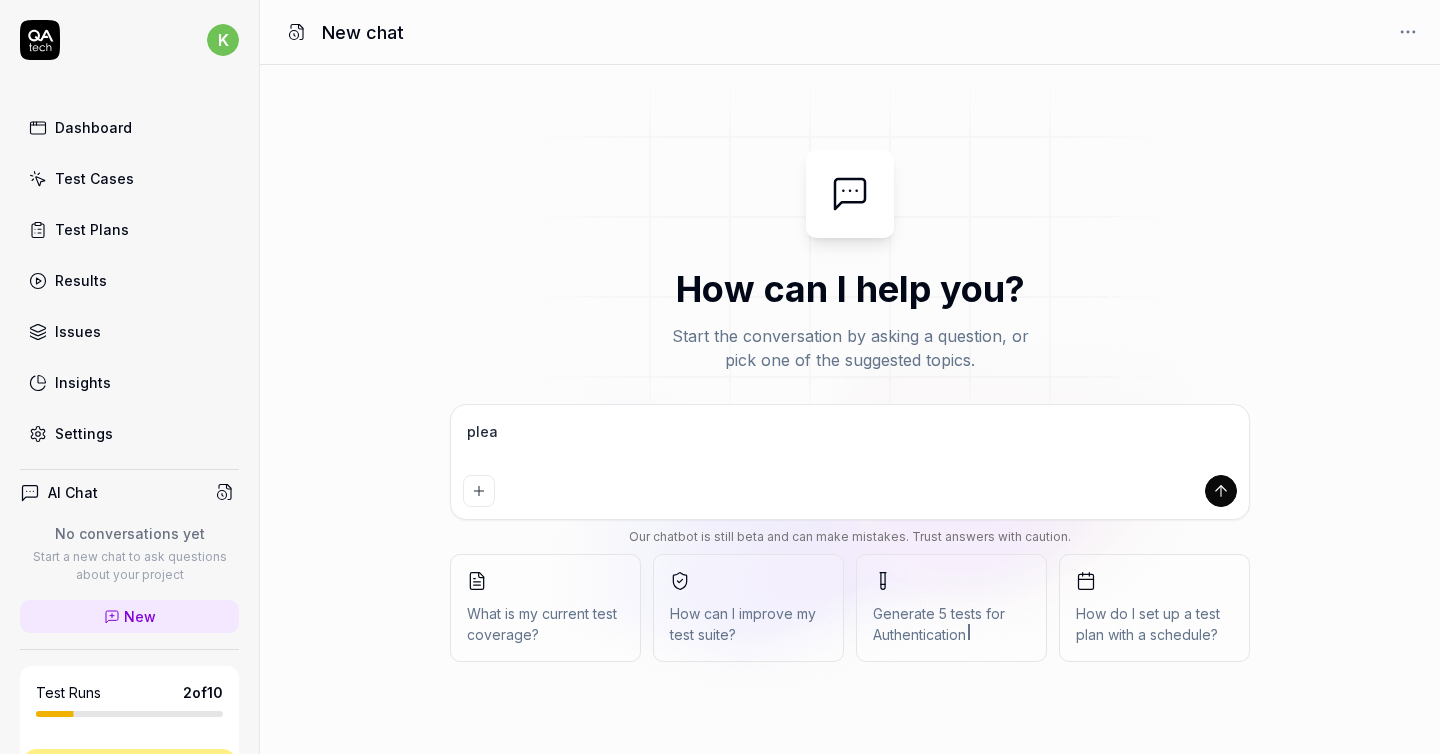 type on "*" 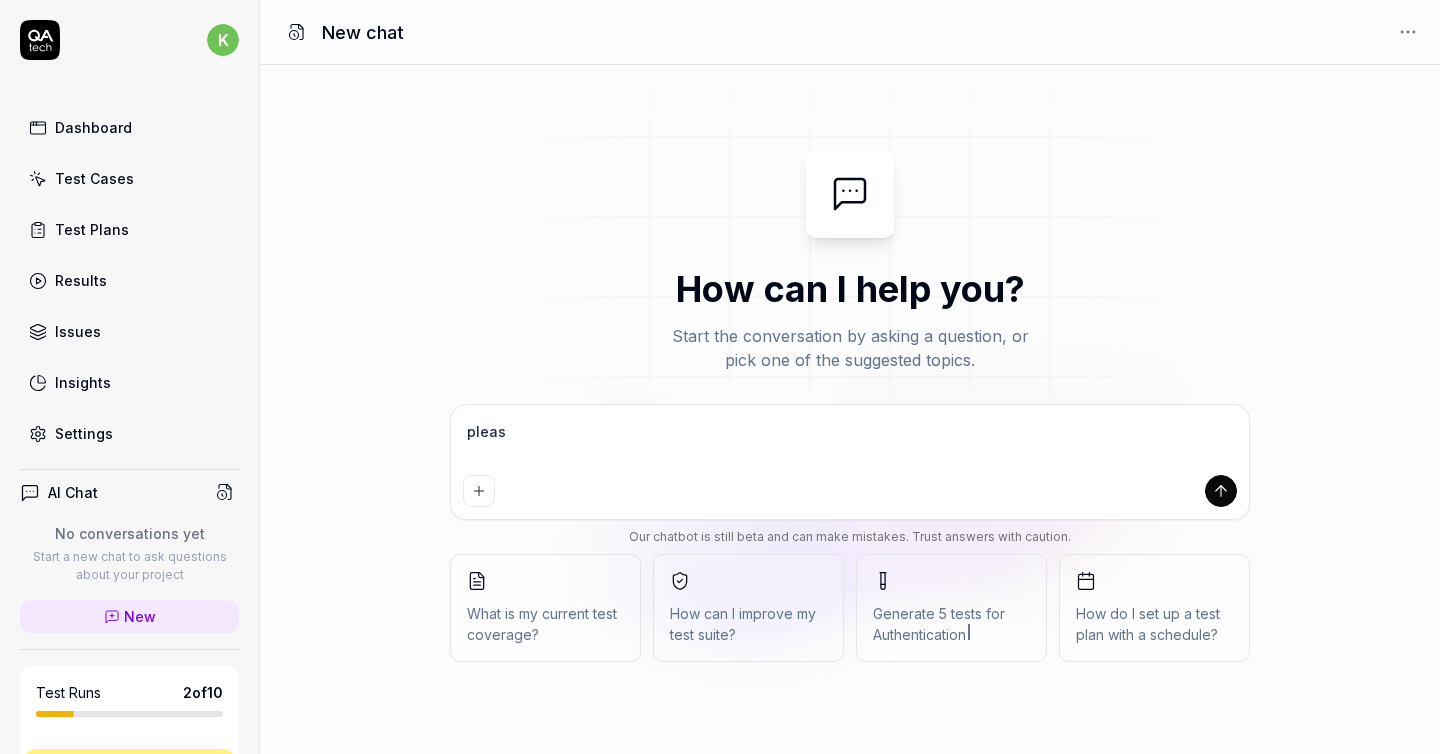 type on "please" 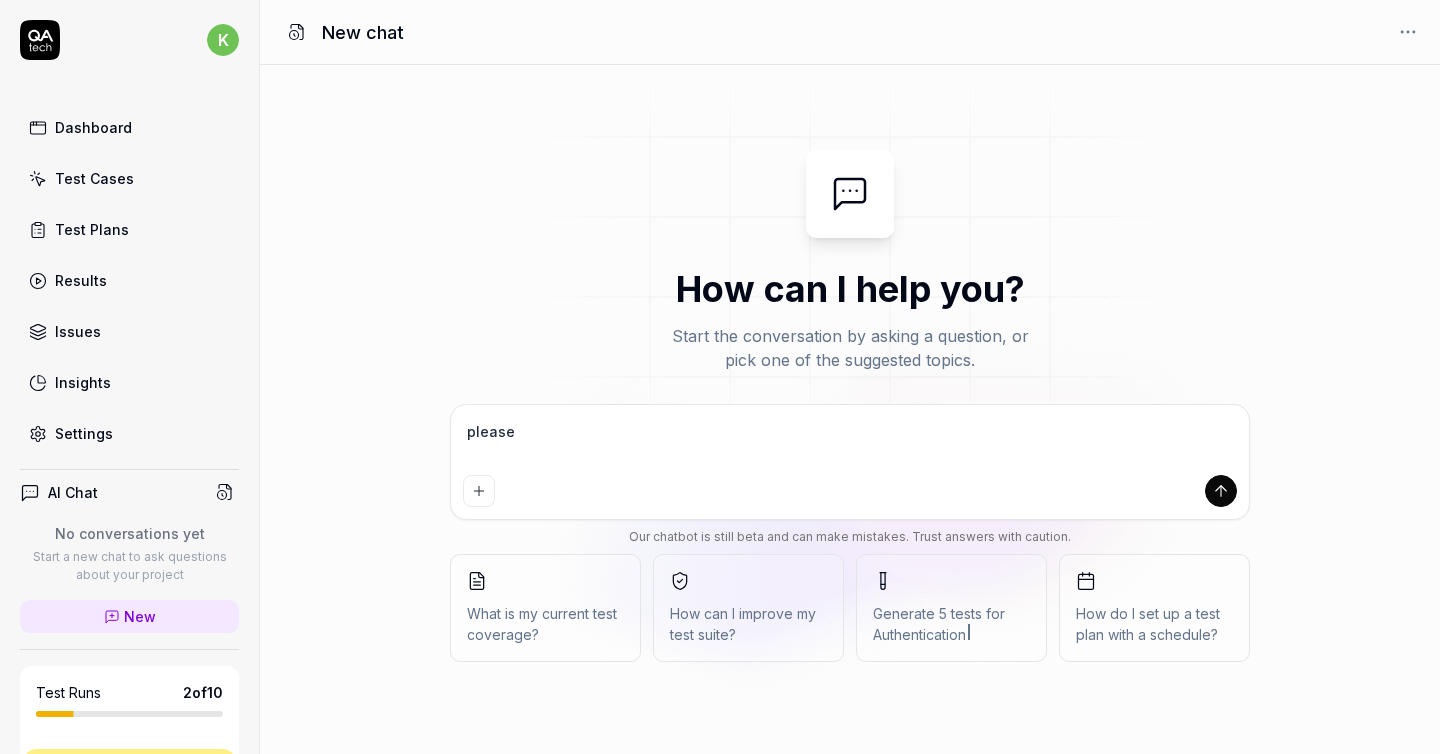 type on "please" 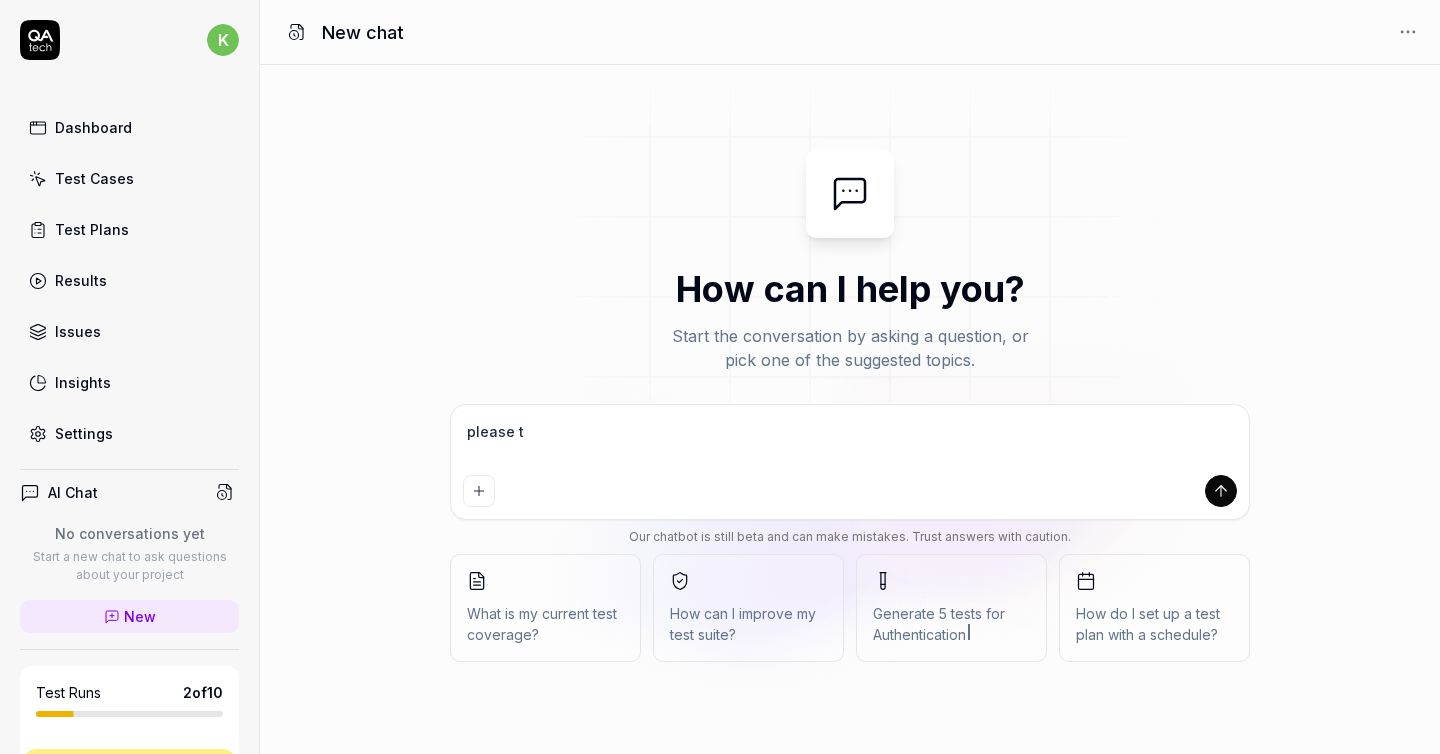 type on "please te" 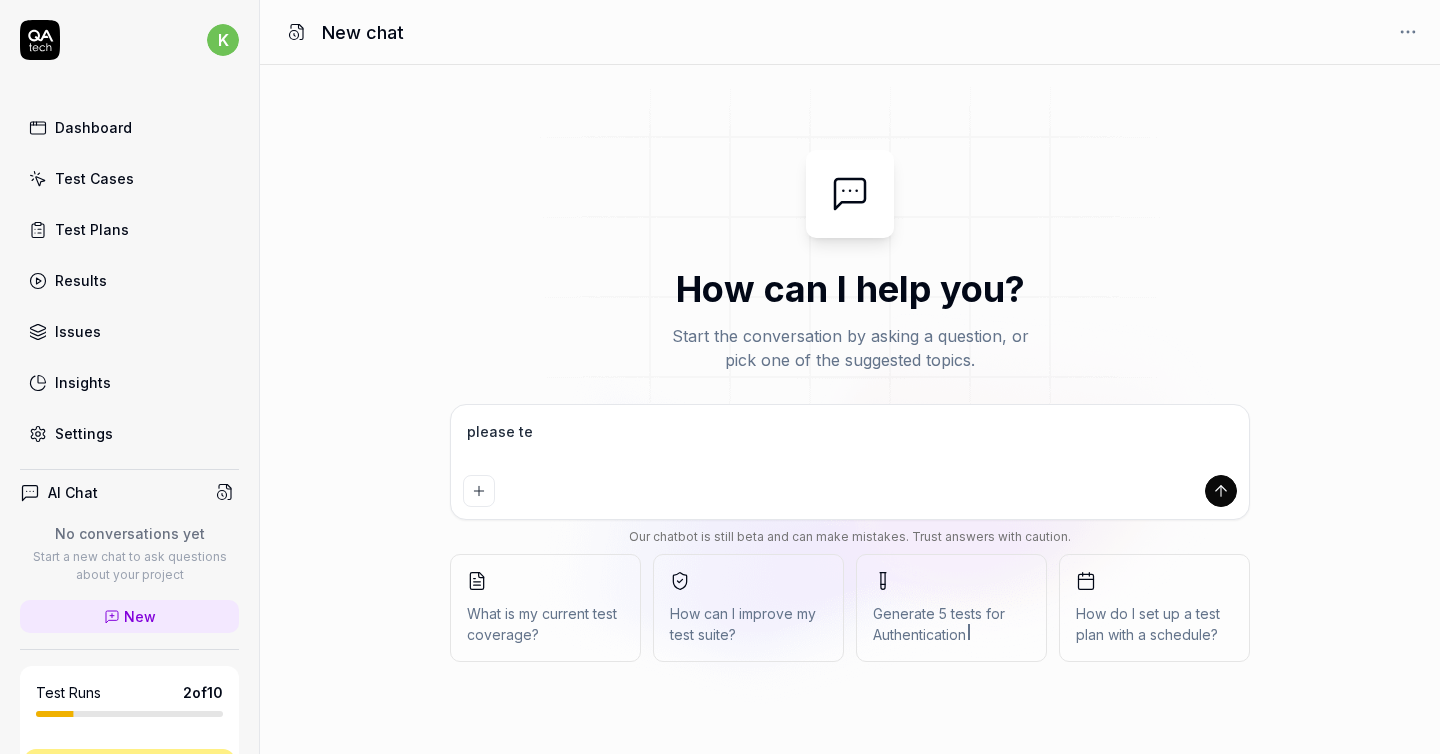 type on "*" 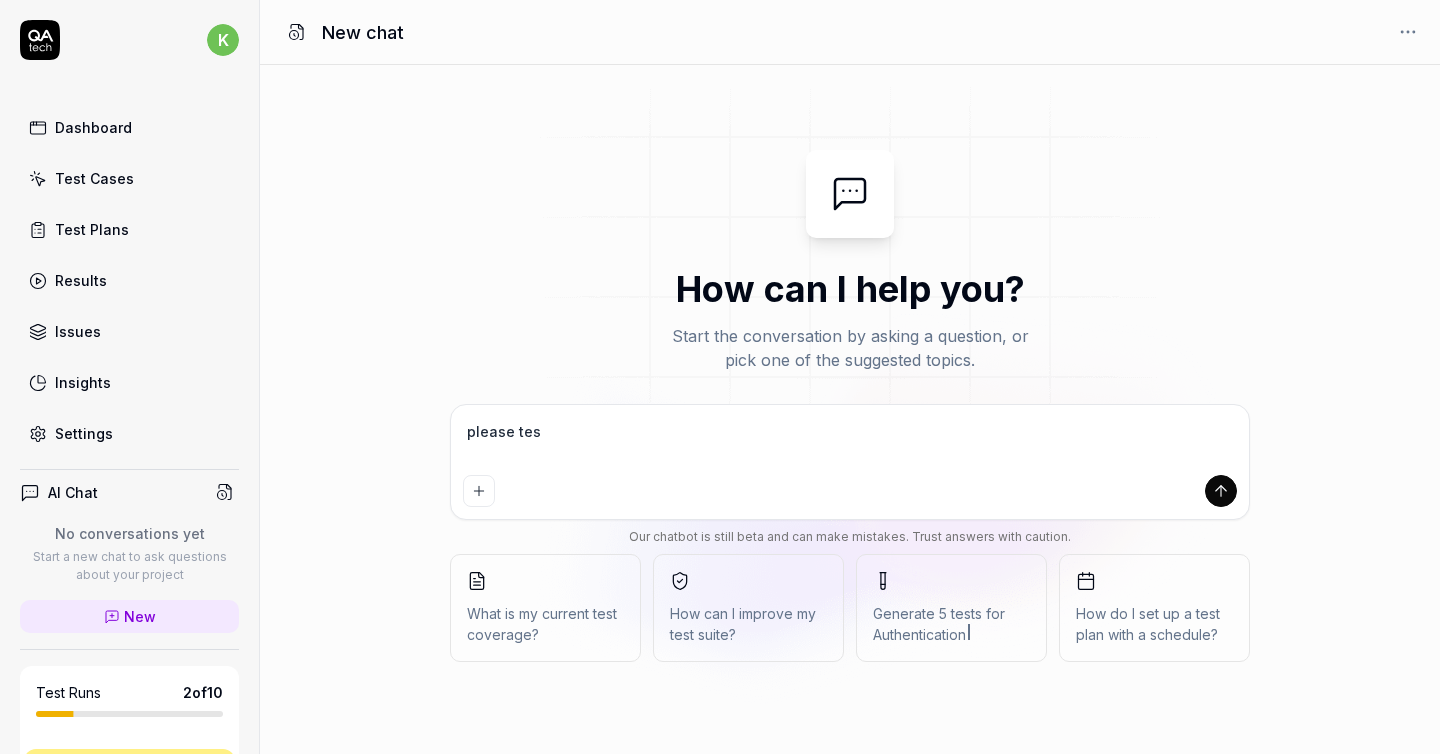 type on "please test" 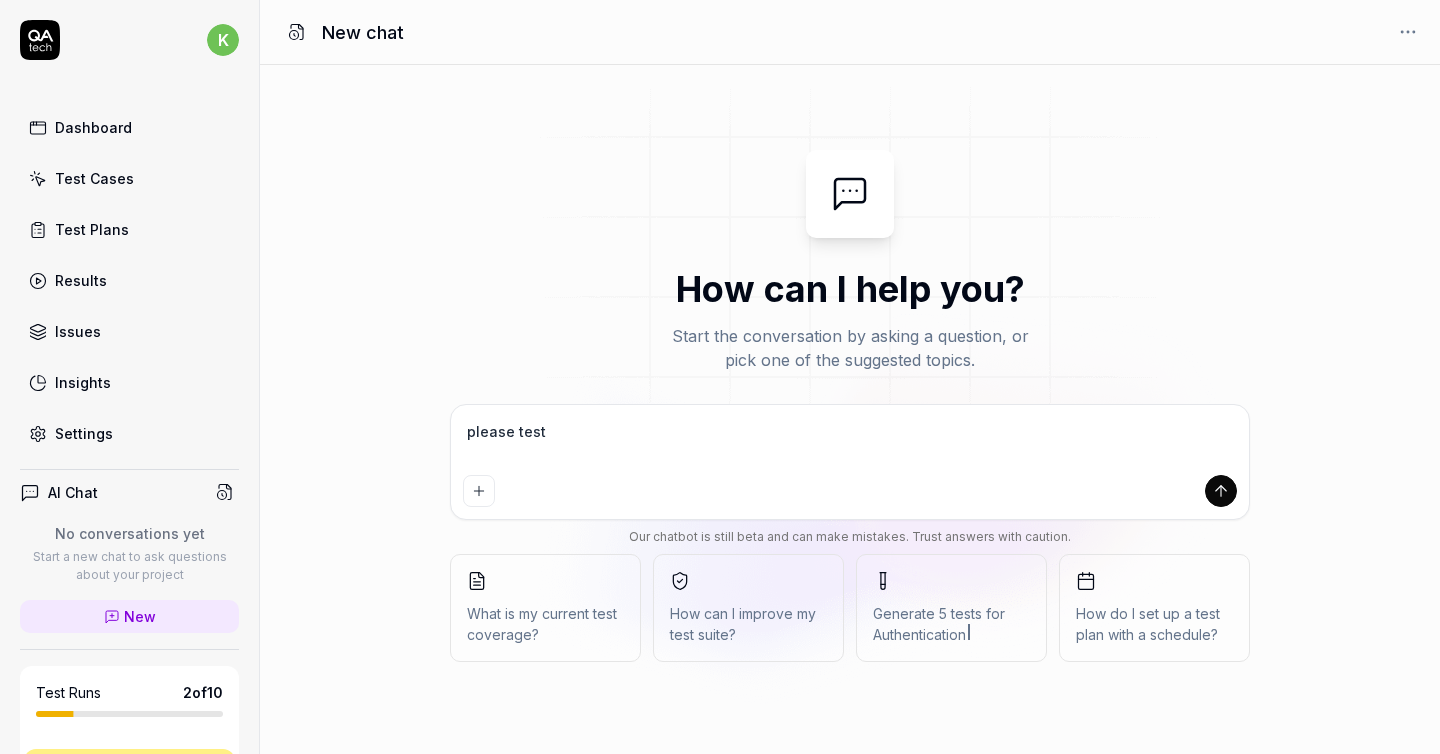 type on "please test" 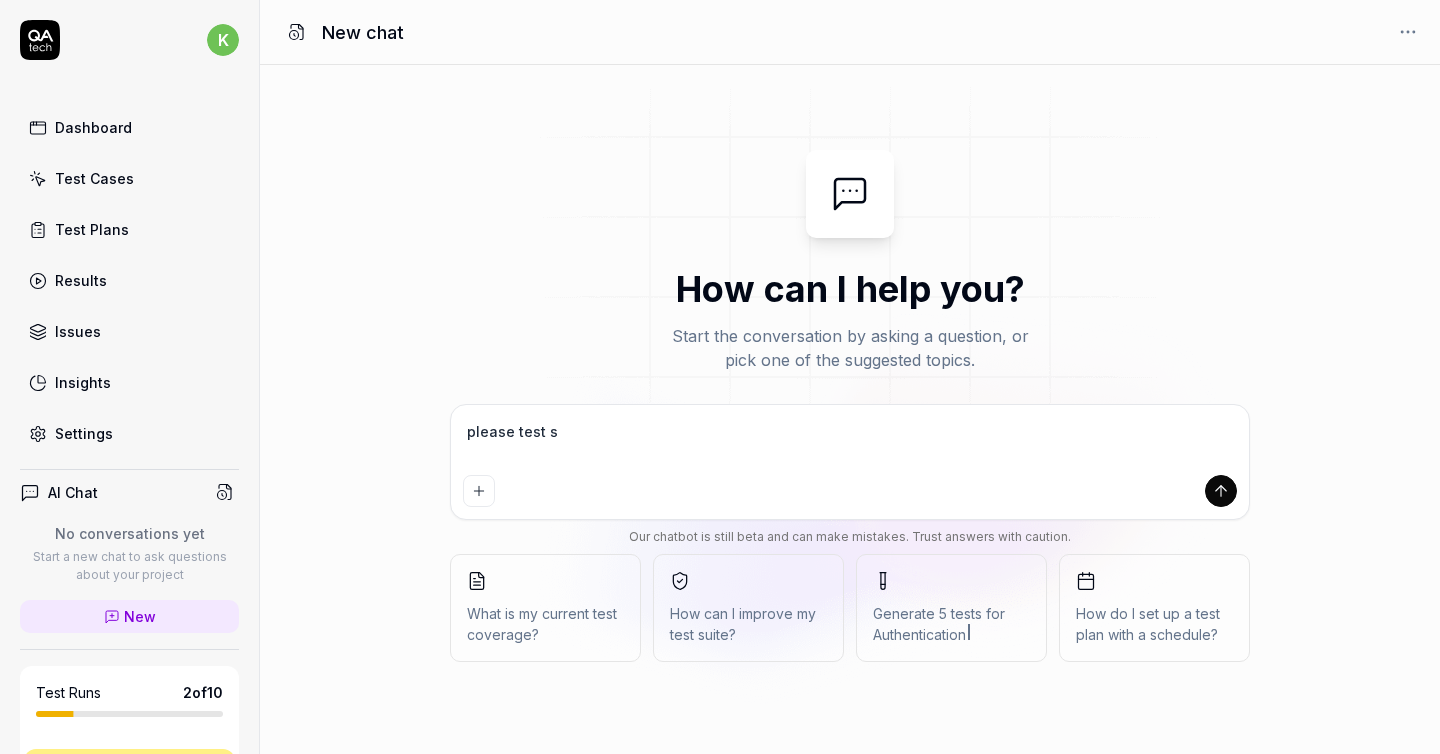 type on "please test su" 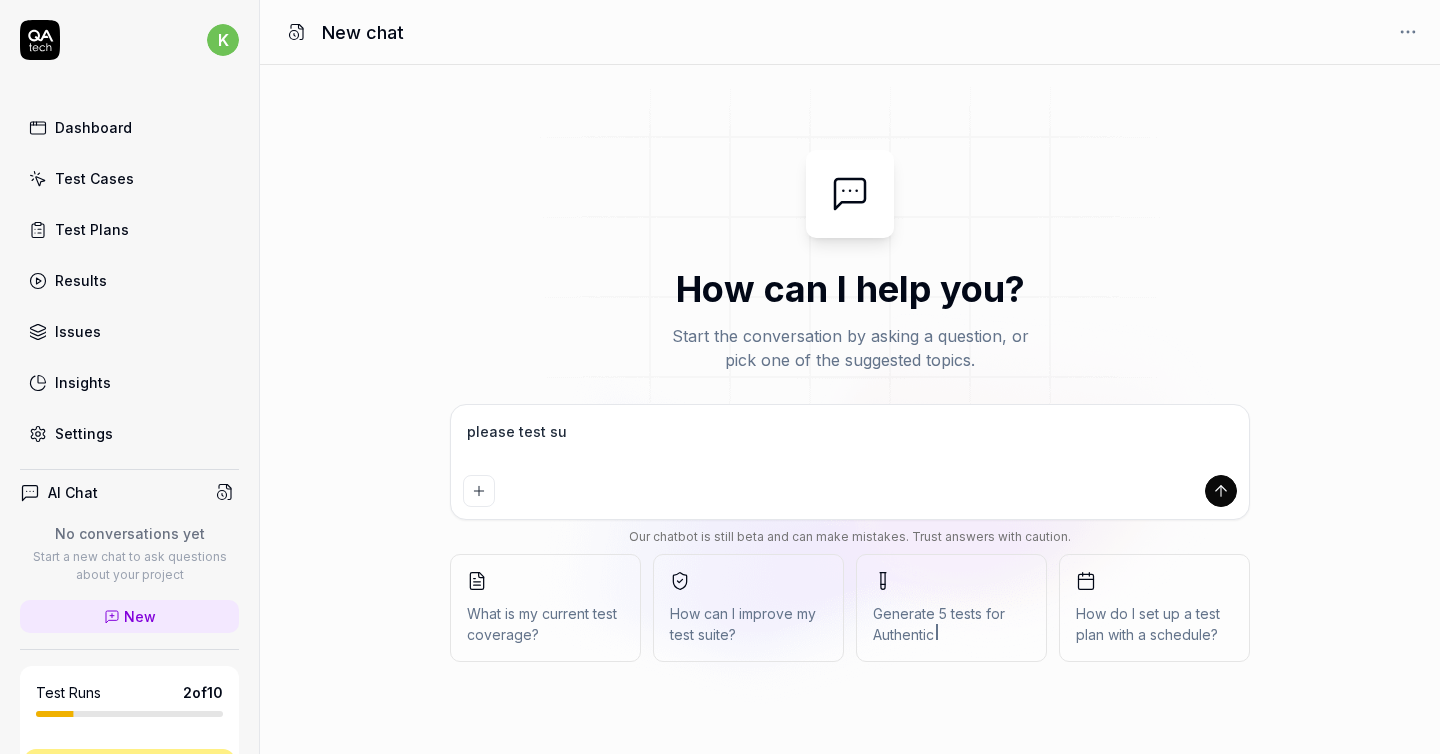 type on "please test sub" 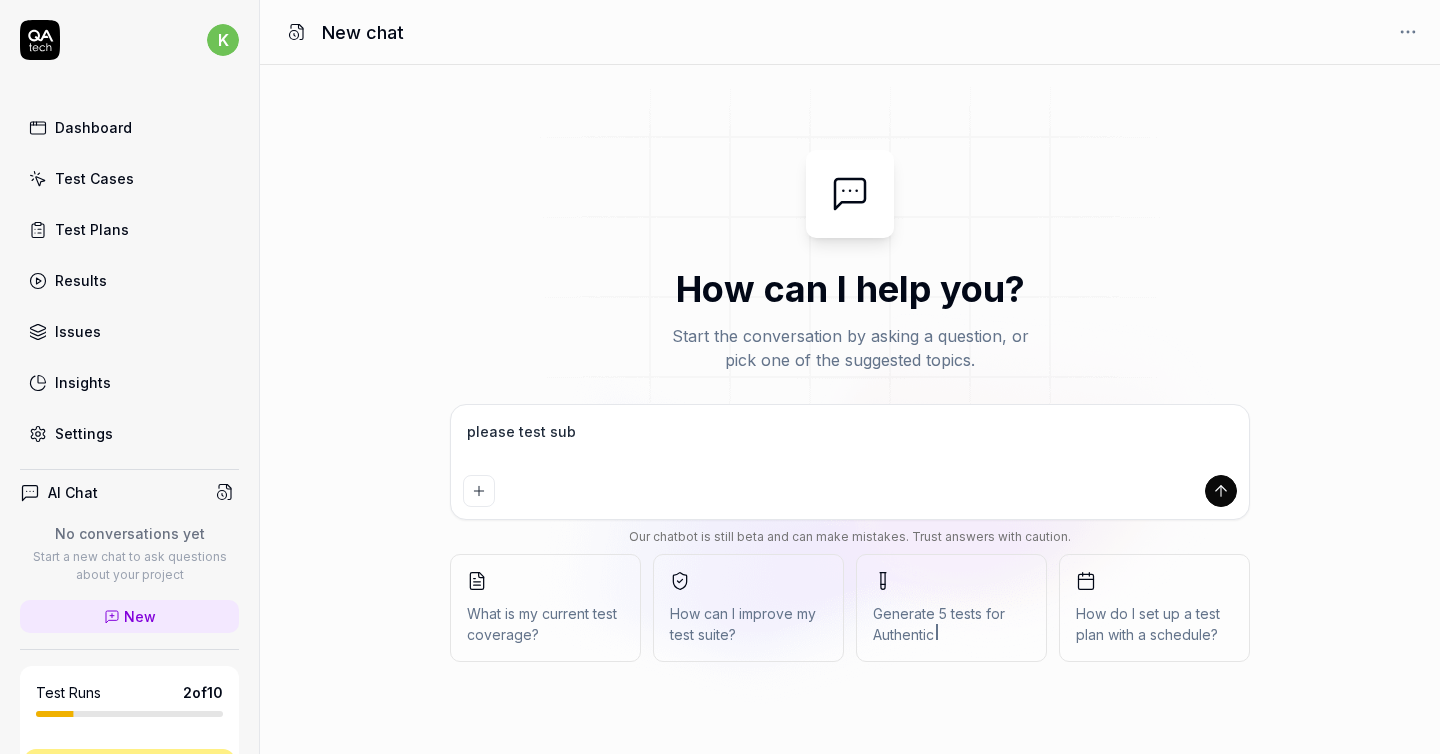 type on "please test subs" 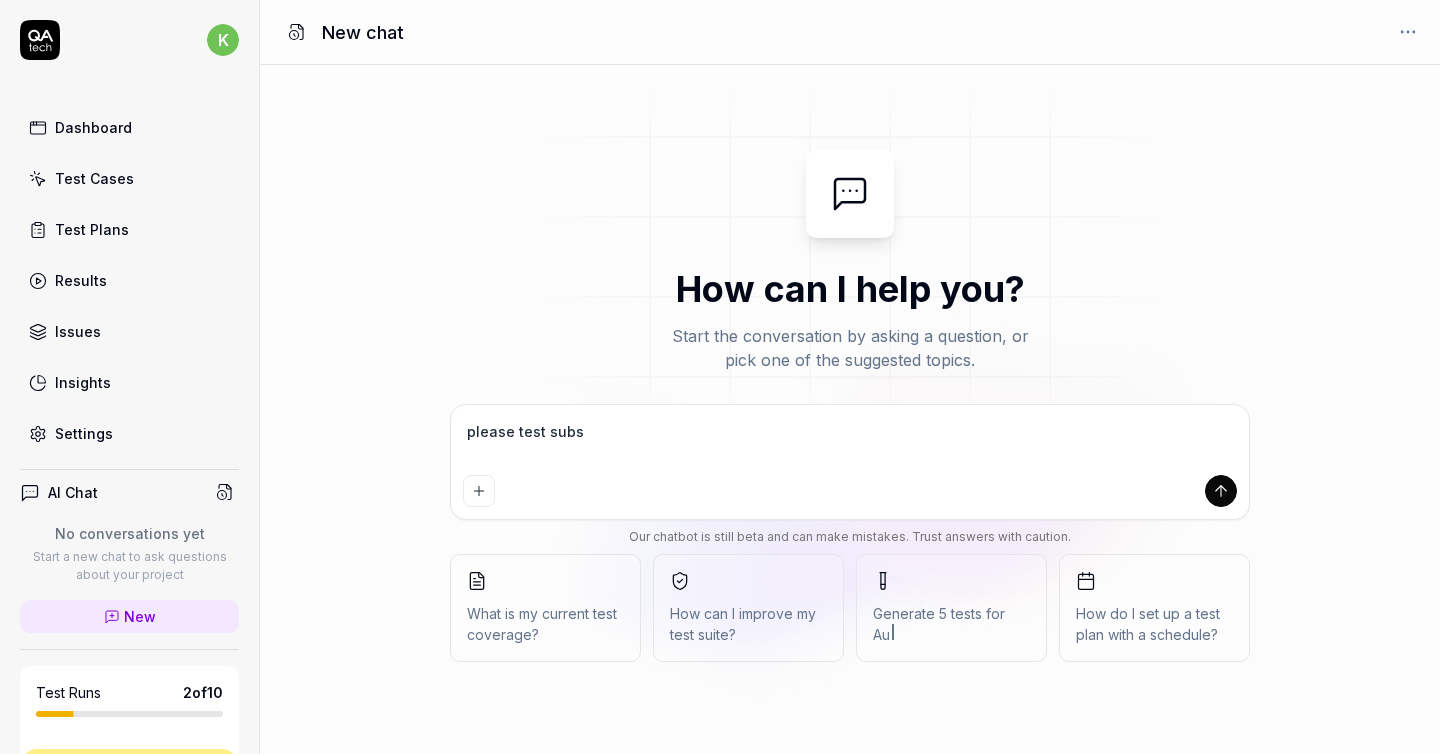 type on "please test subsc" 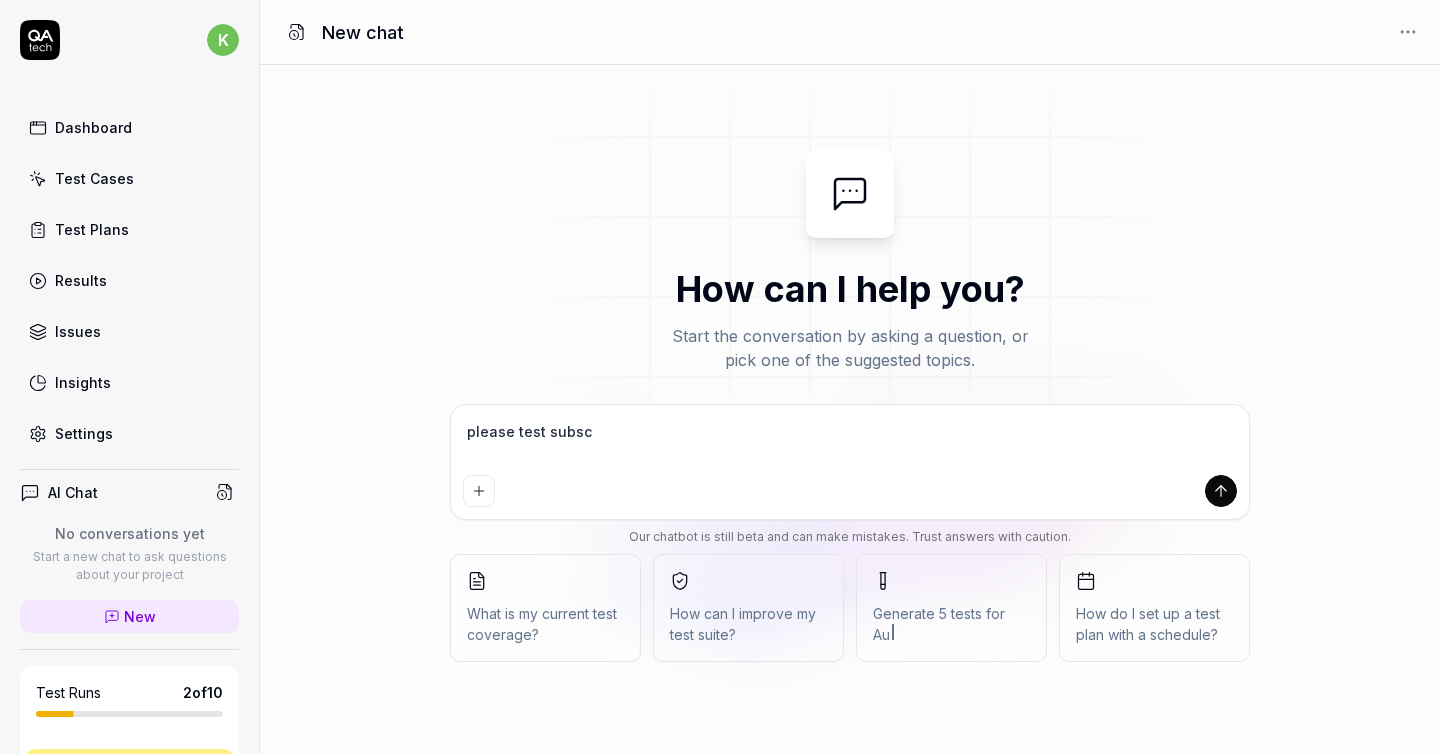 type on "*" 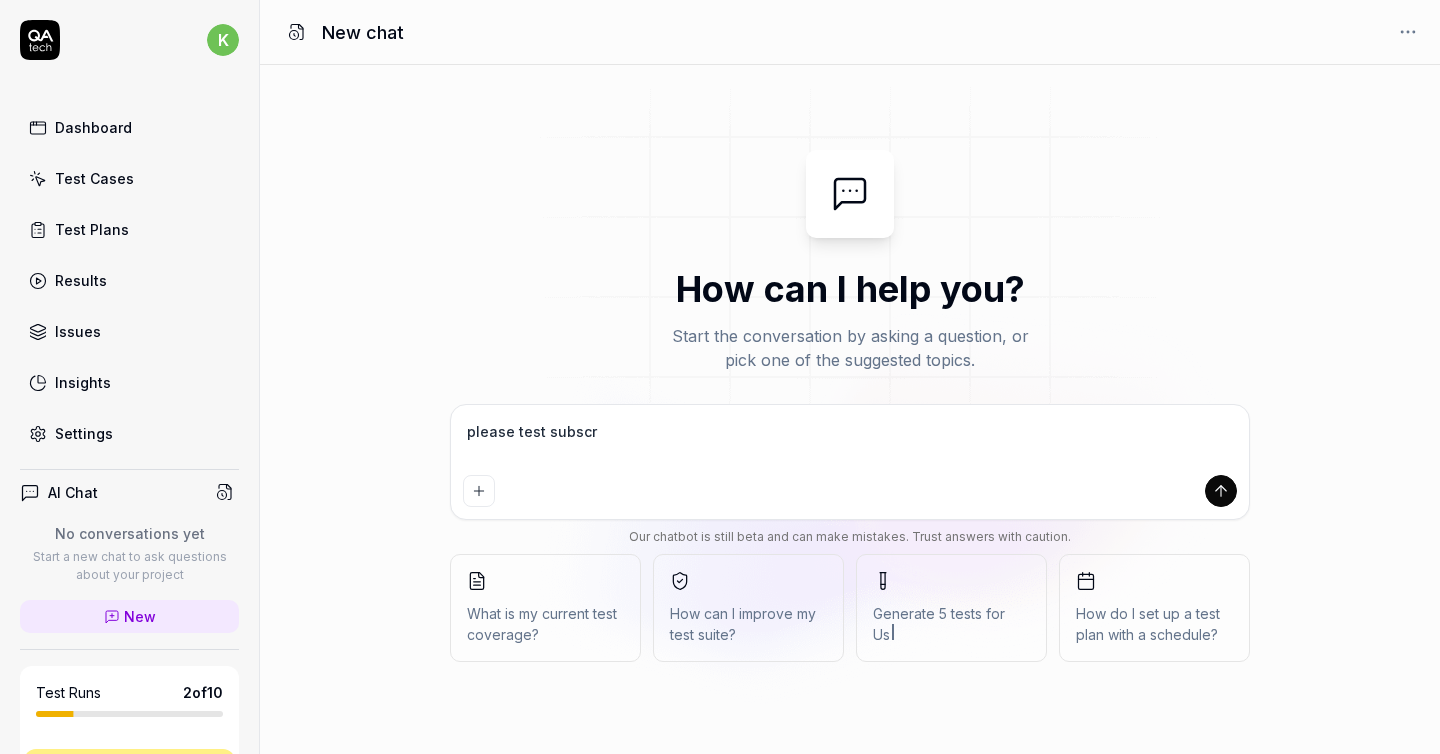 type on "please test subscri" 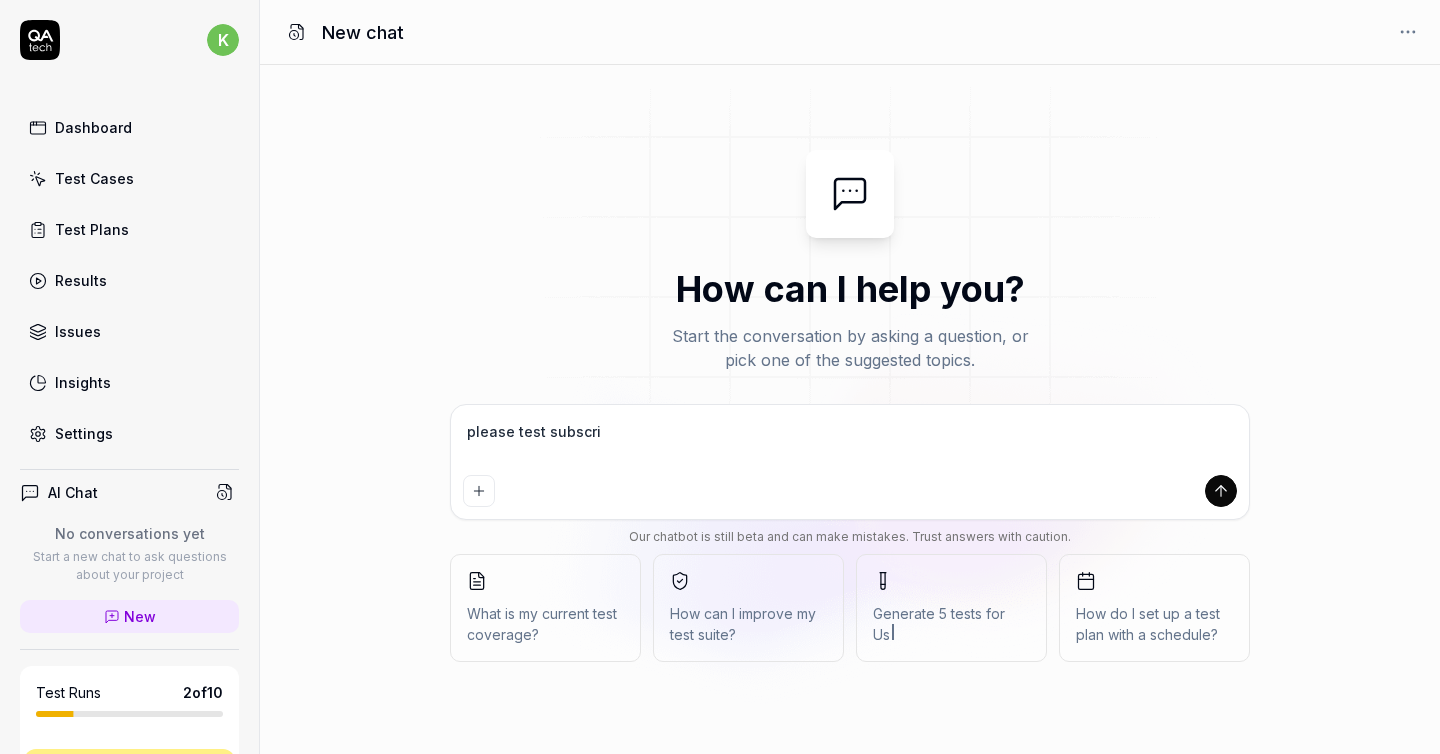 type on "please test subscrip" 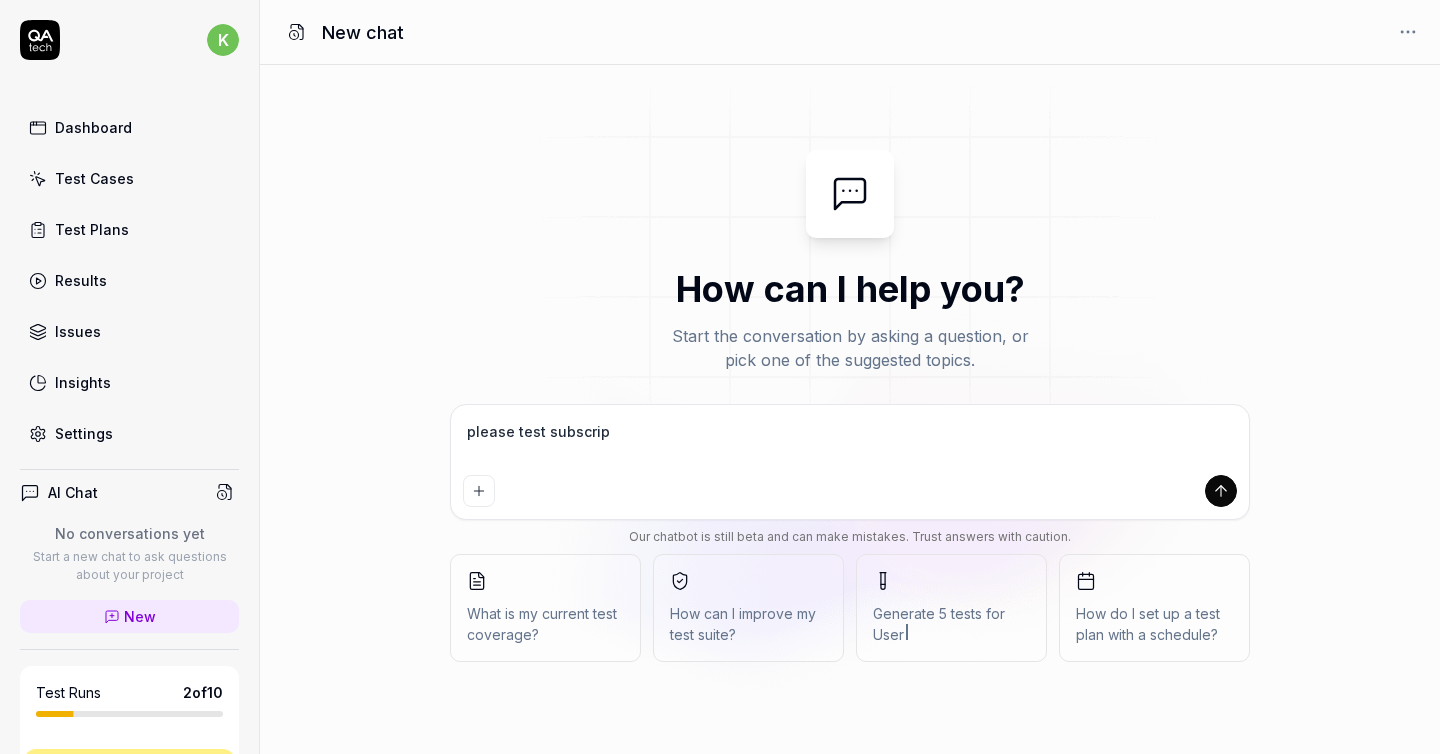 type on "please test subscript" 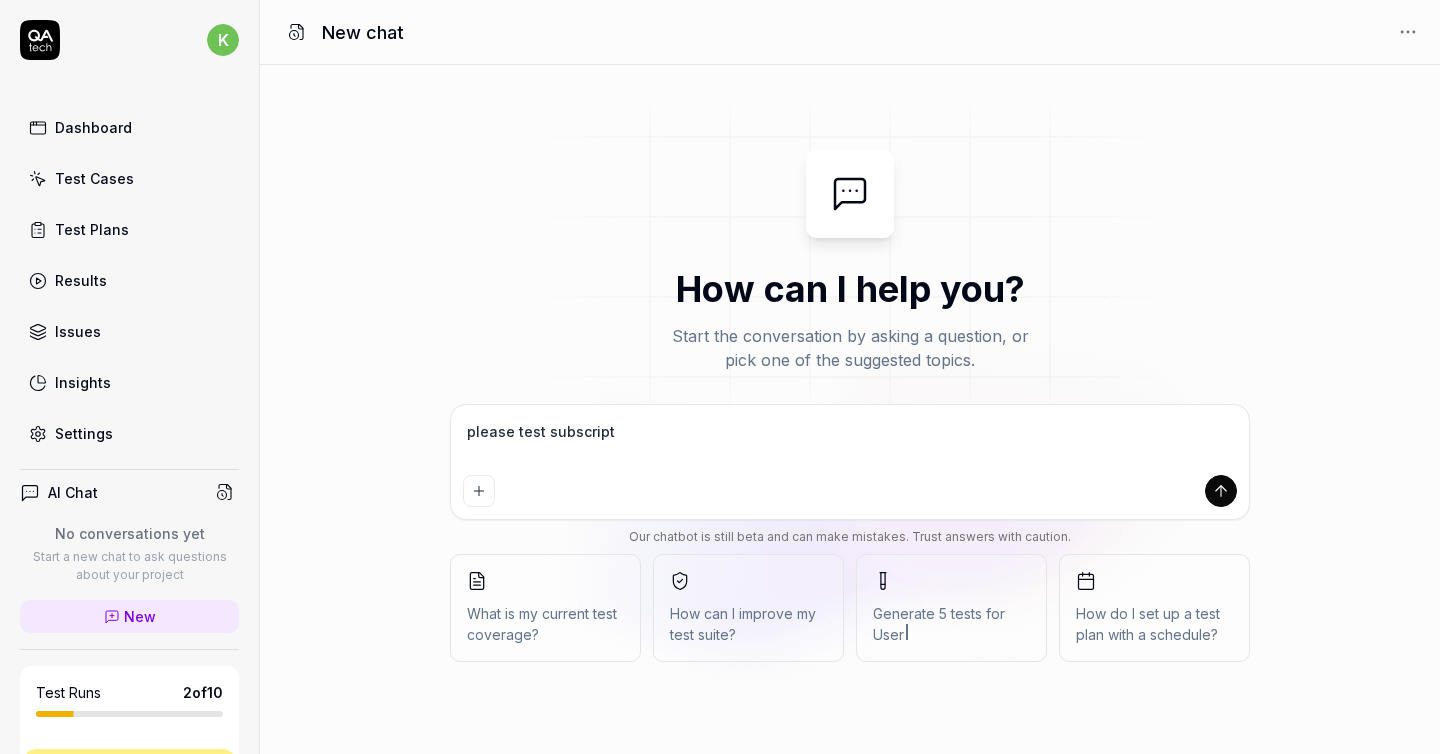 type on "please test subscripti" 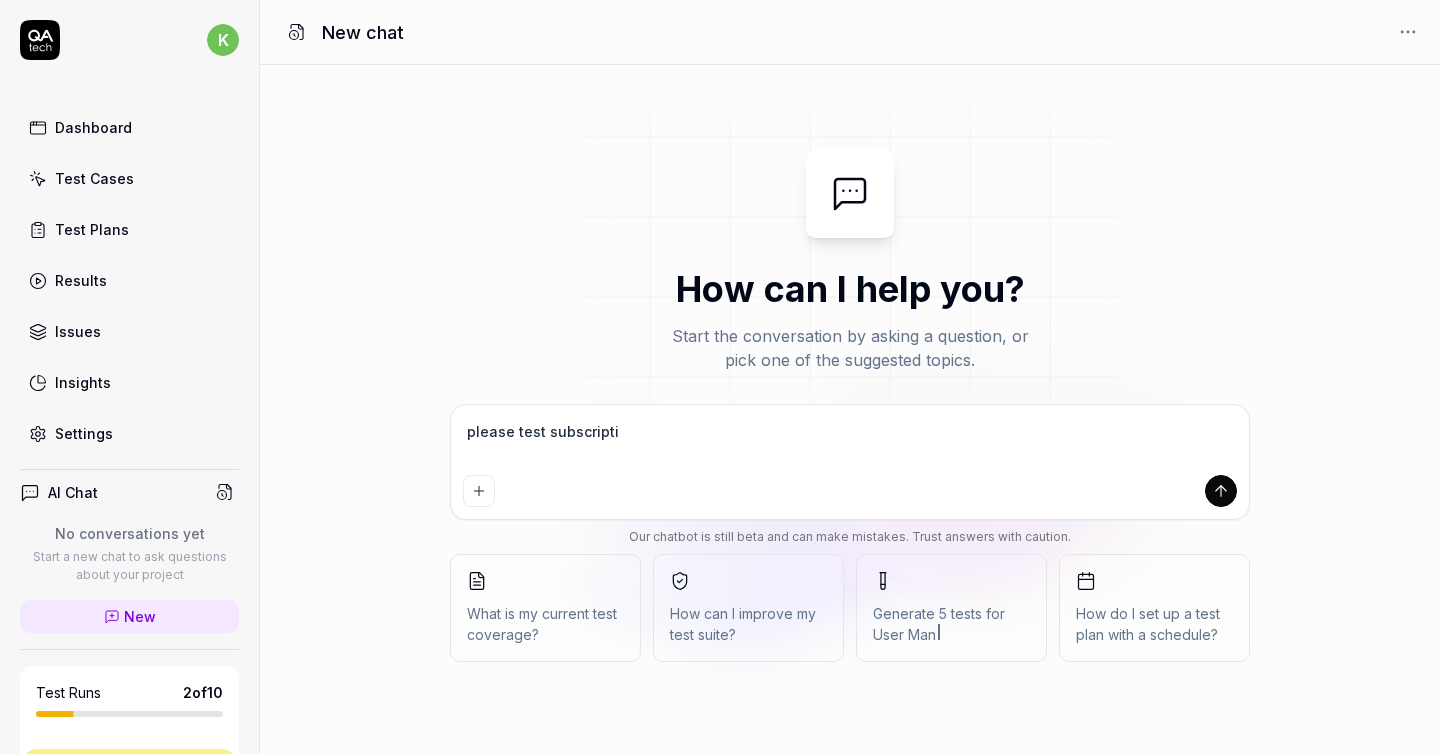 type on "please test subscriptio" 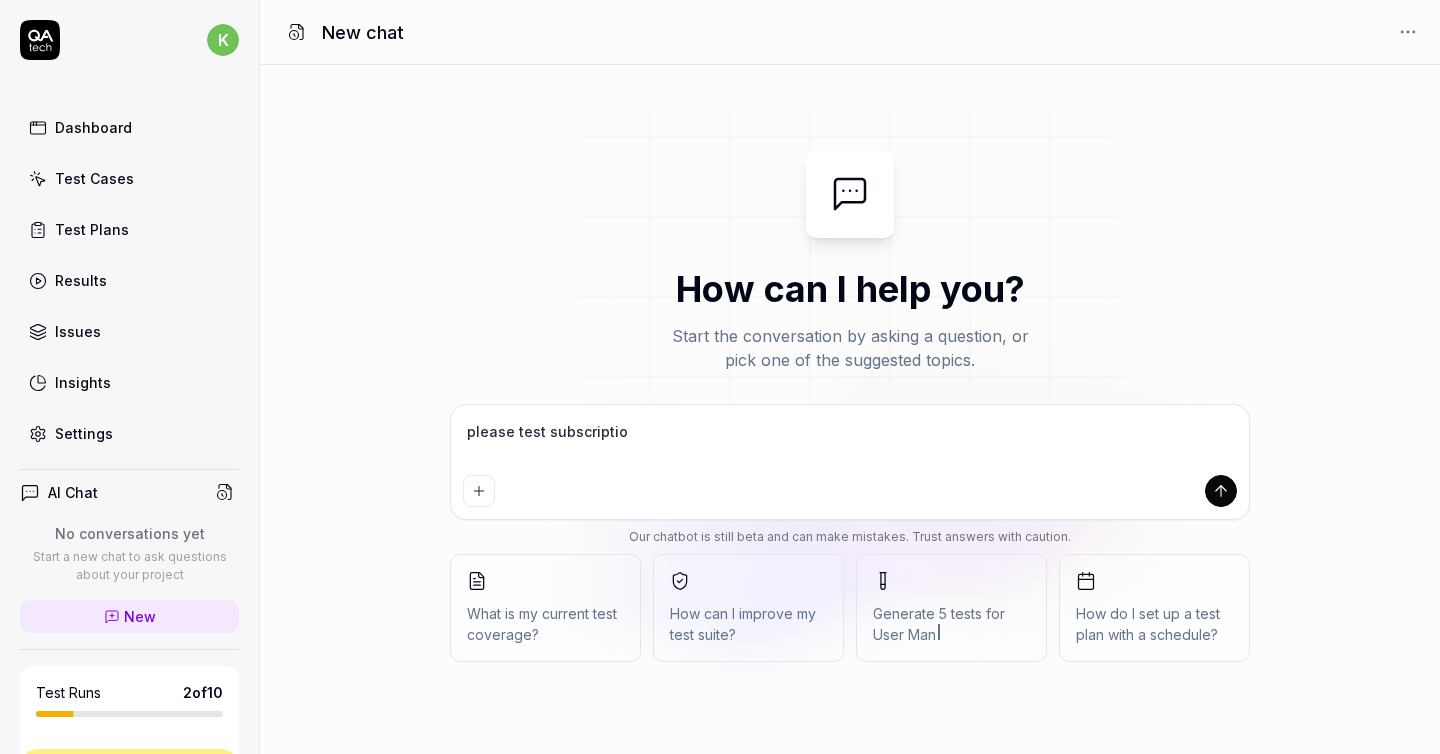 type on "please test subscription" 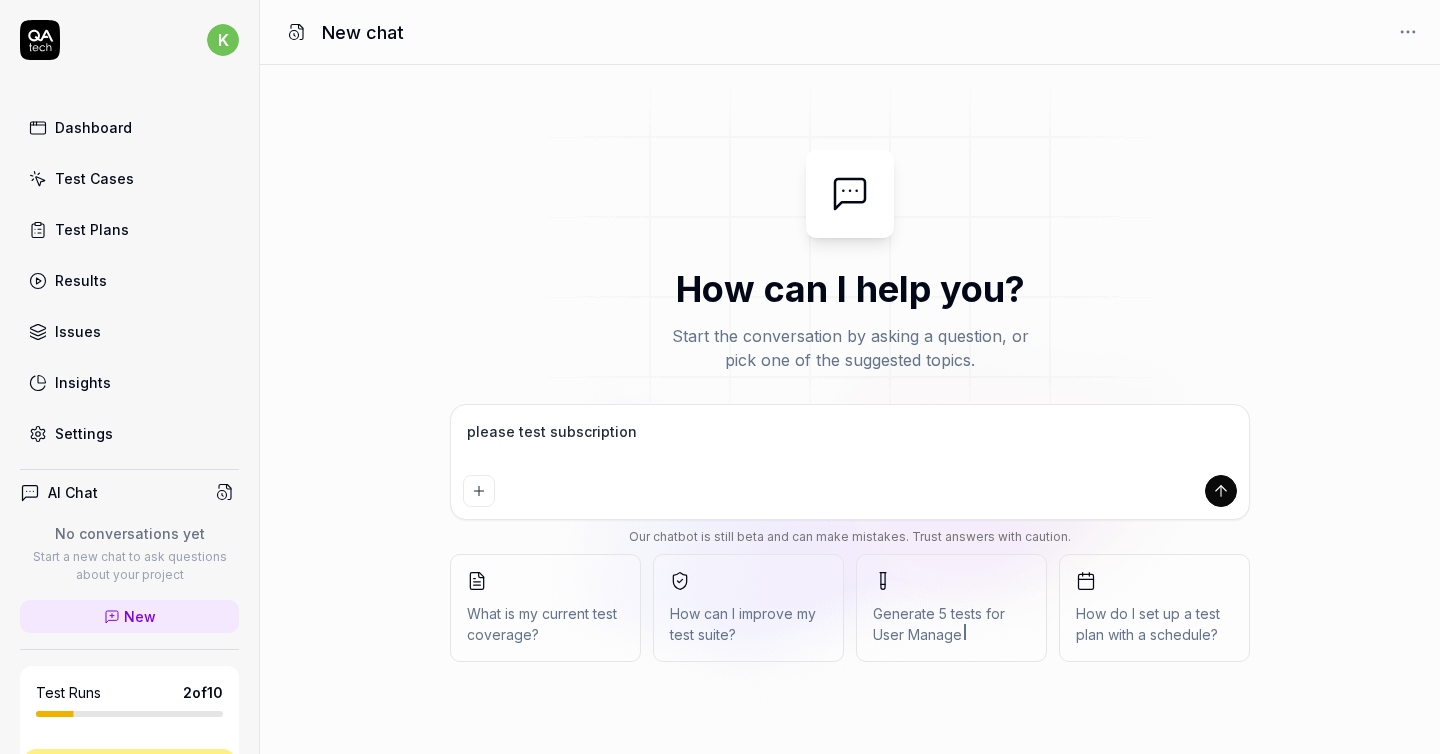 type on "please test subscription" 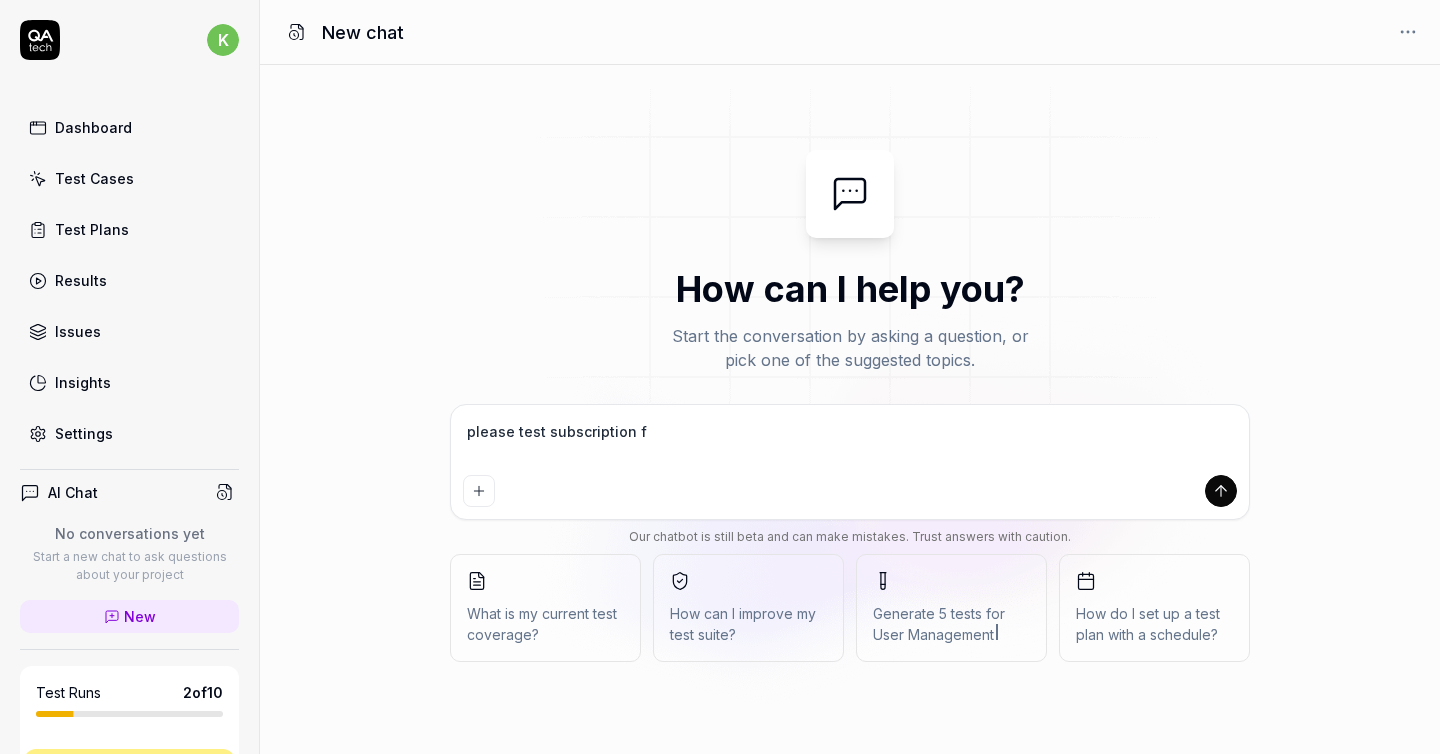type on "please test subscription fl" 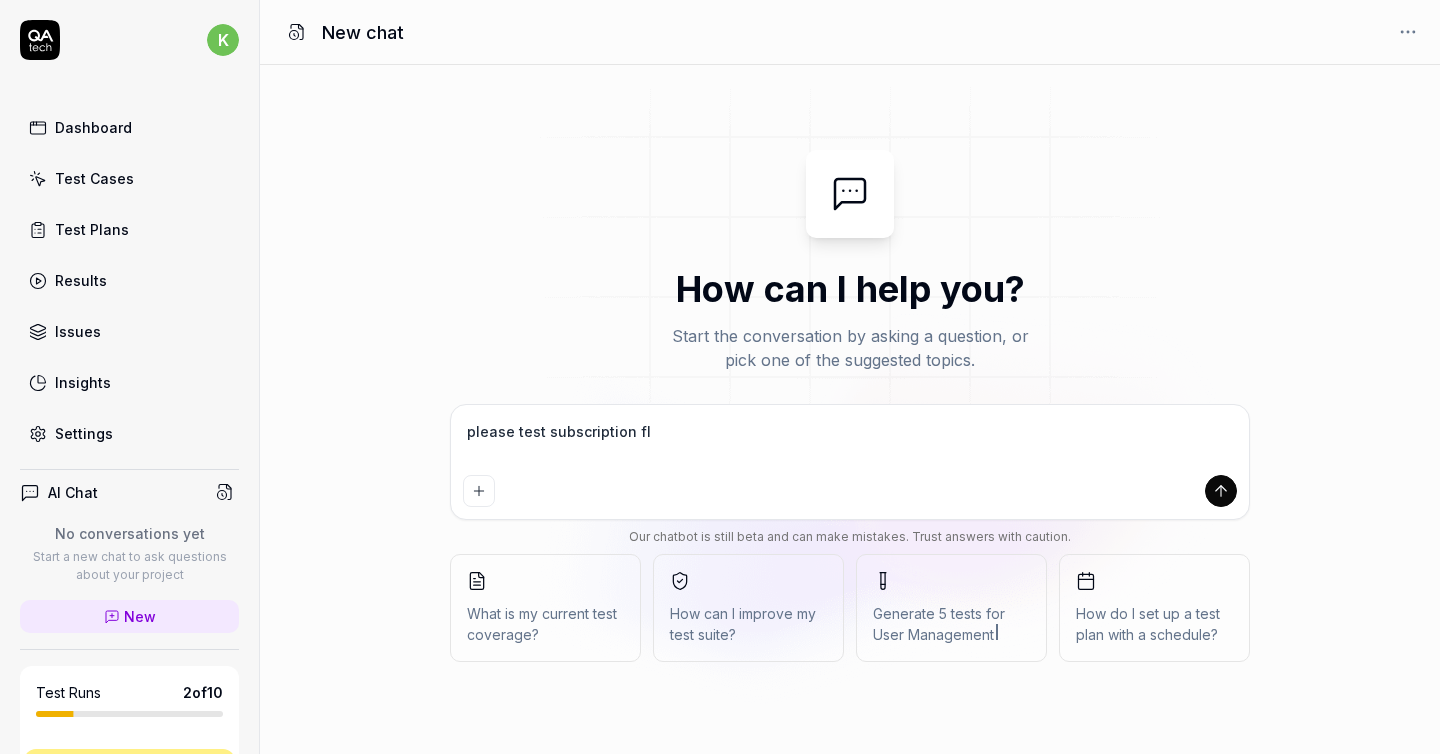 type on "please test subscription flo" 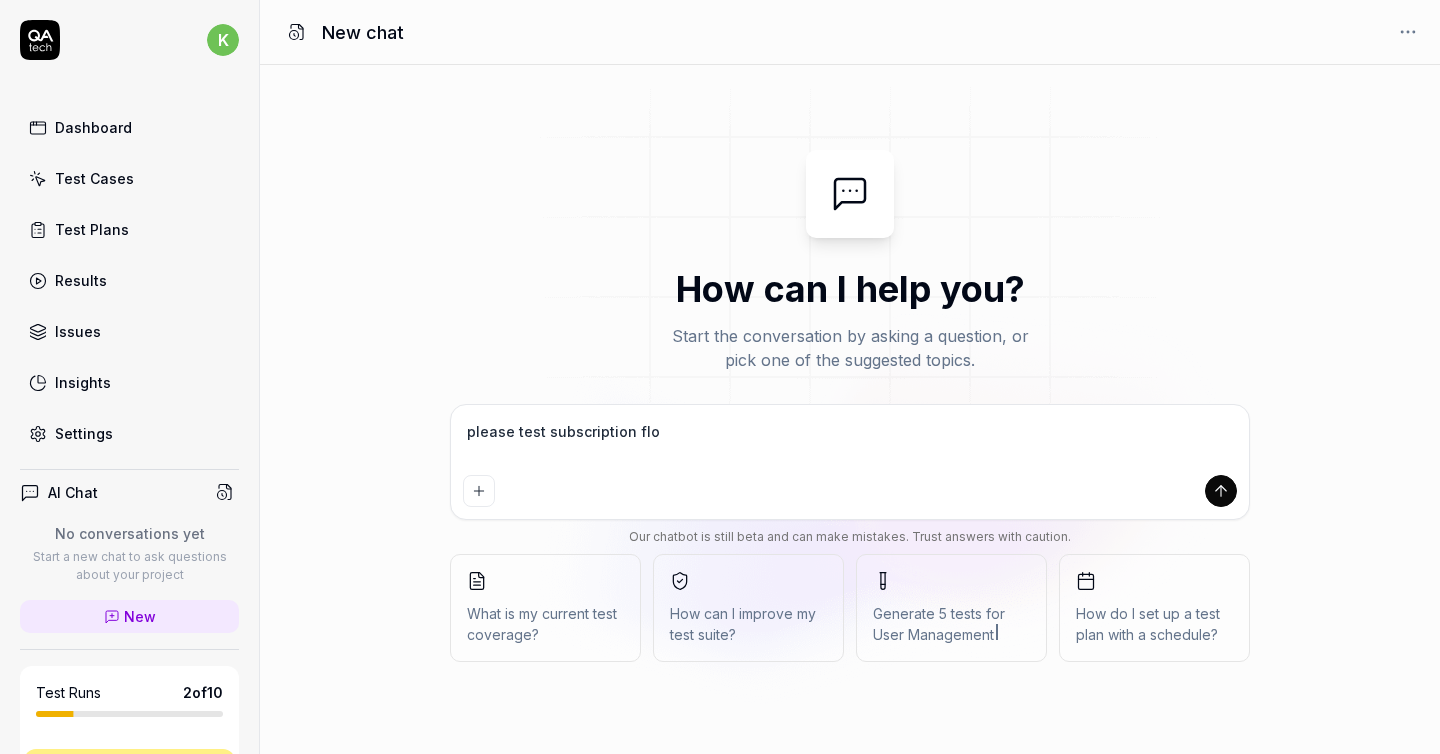 type on "please test subscription flow" 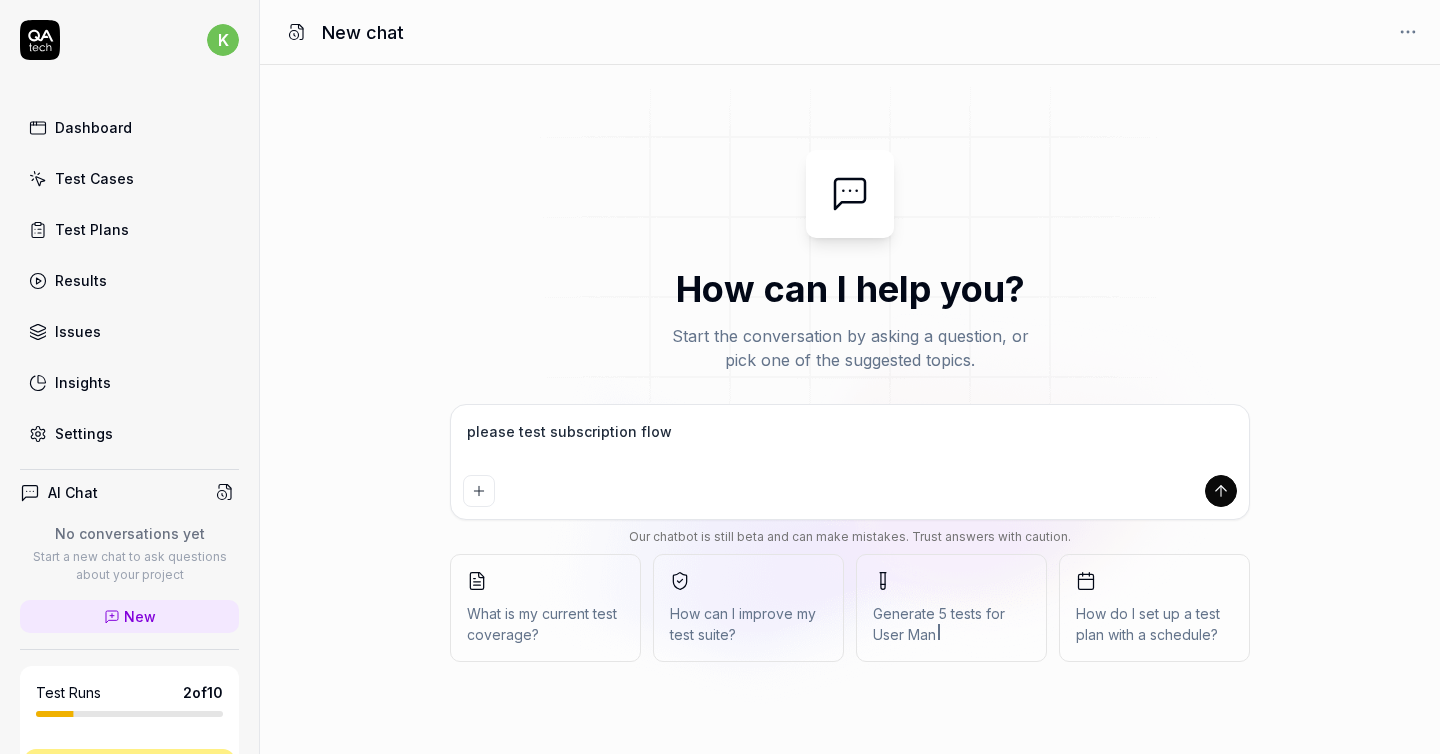 type on "*" 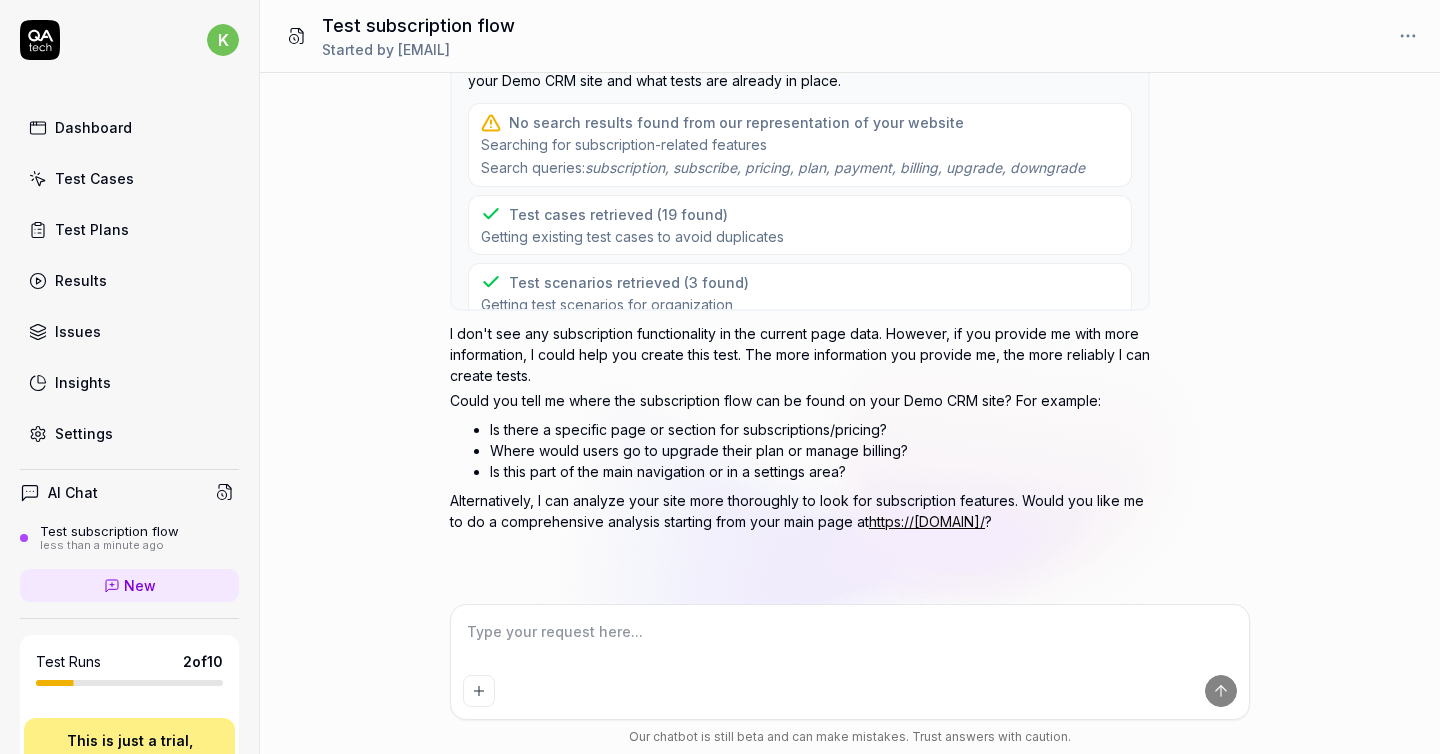 scroll, scrollTop: 0, scrollLeft: 0, axis: both 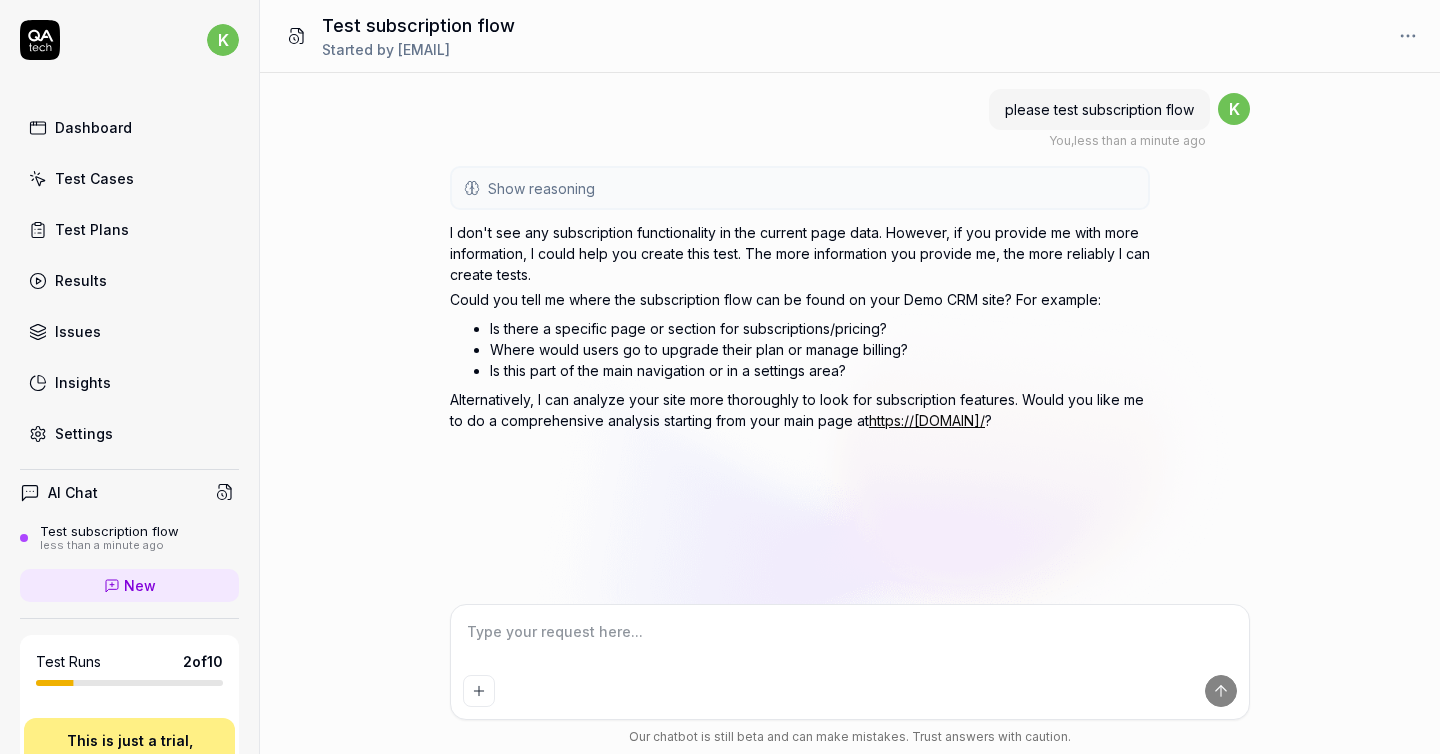 type on "*" 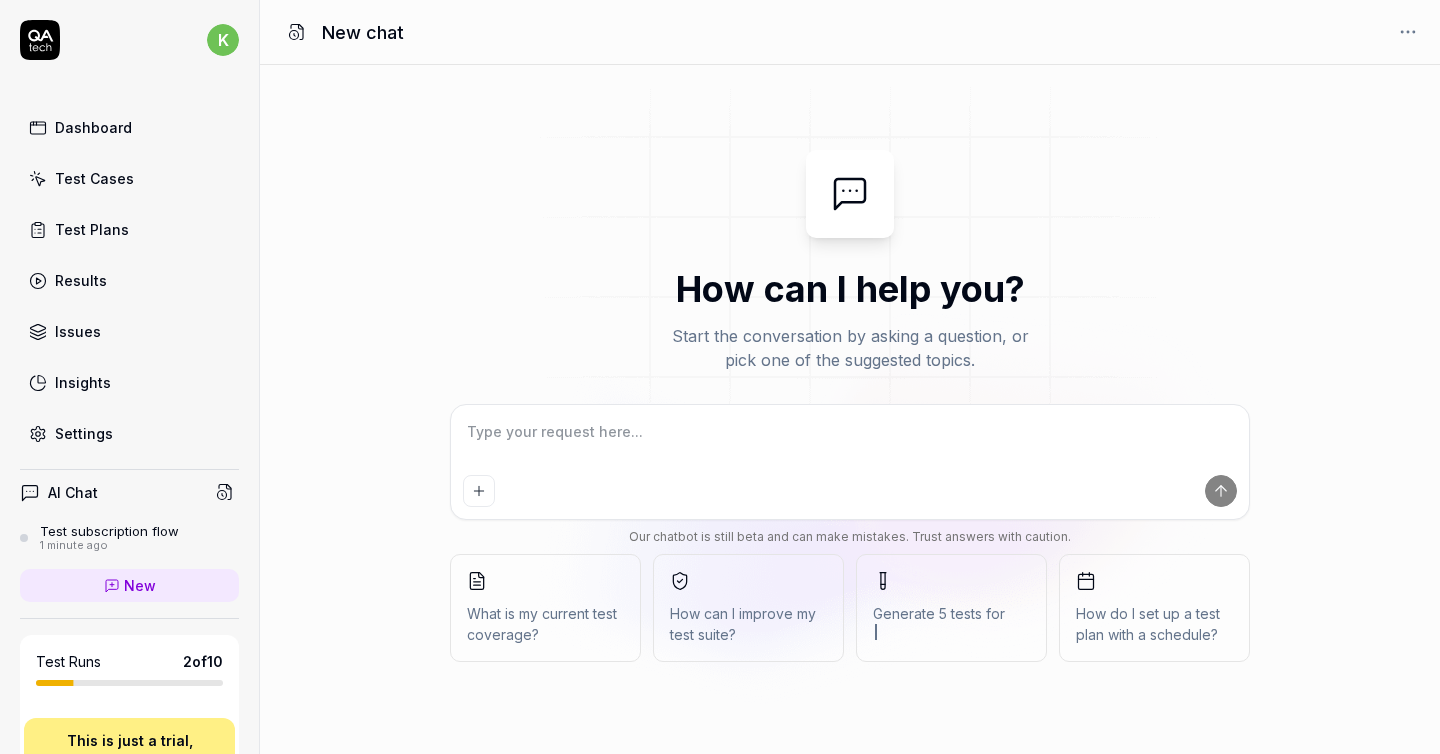 scroll, scrollTop: 0, scrollLeft: 0, axis: both 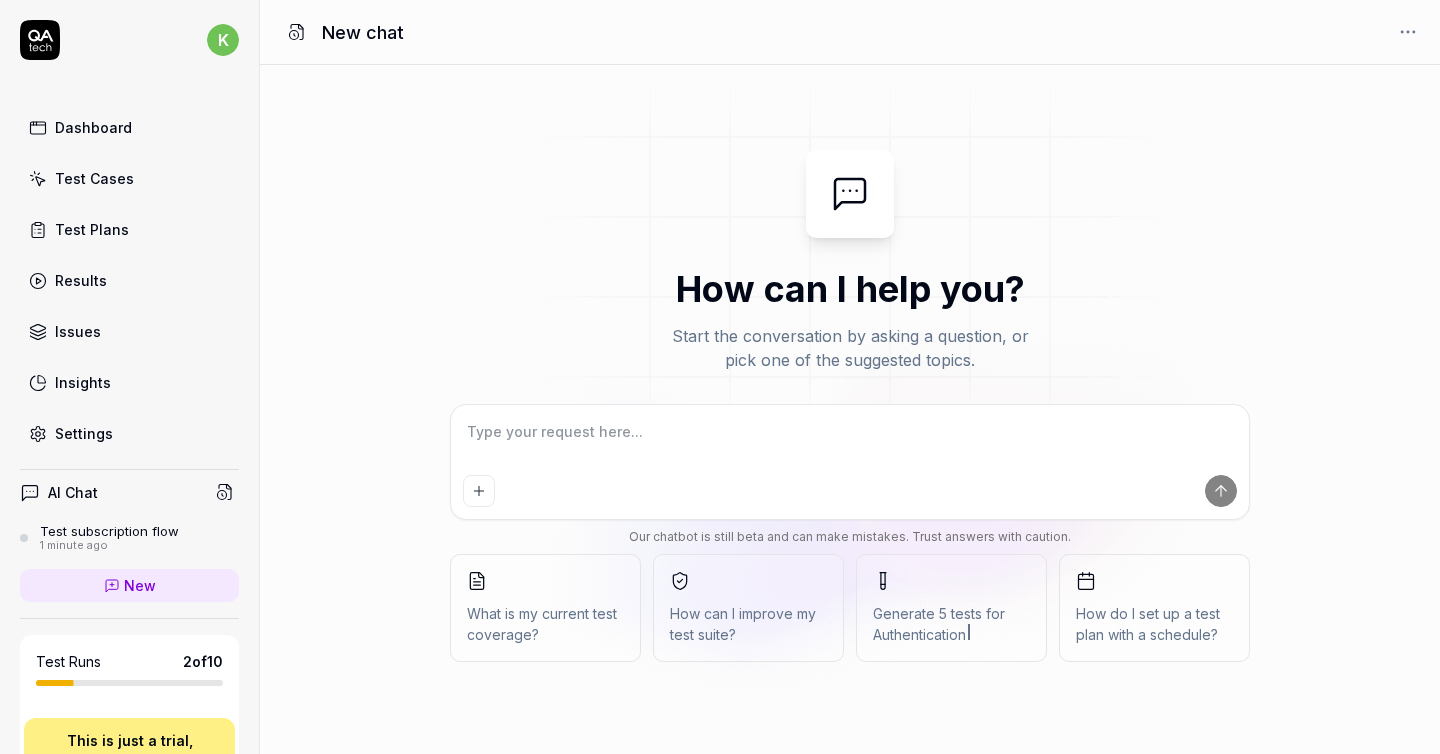 click on "What is my current test coverage?" at bounding box center (545, 624) 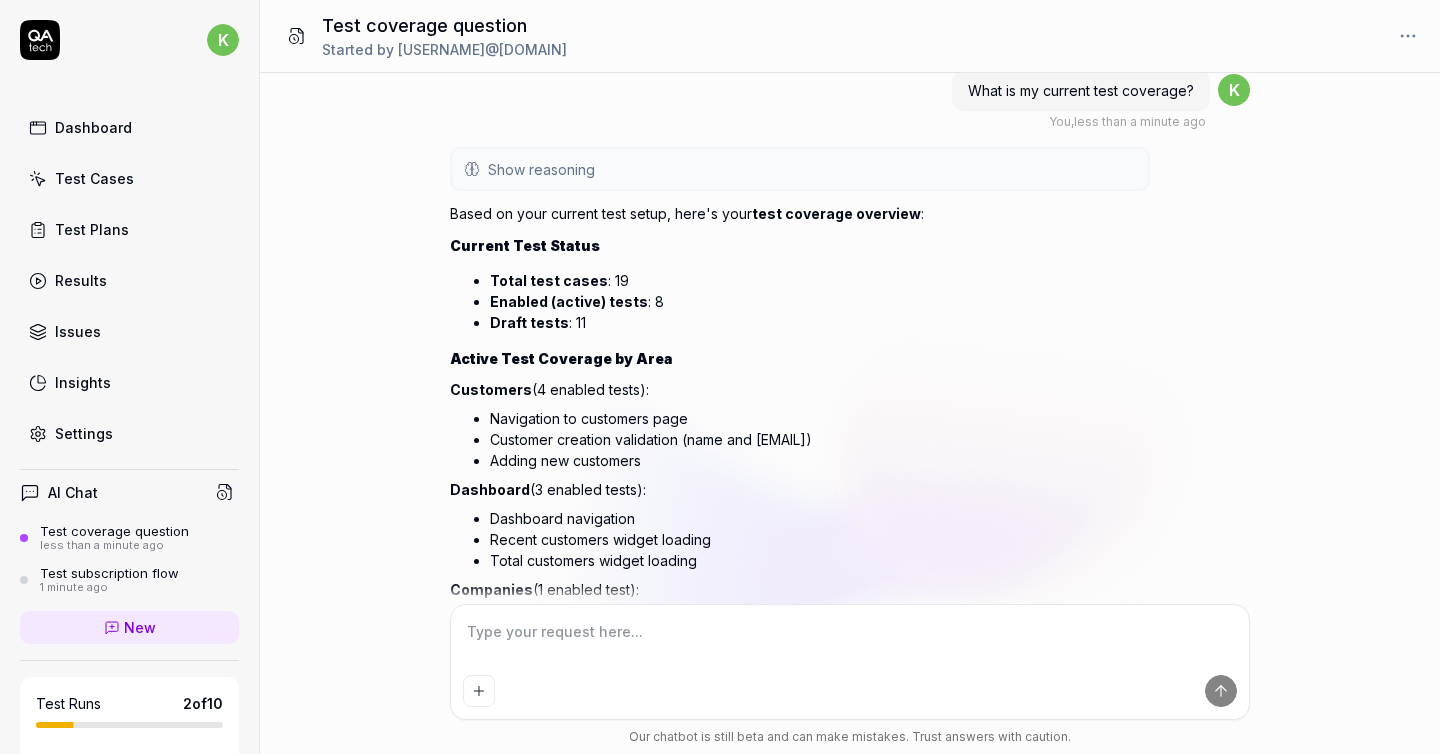 scroll, scrollTop: 0, scrollLeft: 0, axis: both 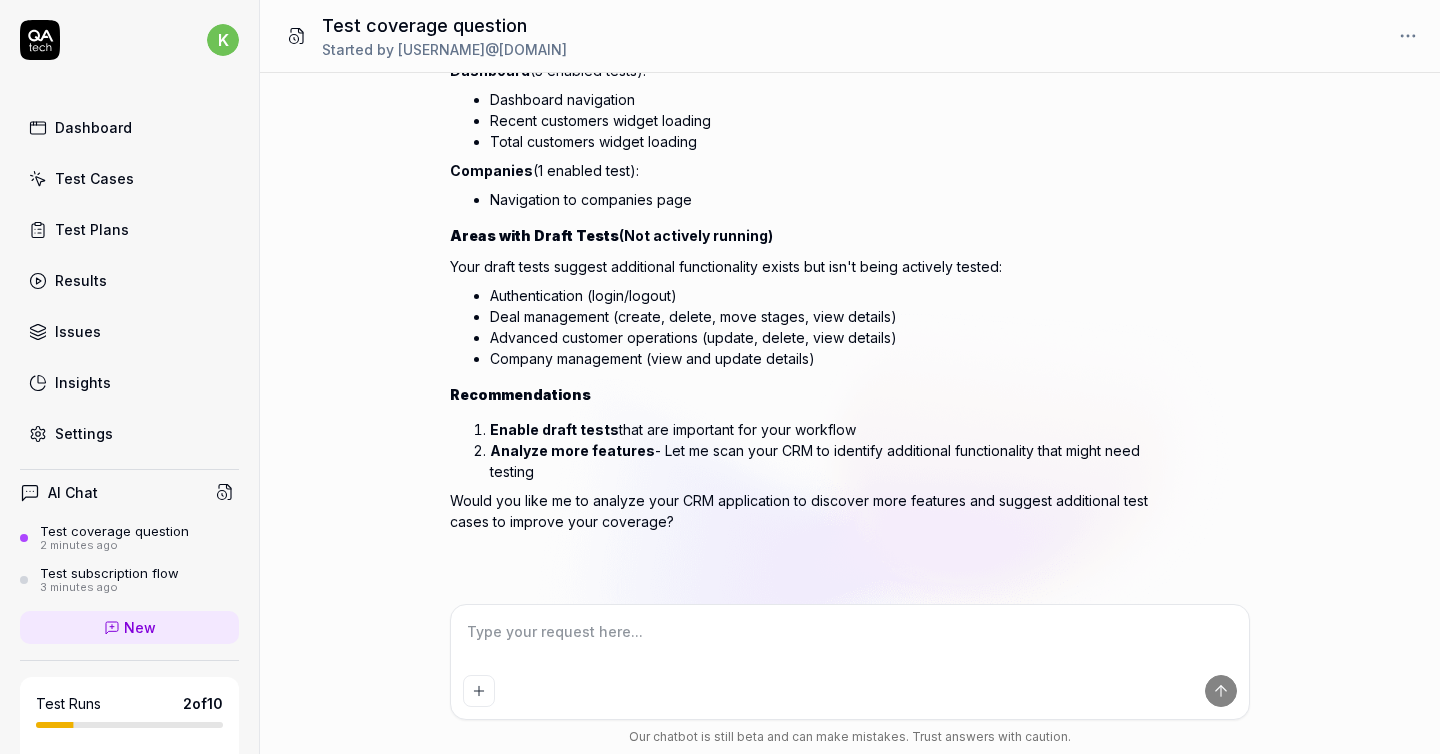 click at bounding box center (850, 642) 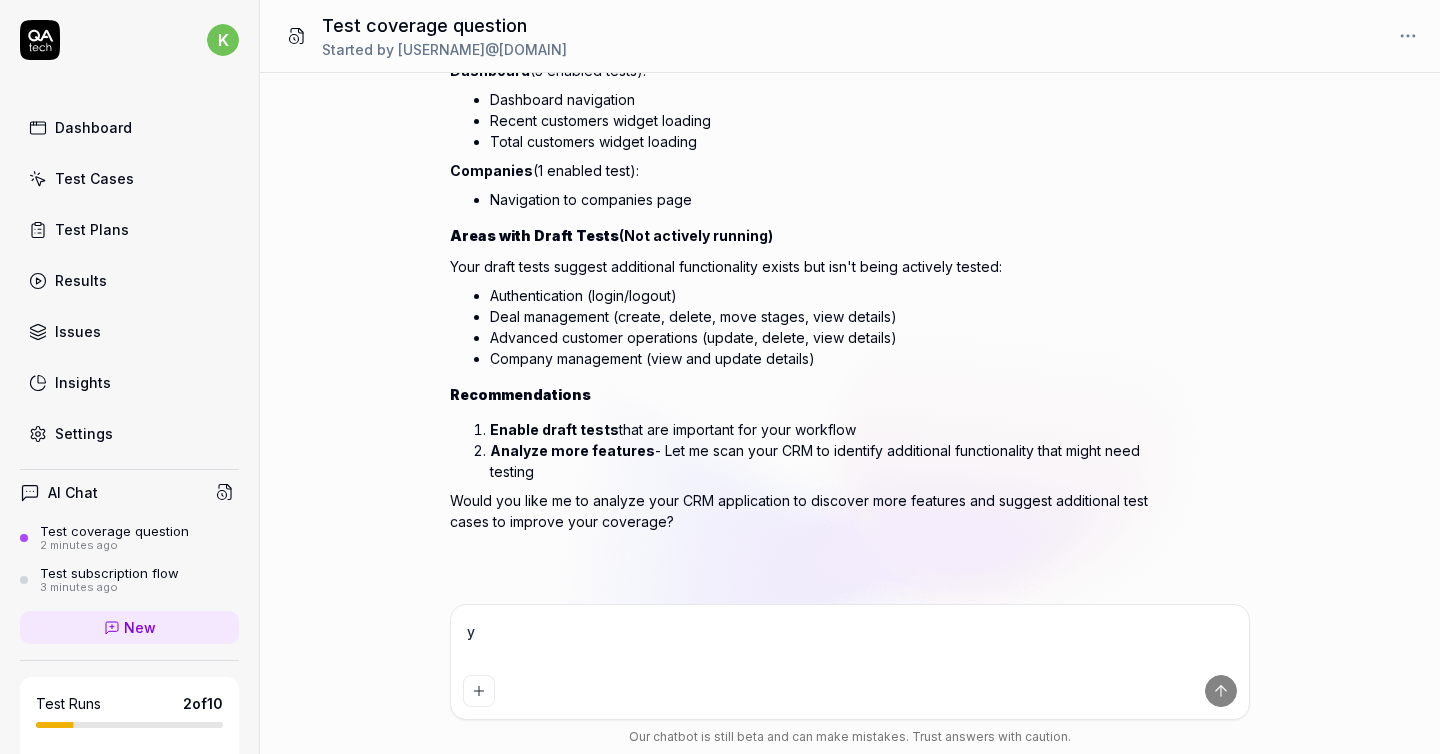type on "*" 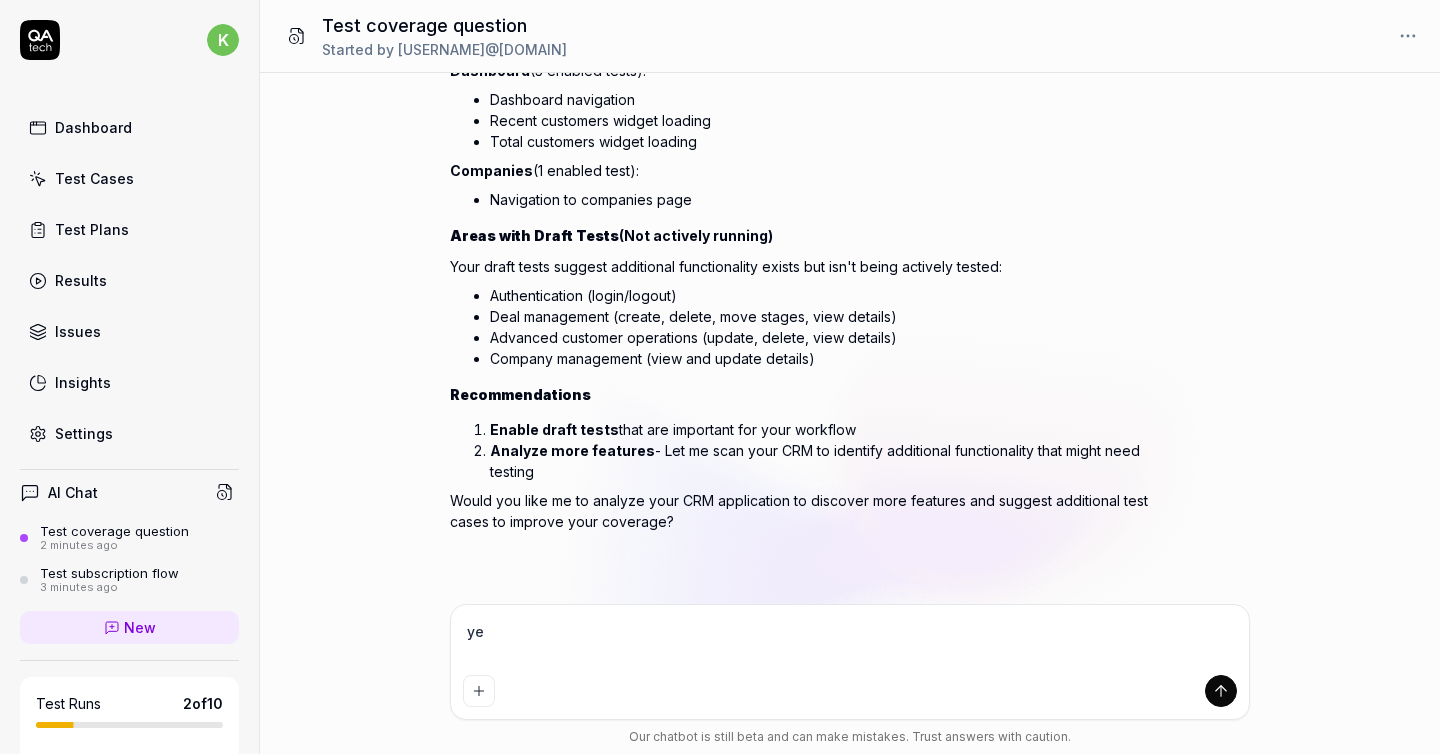 type on "*" 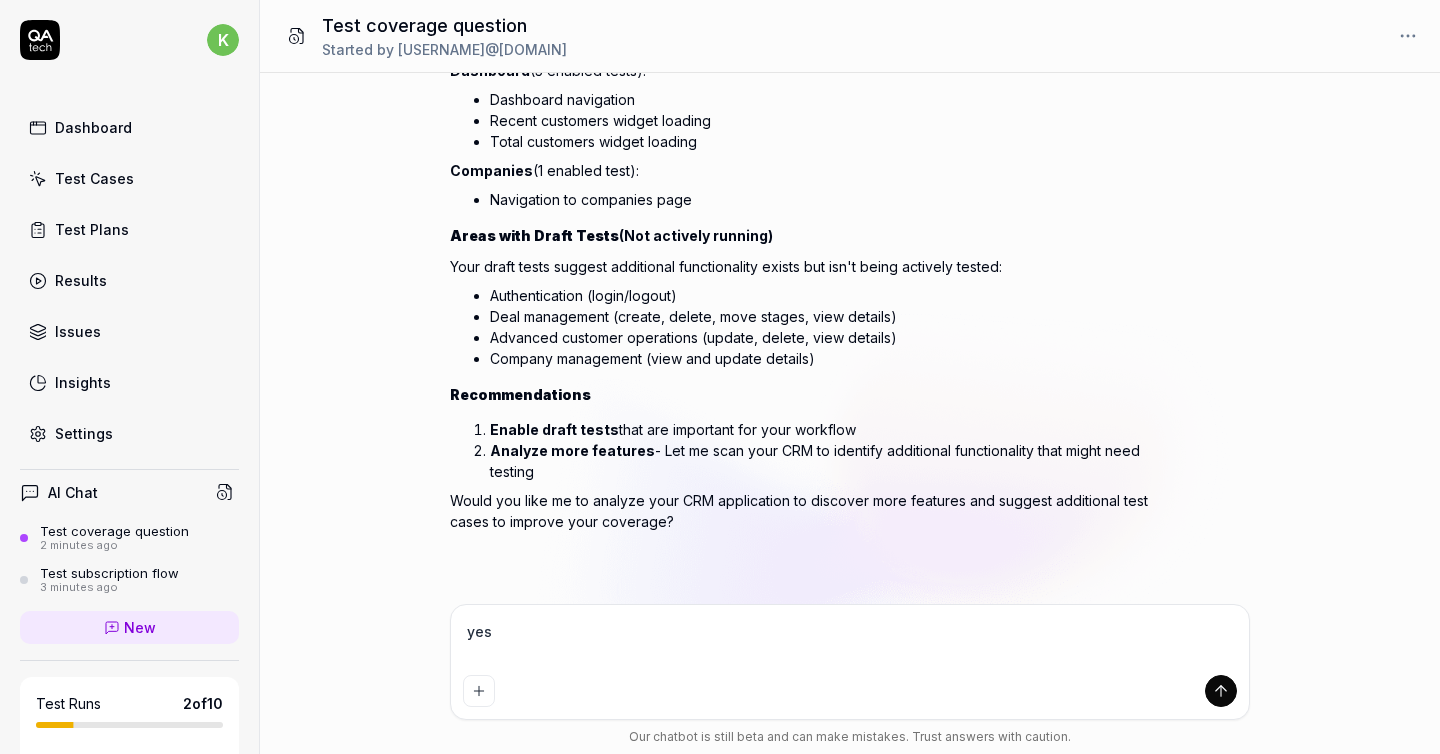 type on "*" 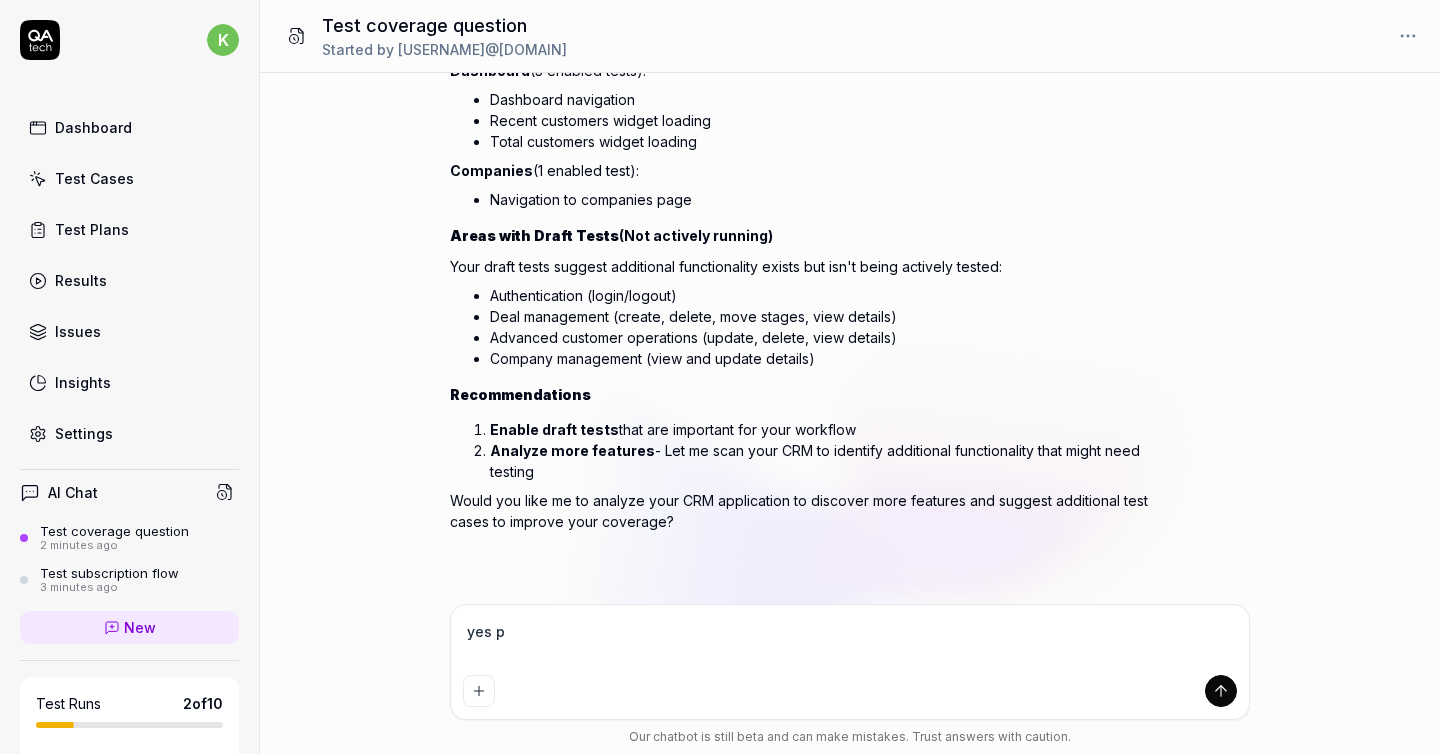 type on "*" 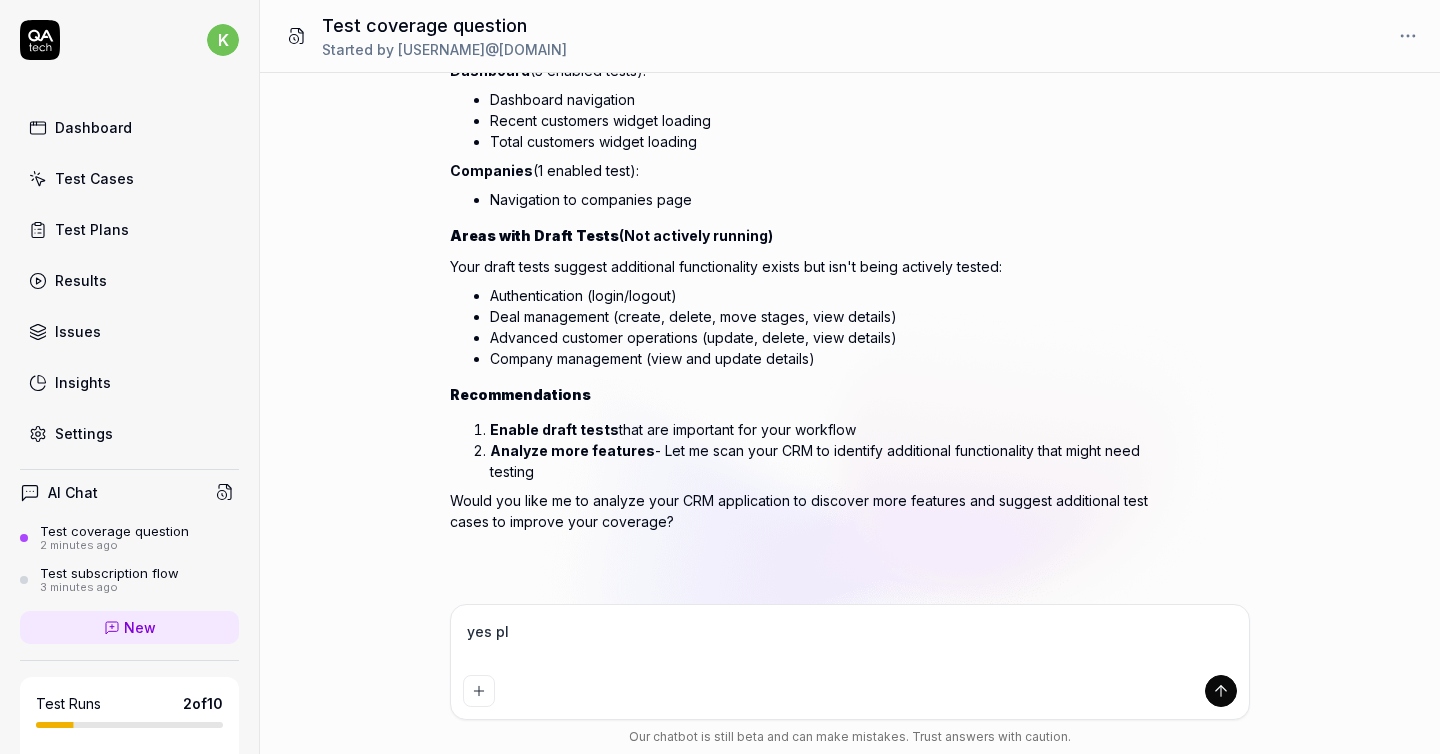 type on "*" 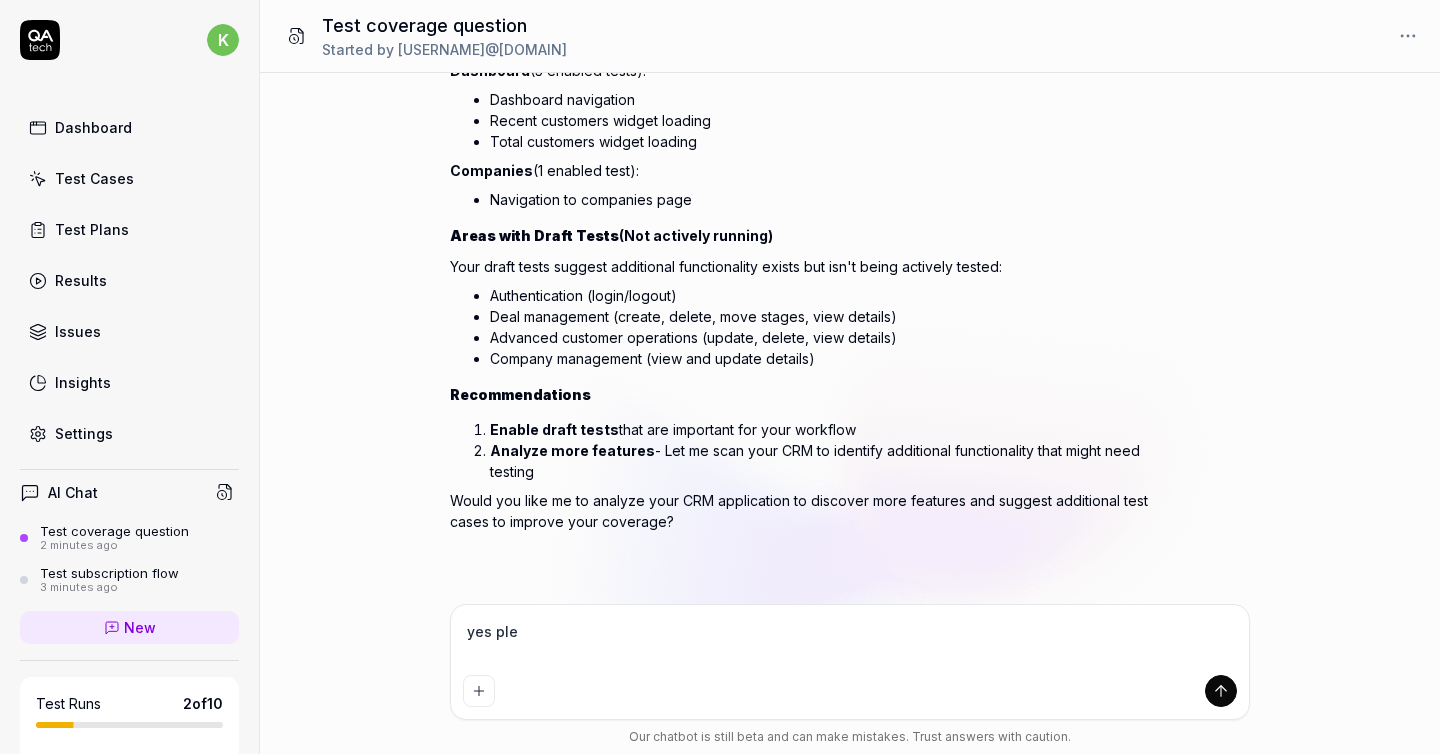 type on "*" 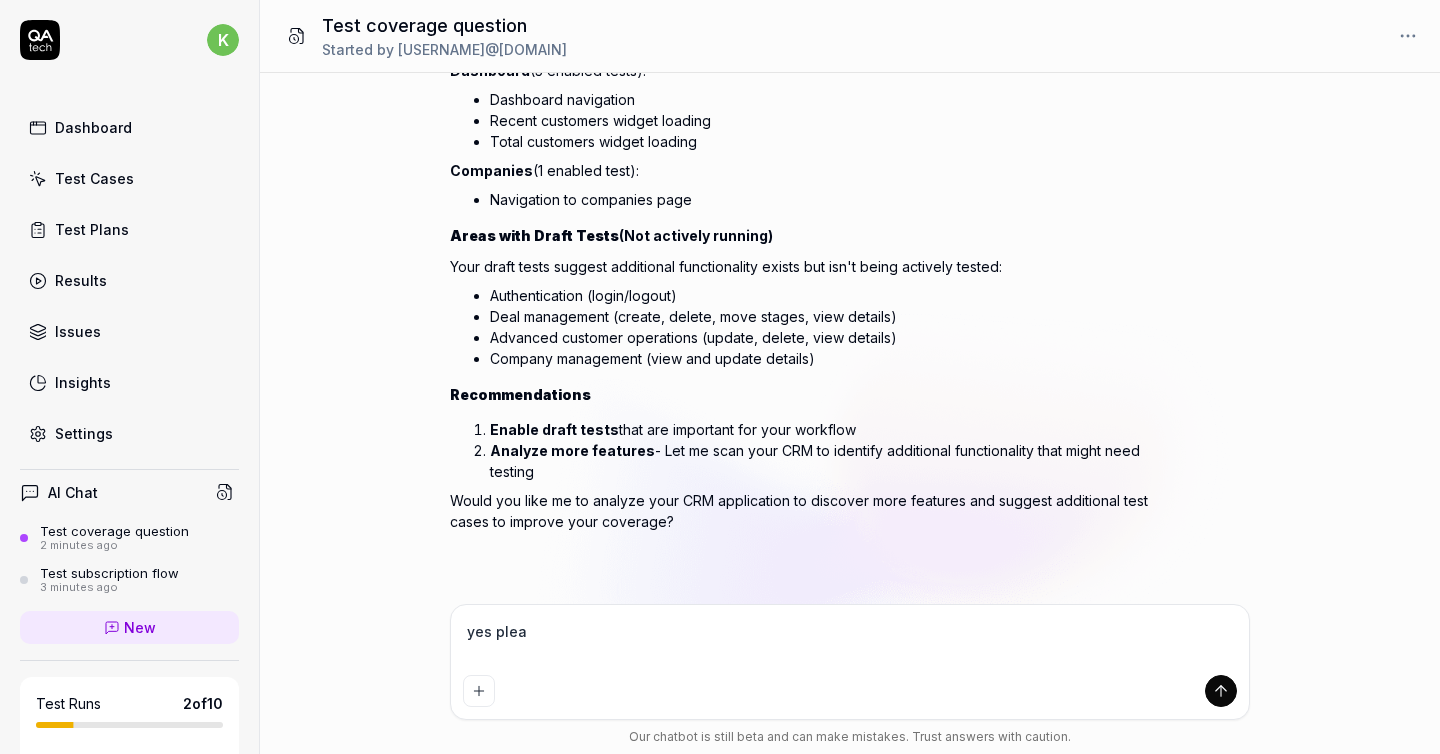 type on "*" 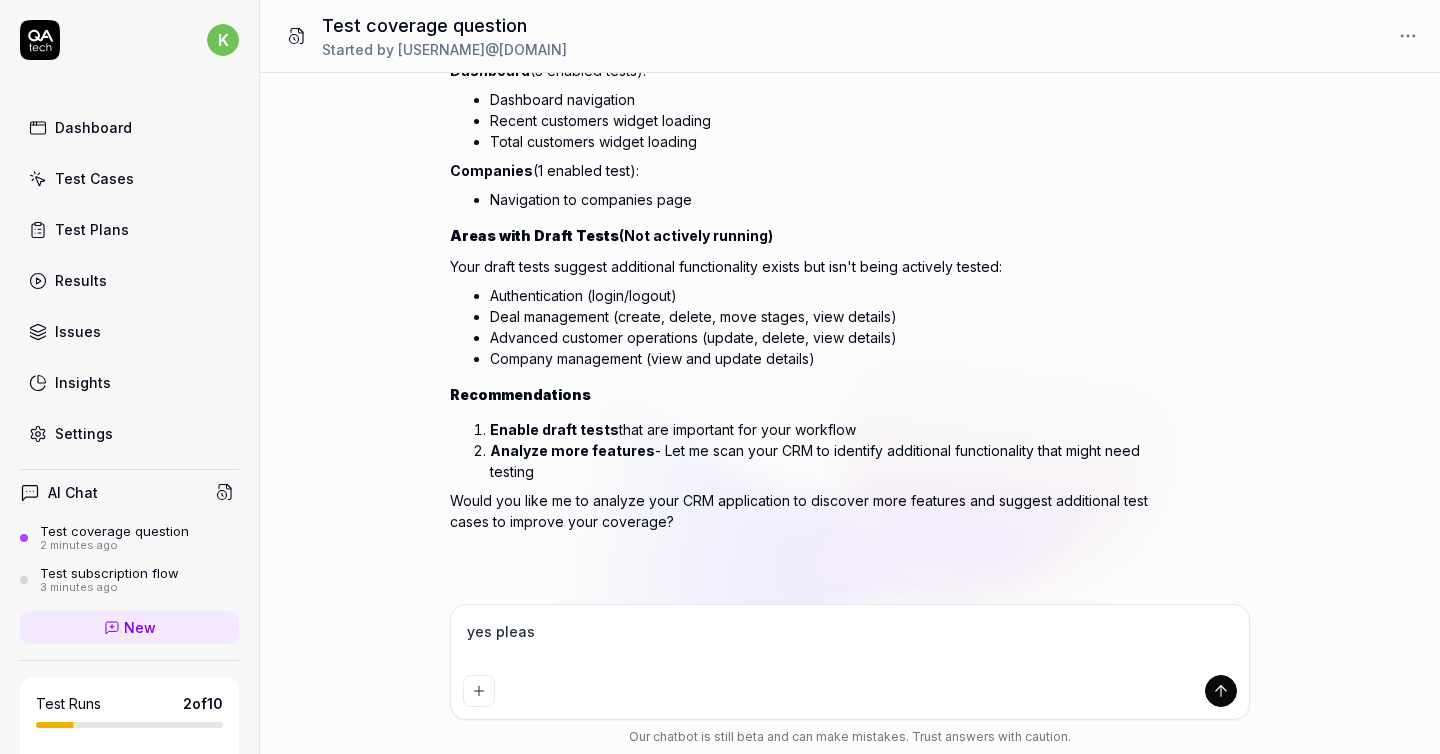 type on "*" 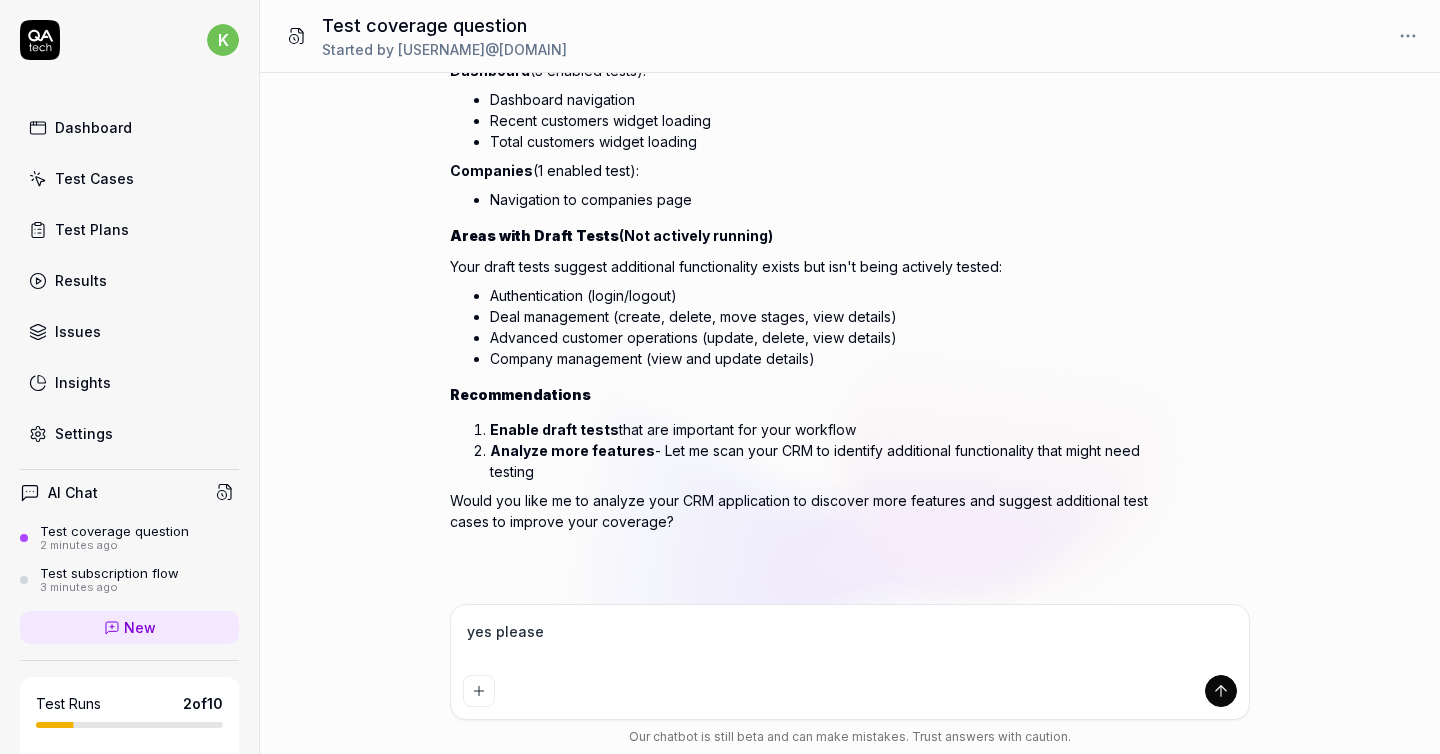 type 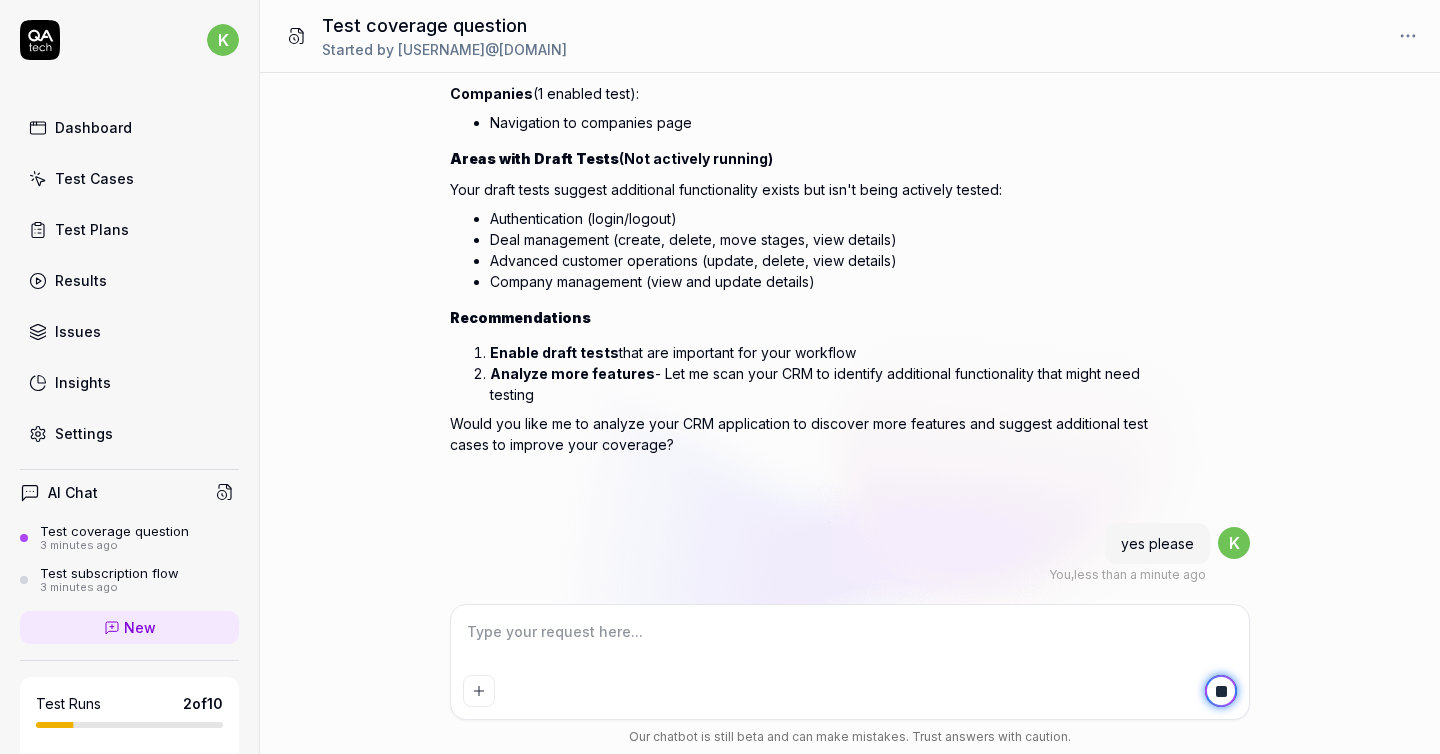 scroll, scrollTop: 547, scrollLeft: 0, axis: vertical 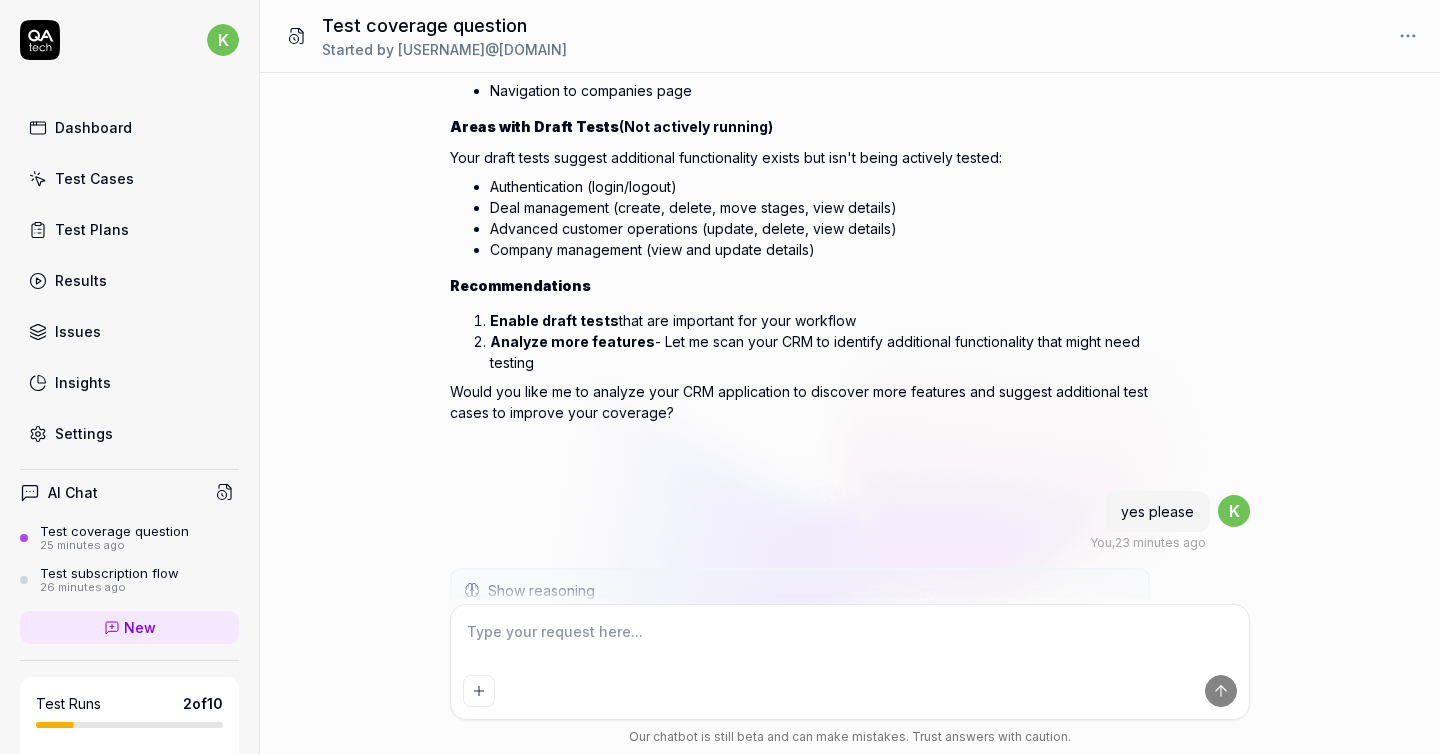 type on "*" 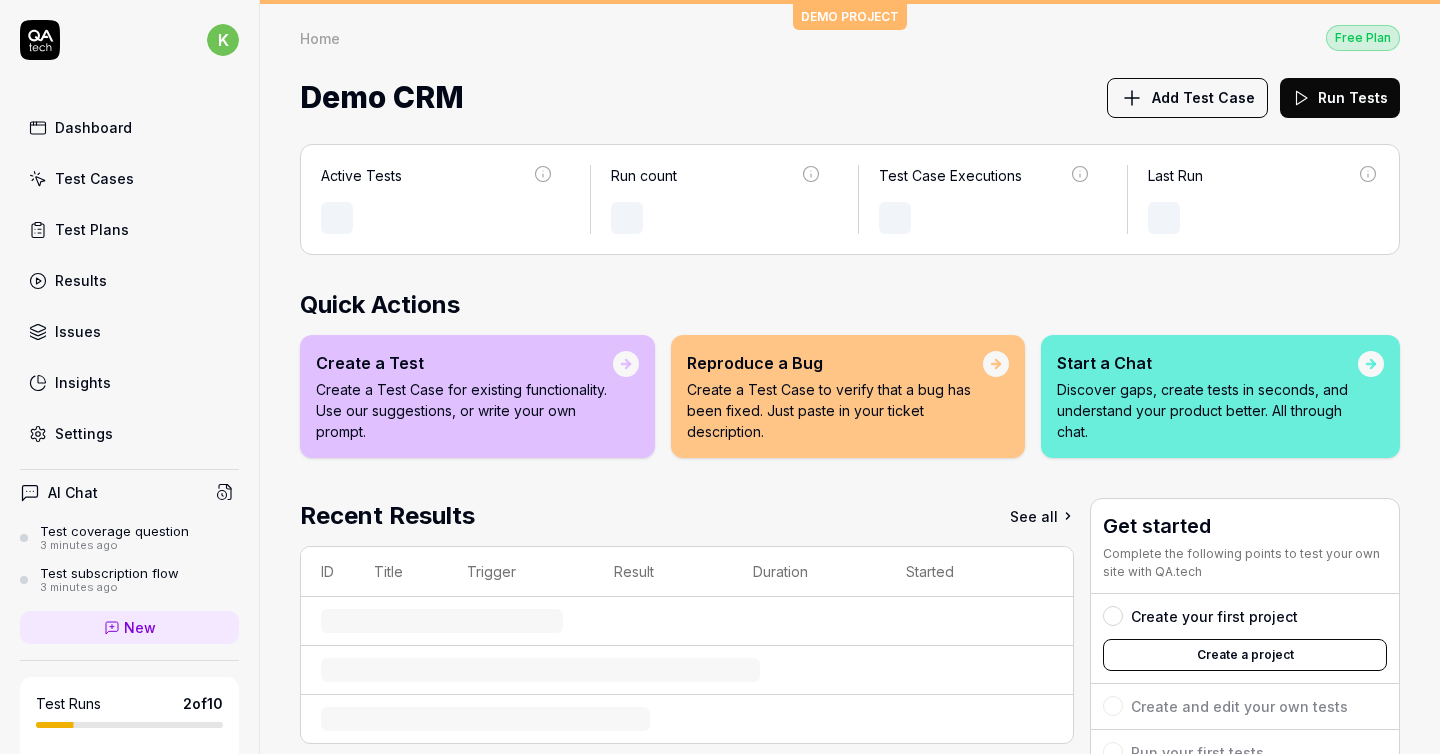 scroll, scrollTop: 0, scrollLeft: 0, axis: both 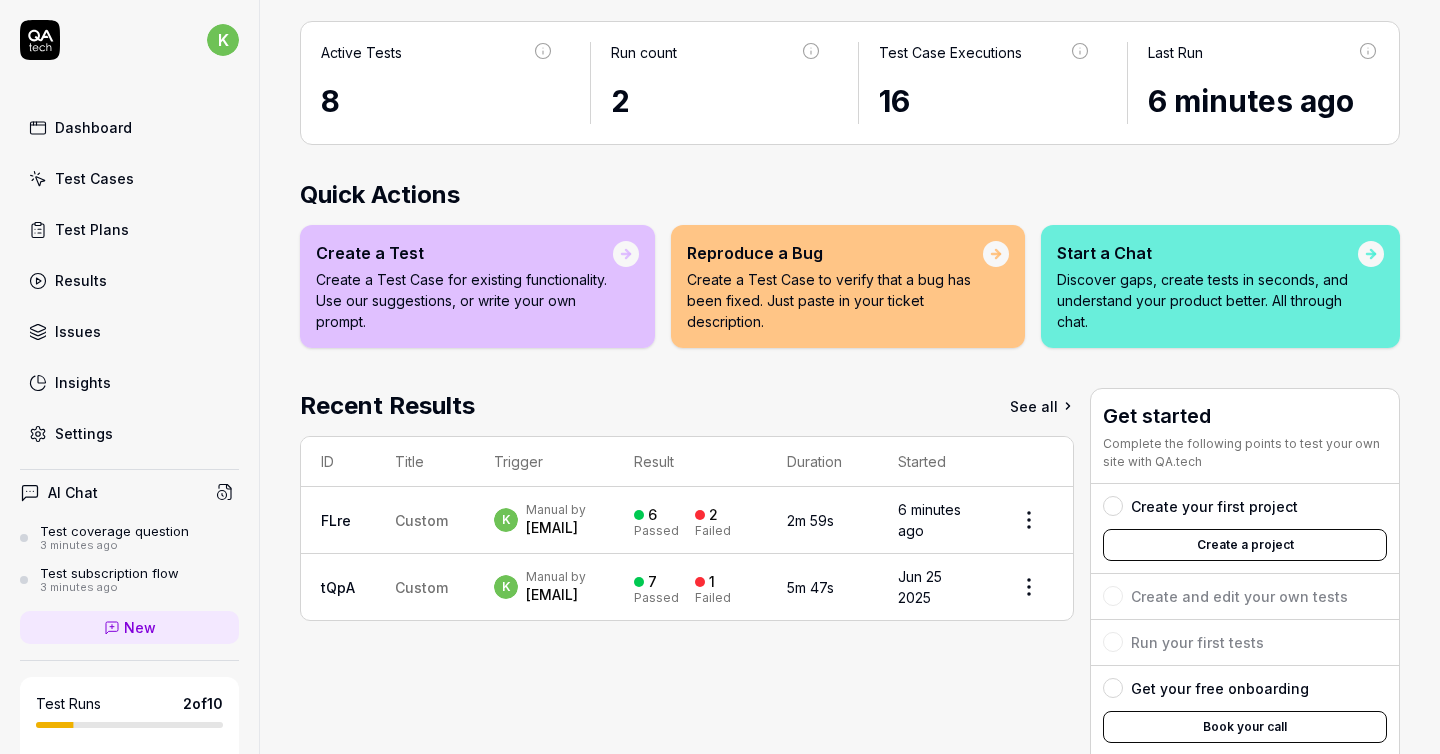 click on "2m 59s" at bounding box center (823, 520) 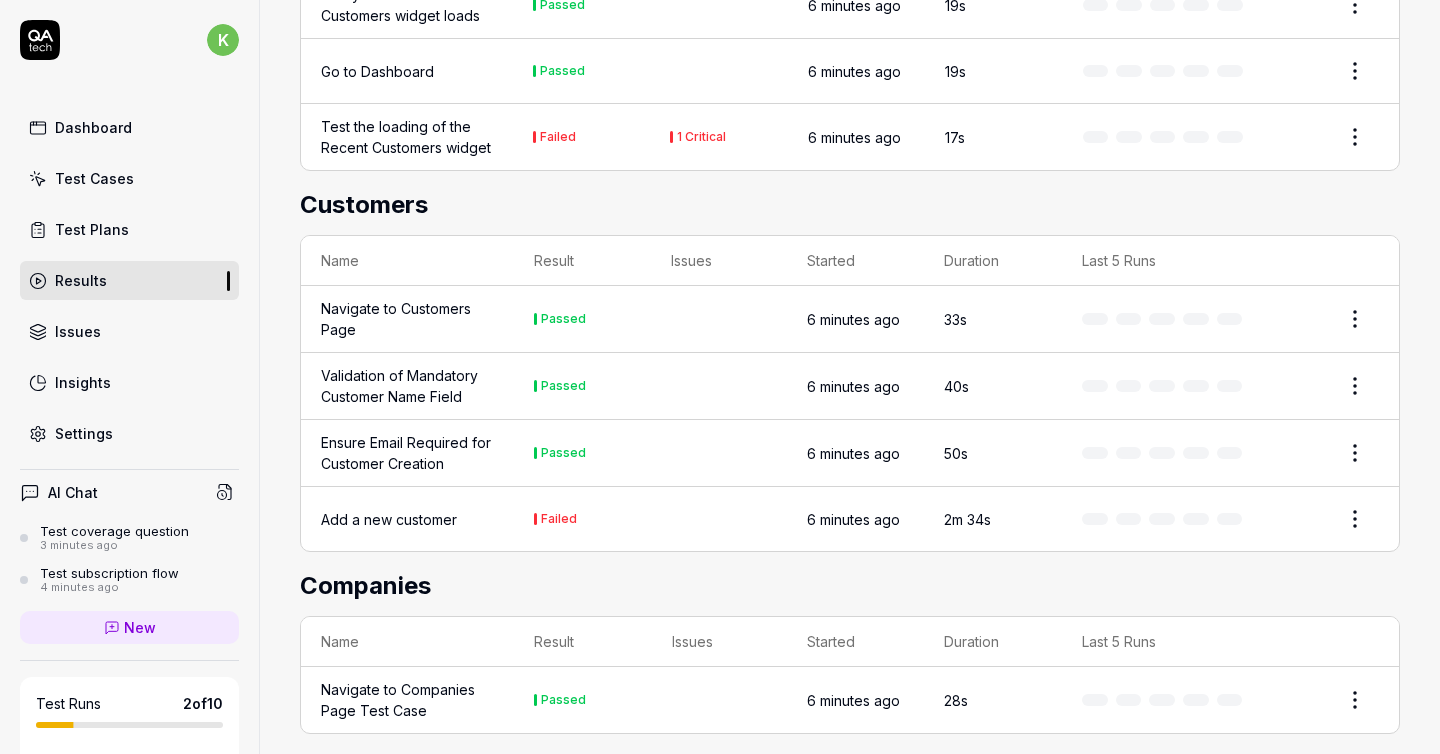 scroll, scrollTop: 739, scrollLeft: 0, axis: vertical 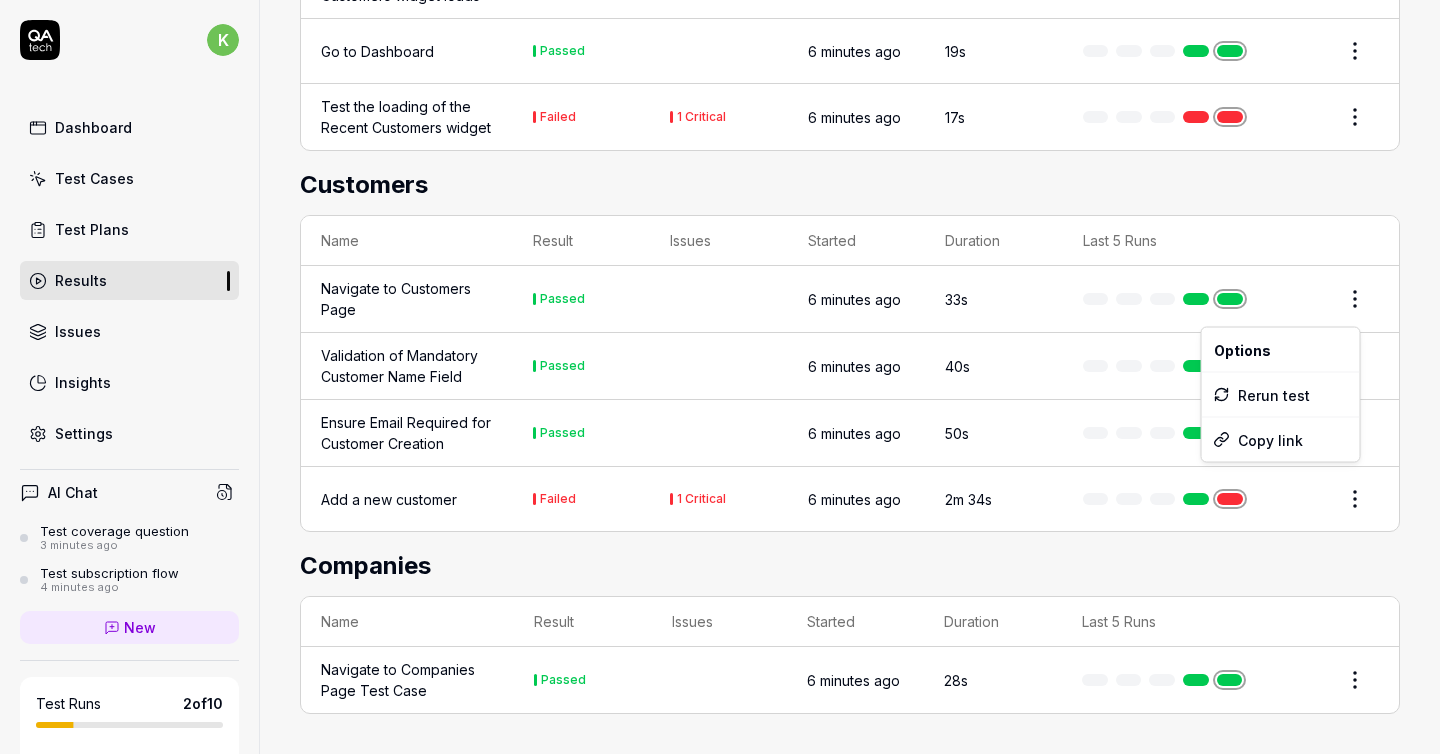 click on "k Dashboard Test Cases Test Plans Results Issues Insights Settings AI Chat Test coverage question 3 minutes ago Test subscription flow 4 minutes ago New Test Runs 2  of  10 This is just a trial, upgrade for more tests! You have almost reached the limit for the trial. Upgrade Now Book a call with us Documentation t test Demo CRM Collapse Sidebar DEMO PROJECT Home / Results / Run: FLre Free Plan Home / Results / Run: FLre Free Plan Run: FLre Rerun failed Status Failed k Manual by kstryjewski@gmail.com Started 6 minutes ago Duration 2m 59s 8 Tests   6 Passed 2 Failed Failed Tests Test the loading of the Recent Customers widget The Recent Customers widget displays "Can't connect to database" instead of customer data. Add a new customer The new customer entry is not visible in the customer list. List Graph Dashboard Name Result Issues Started Duration Last 5 Runs Verify that Total Customers widget loads Passed 6 minutes ago 19s Go to Dashboard Passed 6 minutes ago 19s Failed 1   Critical 6 minutes ago 17s Name 33s" at bounding box center (720, 377) 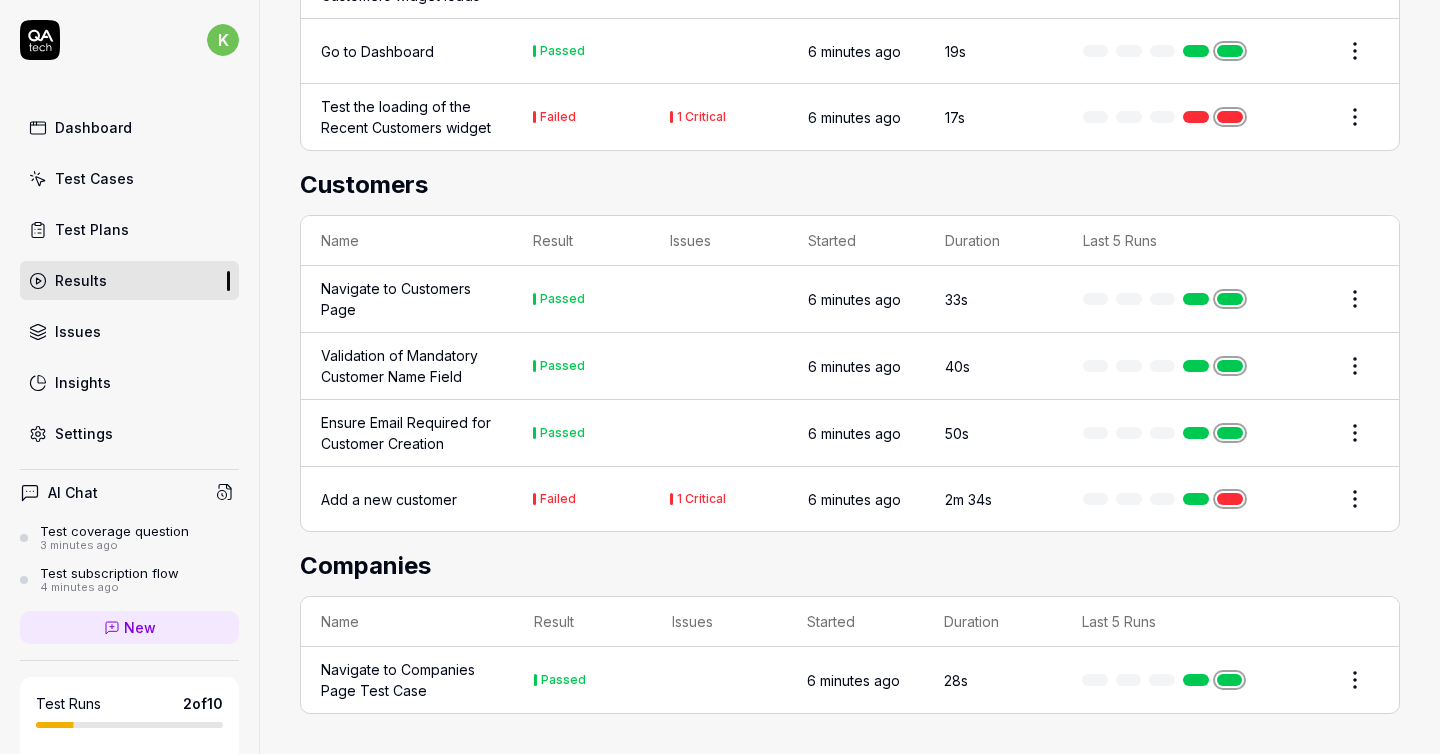 click on "6 minutes ago" at bounding box center [854, 299] 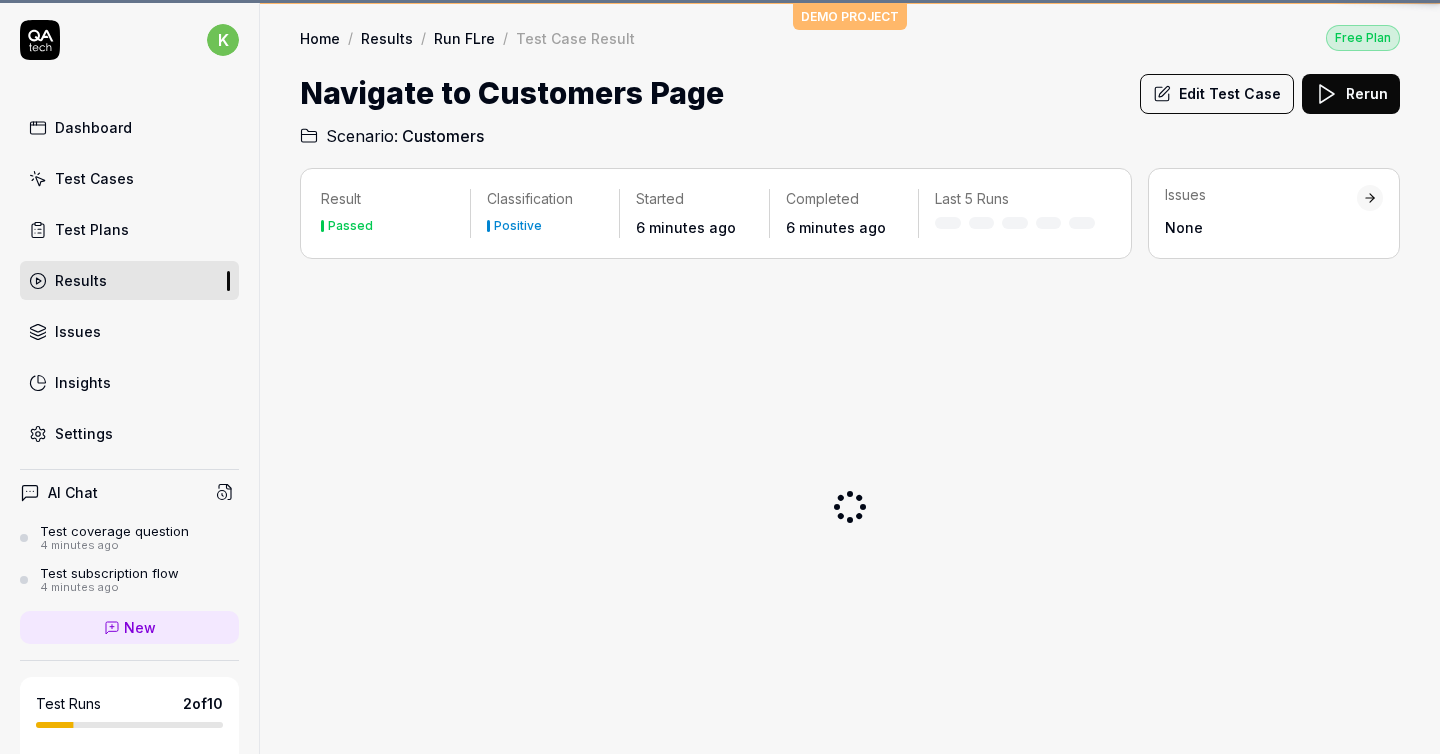 scroll, scrollTop: 0, scrollLeft: 0, axis: both 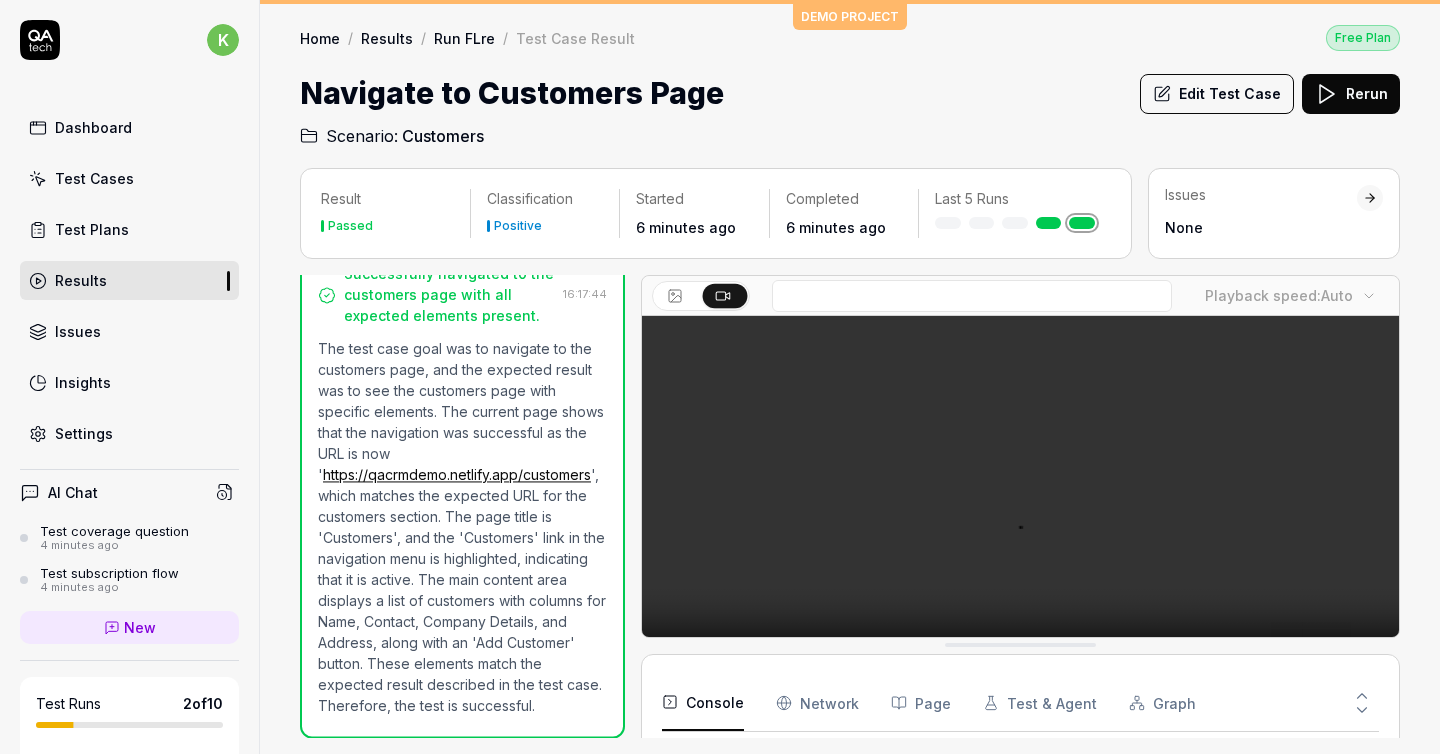 click on "Scenario: Customers" at bounding box center [850, 132] 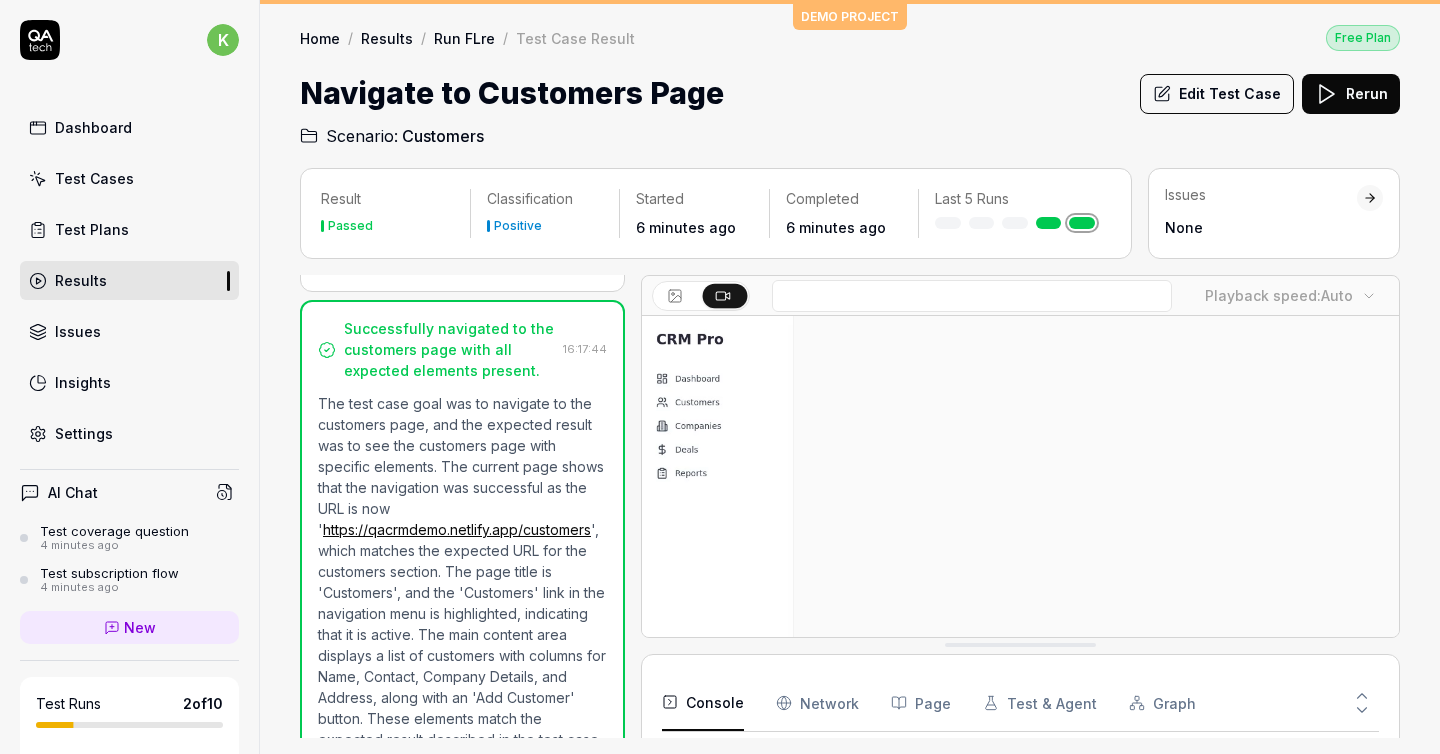 scroll, scrollTop: 0, scrollLeft: 0, axis: both 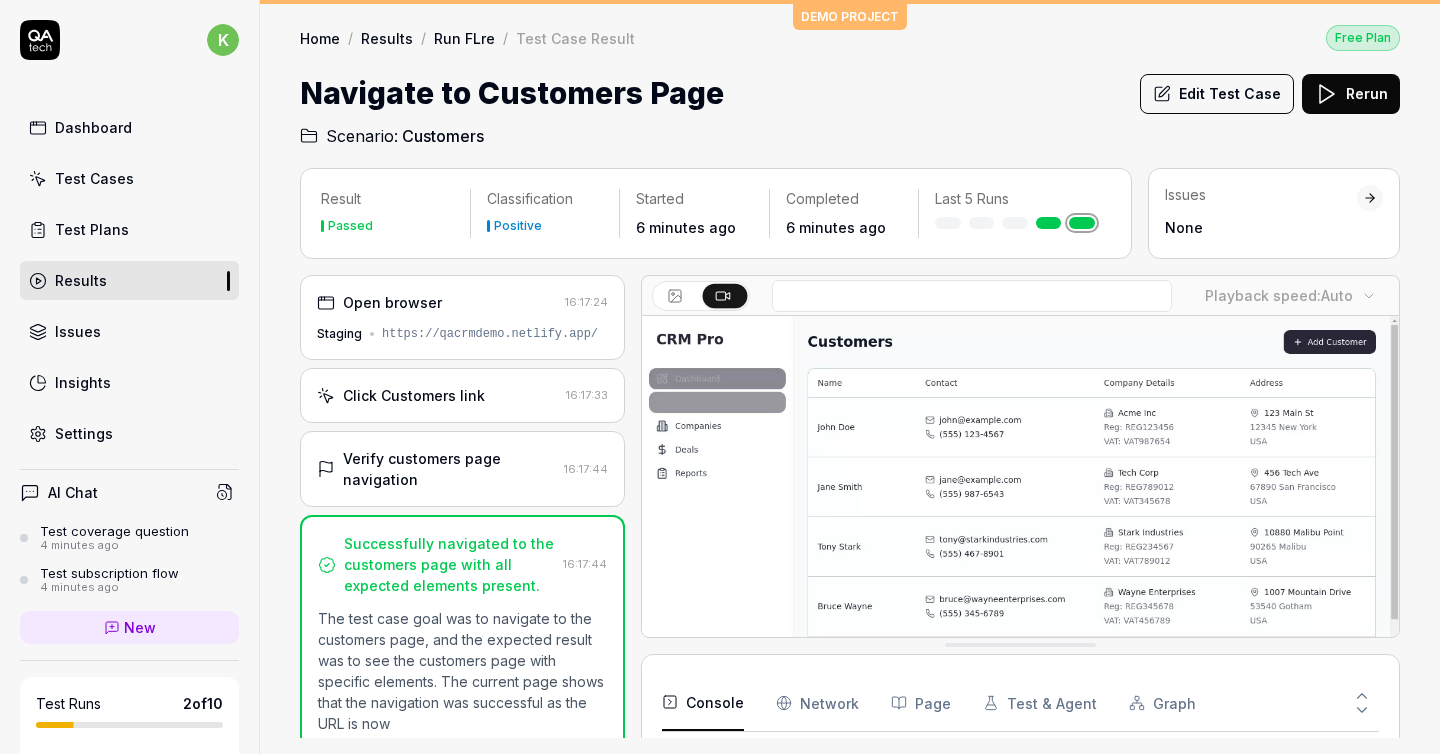 click at bounding box center [677, 296] 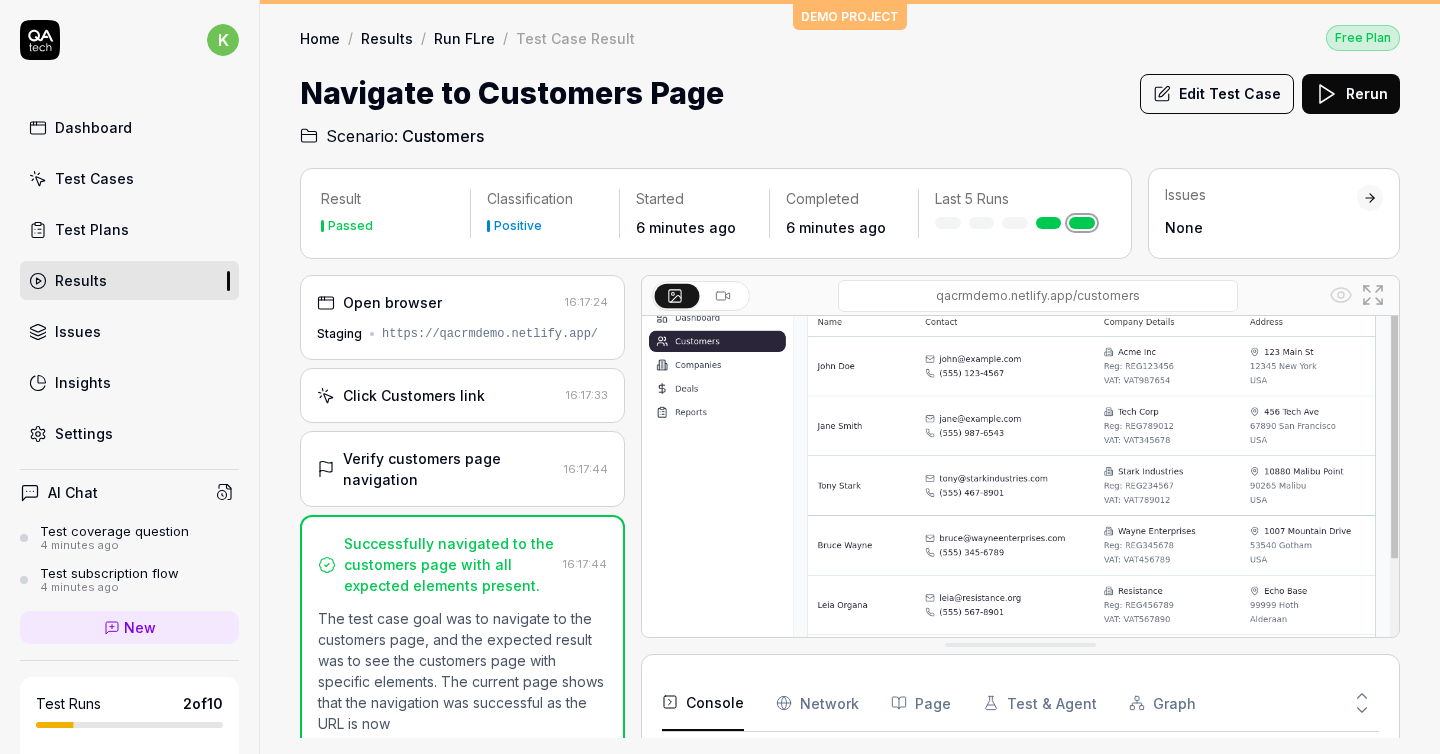 scroll, scrollTop: 0, scrollLeft: 0, axis: both 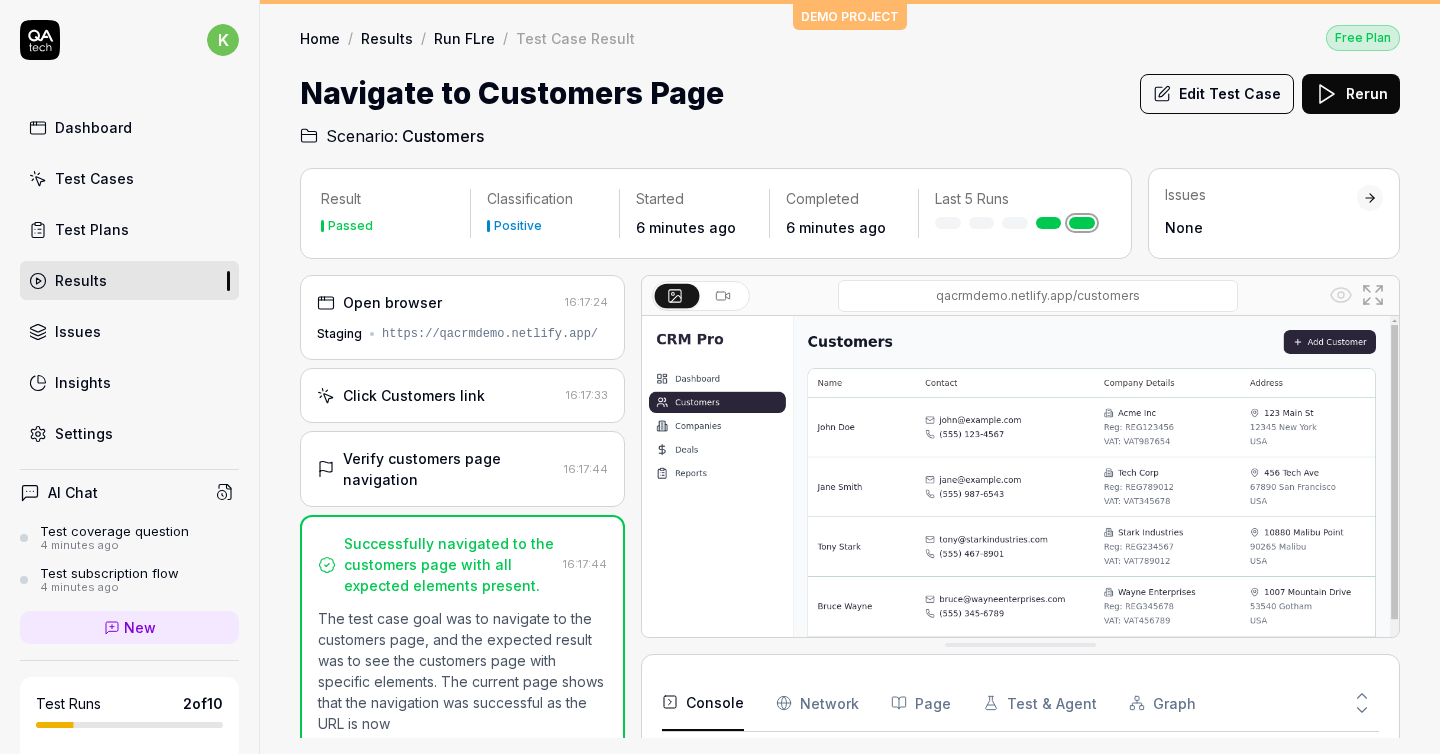 click at bounding box center [1049, 223] 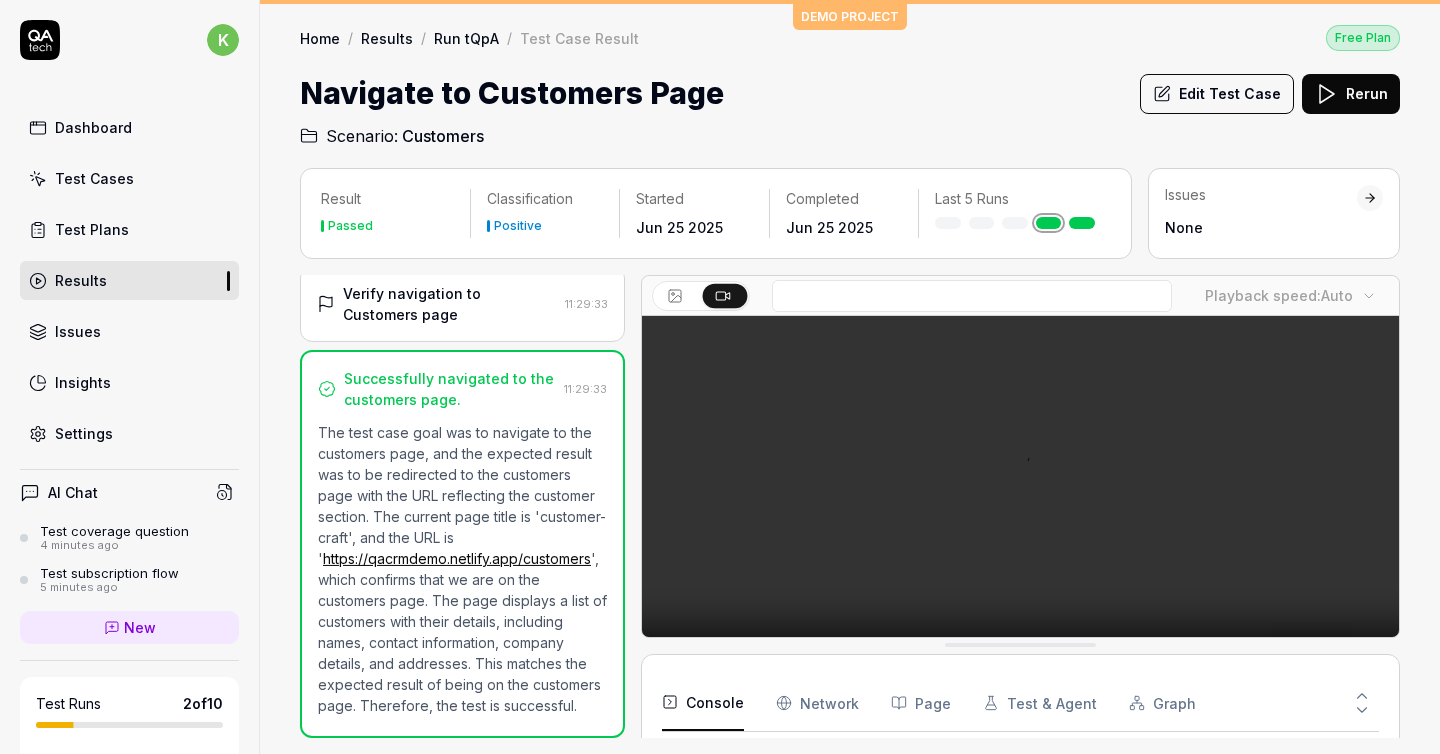 scroll, scrollTop: 184, scrollLeft: 0, axis: vertical 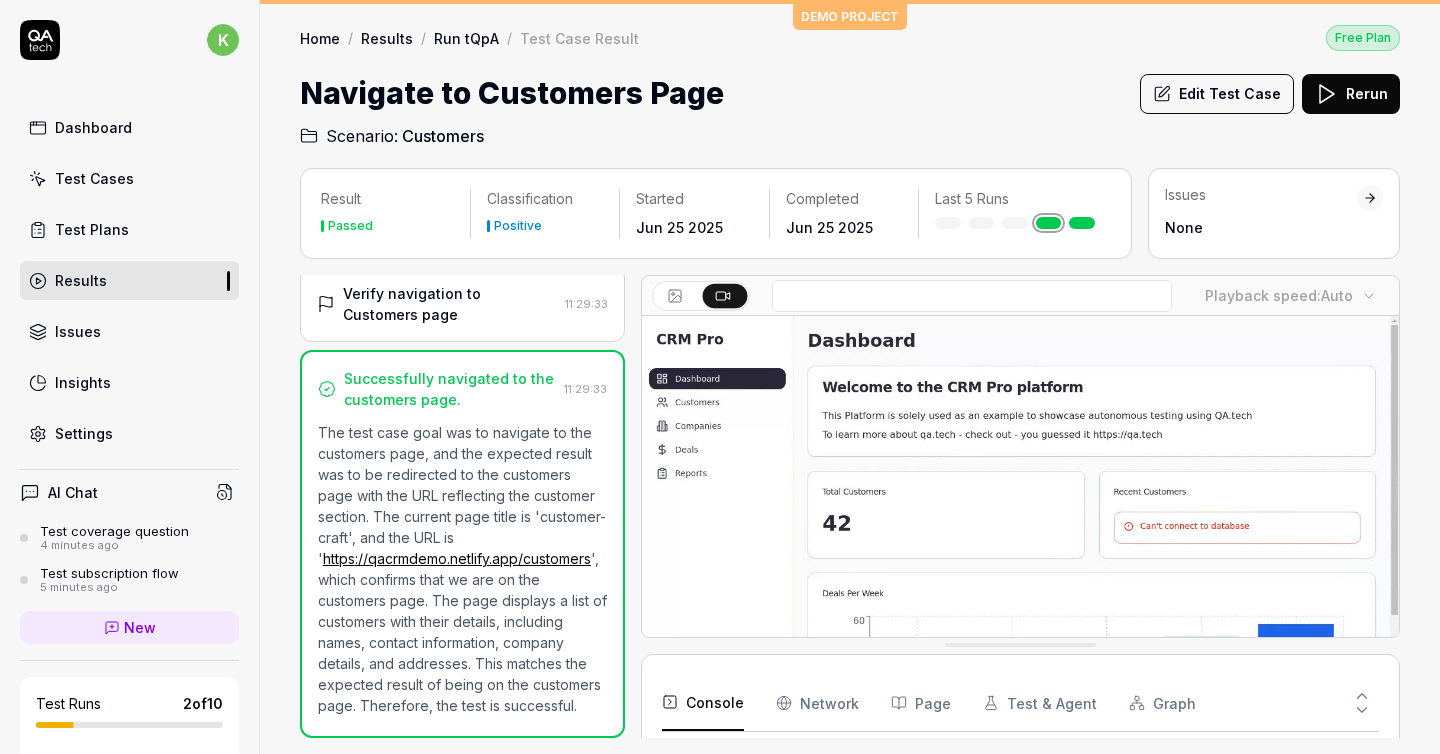 click on "Issues" at bounding box center (1261, 195) 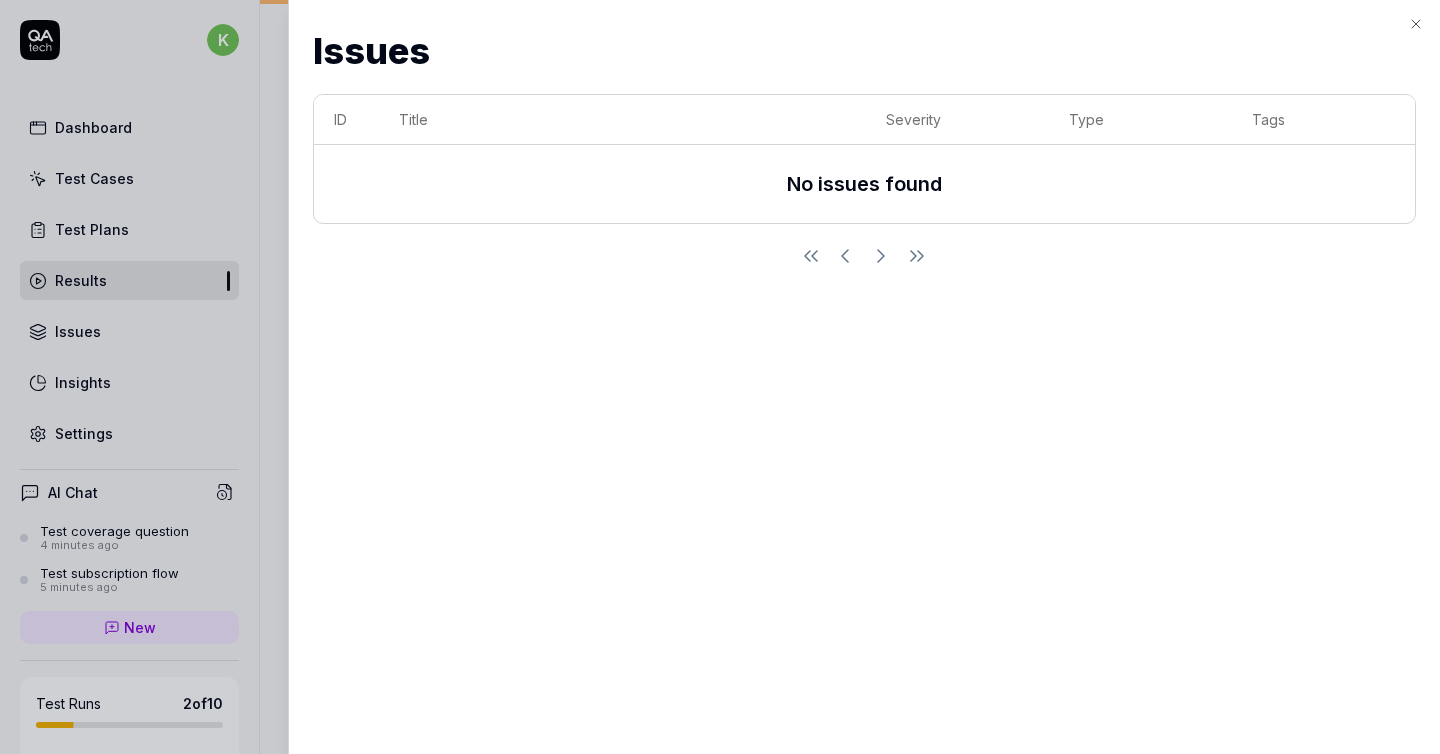 click on "Issues" at bounding box center (864, 51) 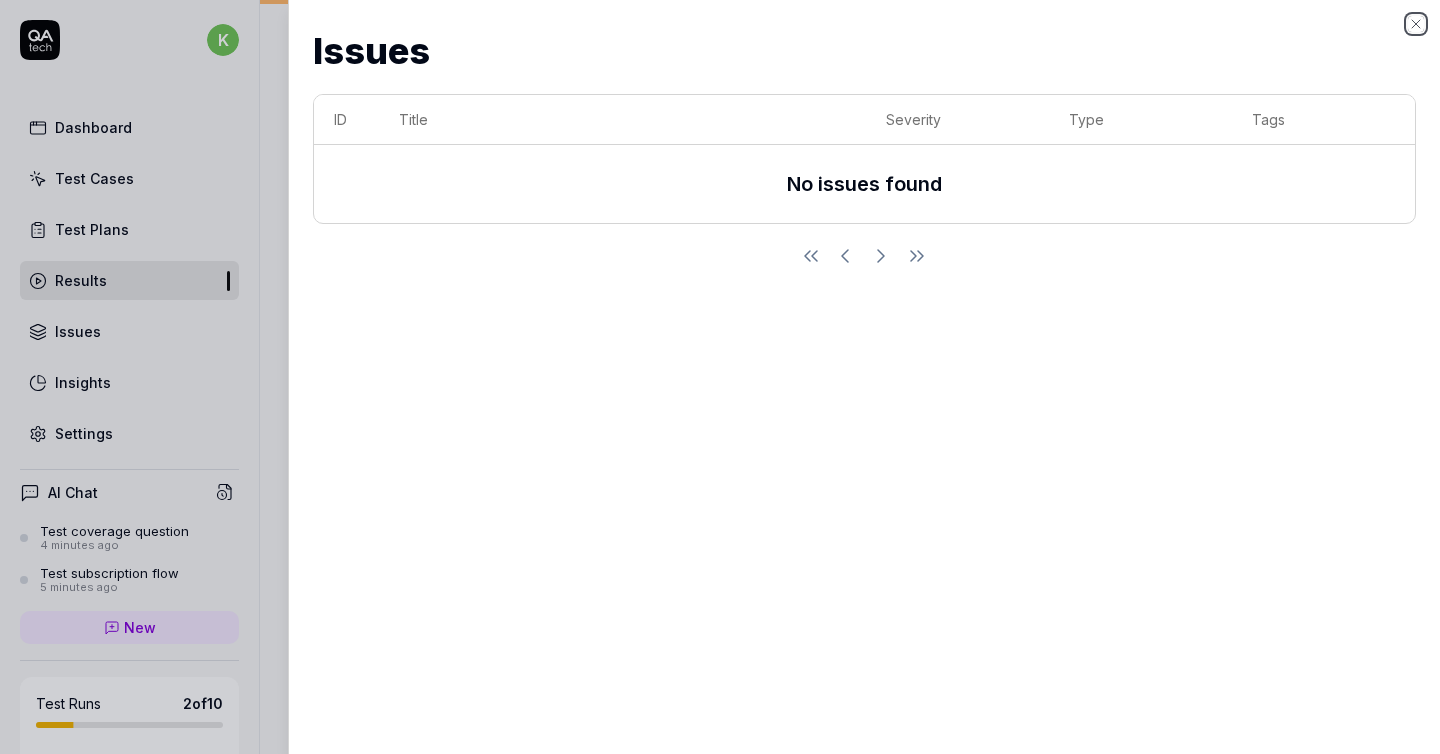click 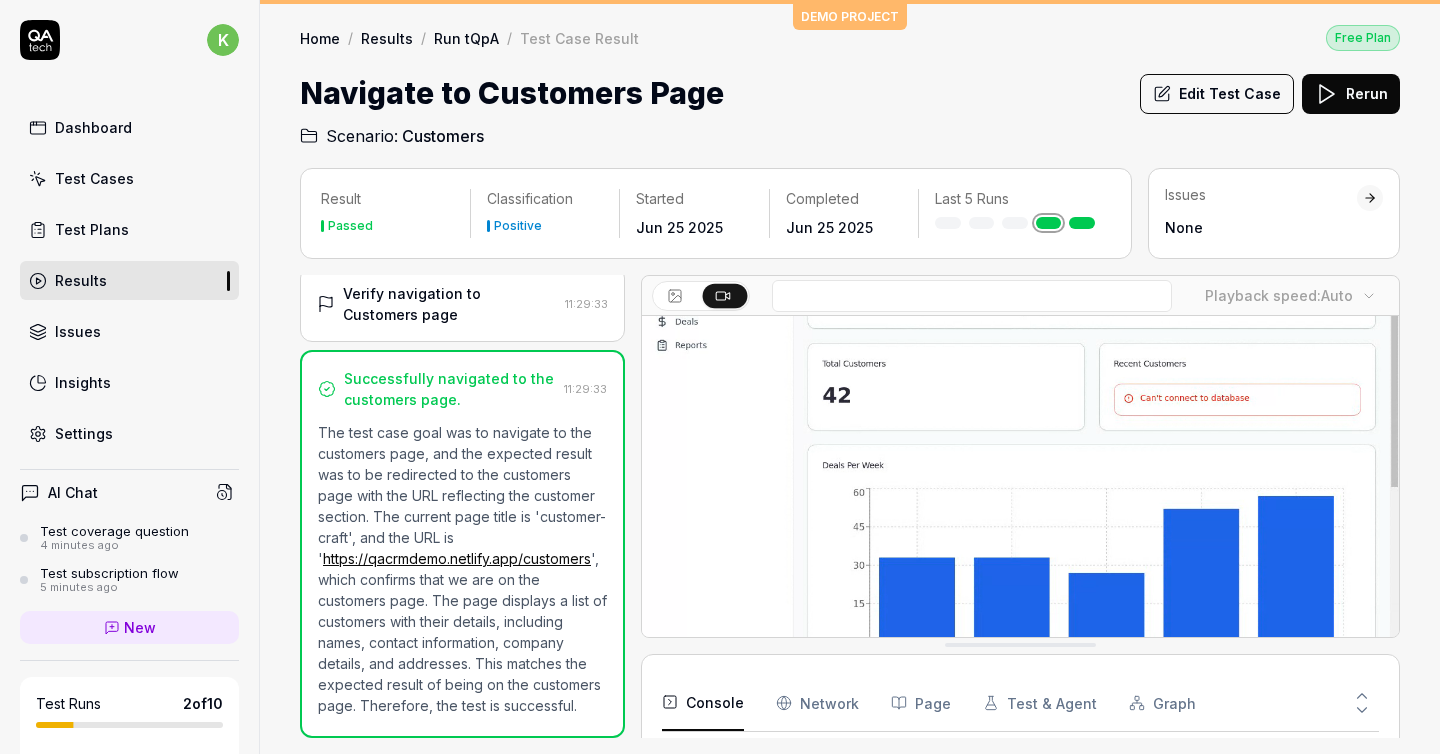 scroll, scrollTop: 141, scrollLeft: 0, axis: vertical 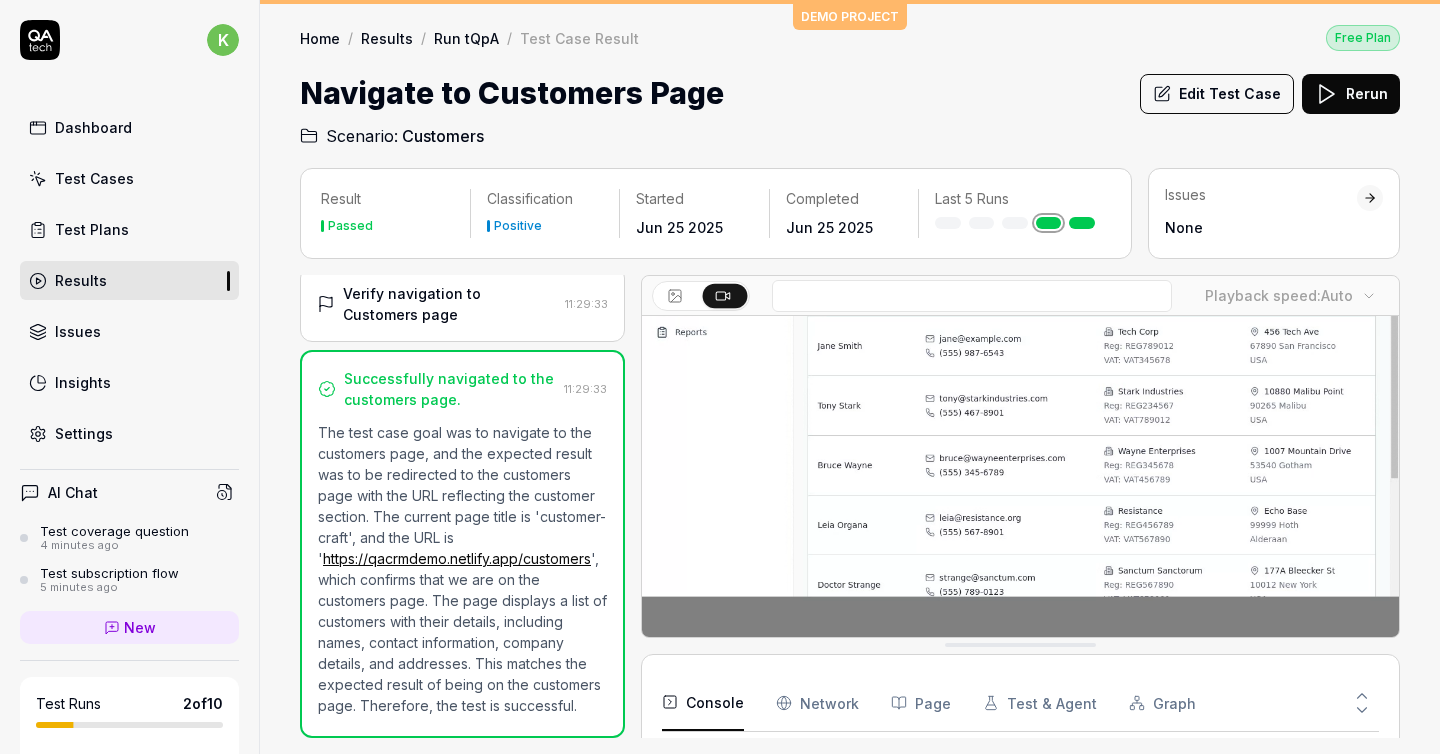 drag, startPoint x: 814, startPoint y: 361, endPoint x: 814, endPoint y: 382, distance: 21 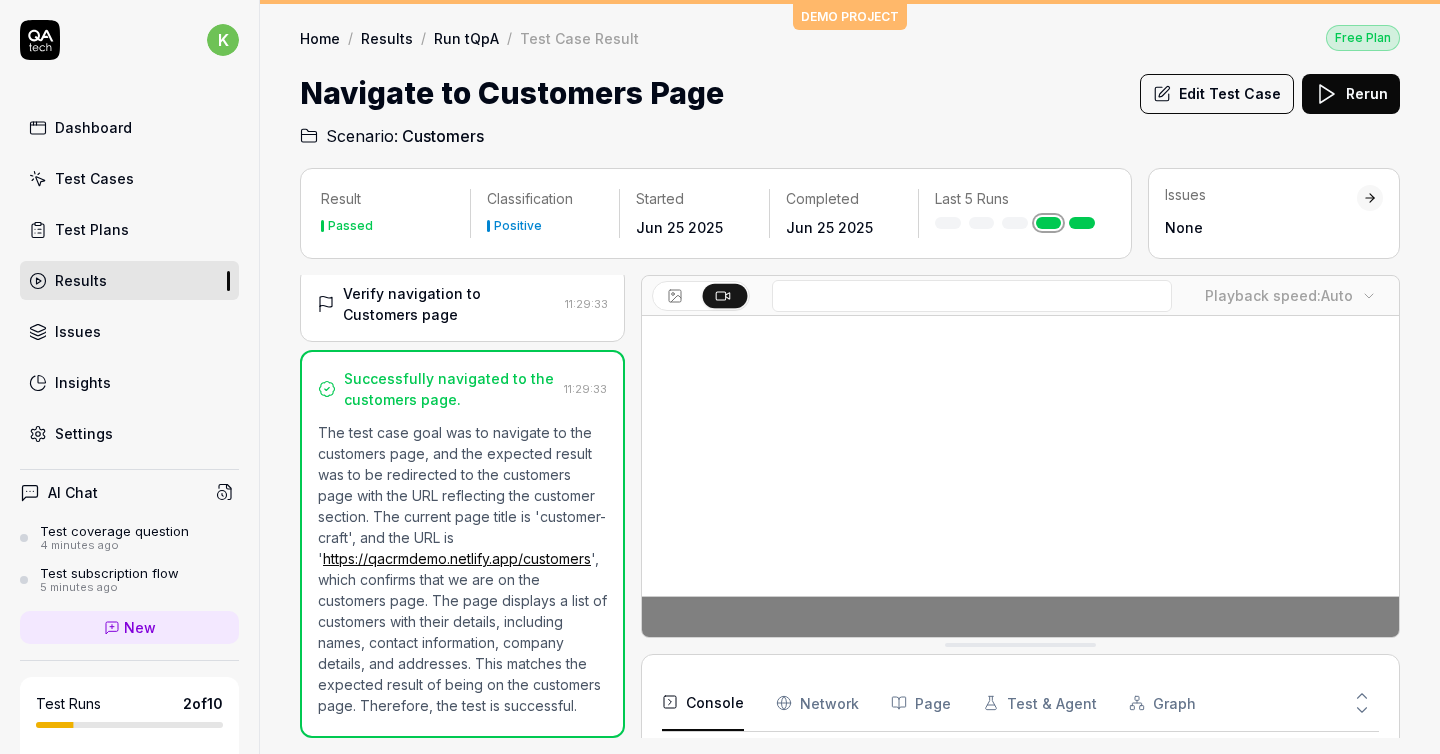 click at bounding box center (1020, 411) 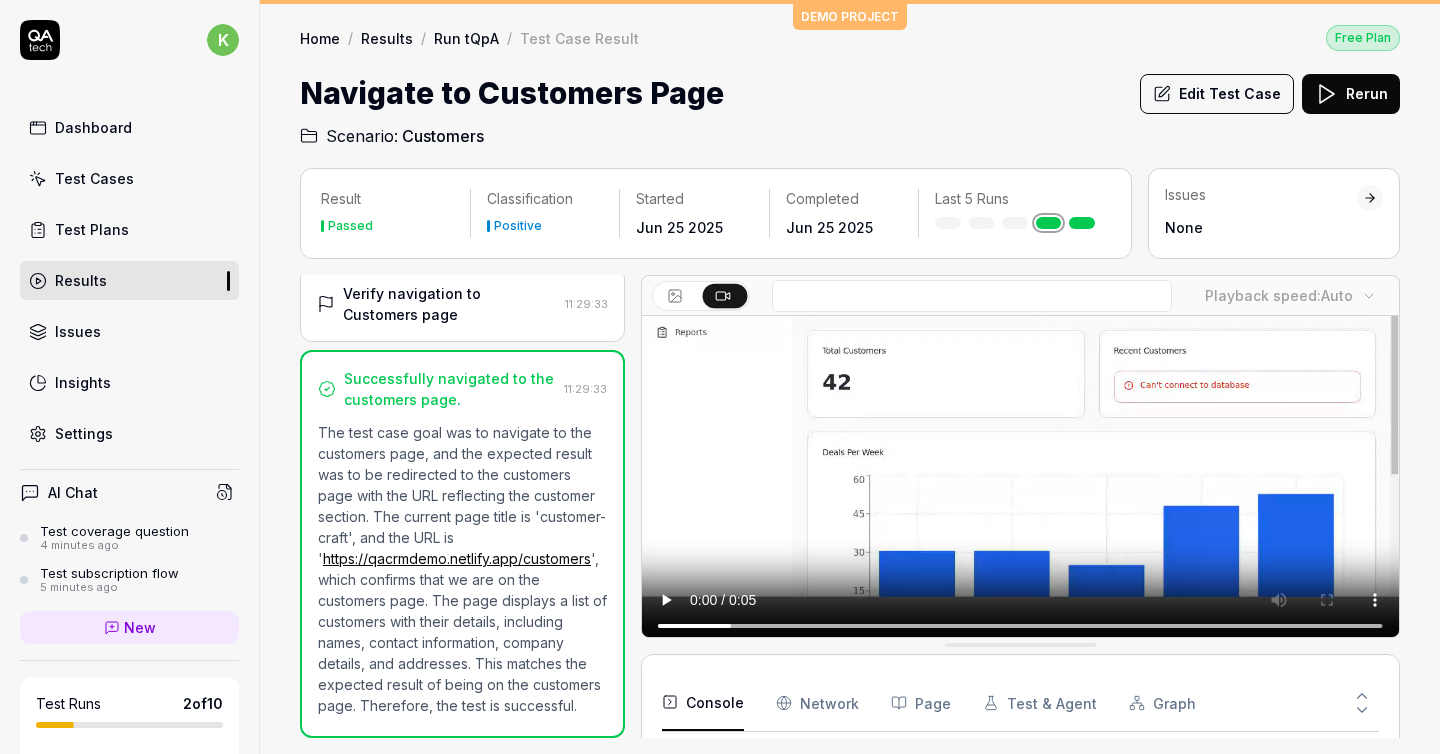 click on "Console Network Page Test & Agent Graph" at bounding box center (1020, 703) 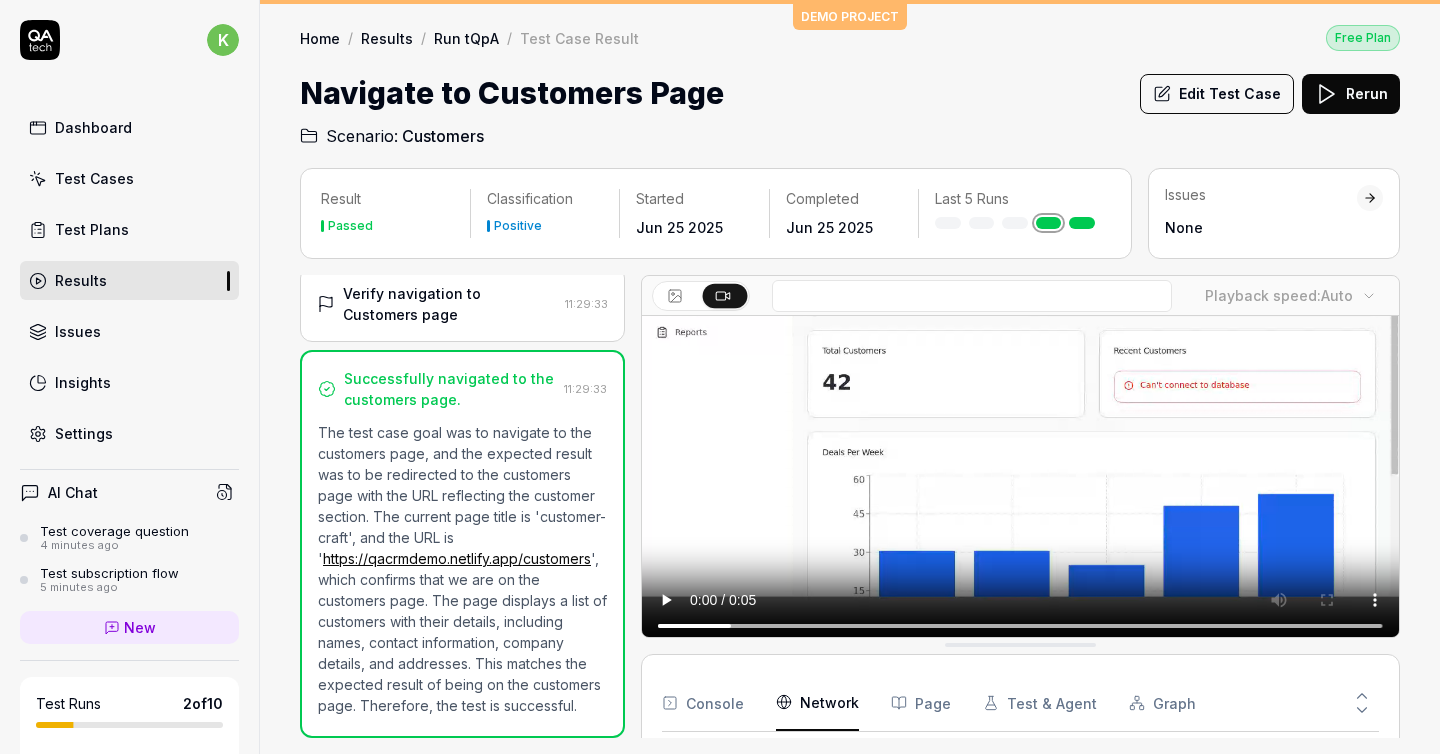 scroll, scrollTop: 216, scrollLeft: 0, axis: vertical 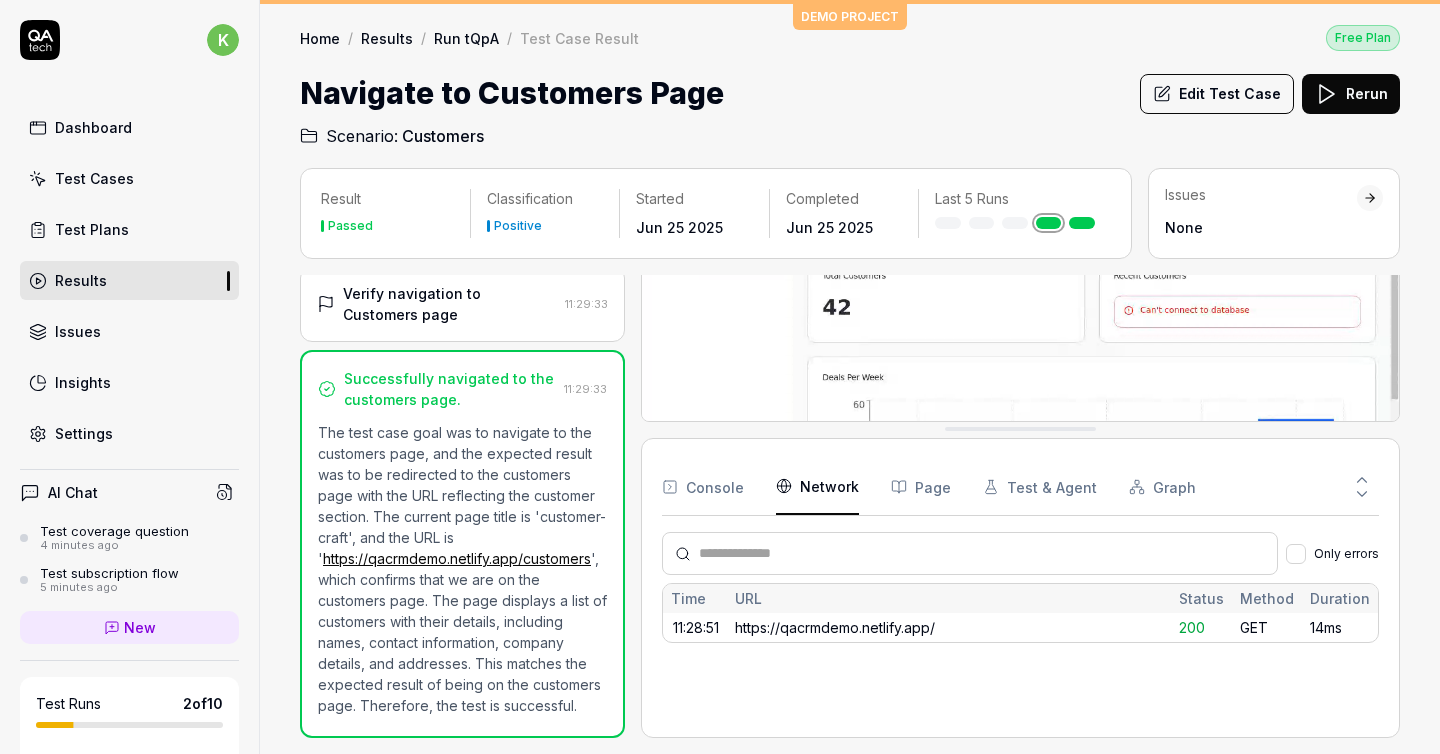 click on "Result Passed Classification Positive Started Jun 25 2025 Completed Jun 25 2025 Last 5 Runs Issues None Open browser 11:28:49 Staging https://qacrmdemo.netlify.app/ Navigate to Customers page 11:29:02 Verify navigation to Customers page 11:29:33 Successfully navigated to the customers page. 11:29:33 The test case goal was to navigate to the customers page, and the expected result was to be redirected to the customers page with the URL reflecting the customer section. The current page title is 'customer-craft', and the URL is ' https://qacrmdemo.netlify.app/customers ', which confirms that we are on the customers page. The page displays a list of customers with their details, including names, contact information, company details, and addresses. This matches the expected result of being on the customers page. Therefore, the test is successful.   Playback speed:  Auto Console Network Page Test & Agent Graph Only errors Time URL Status Method Duration 11:28:51 https://qacrmdemo.netlify.app/ 200 GET 14ms" at bounding box center (850, 451) 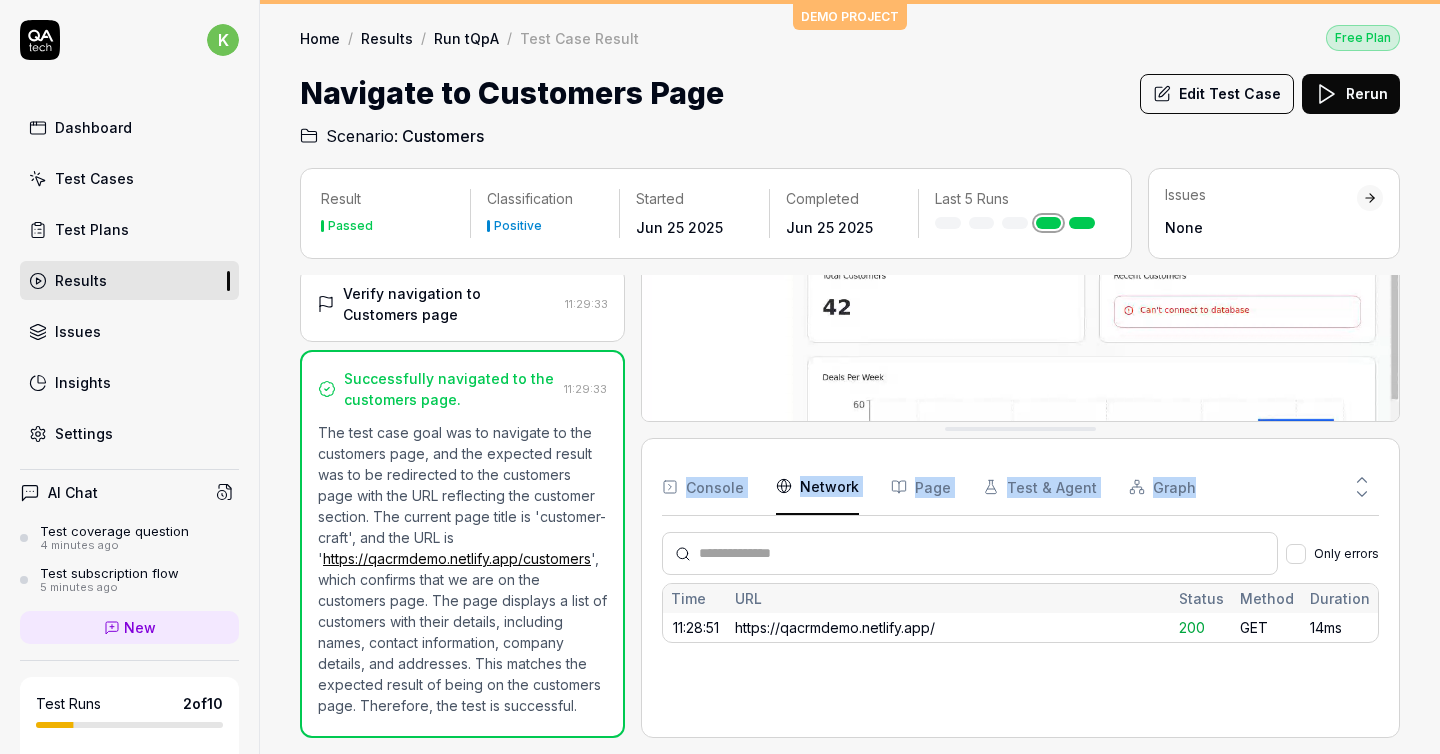 drag, startPoint x: 1414, startPoint y: 403, endPoint x: 1421, endPoint y: 499, distance: 96.25487 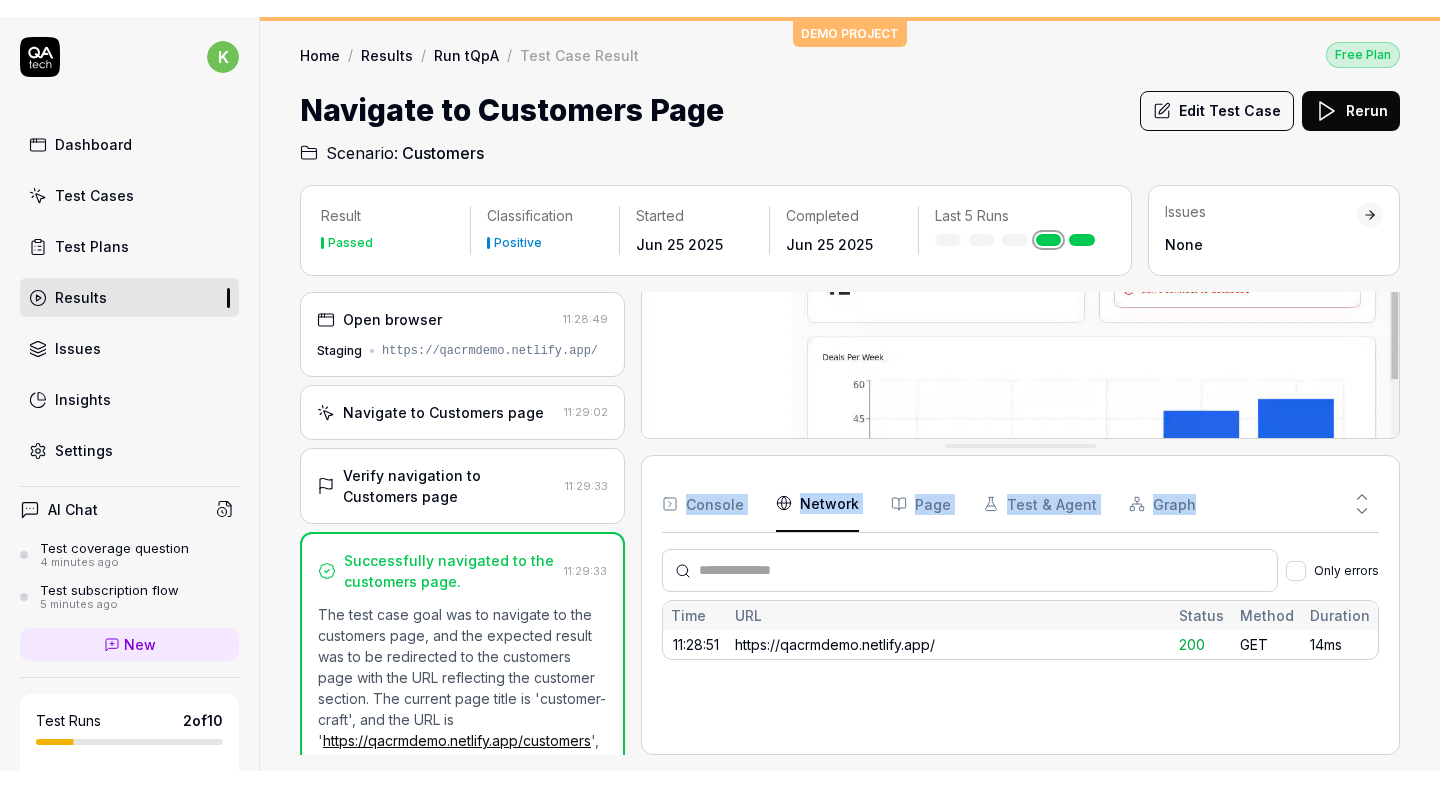 scroll, scrollTop: 0, scrollLeft: 0, axis: both 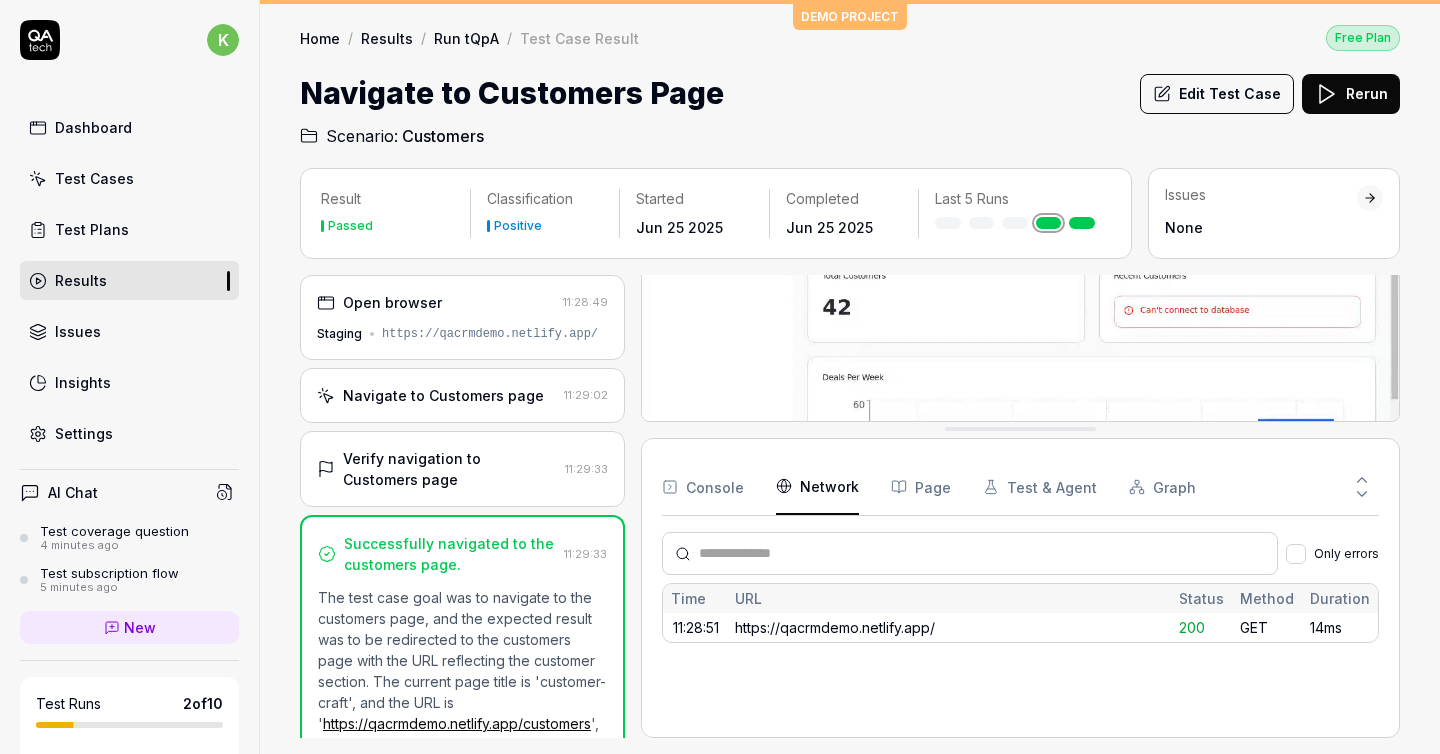 click on "Home / Results / Run tQpA / Test Case Result Free Plan Home / Results / Run tQpA / Test Case Result Free Plan Navigate to Customers Page Edit Test Case Rerun Scenario: Customers" at bounding box center [850, 76] 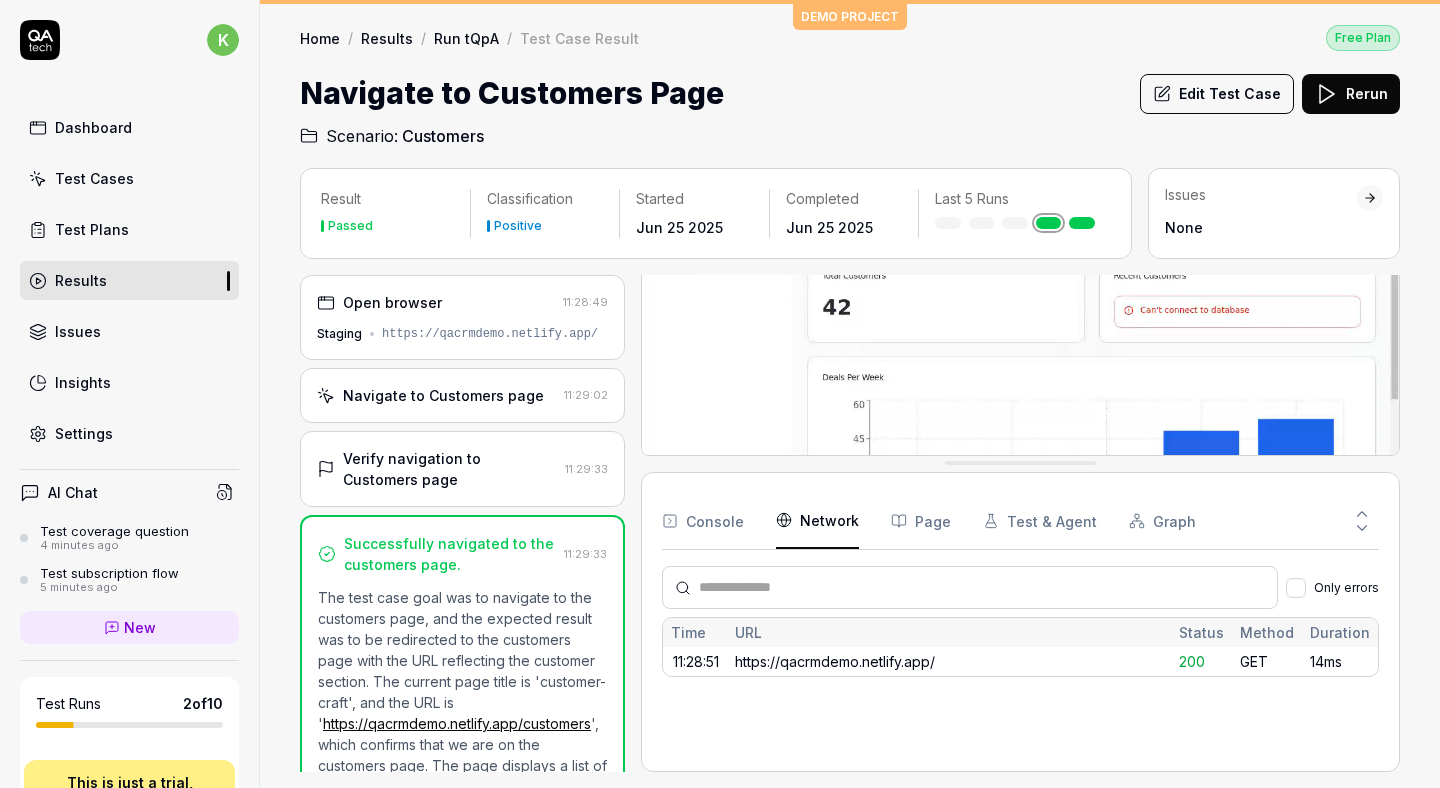 click on "Navigate to Customers Page Edit Test Case Rerun" at bounding box center [850, 93] 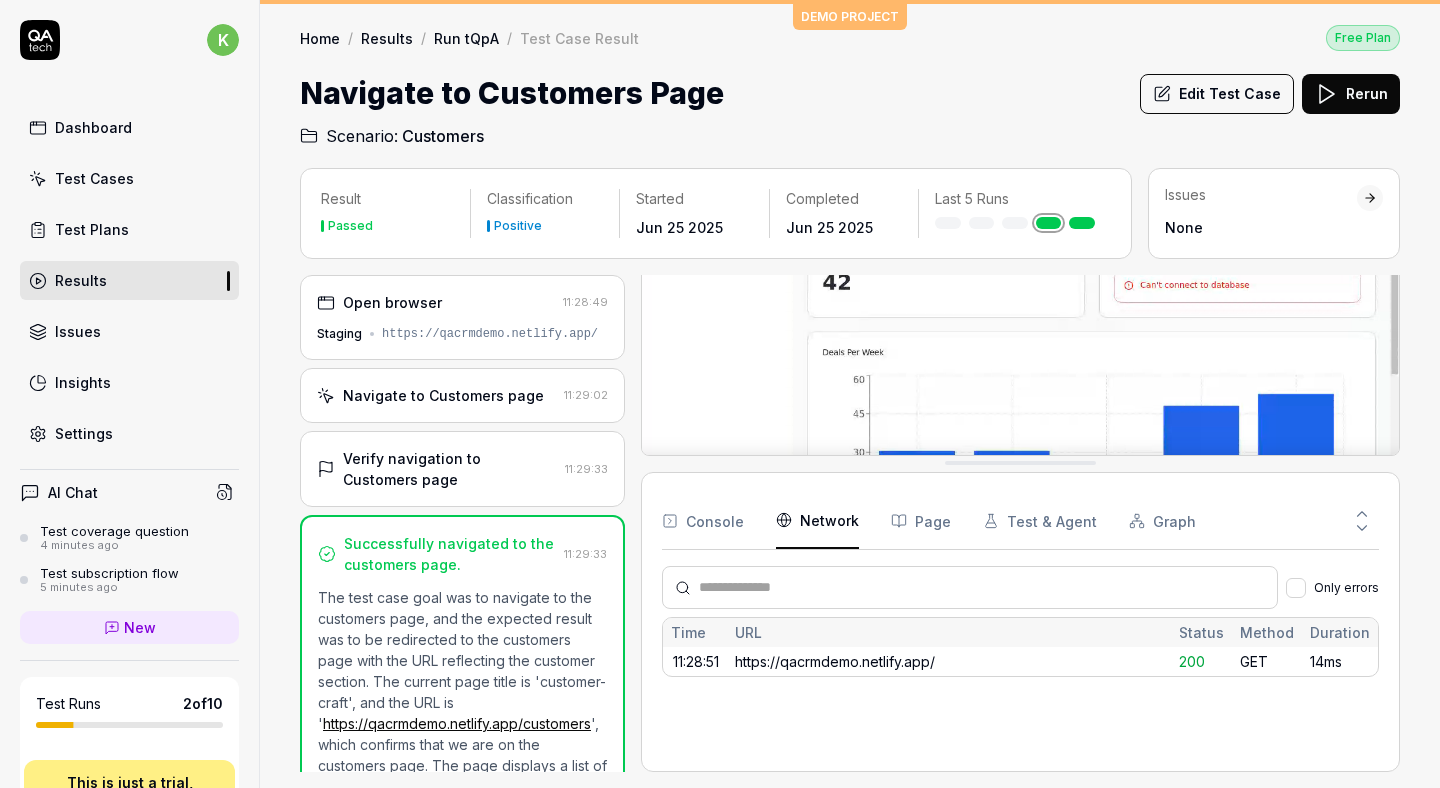 scroll, scrollTop: 0, scrollLeft: 0, axis: both 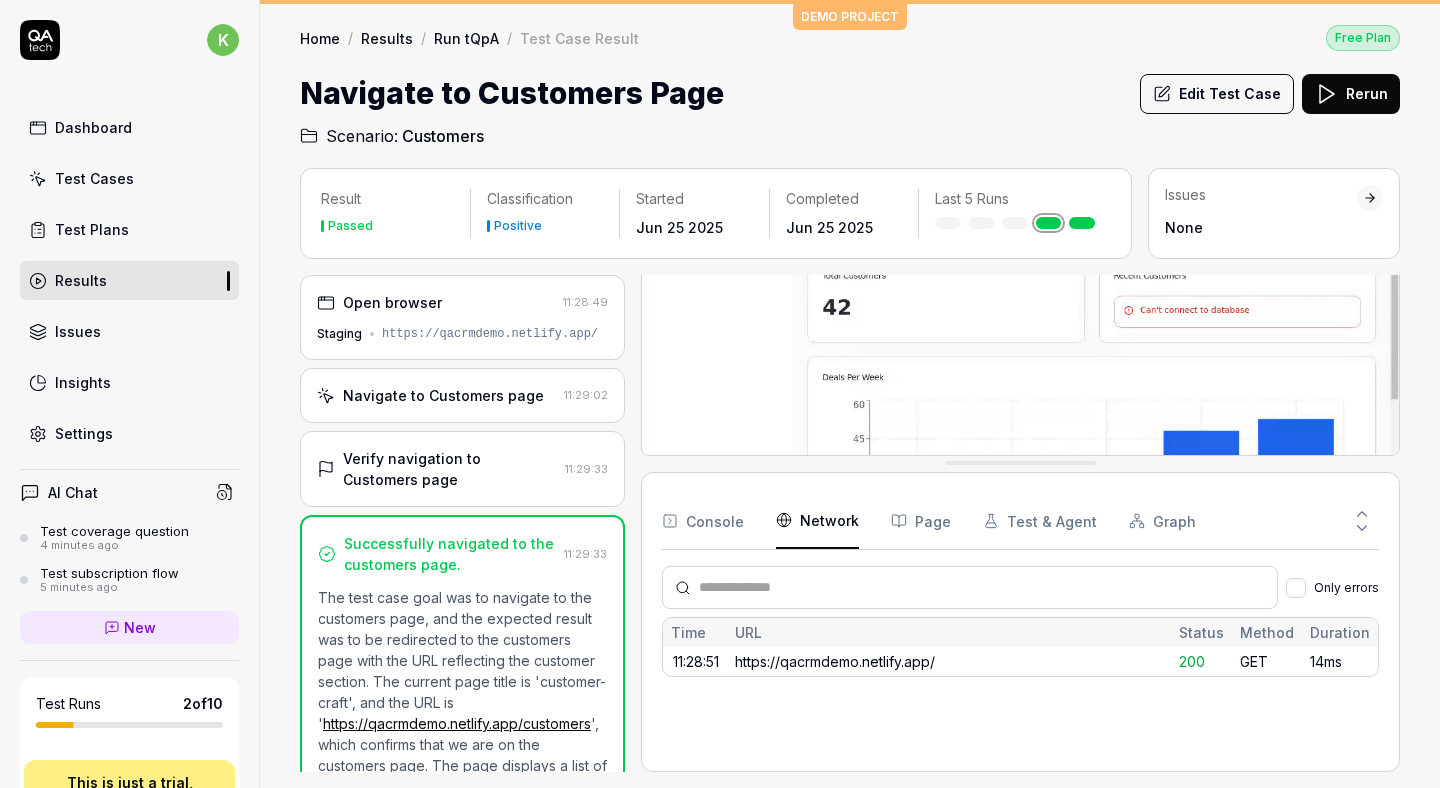 click on "Test Case Result" at bounding box center (579, 38) 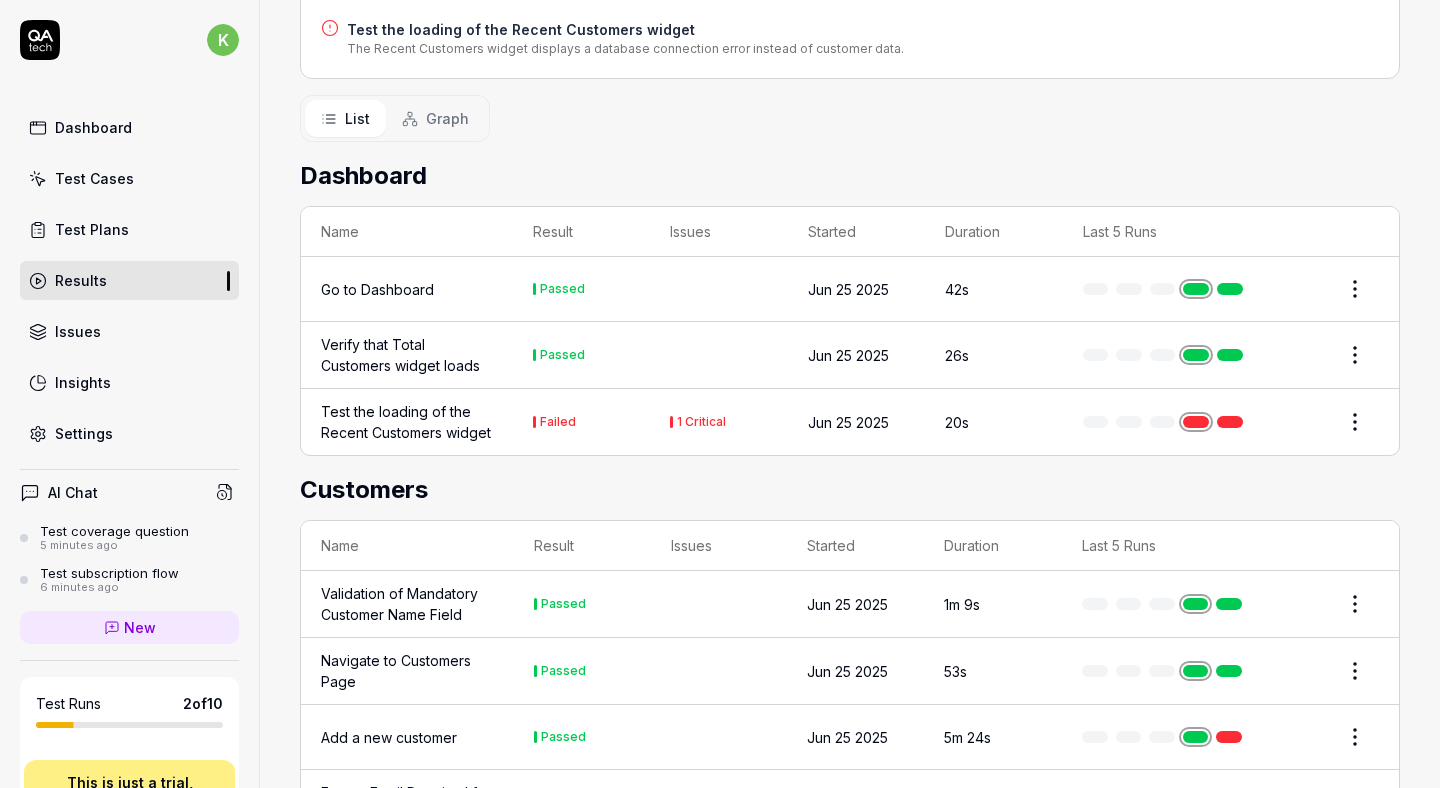 scroll, scrollTop: 372, scrollLeft: 0, axis: vertical 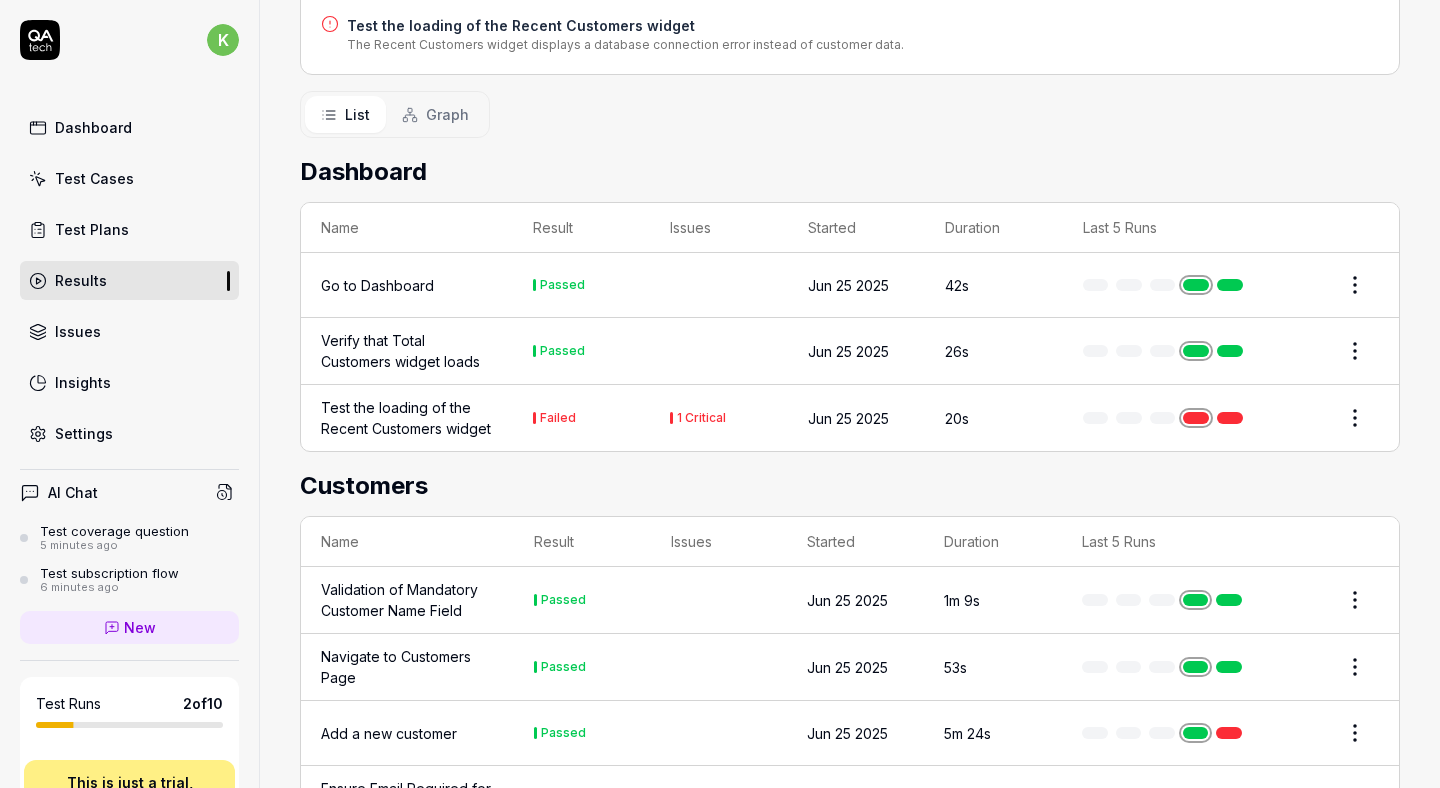 click on "1   Critical" at bounding box center (719, 418) 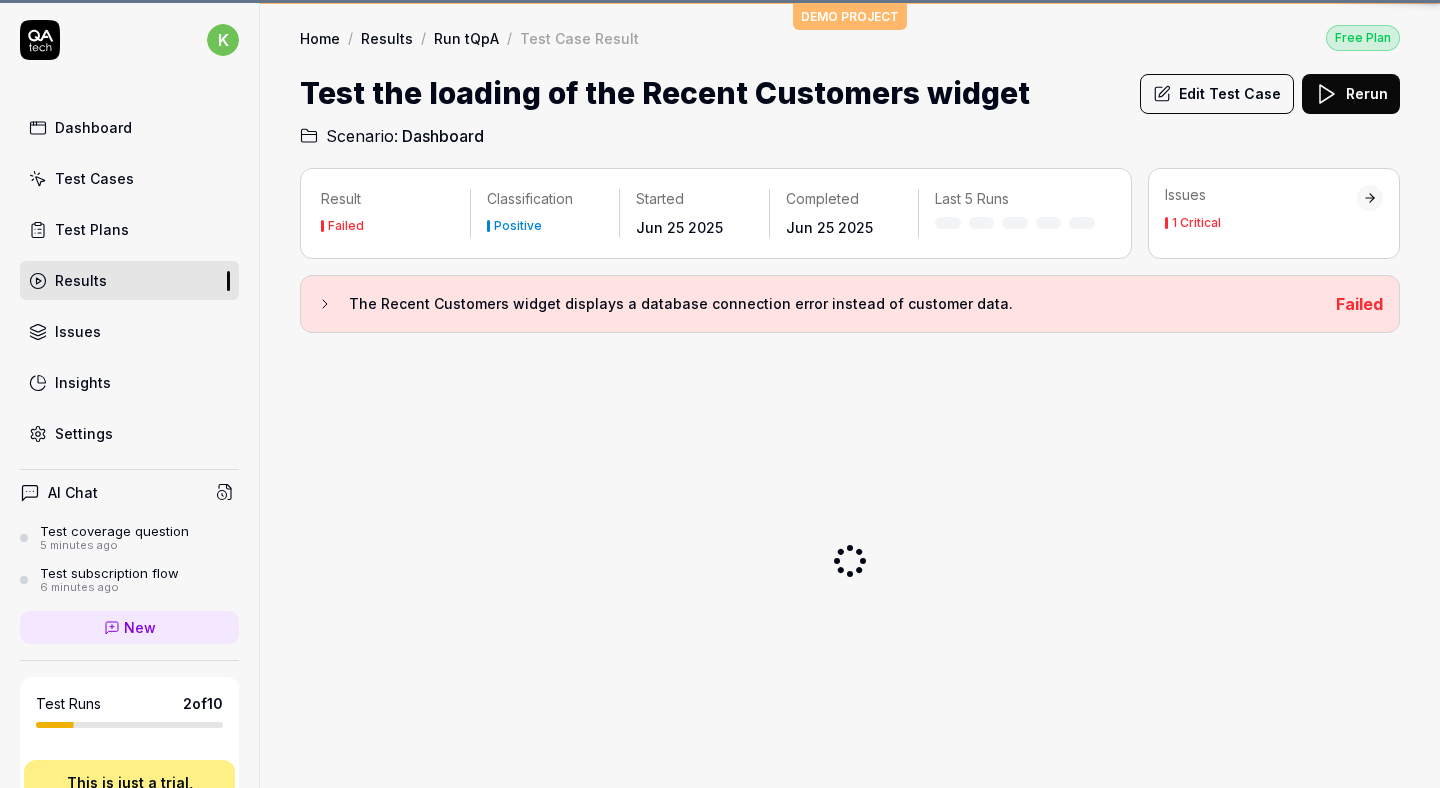 scroll, scrollTop: 0, scrollLeft: 0, axis: both 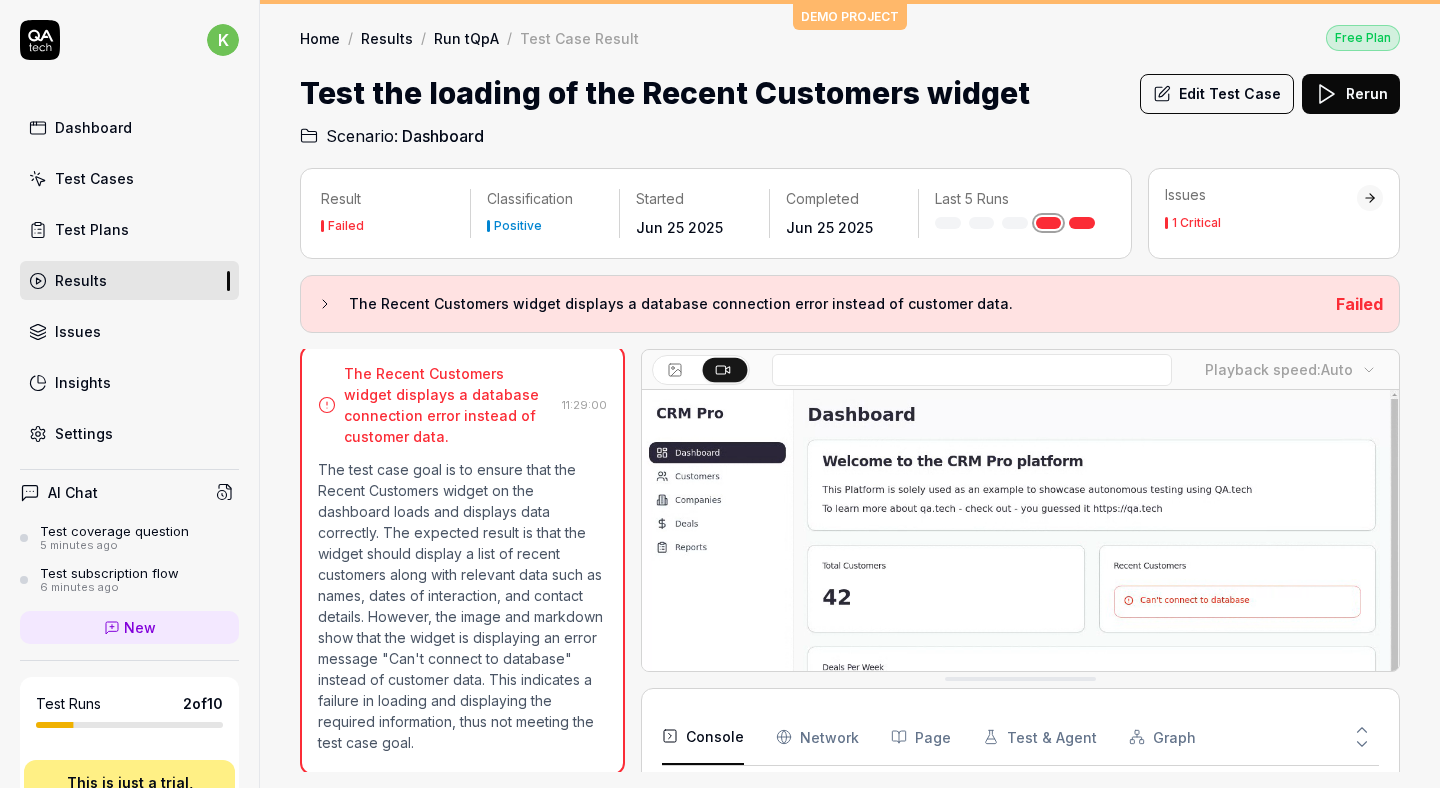 click on "Result Failed Classification Positive Started Jun 25 2025 Completed Jun 25 2025 Last 5 Runs Issues 1   Critical The Recent Customers widget displays a database connection error instead of customer data. Failed Open browser 11:28:43 Staging https://qacrmdemo.netlify.app/ Click on the link that navigates to the Dashboard page. 11:29:00 The Recent Customers widget displays a database connection error instead of customer data. 11:29:00 The test case goal is to ensure that the Recent Customers widget on the dashboard loads and displays data correctly. The expected result is that the widget should display a list of recent customers along with relevant data such as names, dates of interaction, and contact details. However, the image and markdown show that the widget is displaying an error message "Can't connect to database" instead of customer data. This indicates a failure in loading and displaying the required information, thus not meeting the test case goal.   Playback speed:  Auto Console Network Page Graph 1" at bounding box center [850, 468] 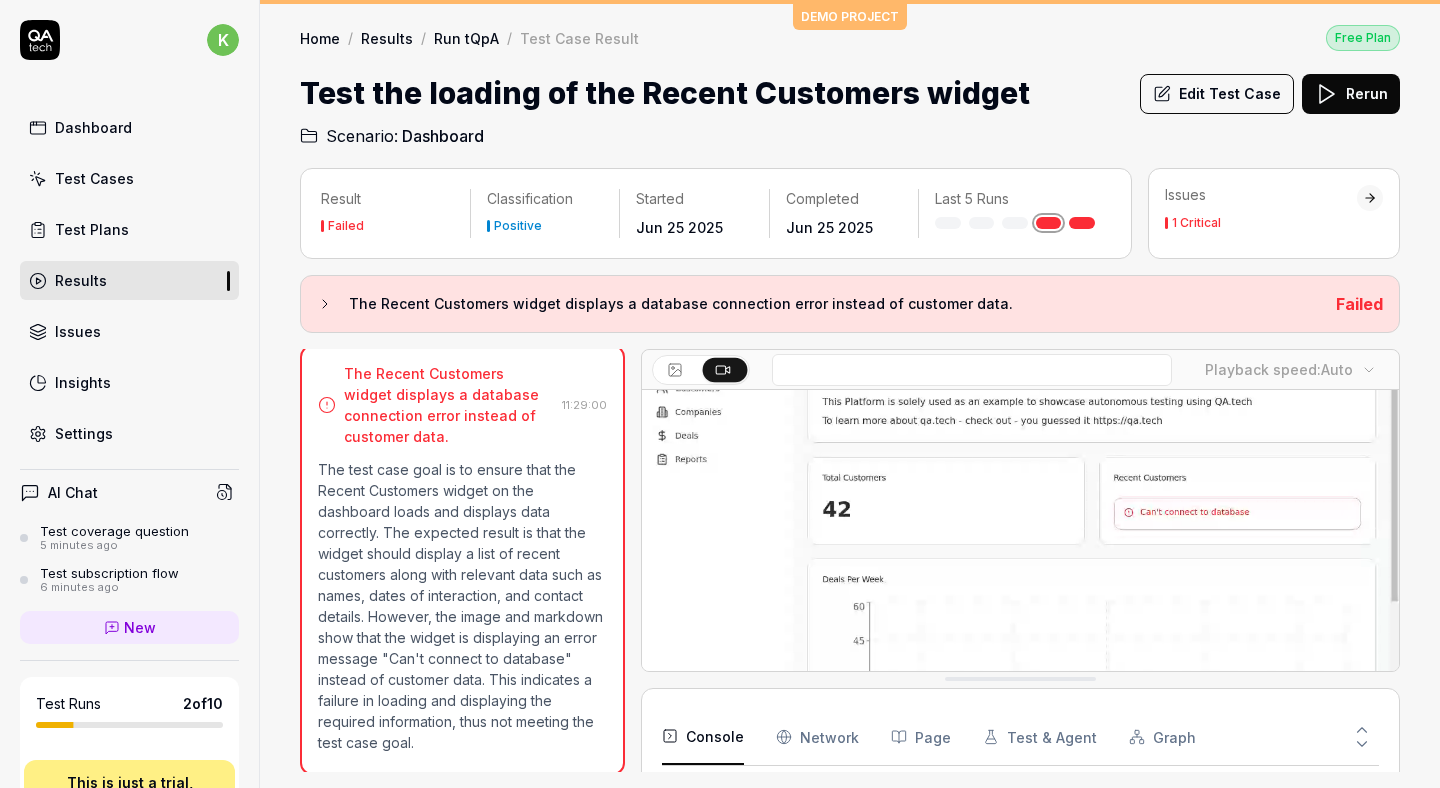scroll, scrollTop: 0, scrollLeft: 0, axis: both 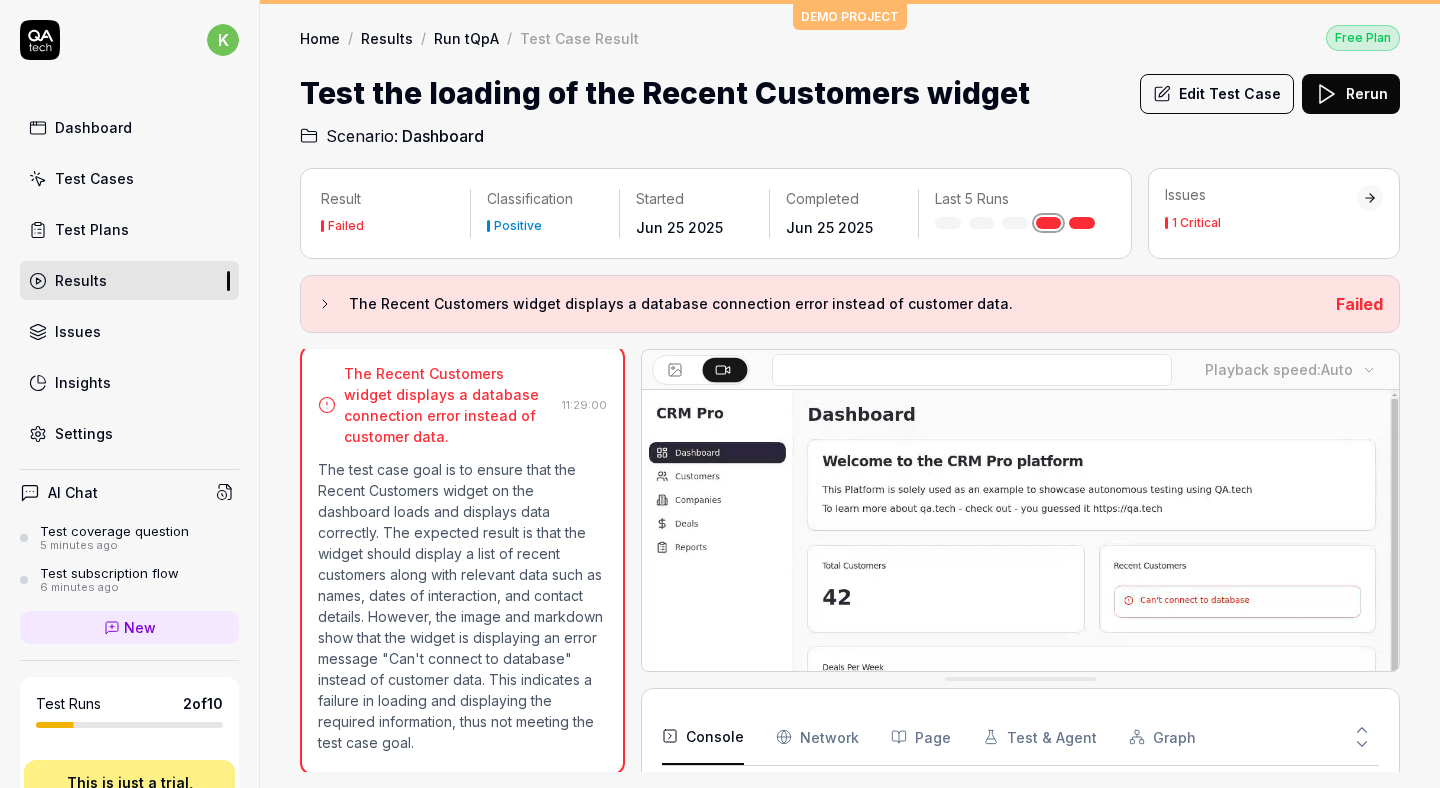 click on "Network" at bounding box center (817, 737) 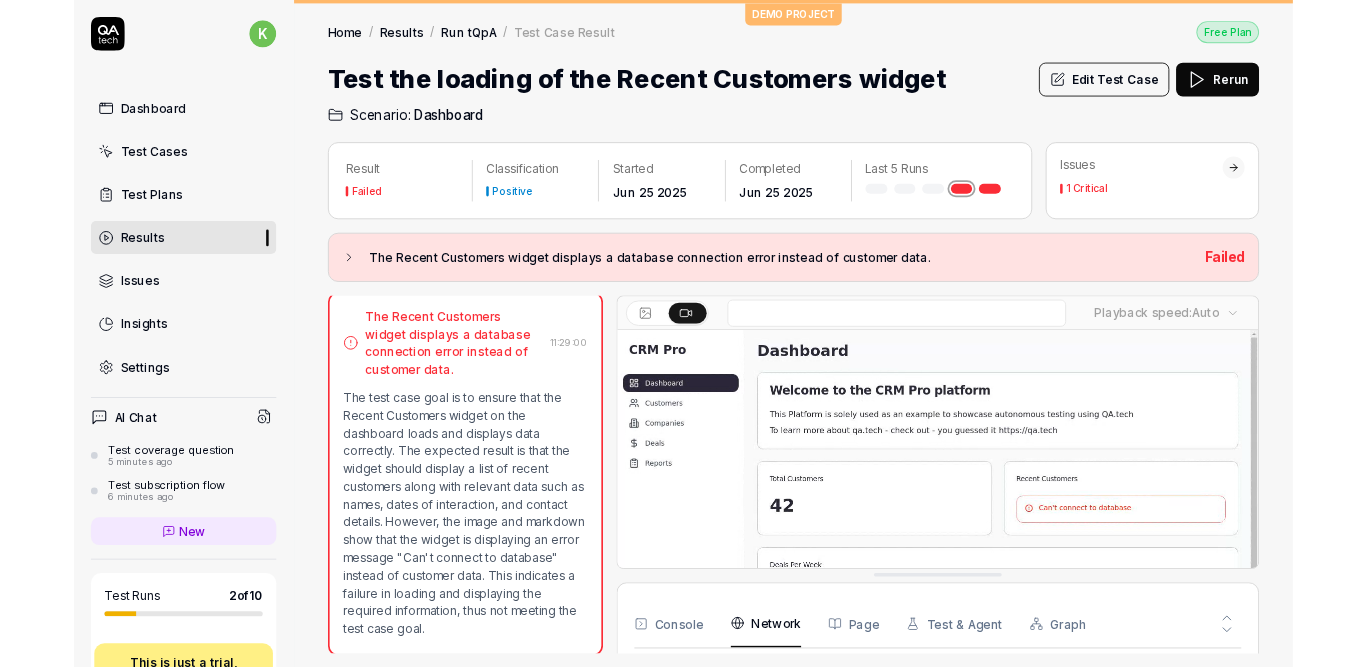 scroll, scrollTop: 216, scrollLeft: 0, axis: vertical 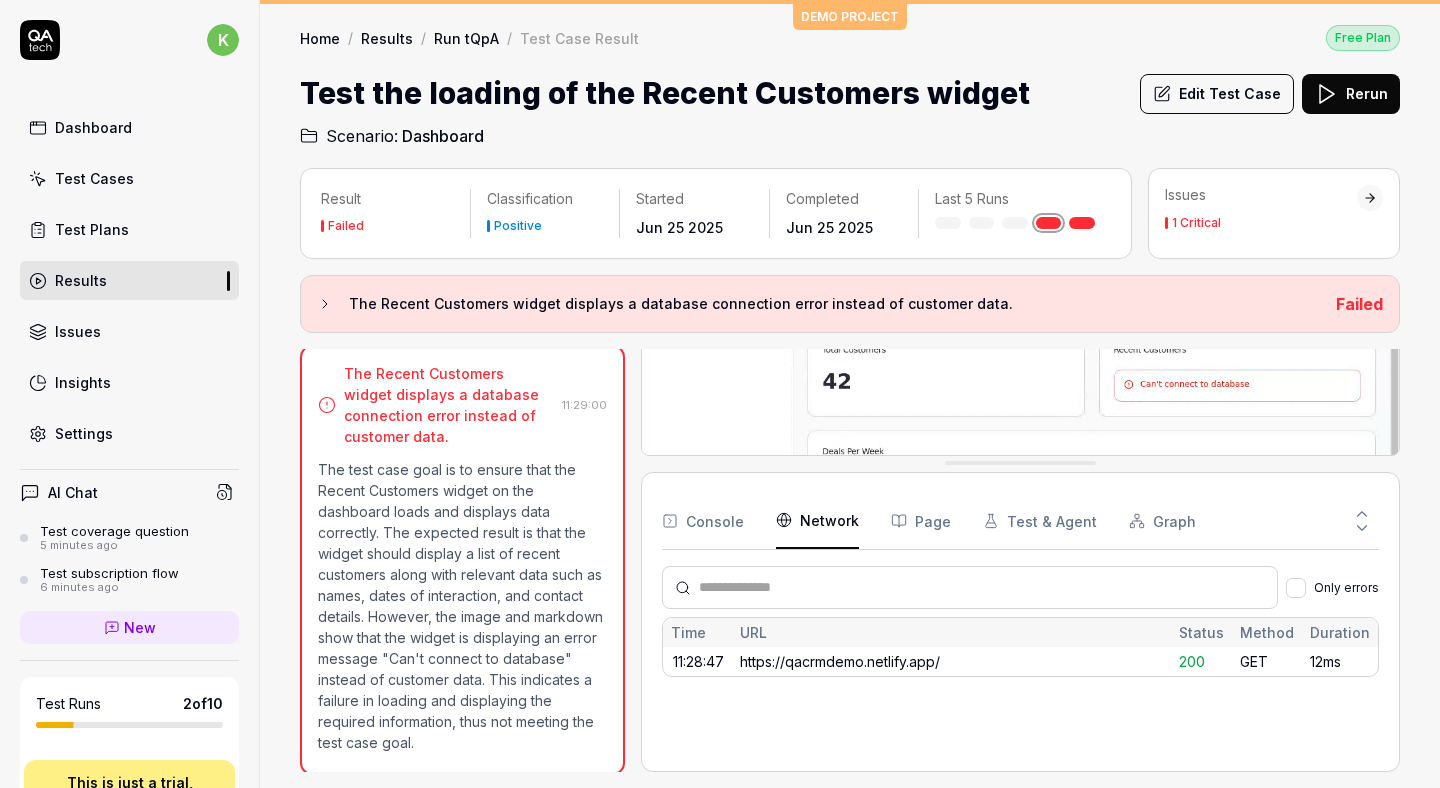 drag, startPoint x: 928, startPoint y: 519, endPoint x: 956, endPoint y: 517, distance: 28.071337 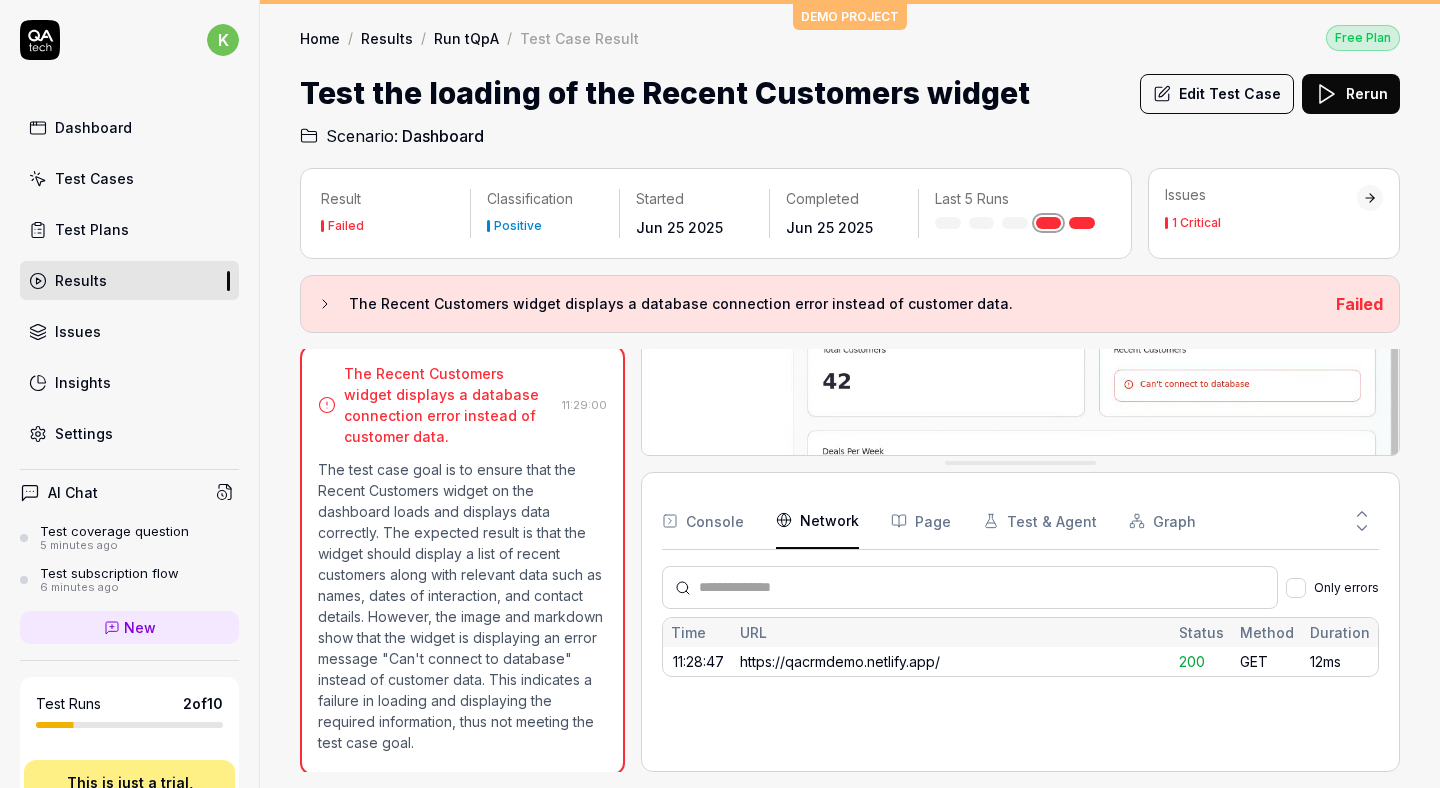 click on "Page" at bounding box center [921, 521] 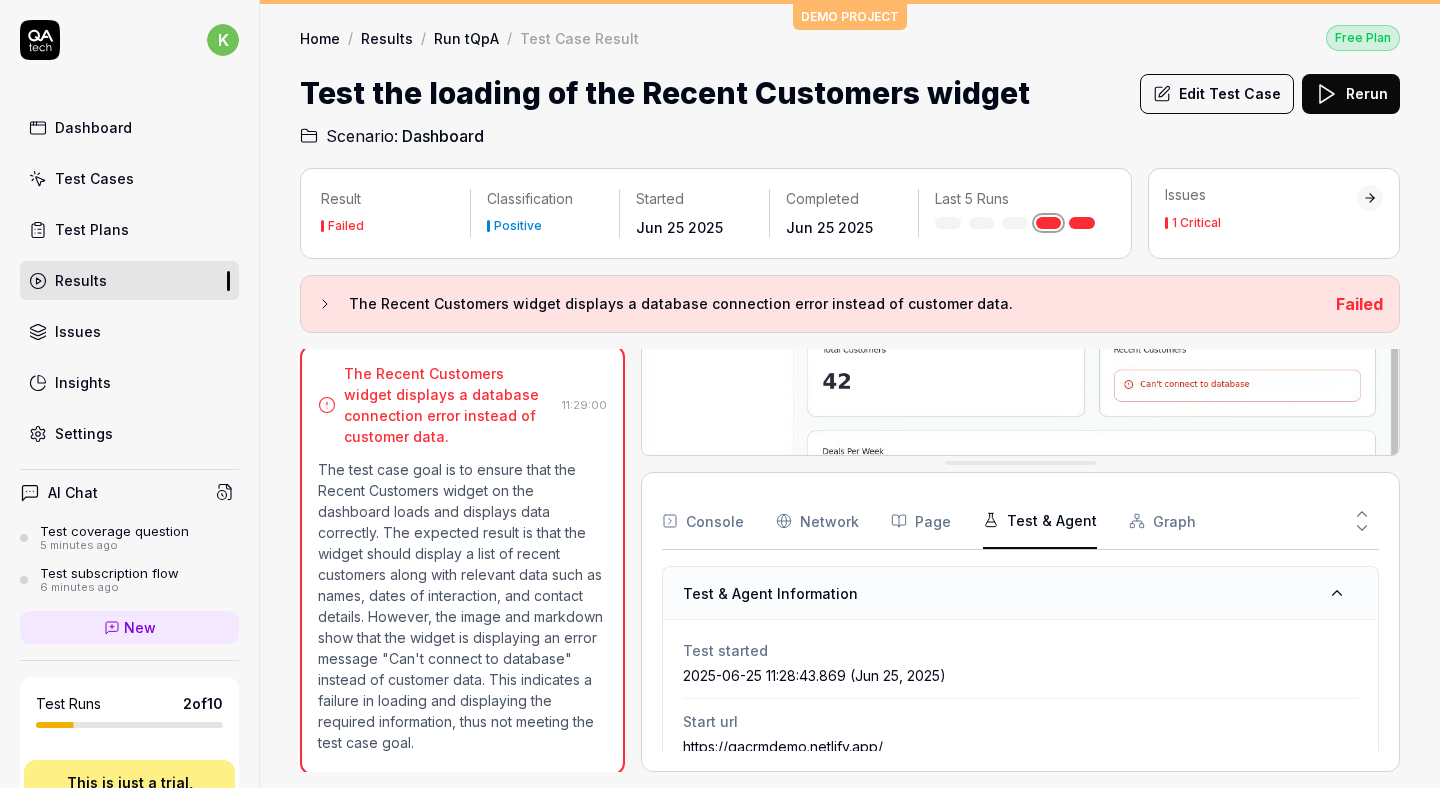 click on "Test & Agent" at bounding box center (1040, 521) 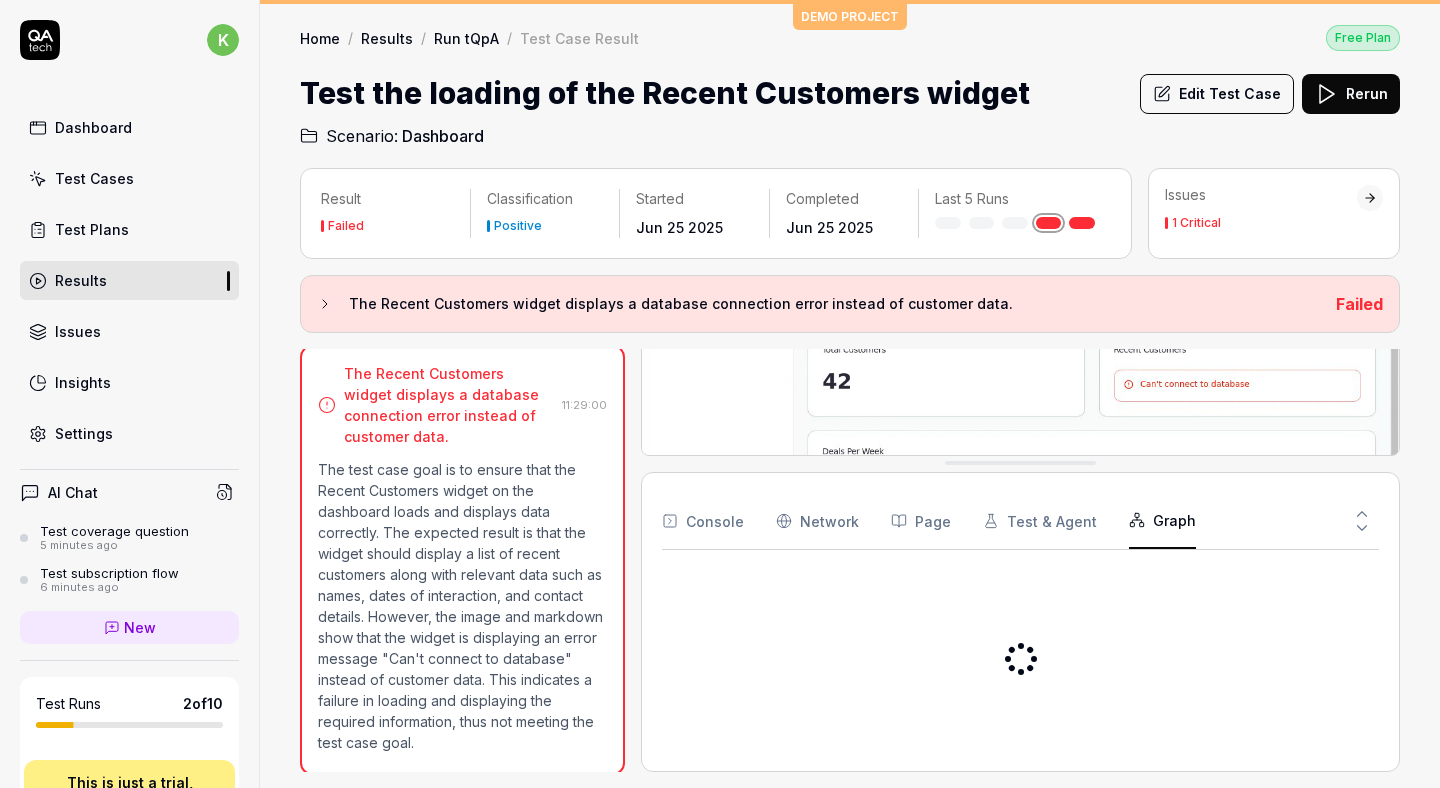 click on "Graph" at bounding box center (1162, 521) 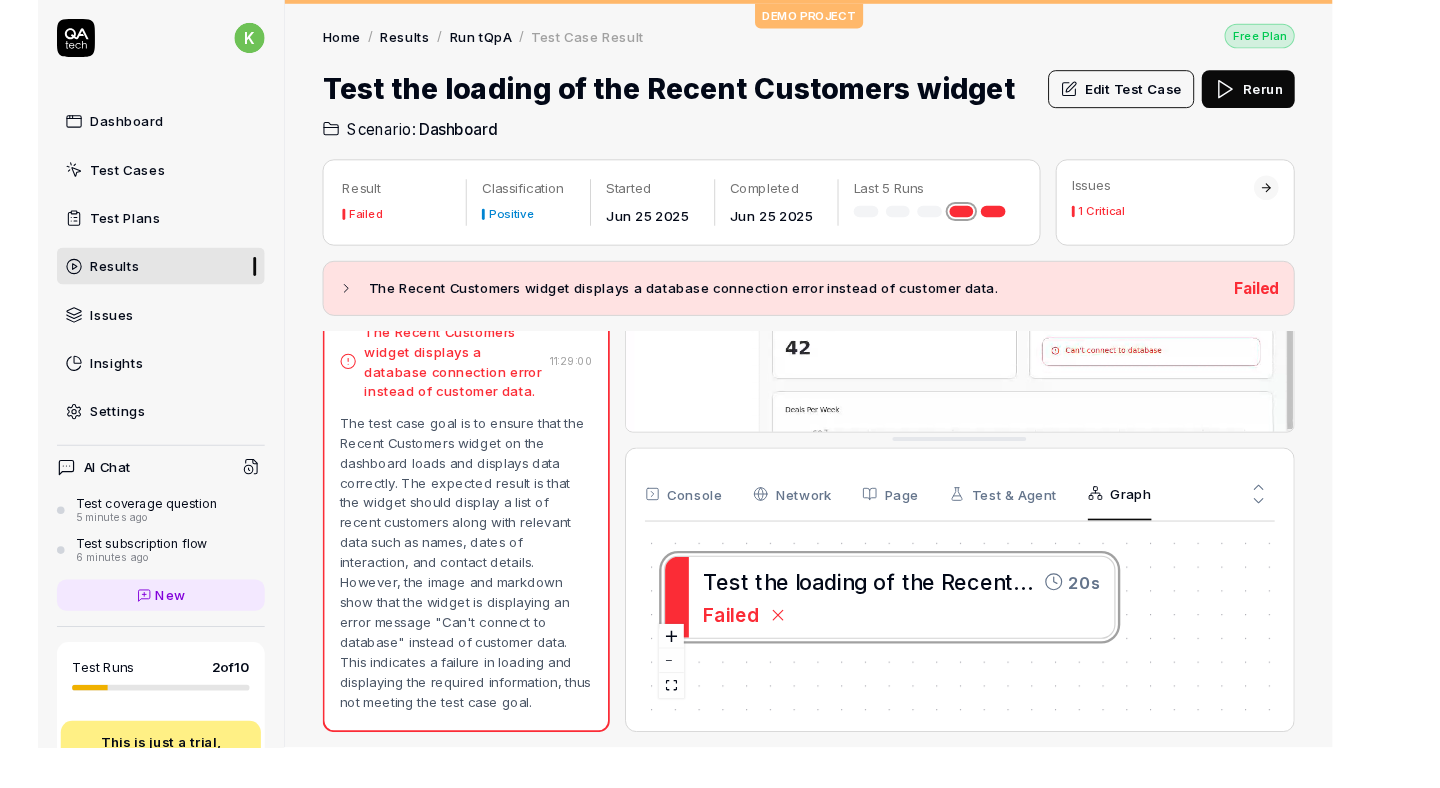 scroll, scrollTop: 202, scrollLeft: 0, axis: vertical 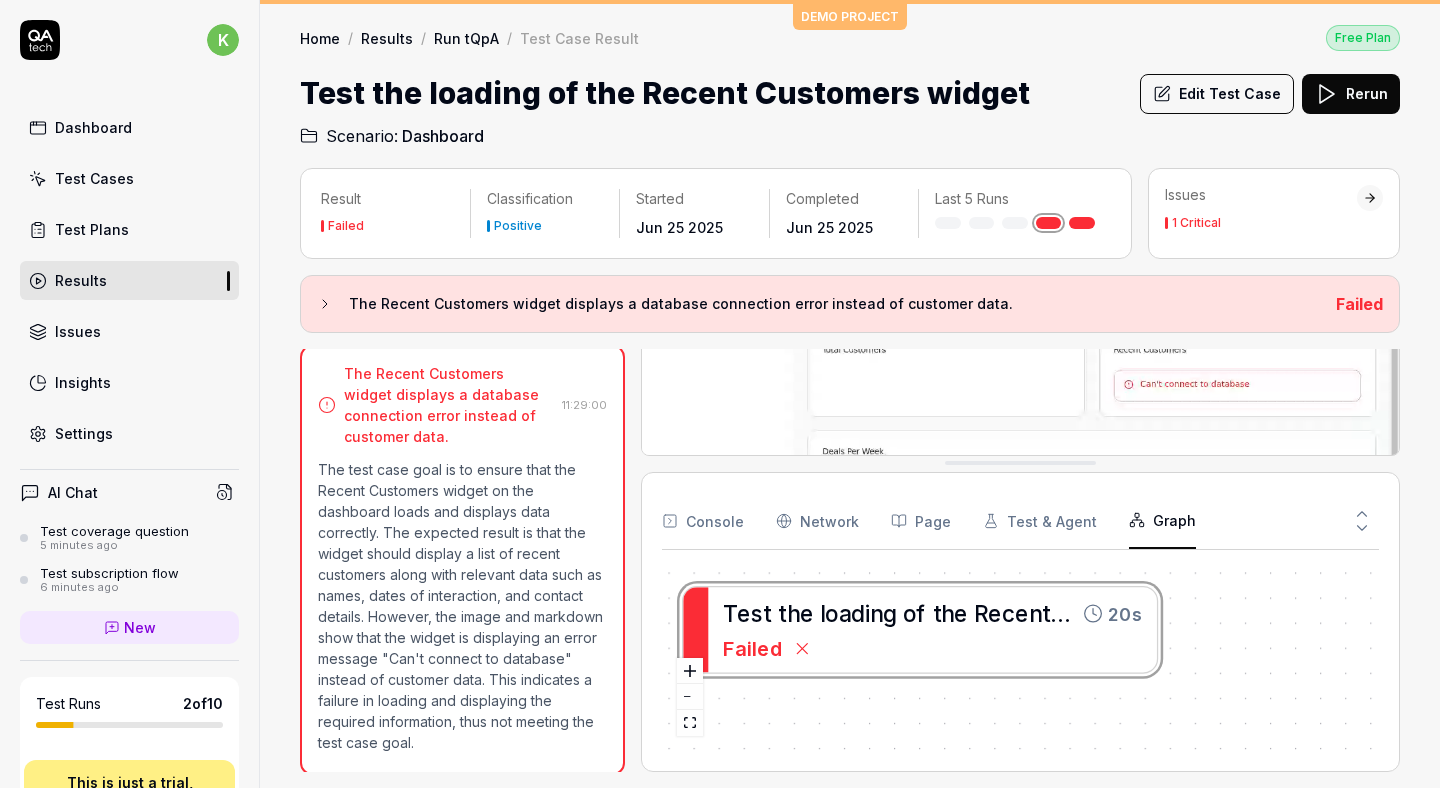 click 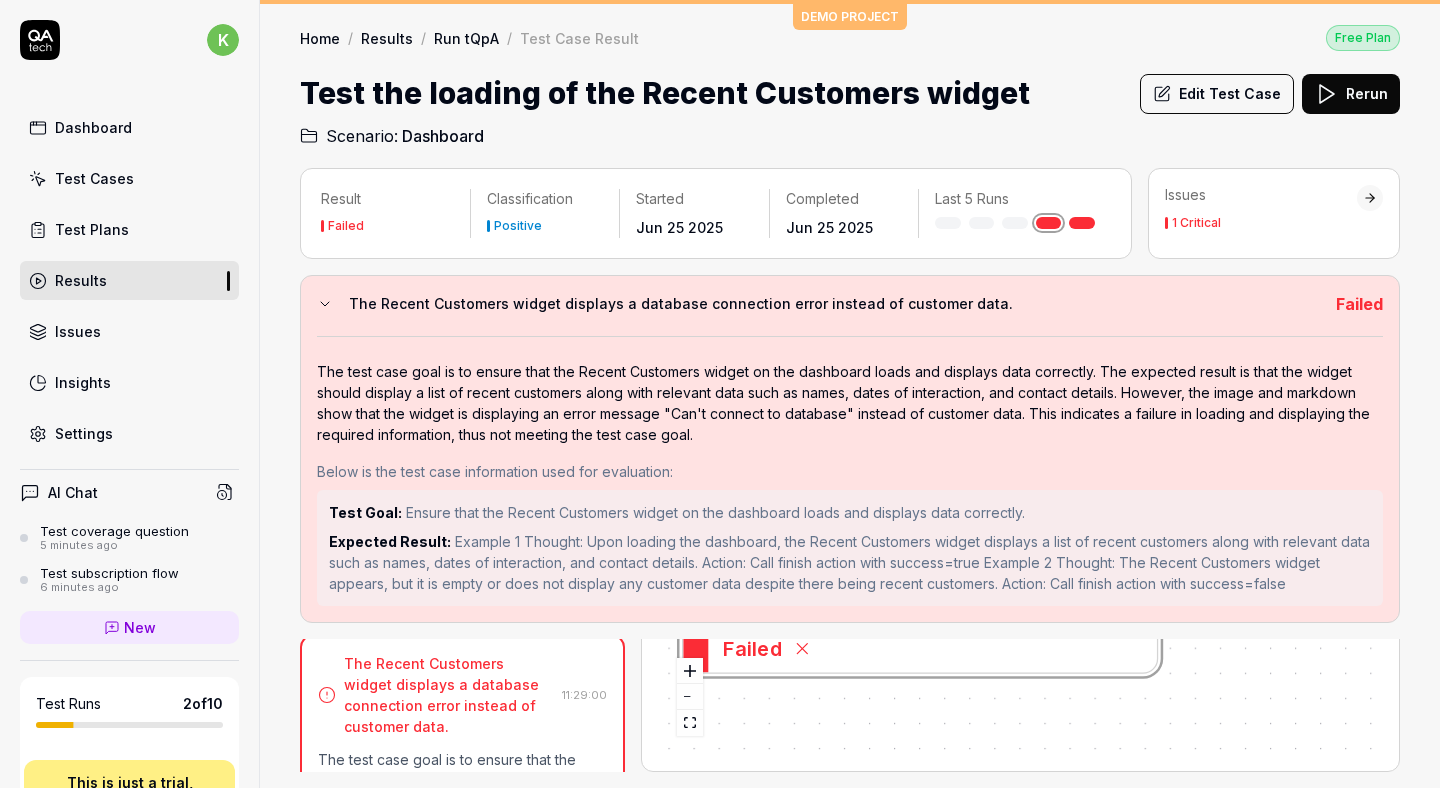 scroll, scrollTop: 0, scrollLeft: 0, axis: both 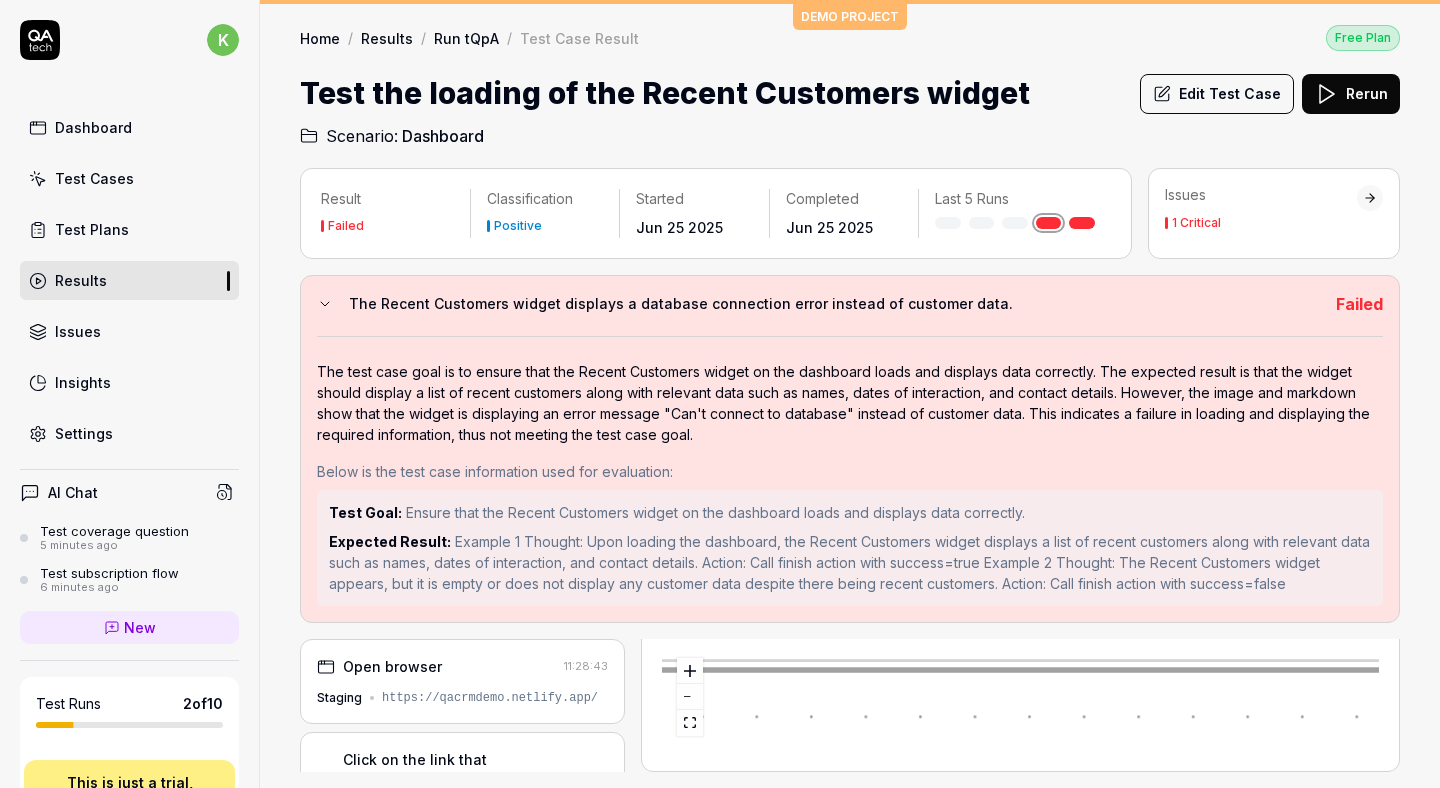click on "The Recent Customers widget displays a database connection error instead of customer data." at bounding box center (834, 304) 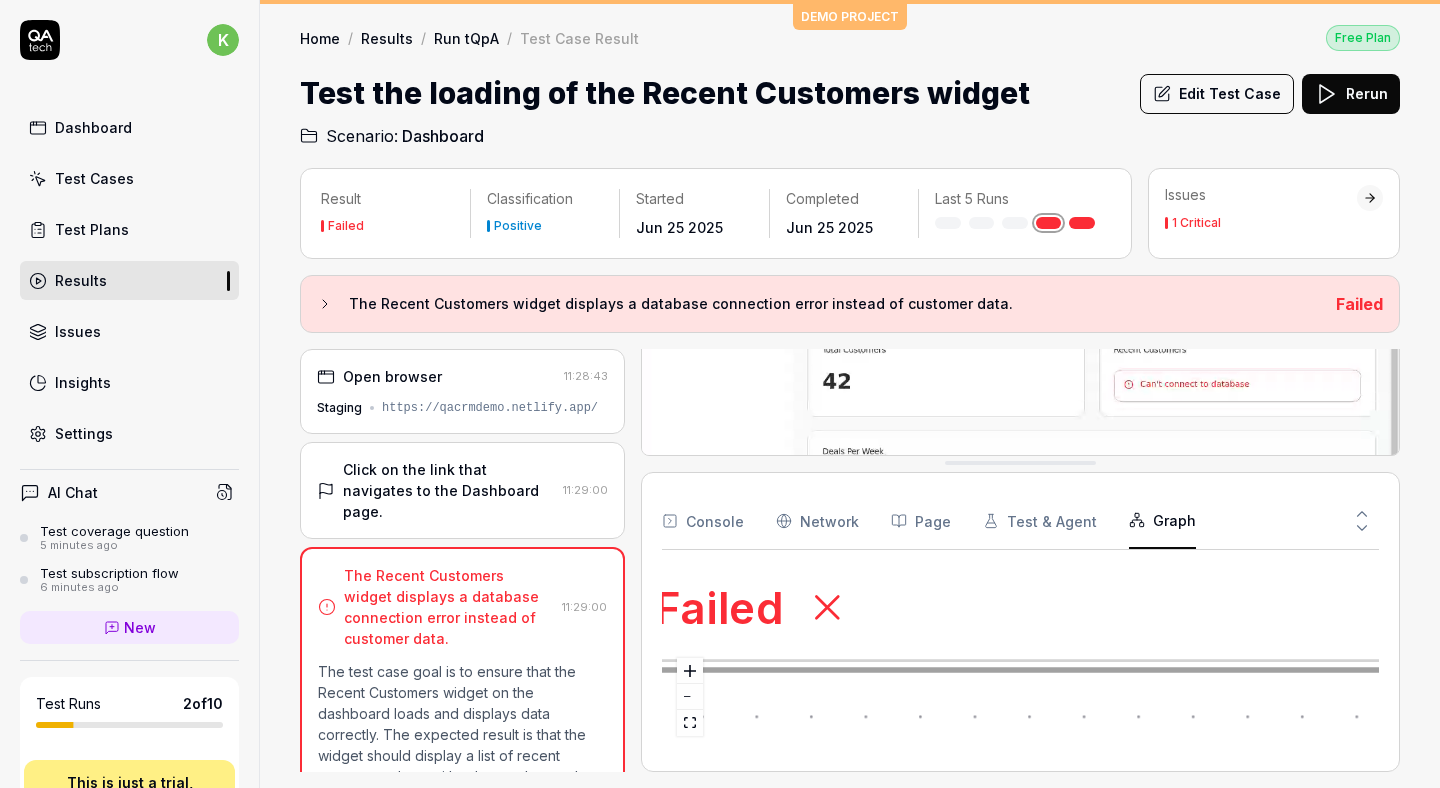 click on "The Recent Customers widget displays a database connection error instead of customer data." at bounding box center (818, 304) 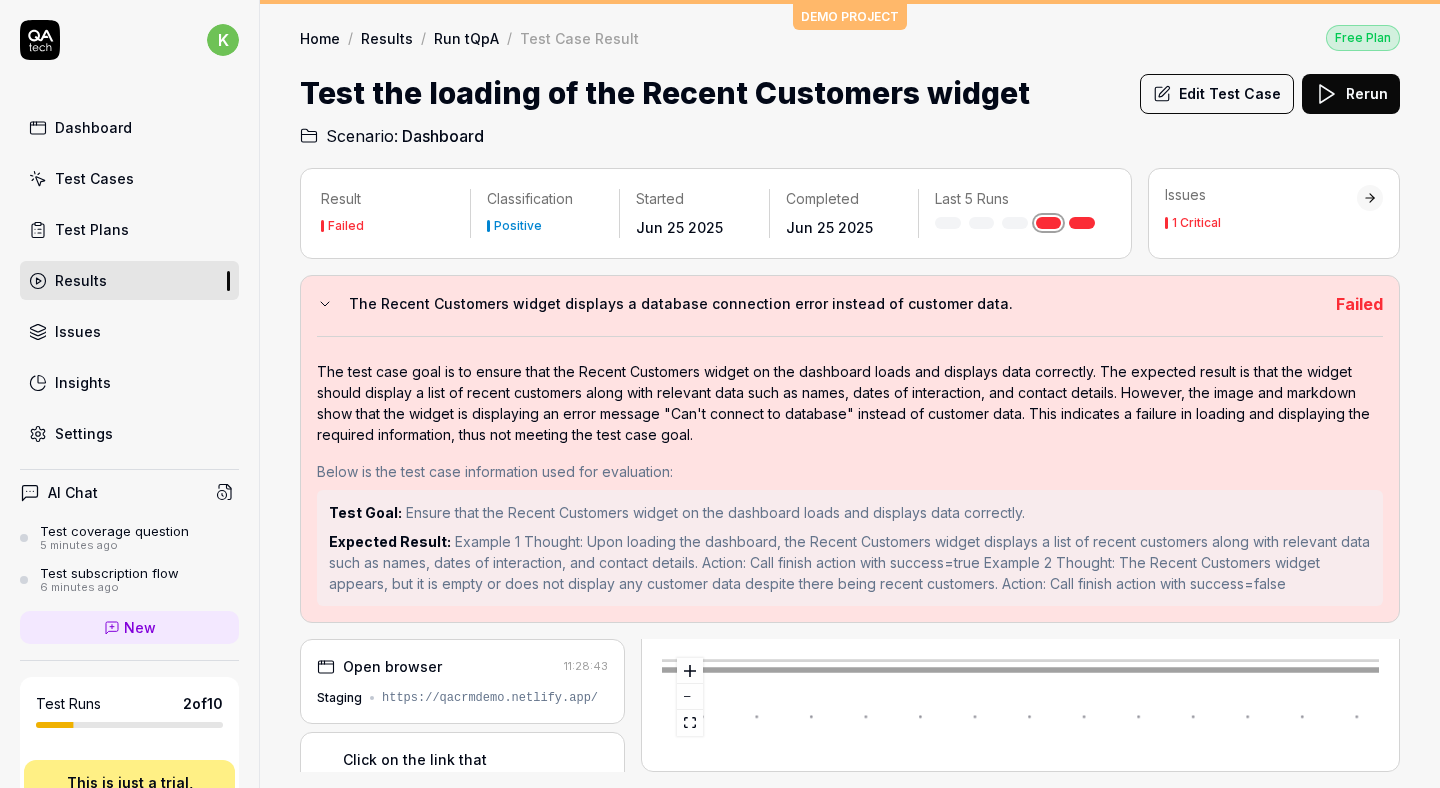 click on "The Recent Customers widget displays a database connection error instead of customer data." at bounding box center [818, 304] 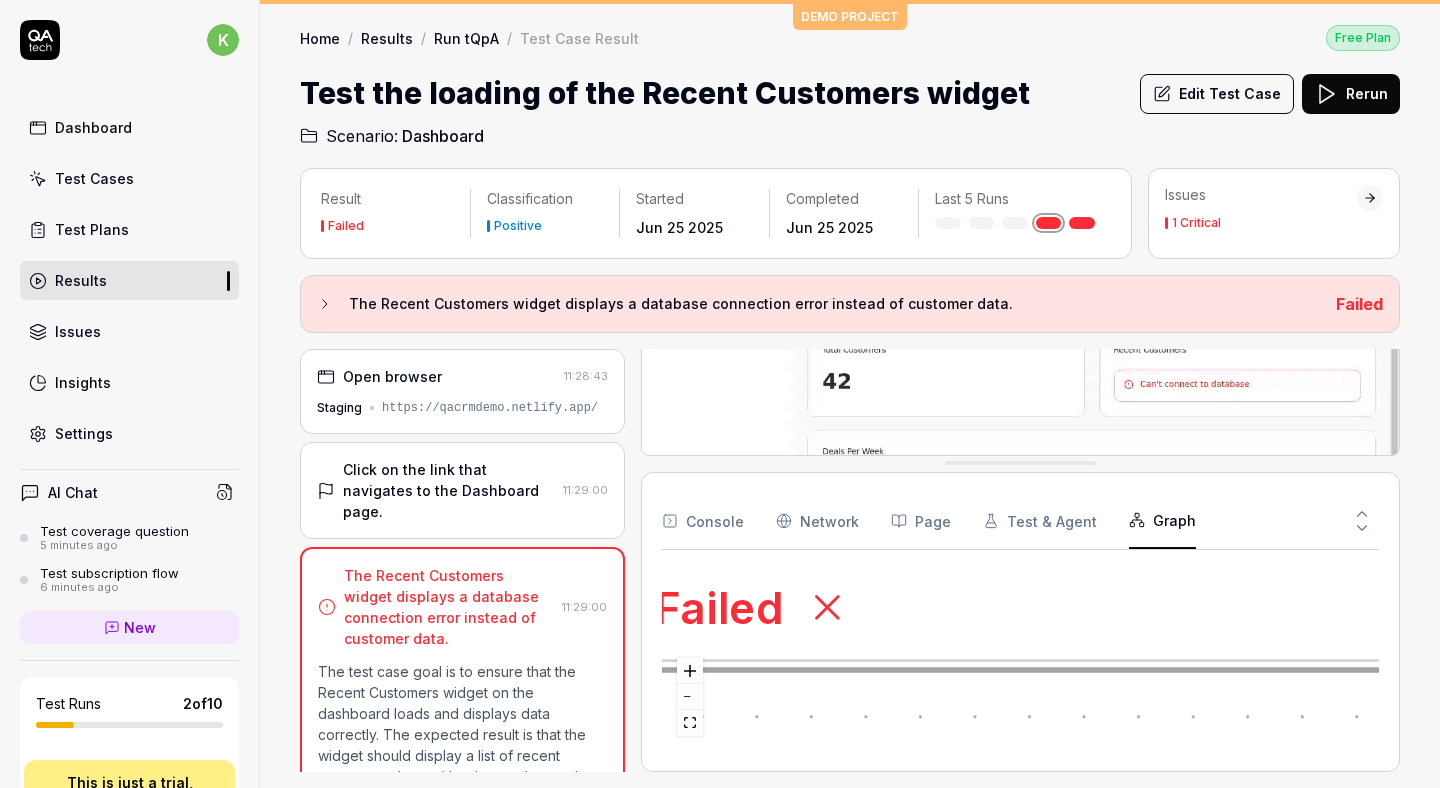 click on "The Recent Customers widget displays a database connection error instead of customer data." at bounding box center (818, 304) 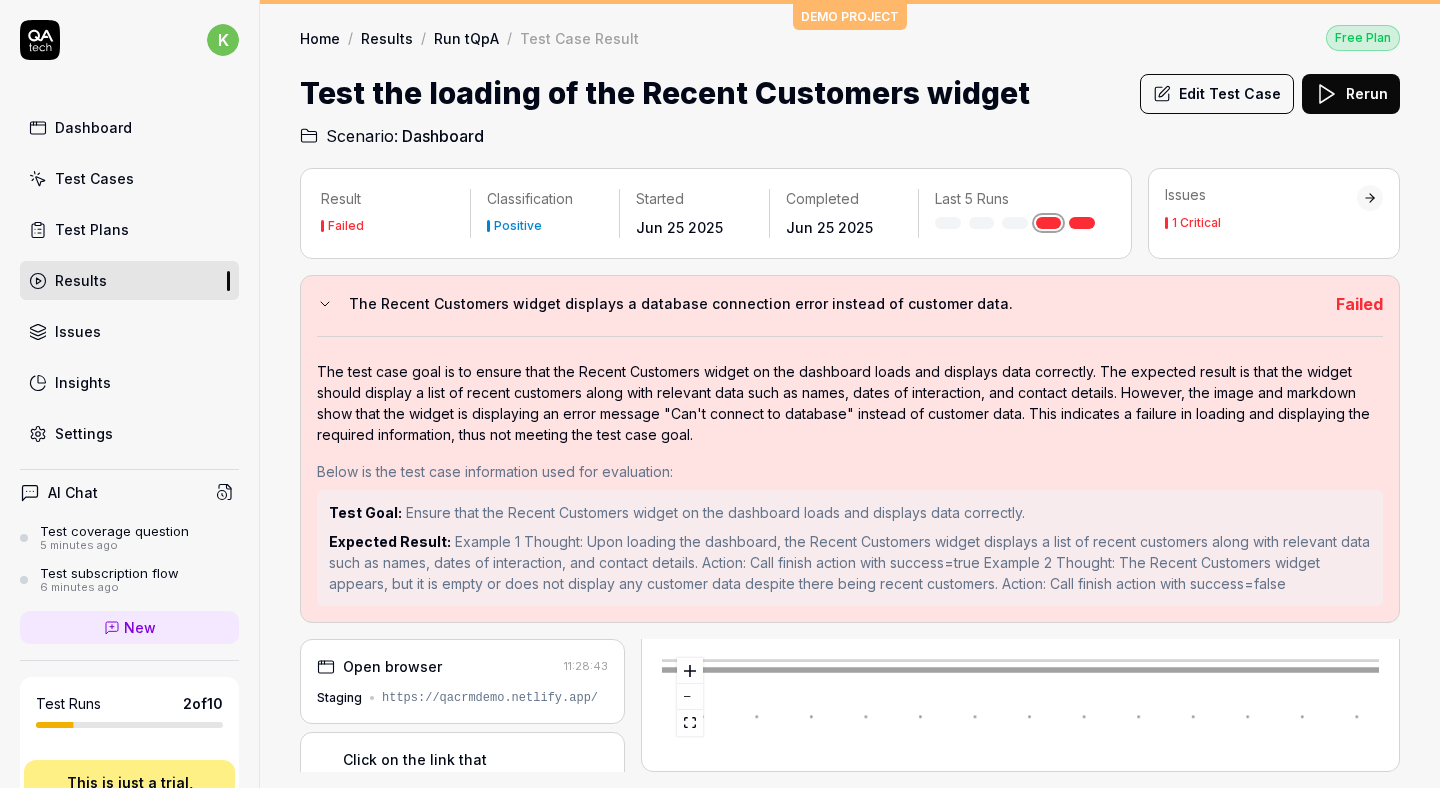 click on "The Recent Customers widget displays a database connection error instead of customer data." at bounding box center [818, 304] 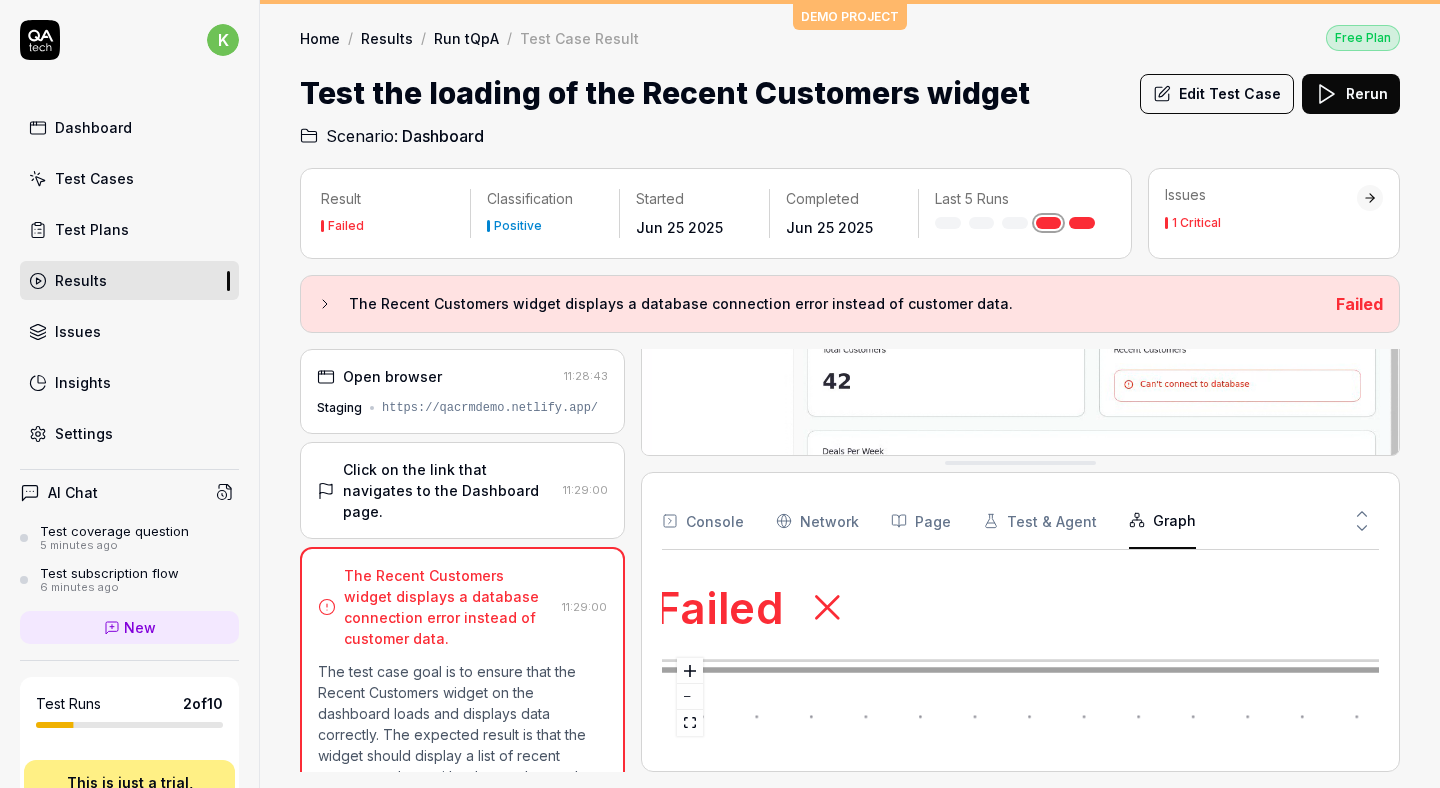 click at bounding box center [1370, 198] 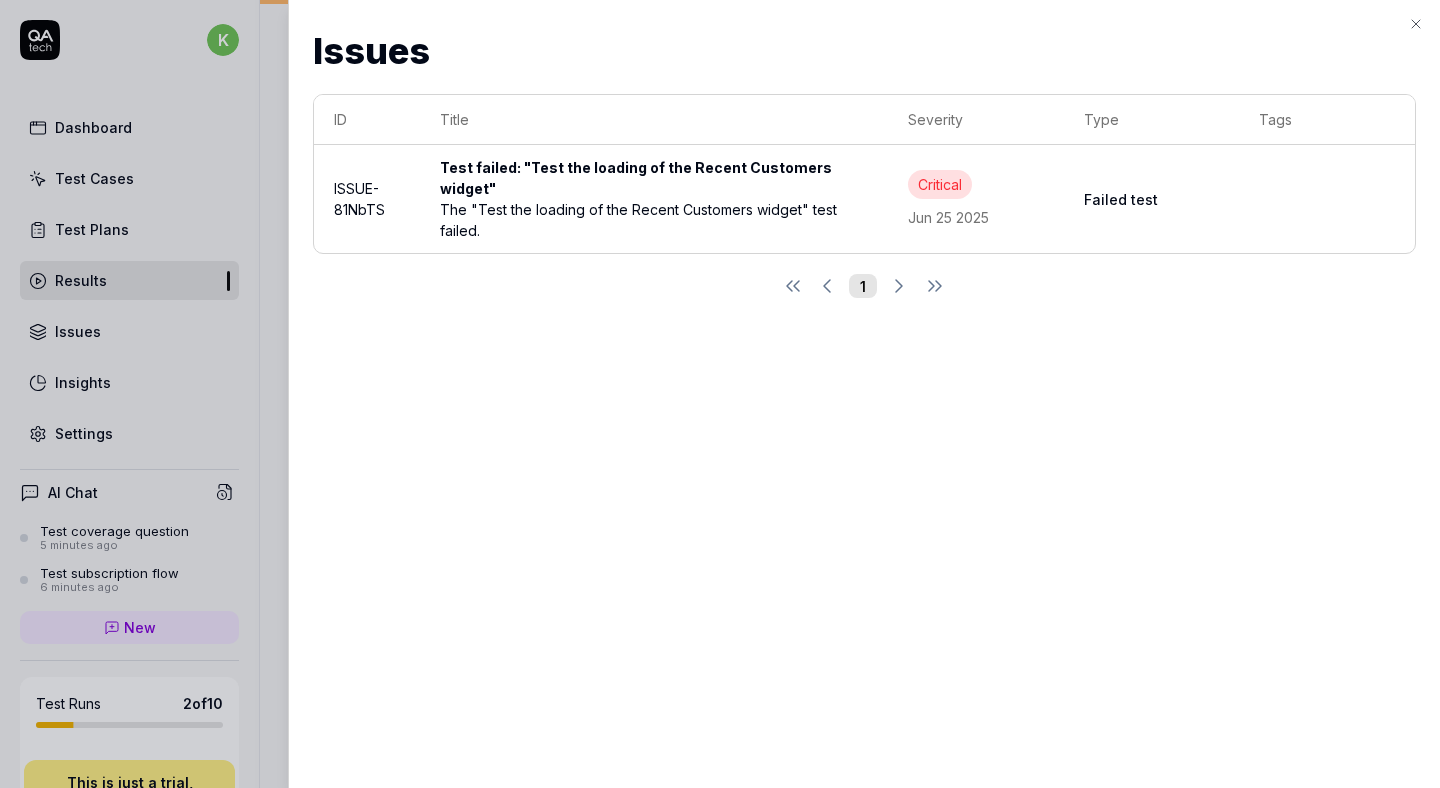 click on "The "Test the loading of the Recent Customers widget" test failed." at bounding box center (654, 220) 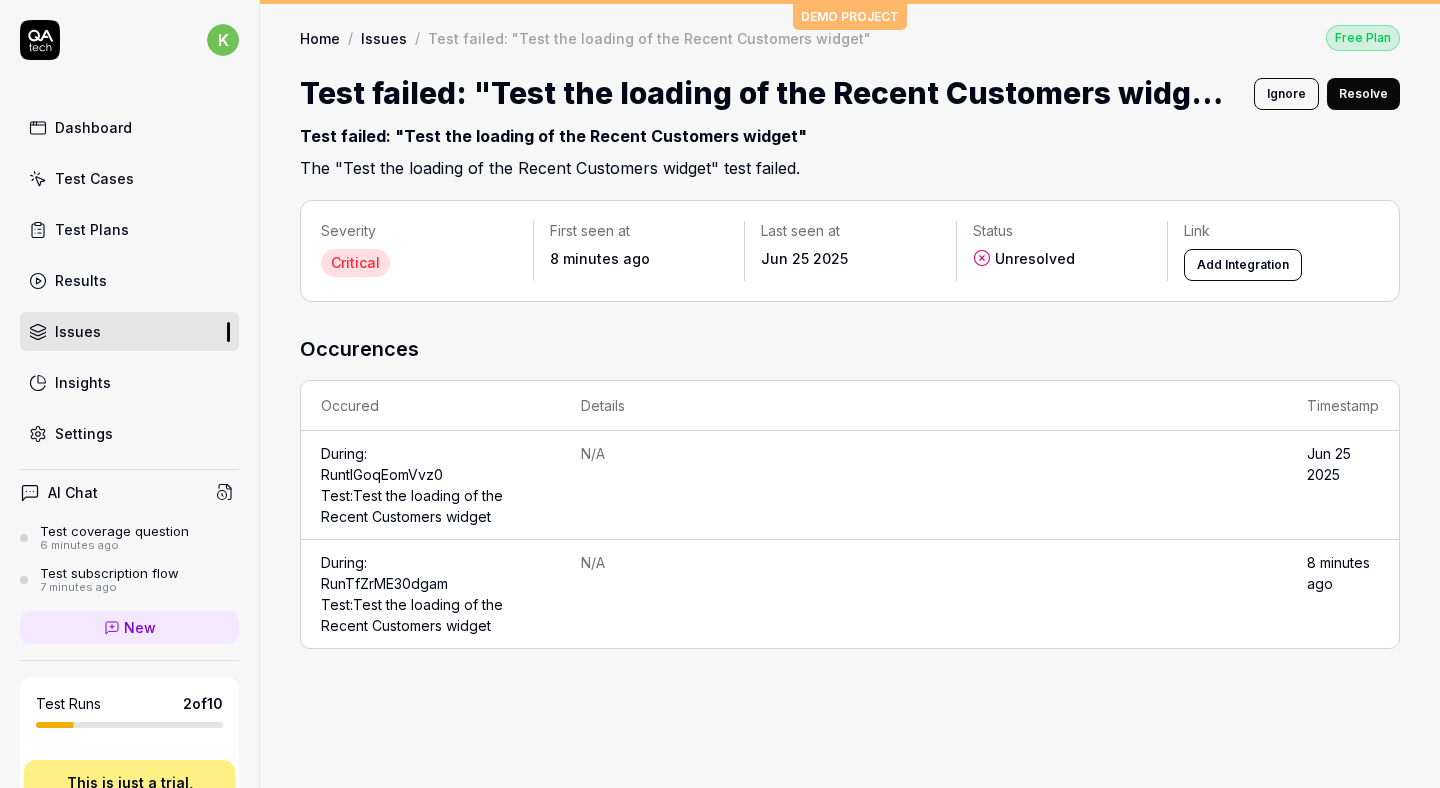 click on "Add Integration" at bounding box center (1243, 265) 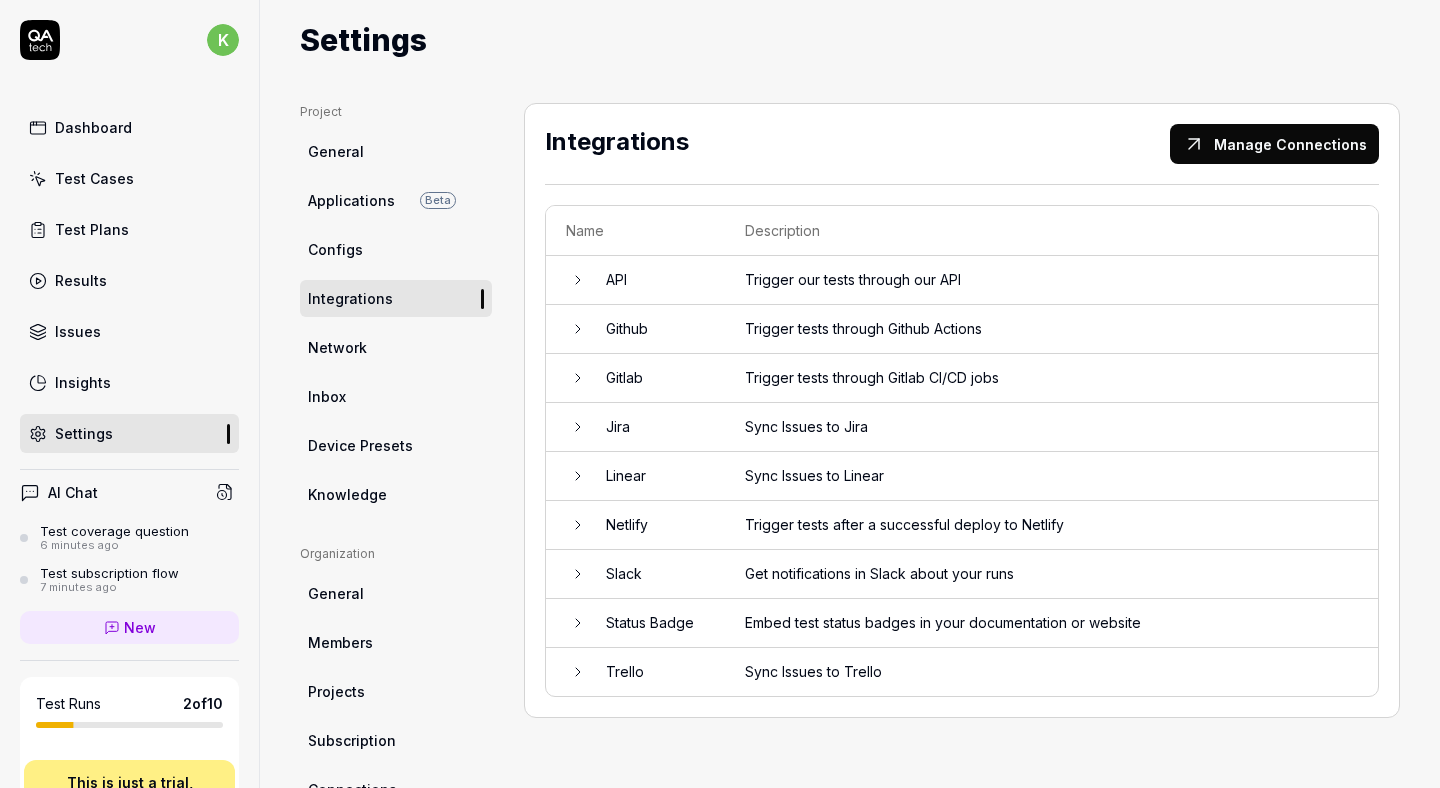 scroll, scrollTop: 56, scrollLeft: 0, axis: vertical 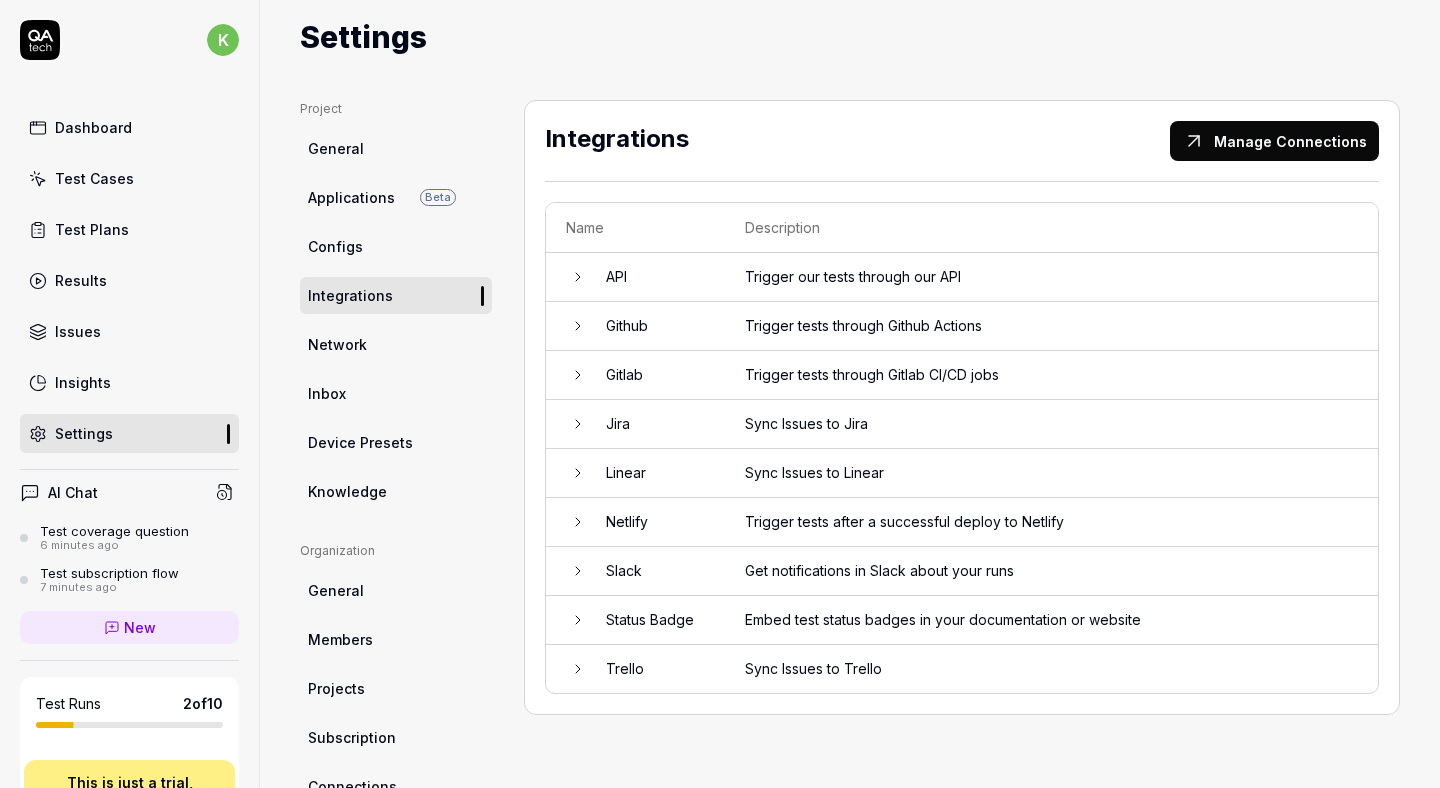 click on "Sync Issues to Linear" at bounding box center (1051, 473) 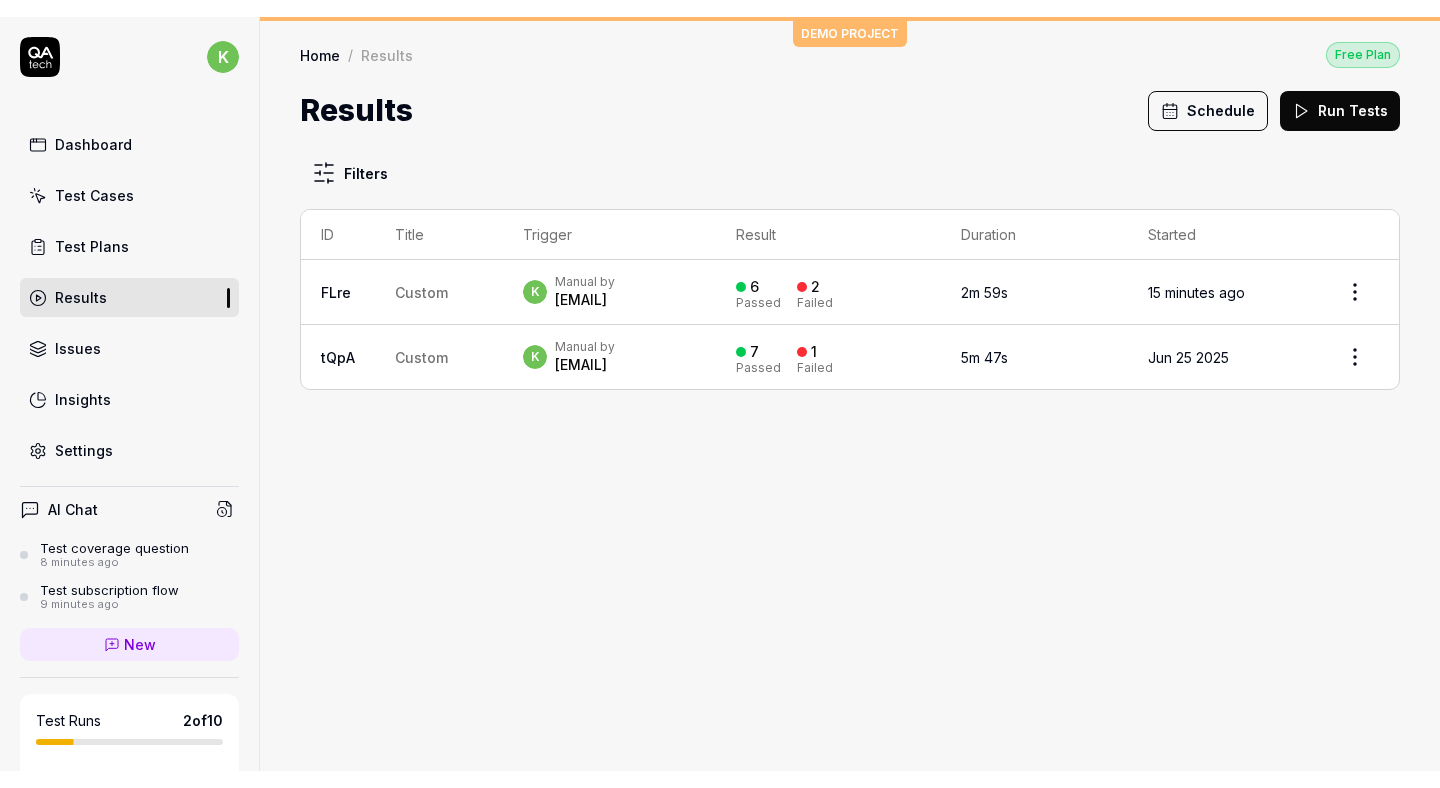 scroll, scrollTop: 0, scrollLeft: 0, axis: both 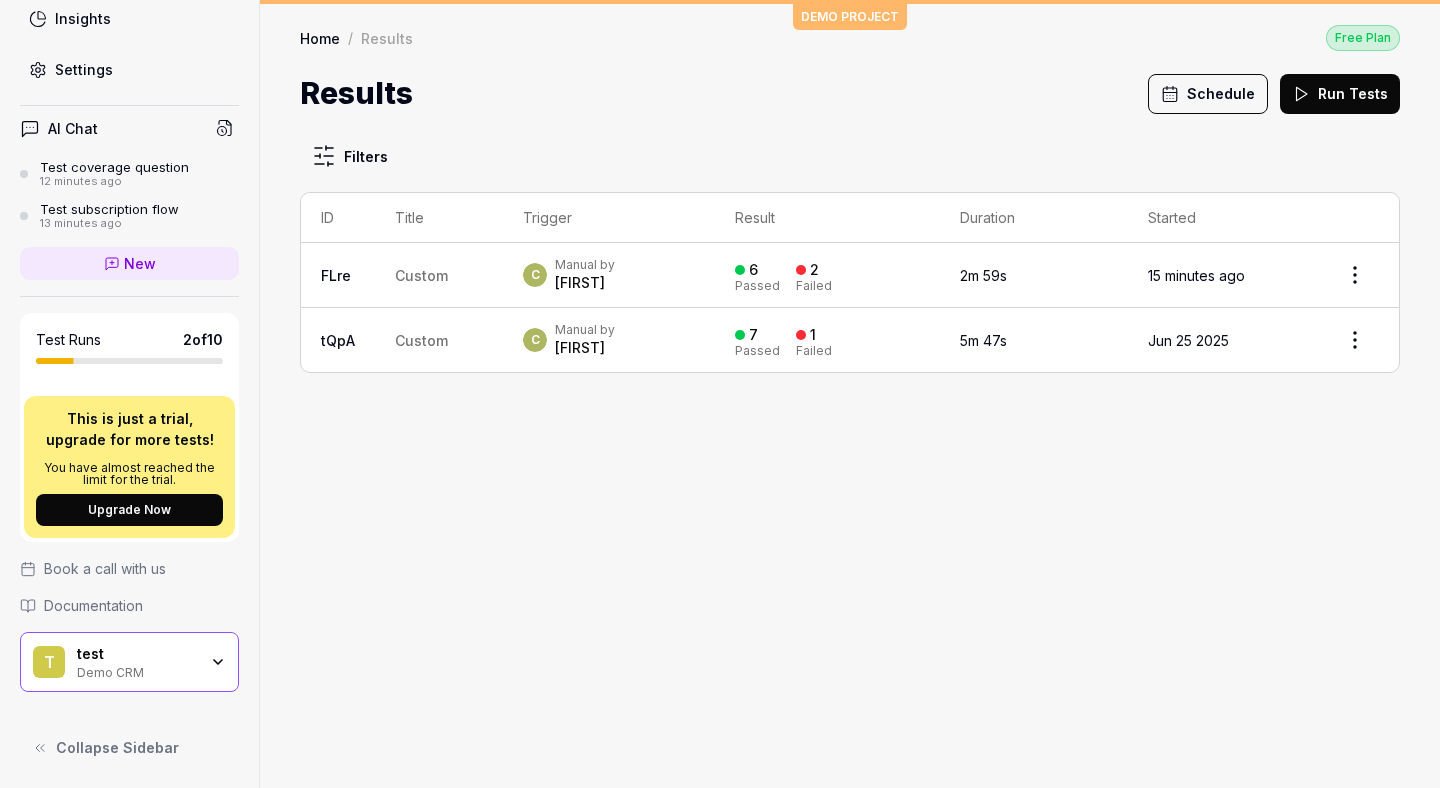 click on "Upgrade Now" at bounding box center [129, 510] 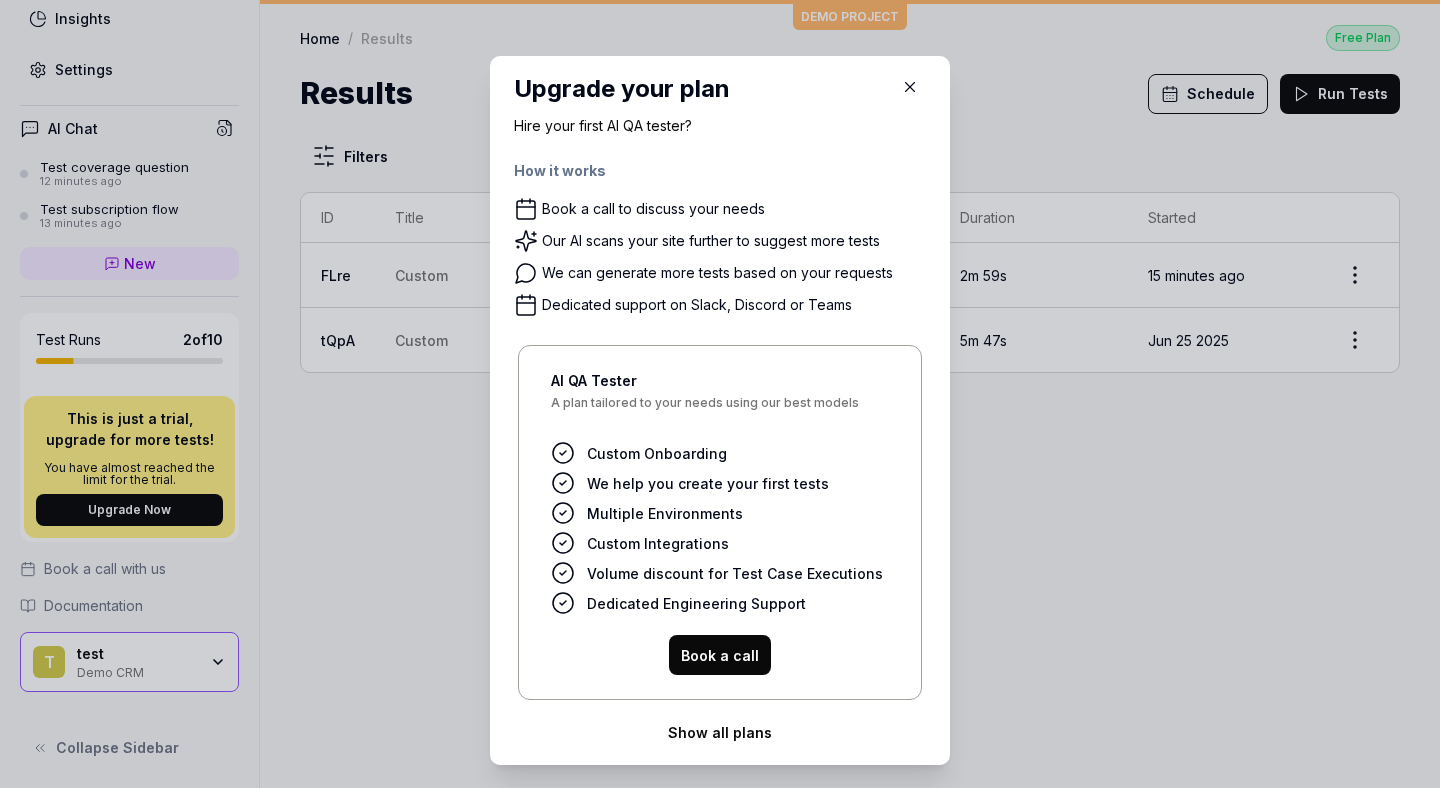scroll, scrollTop: 20, scrollLeft: 0, axis: vertical 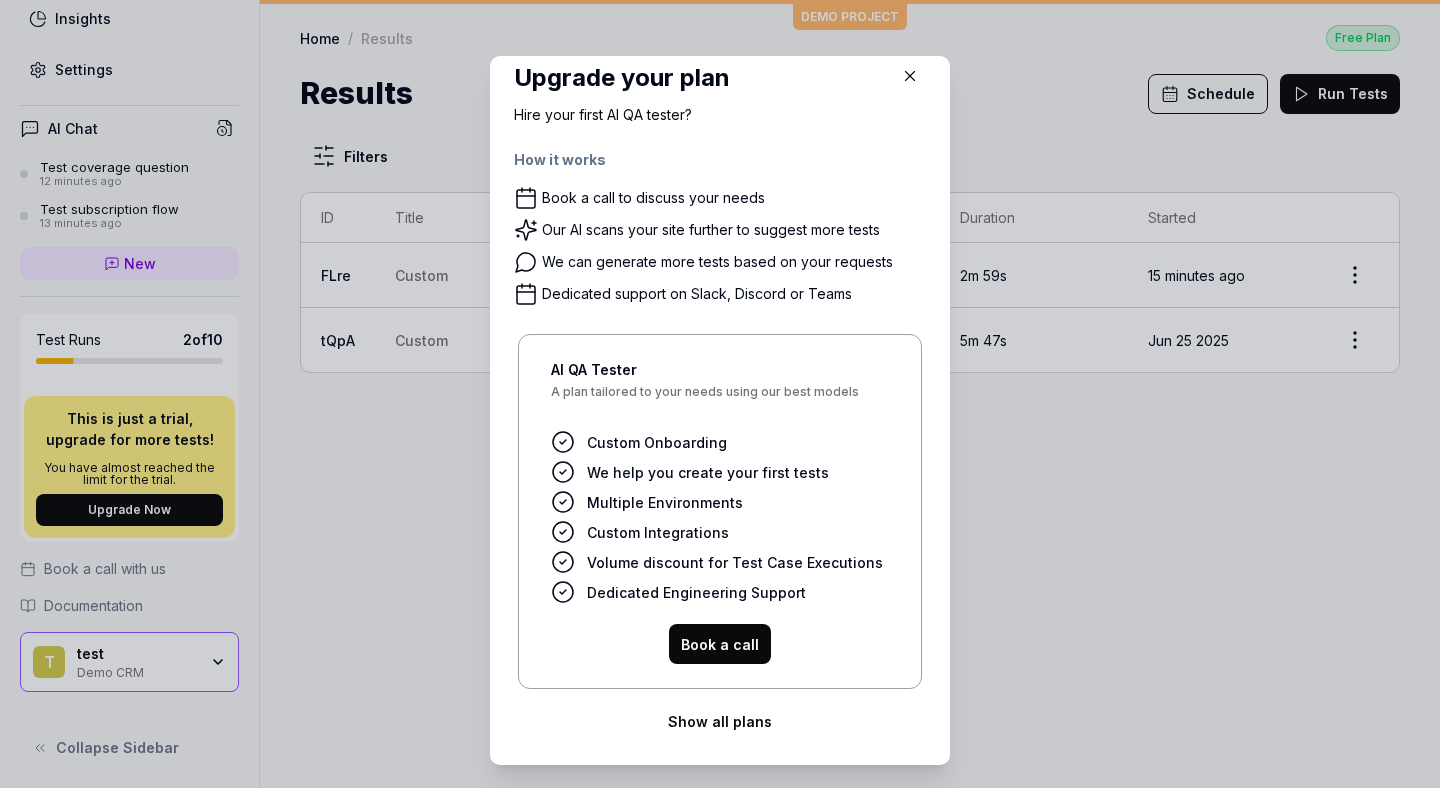 click on "Show all plans" at bounding box center (720, 721) 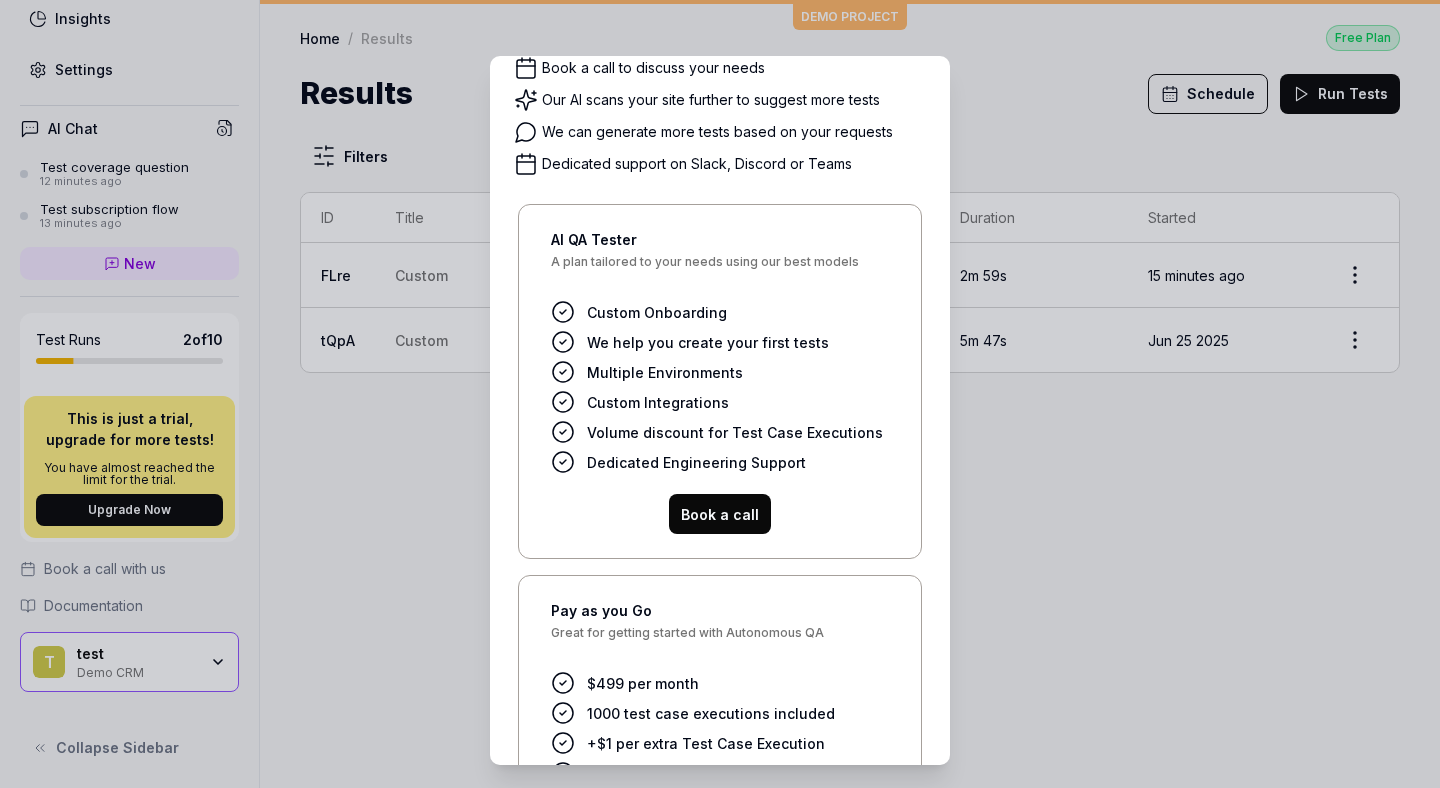scroll, scrollTop: 361, scrollLeft: 0, axis: vertical 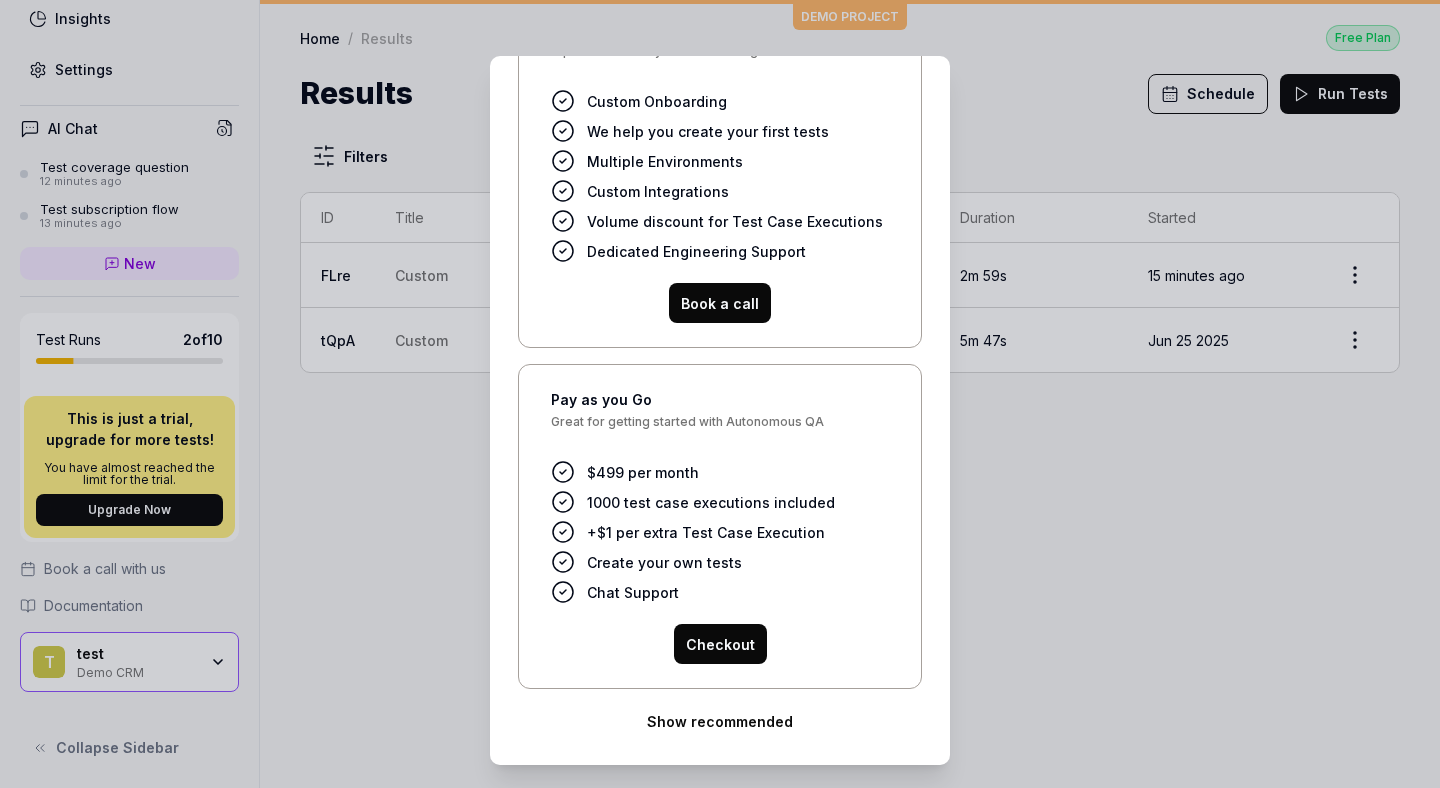 click on "Show recommended" at bounding box center [720, 721] 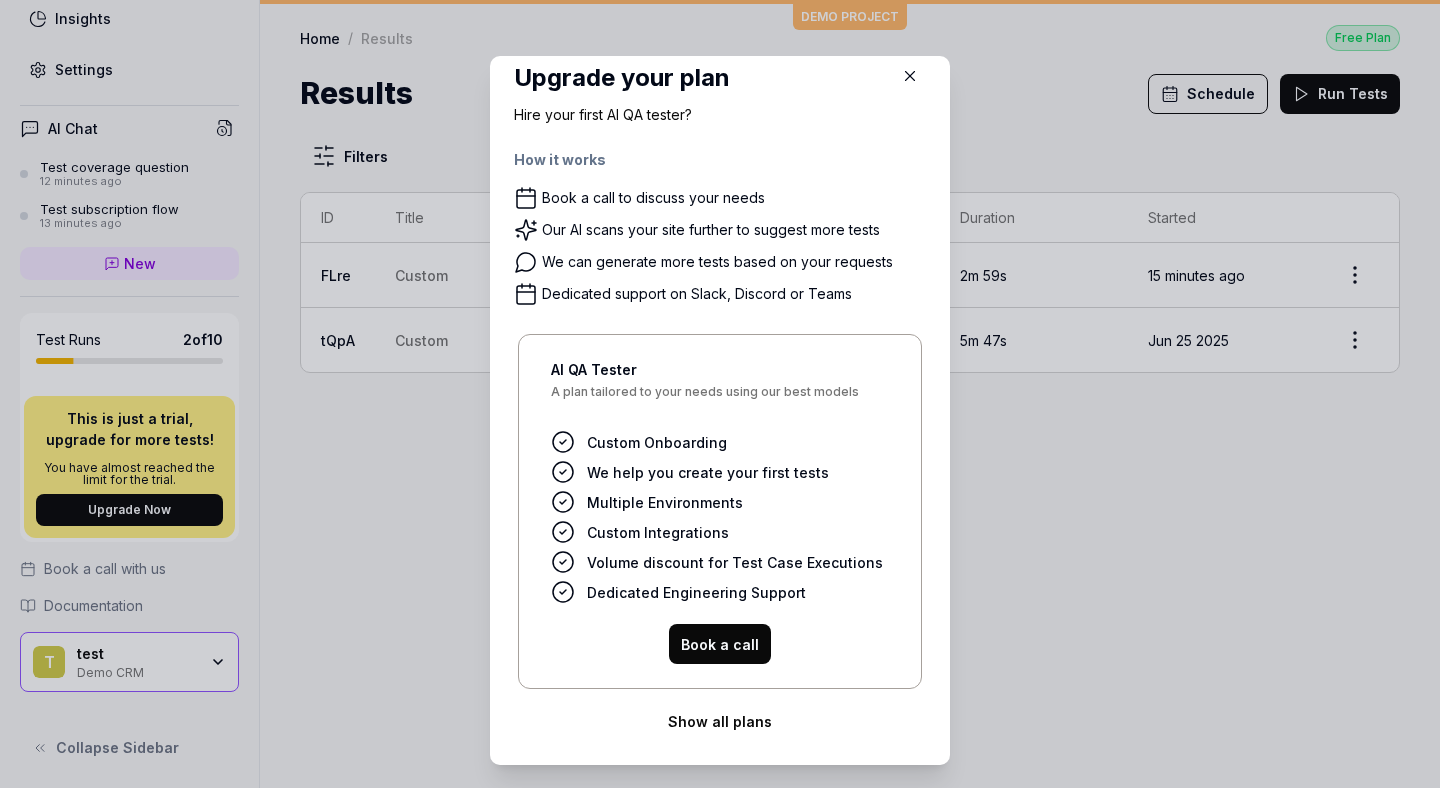 scroll, scrollTop: 20, scrollLeft: 0, axis: vertical 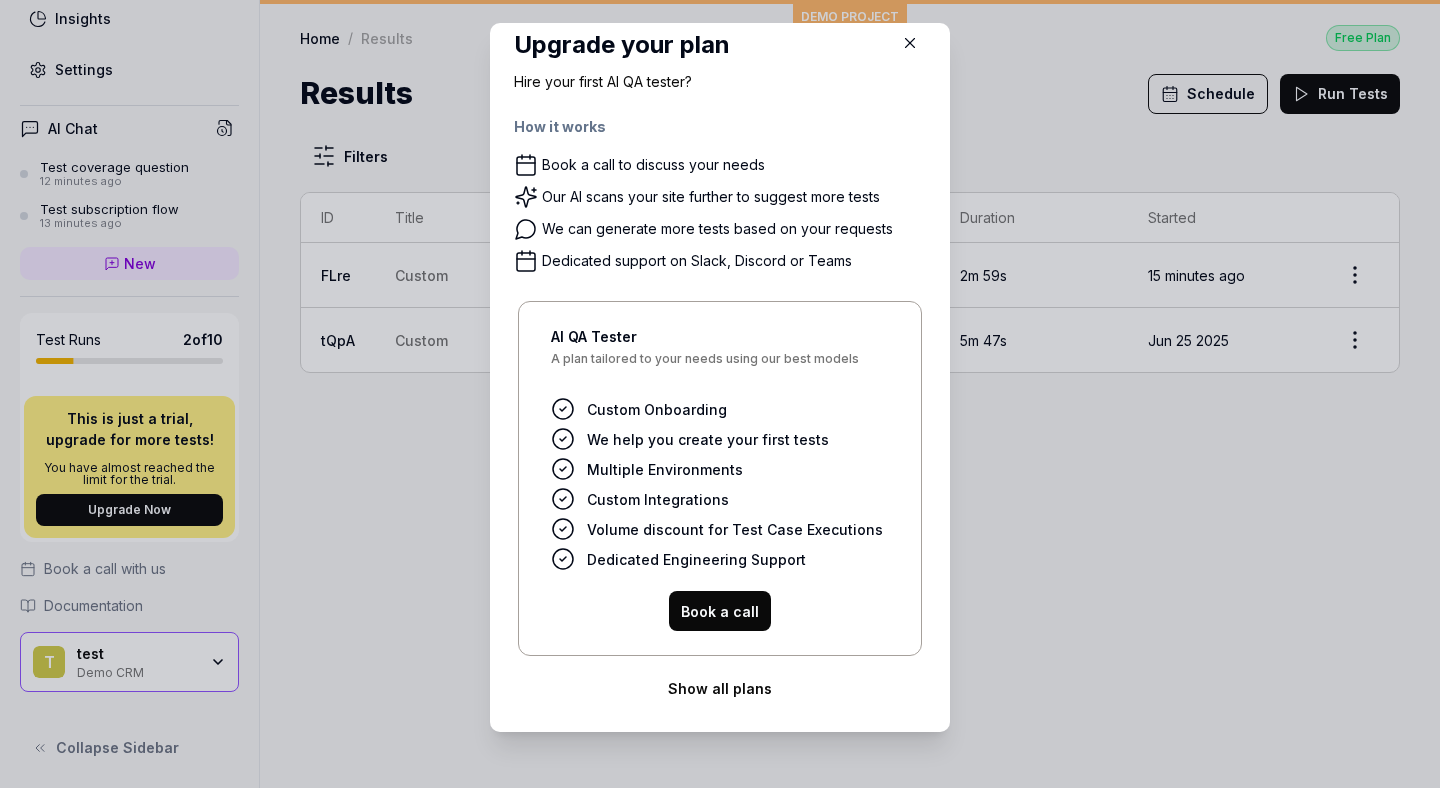 click 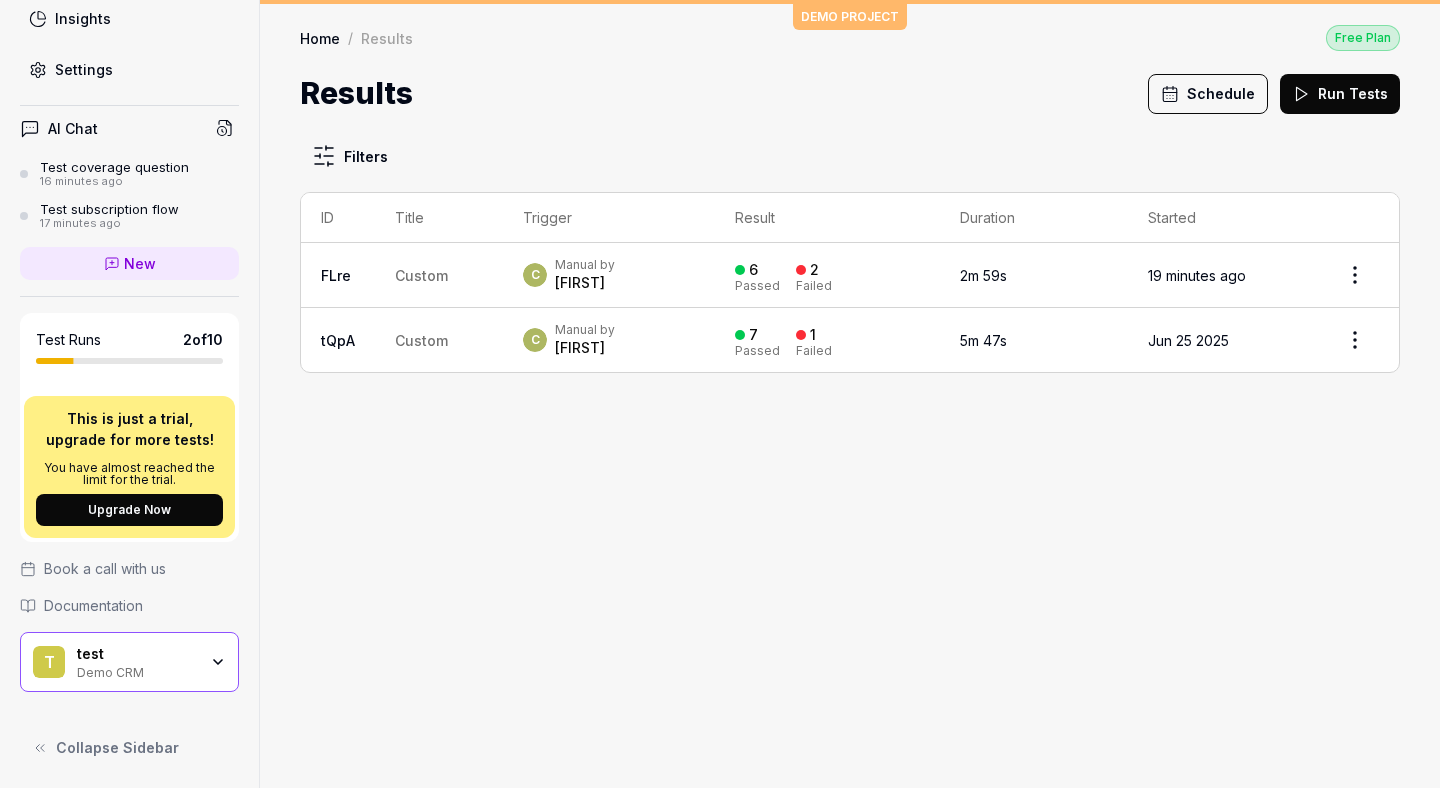 click on "test" at bounding box center [137, 654] 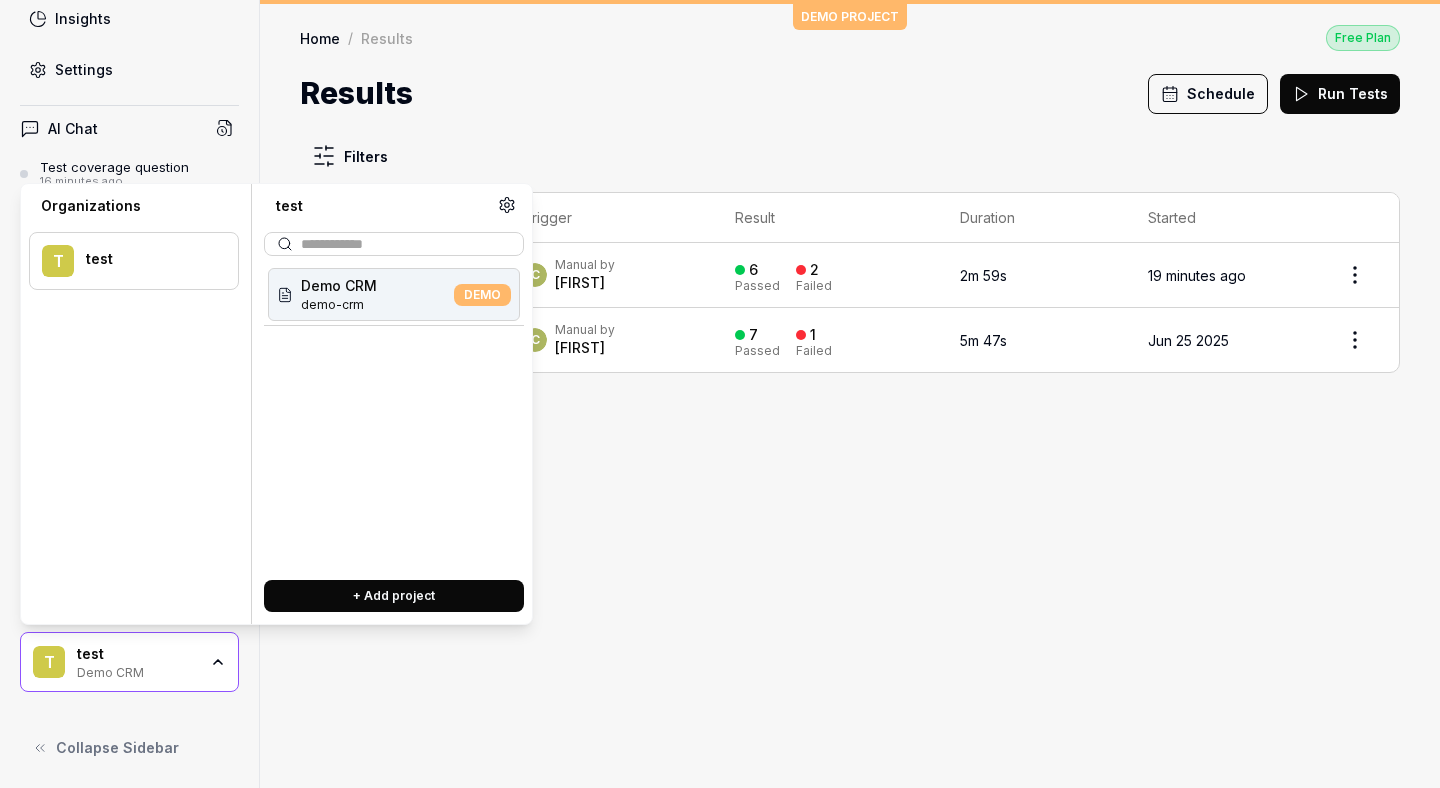 click on "Filters ID Title Trigger Result Duration Started FLre Custom C Manual by [FIRST] [LAST] [NUMBER] Passed [NUMBER] Failed [TIME] [TIME] ago tQpA Custom C Manual by [FIRST] [LAST] [NUMBER] Passed [NUMBER] Failed [TIME] [DATE]" at bounding box center (850, 452) 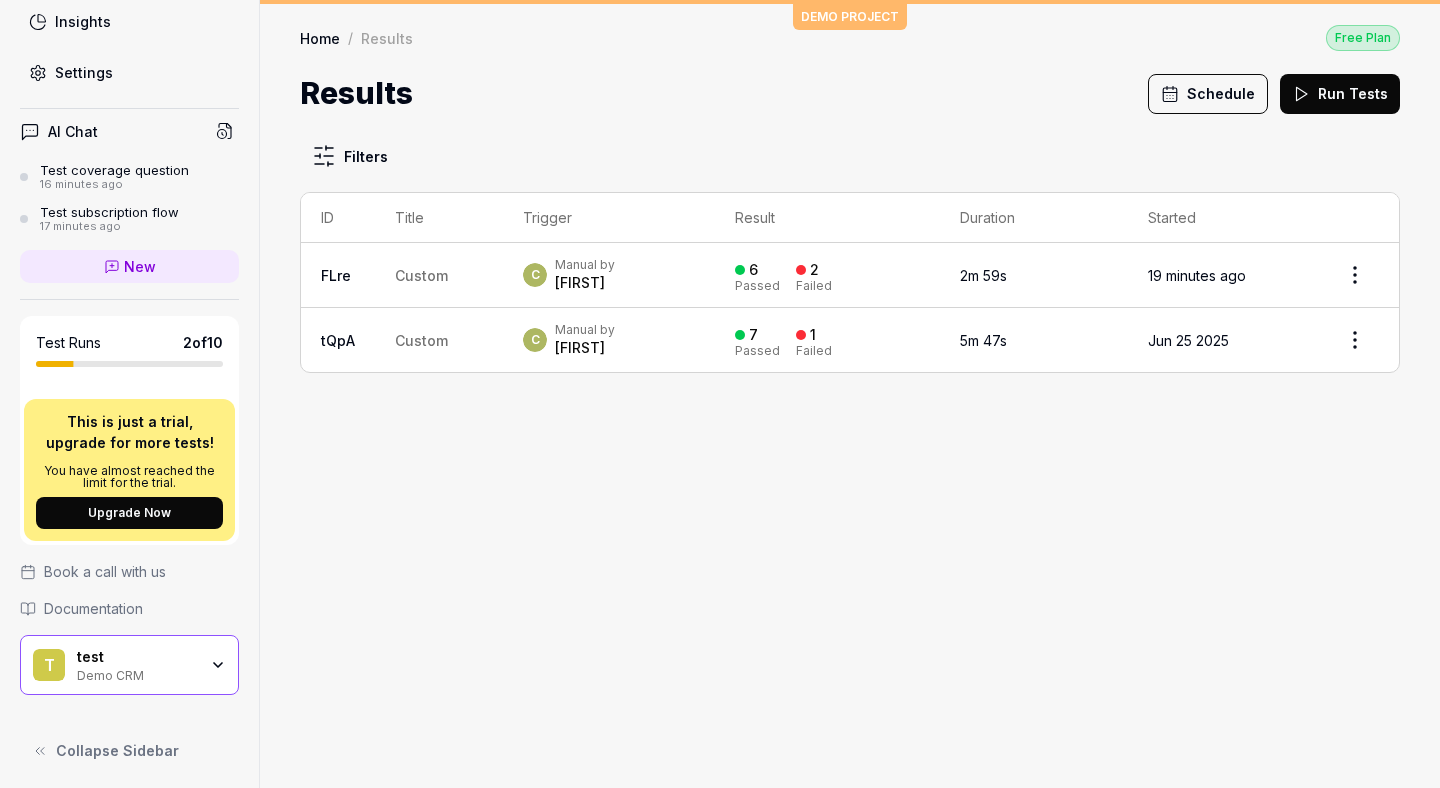 scroll, scrollTop: 365, scrollLeft: 0, axis: vertical 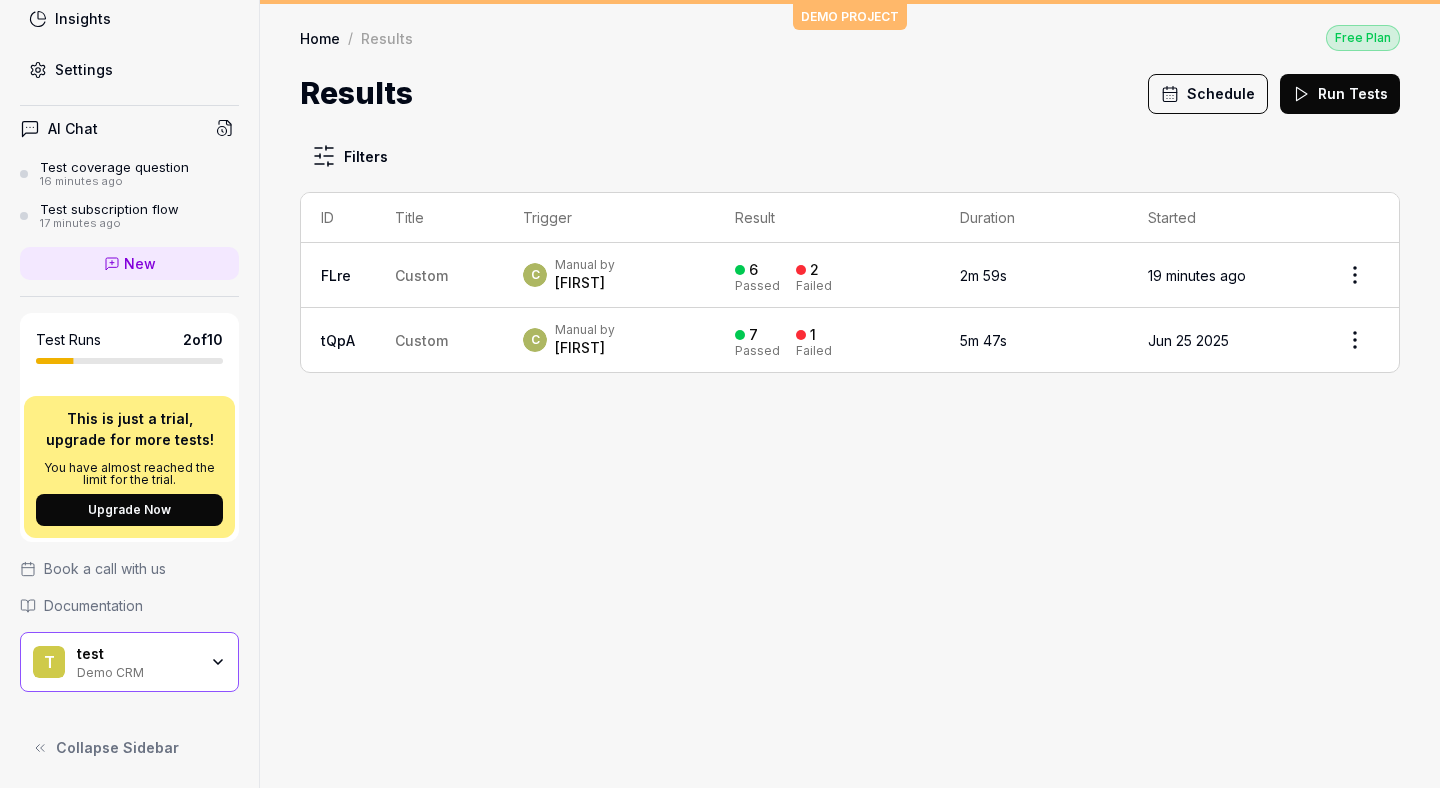 click on "test Demo CRM" at bounding box center [143, 662] 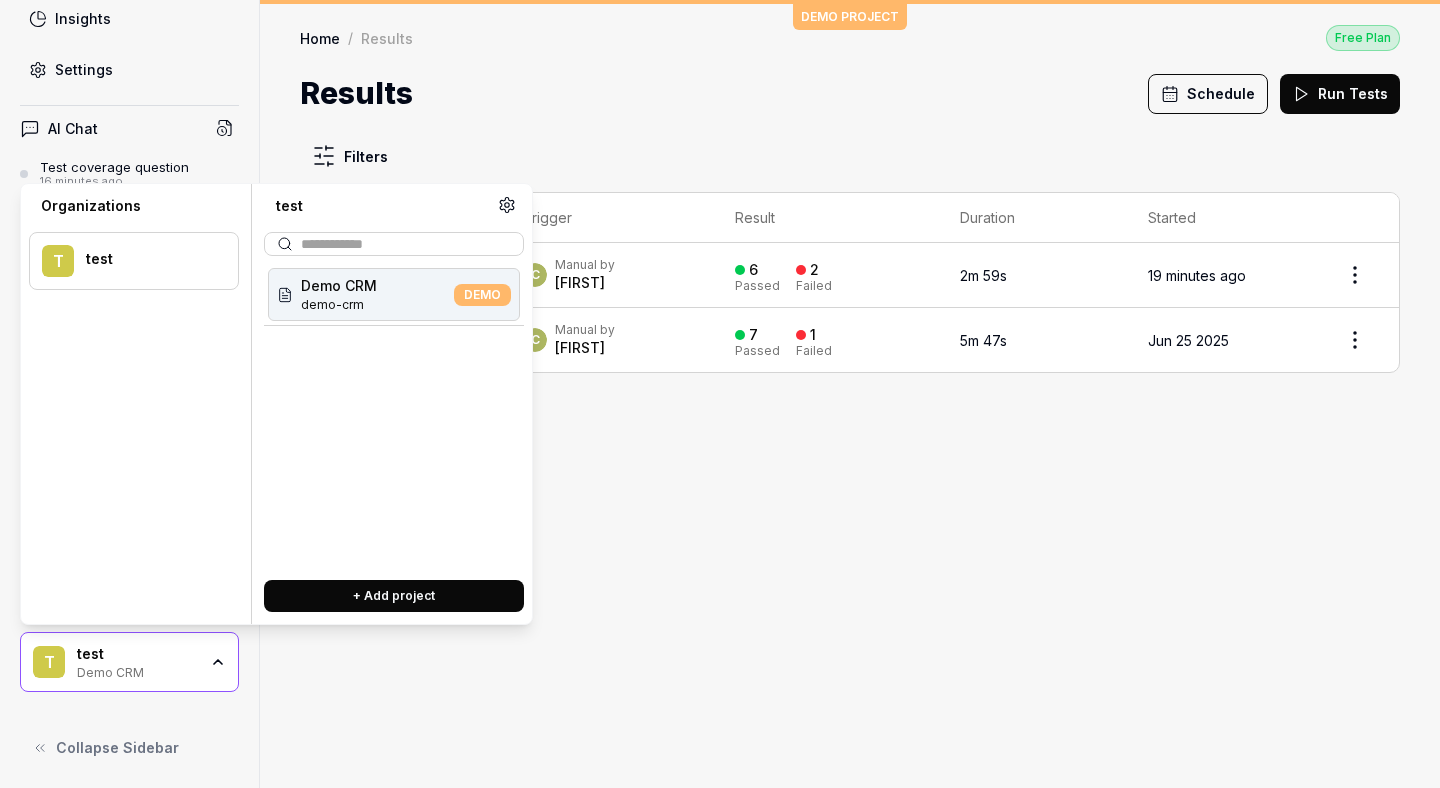 click on "Filters ID Title Trigger Result Duration Started FLre Custom C Manual by [FIRST] [LAST] [NUMBER] Passed [NUMBER] Failed [TIME] [TIME] ago tQpA Custom C Manual by [FIRST] [LAST] [NUMBER] Passed [NUMBER] Failed [TIME] [DATE]" at bounding box center [850, 452] 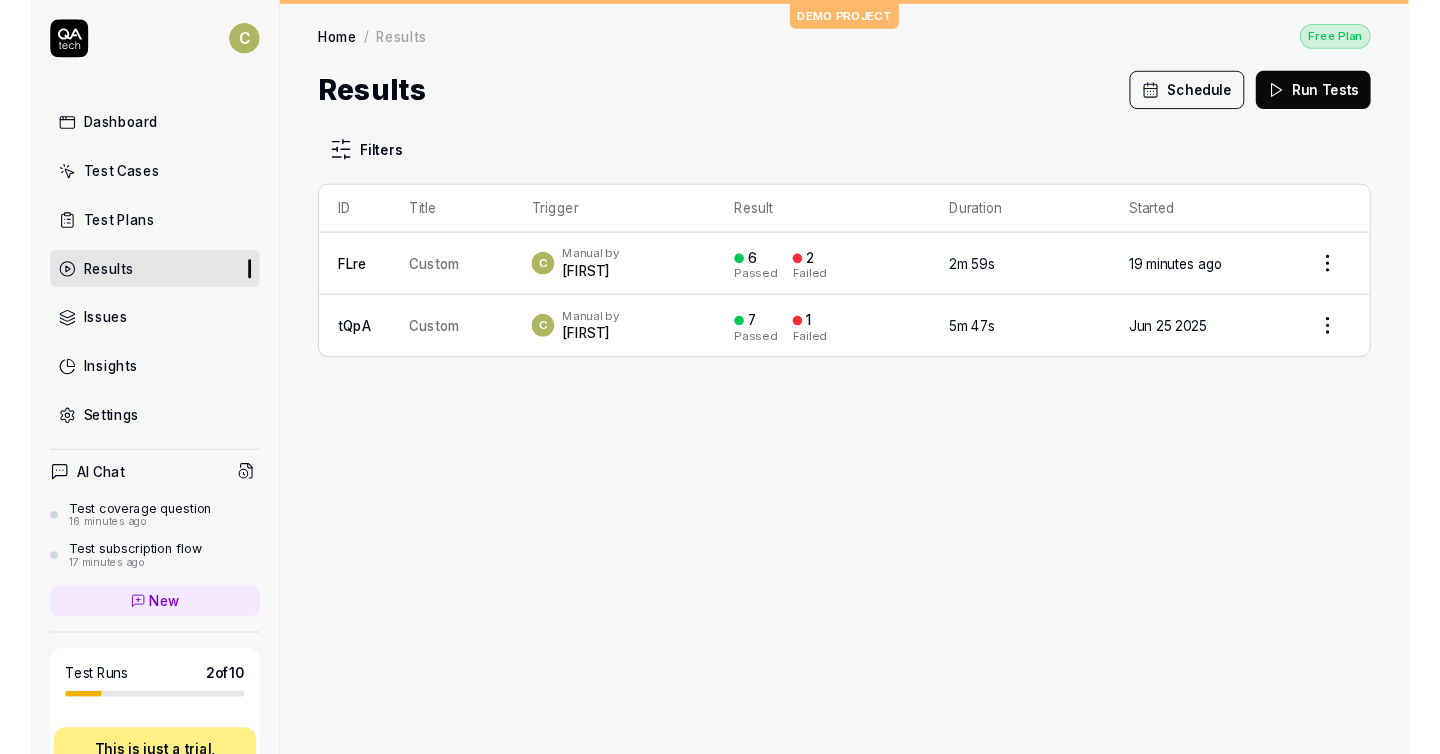 scroll, scrollTop: 0, scrollLeft: 0, axis: both 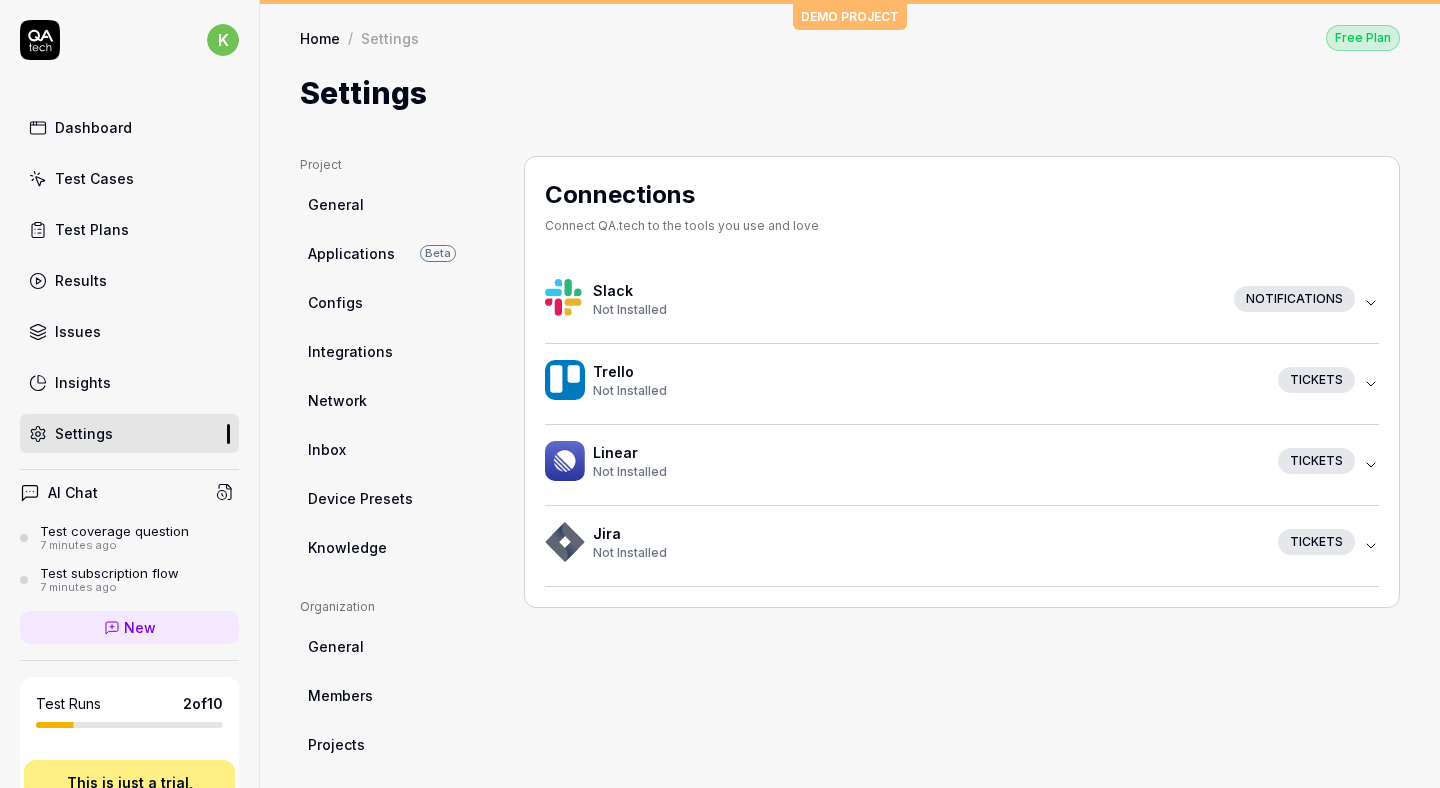 click on "General" at bounding box center [396, 204] 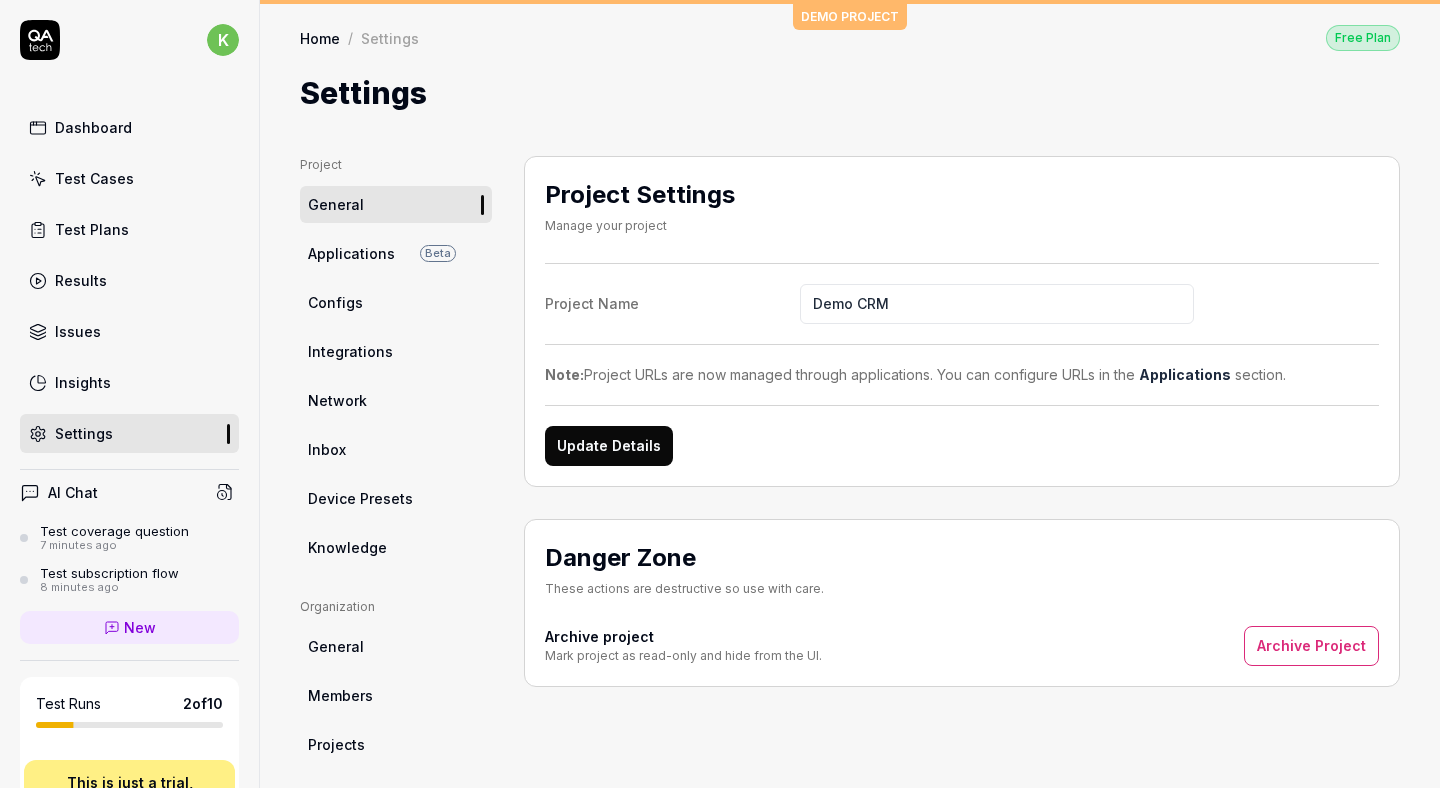 click on "Update Details" at bounding box center [609, 446] 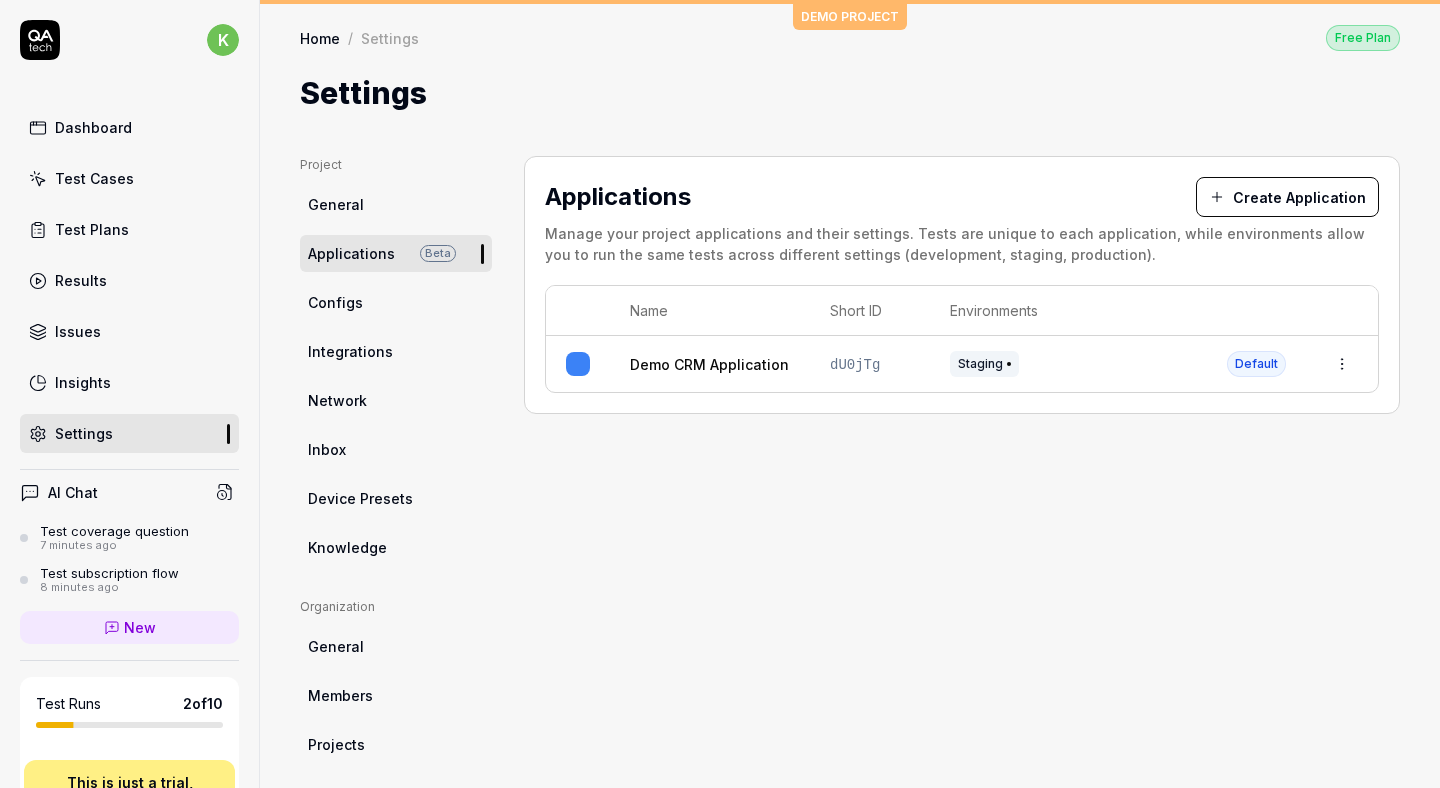 click on "k Dashboard Test Cases Test Plans Results Issues Insights Settings AI Chat Test coverage question 7 minutes ago Test subscription flow 8 minutes ago New Test Runs 2  of  10 This is just a trial, upgrade for more tests! You have almost reached the limit for the trial. Upgrade Now Book a call with us Documentation t test Demo CRM Collapse Sidebar DEMO PROJECT Home / Settings Free Plan Home / Settings Free Plan Settings Project General Applications Beta Configs Integrations Network Inbox Device Presets Knowledge Project Select a page Organization General Members Projects Subscription Connections Organization Select a page Profile My Details Authentication Email Password Profile Select a page Applications Create Application Manage your project applications and their settings. Tests are unique to each application, while environments allow you to run the same tests across different settings (development, staging, production). Name Short ID Environments Demo CRM Application [APPLICATION_ID] Staging Default" at bounding box center (720, 394) 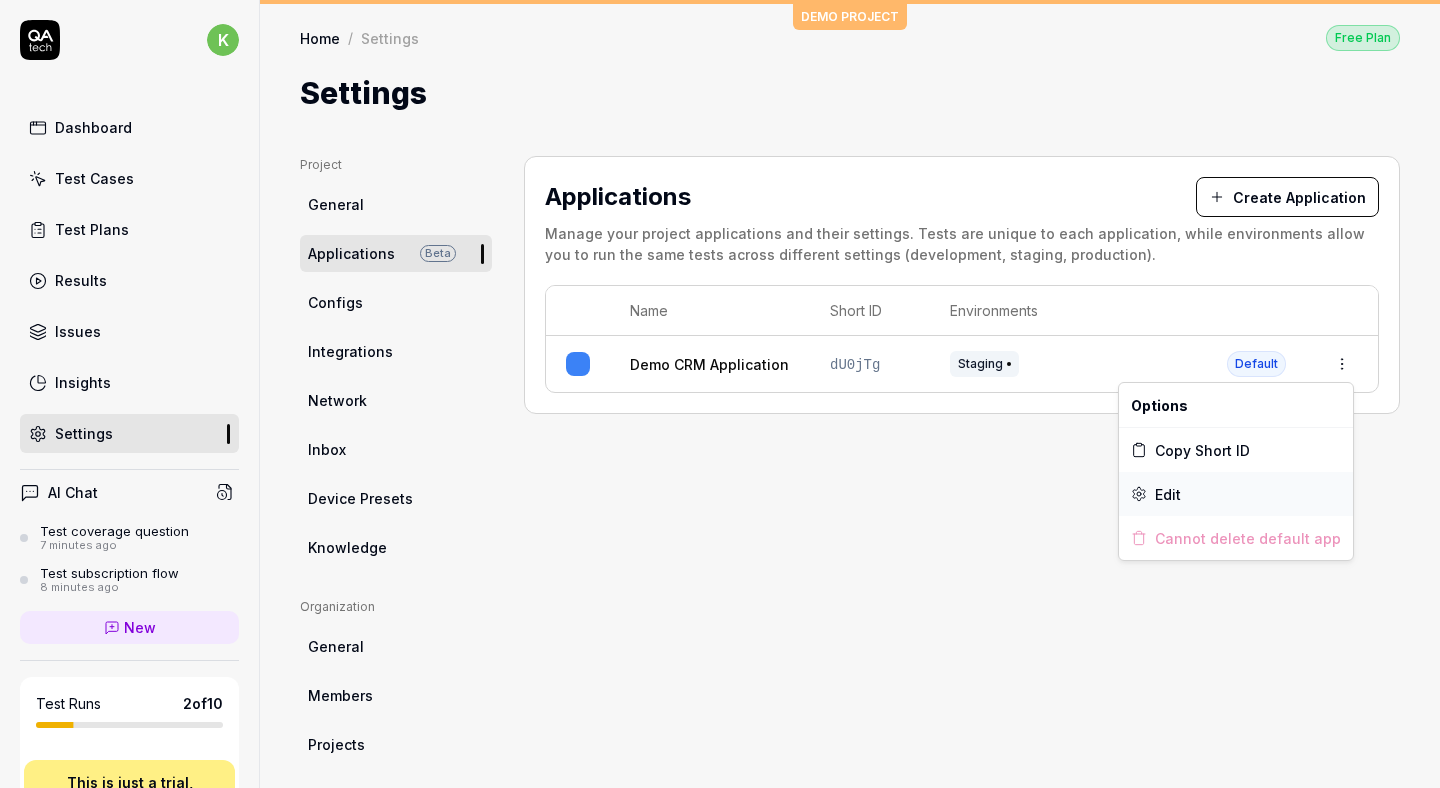 click on "Edit" at bounding box center [1236, 494] 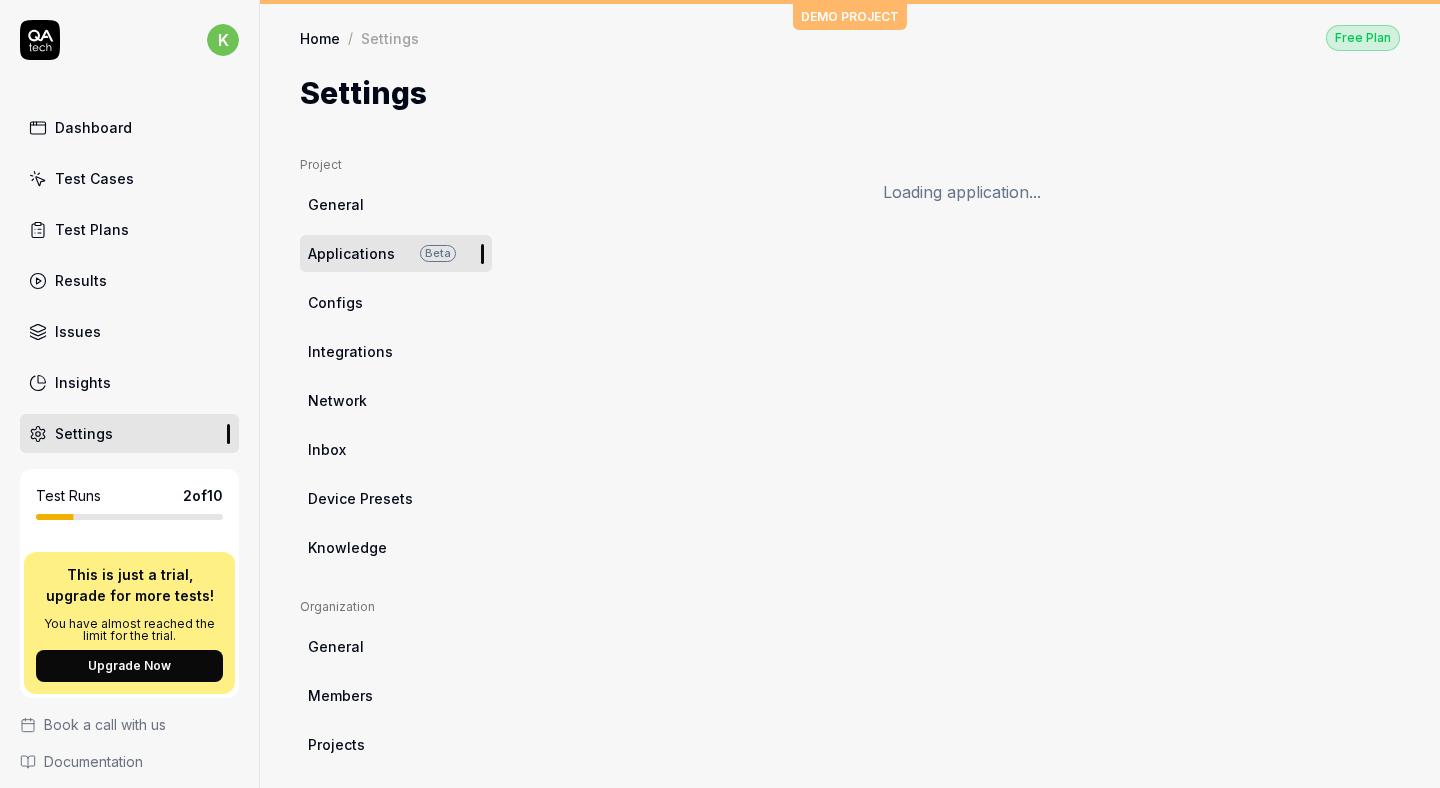 scroll, scrollTop: 0, scrollLeft: 0, axis: both 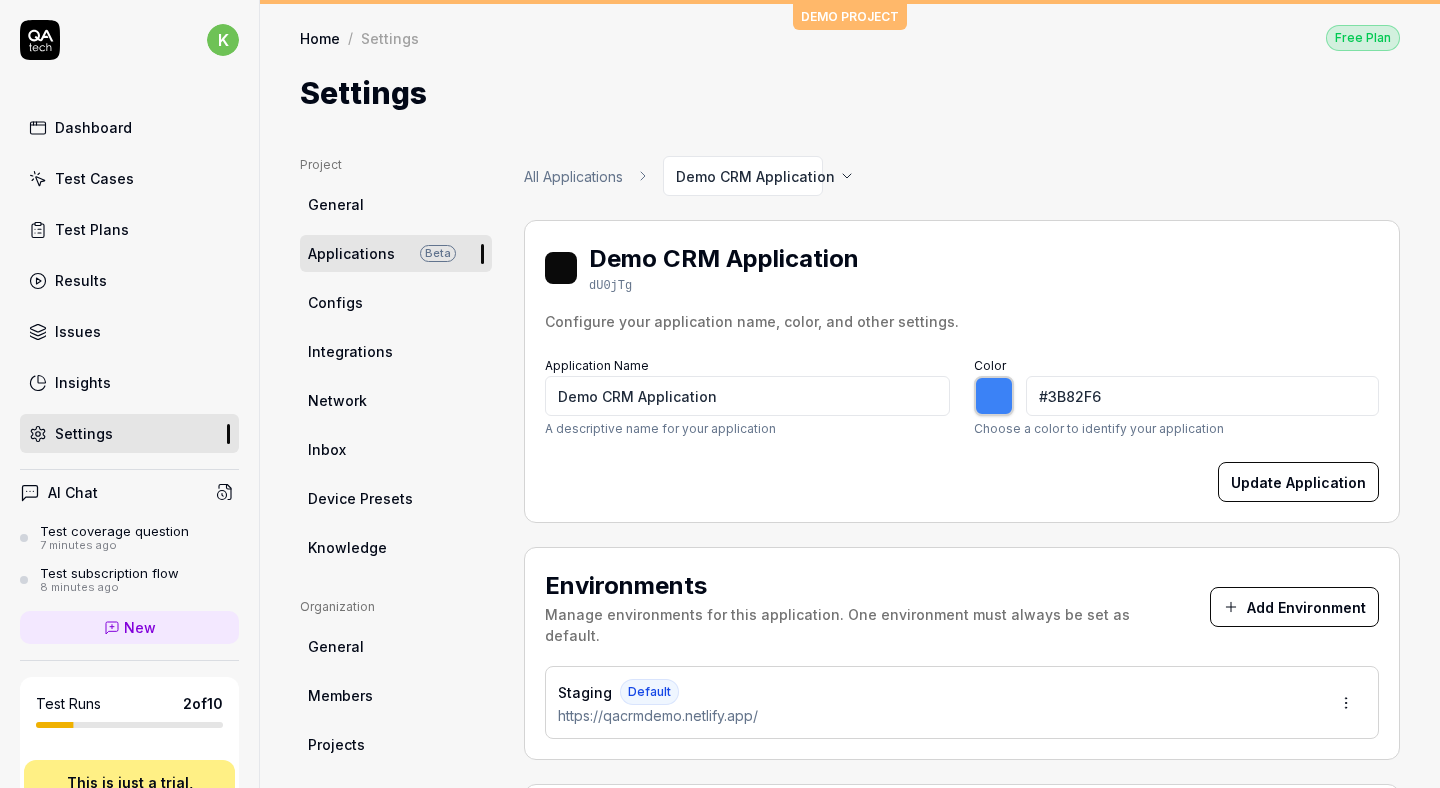 click at bounding box center [994, 396] 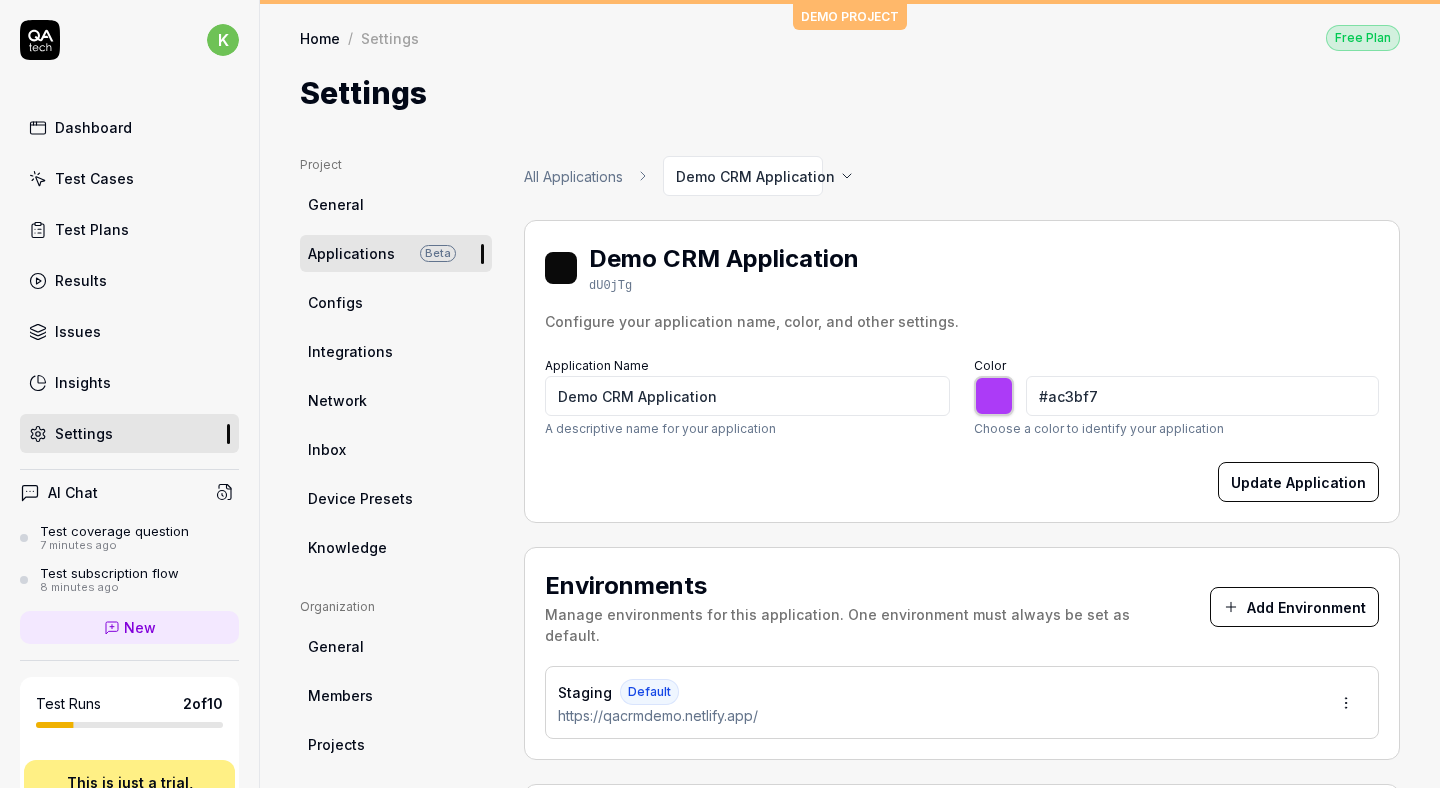 type on "*******" 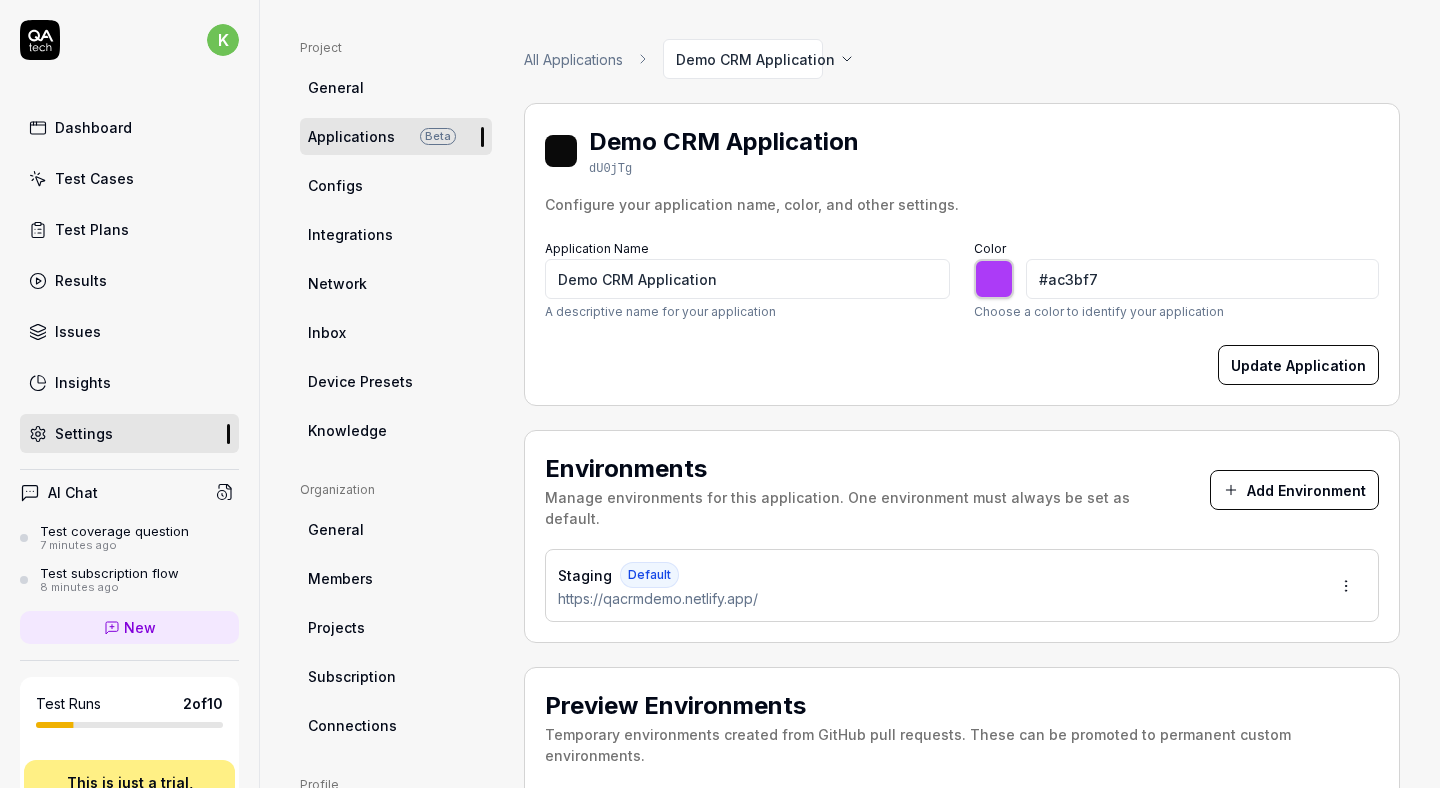 scroll, scrollTop: 0, scrollLeft: 0, axis: both 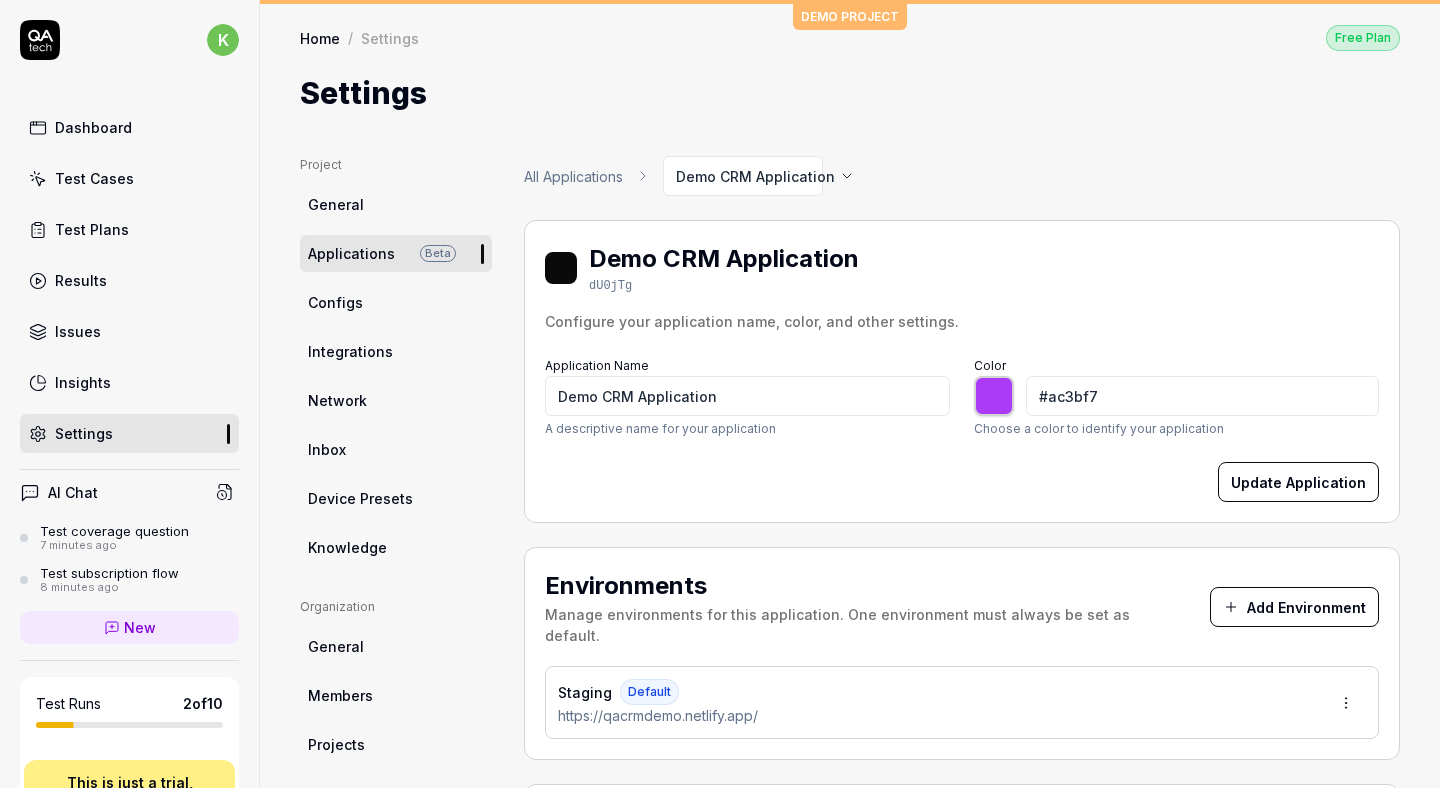 click on "Configs" at bounding box center (335, 302) 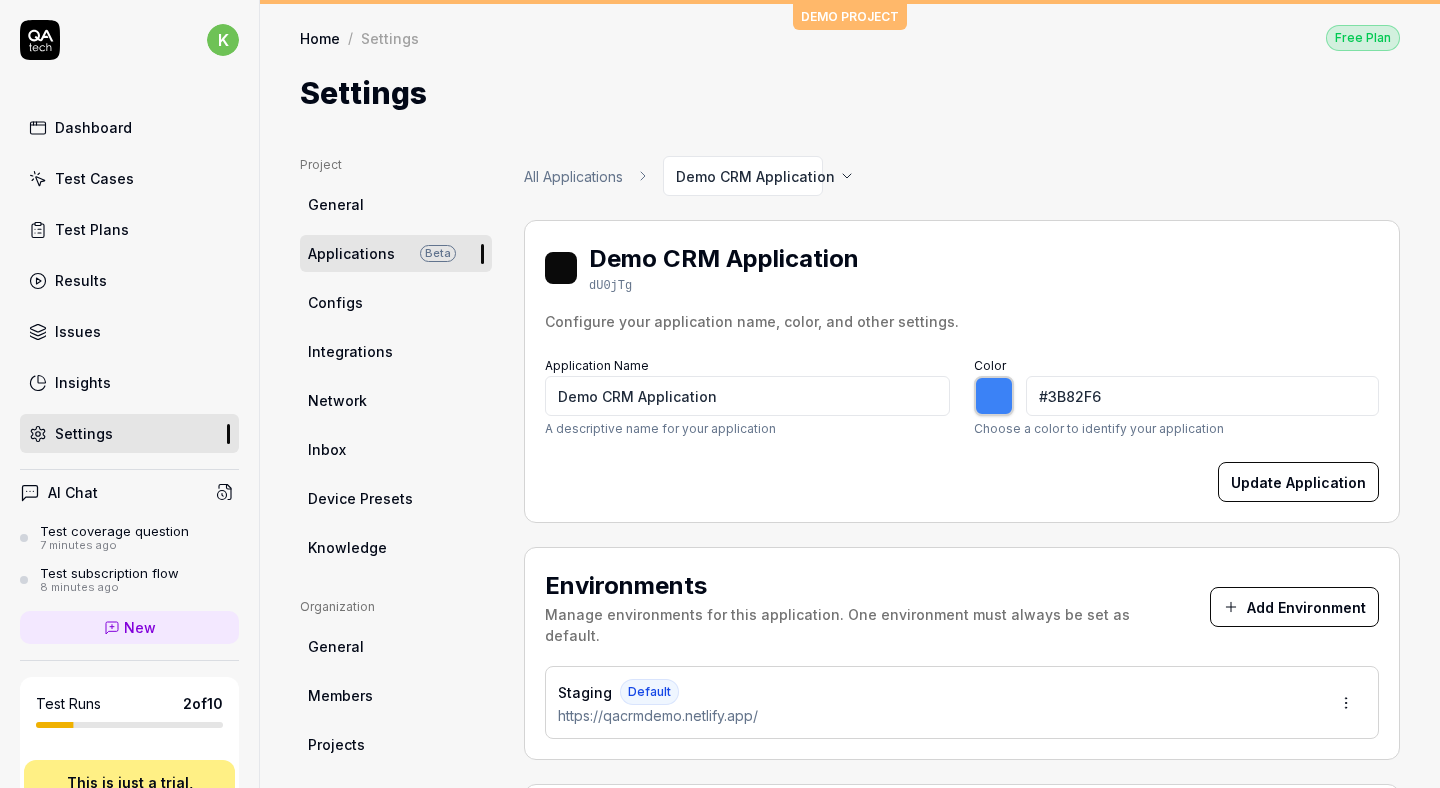 click on "All Applications Demo CRM Application" at bounding box center (962, 176) 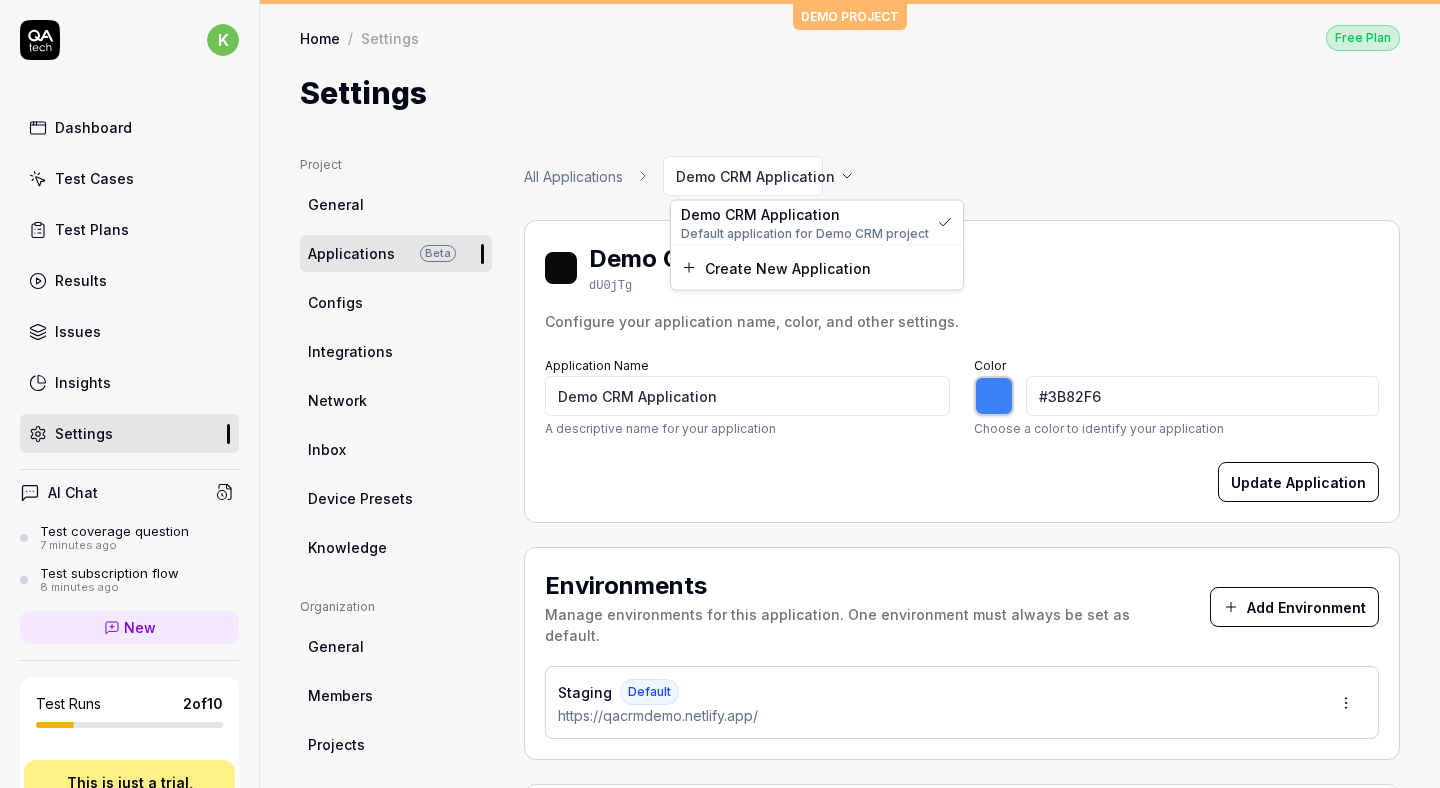 click on "k Dashboard Test Cases Test Plans Results Issues Insights Settings AI Chat Test coverage question 7 minutes ago Test subscription flow 8 minutes ago New Test Runs 2  of  10 This is just a trial, upgrade for more tests! You have almost reached the limit for the trial. Upgrade Now Book a call with us Documentation t test Demo CRM Collapse Sidebar DEMO PROJECT Home / Settings Free Plan Home / Settings Free Plan Settings Project General Applications Beta Configs Integrations Network Inbox Device Presets Knowledge Project Select a page Organization General Members Projects Subscription Connections Organization Select a page Profile My Details Authentication Email Password Profile Select a page All Applications Demo CRM Application Demo CRM Application dU0jTg Configure your application name, color, and other settings. Application Name Demo CRM Application A descriptive name for your application Color #3B82F6 ******* Choose a color to identify your application Update Application Environments Add Environment Staging" at bounding box center (720, 394) 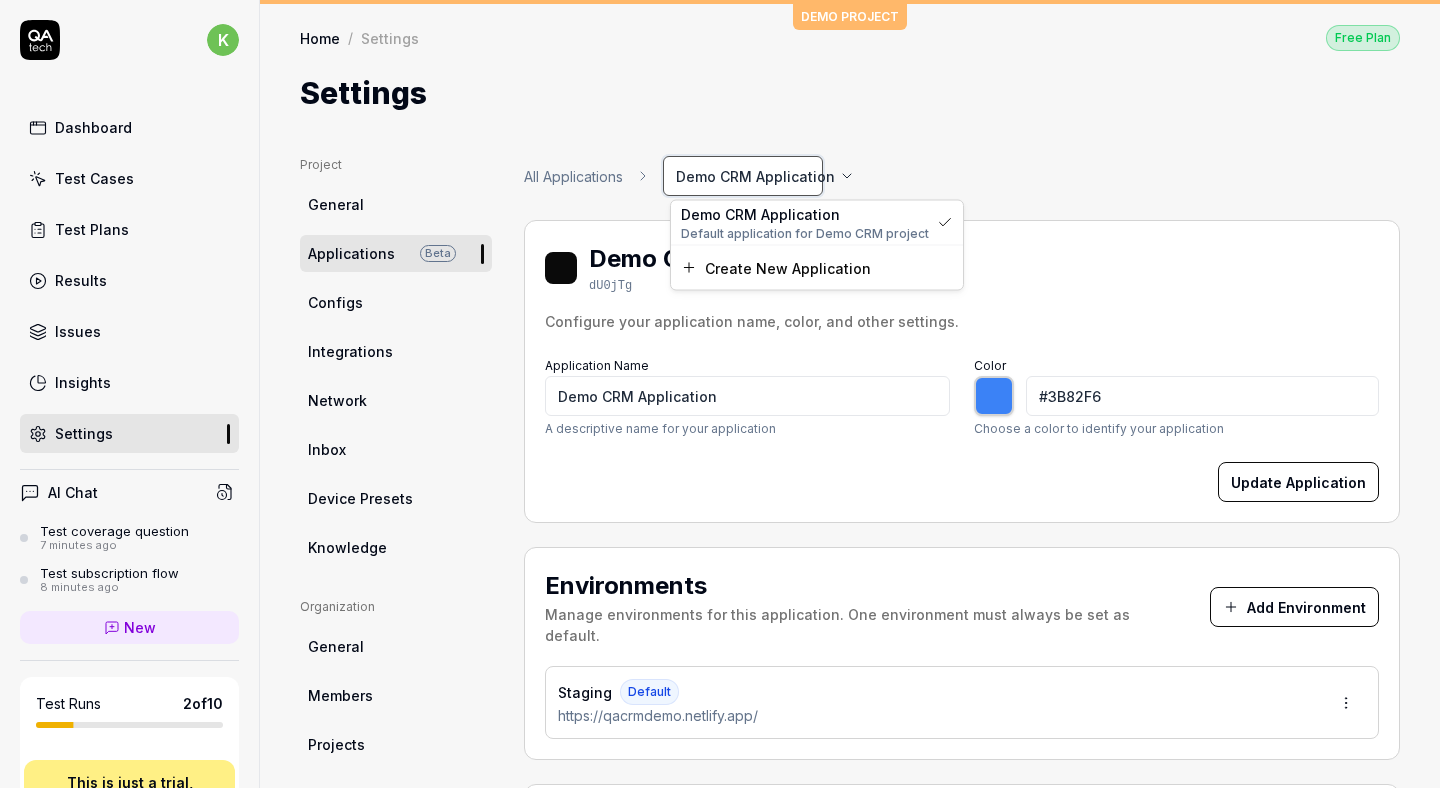 click on "k Dashboard Test Cases Test Plans Results Issues Insights Settings AI Chat Test coverage question 7 minutes ago Test subscription flow 8 minutes ago New Test Runs 2  of  10 This is just a trial, upgrade for more tests! You have almost reached the limit for the trial. Upgrade Now Book a call with us Documentation t test Demo CRM Collapse Sidebar DEMO PROJECT Home / Settings Free Plan Home / Settings Free Plan Settings Project General Applications Beta Configs Integrations Network Inbox Device Presets Knowledge Project Select a page Organization General Members Projects Subscription Connections Organization Select a page Profile My Details Authentication Email Password Profile Select a page All Applications Demo CRM Application Demo CRM Application dU0jTg Configure your application name, color, and other settings. Application Name Demo CRM Application A descriptive name for your application Color #3B82F6 ******* Choose a color to identify your application Update Application Environments Add Environment Staging" at bounding box center (720, 394) 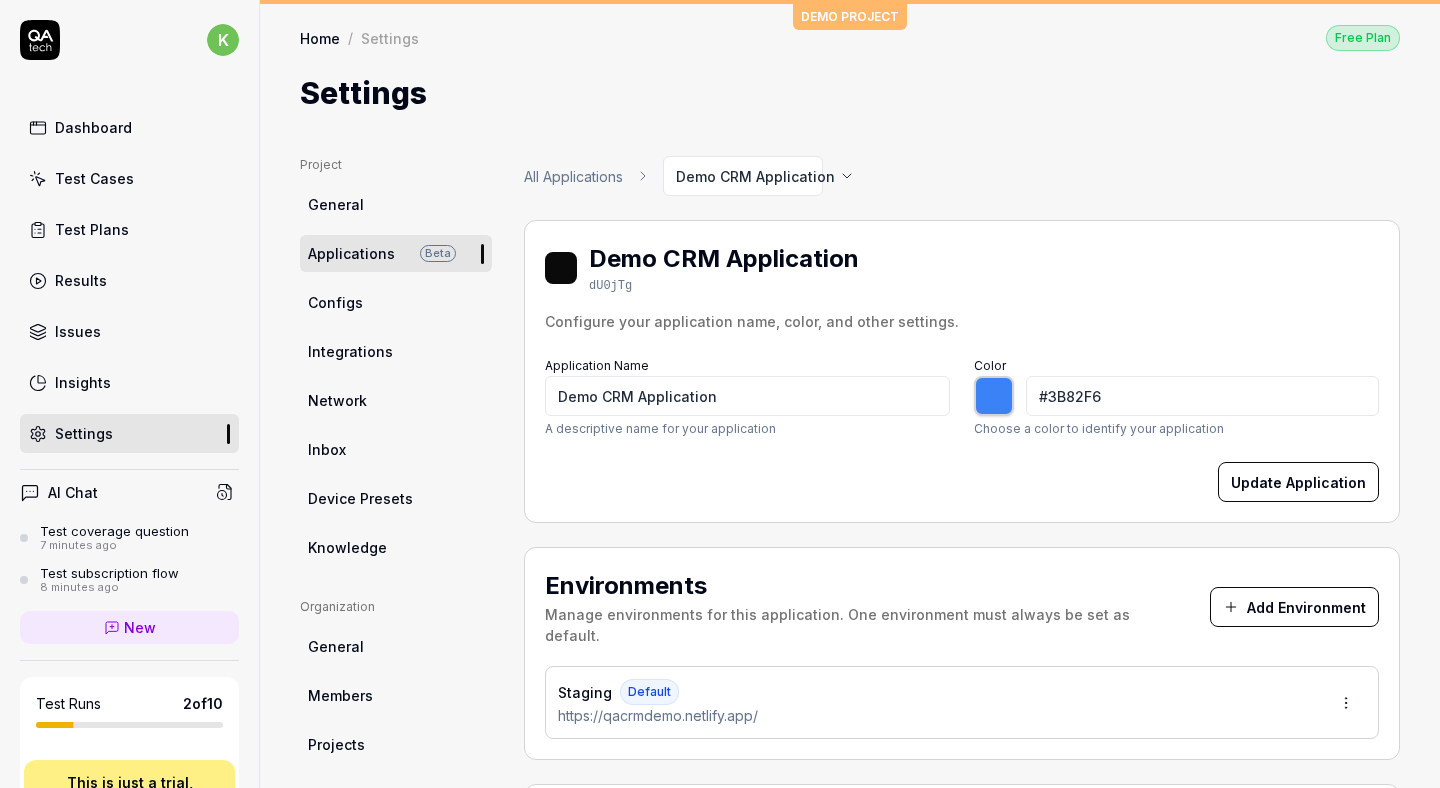 click on "Configs" at bounding box center (396, 302) 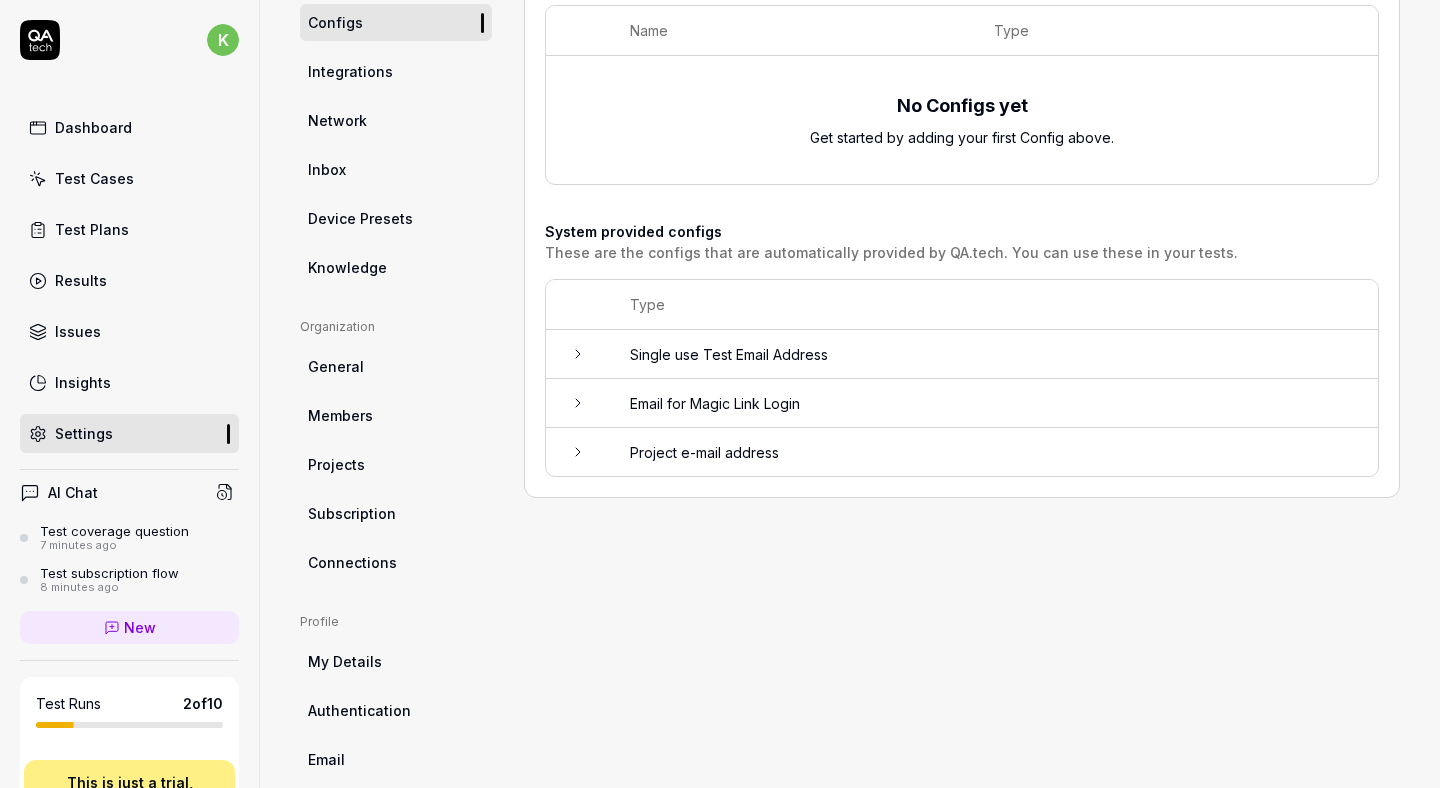 scroll, scrollTop: 0, scrollLeft: 0, axis: both 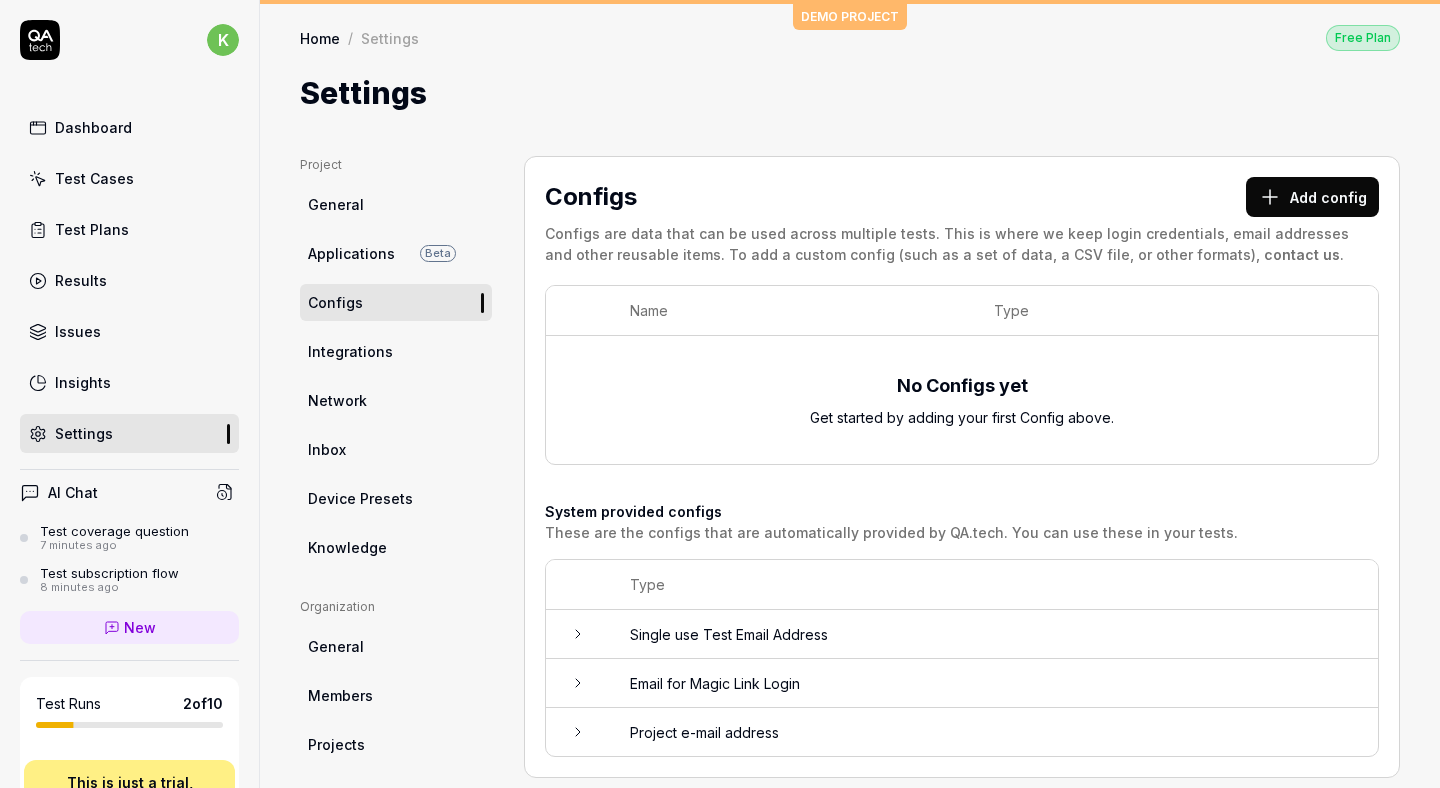 click on "Single use Test Email Address" at bounding box center (994, 634) 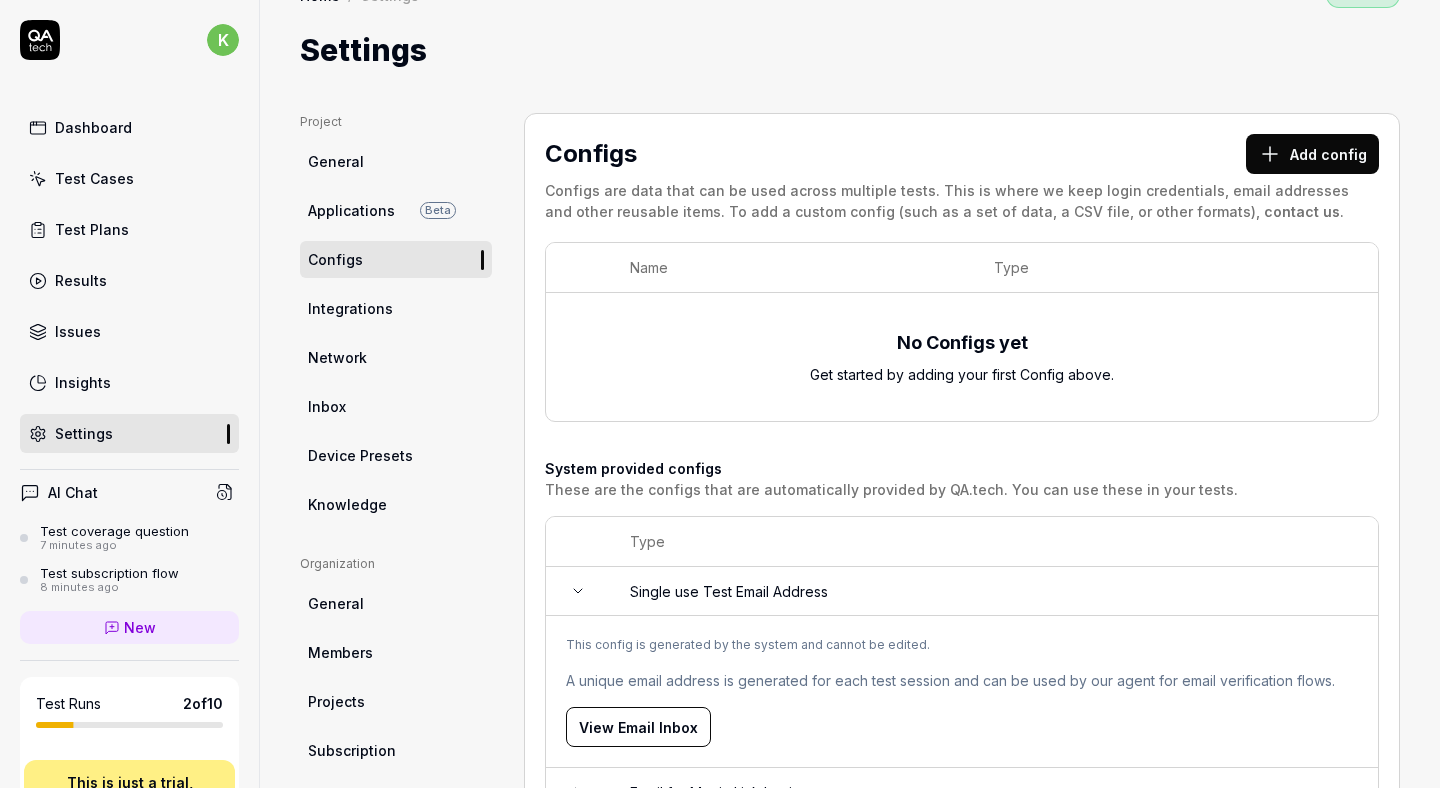 scroll, scrollTop: 358, scrollLeft: 0, axis: vertical 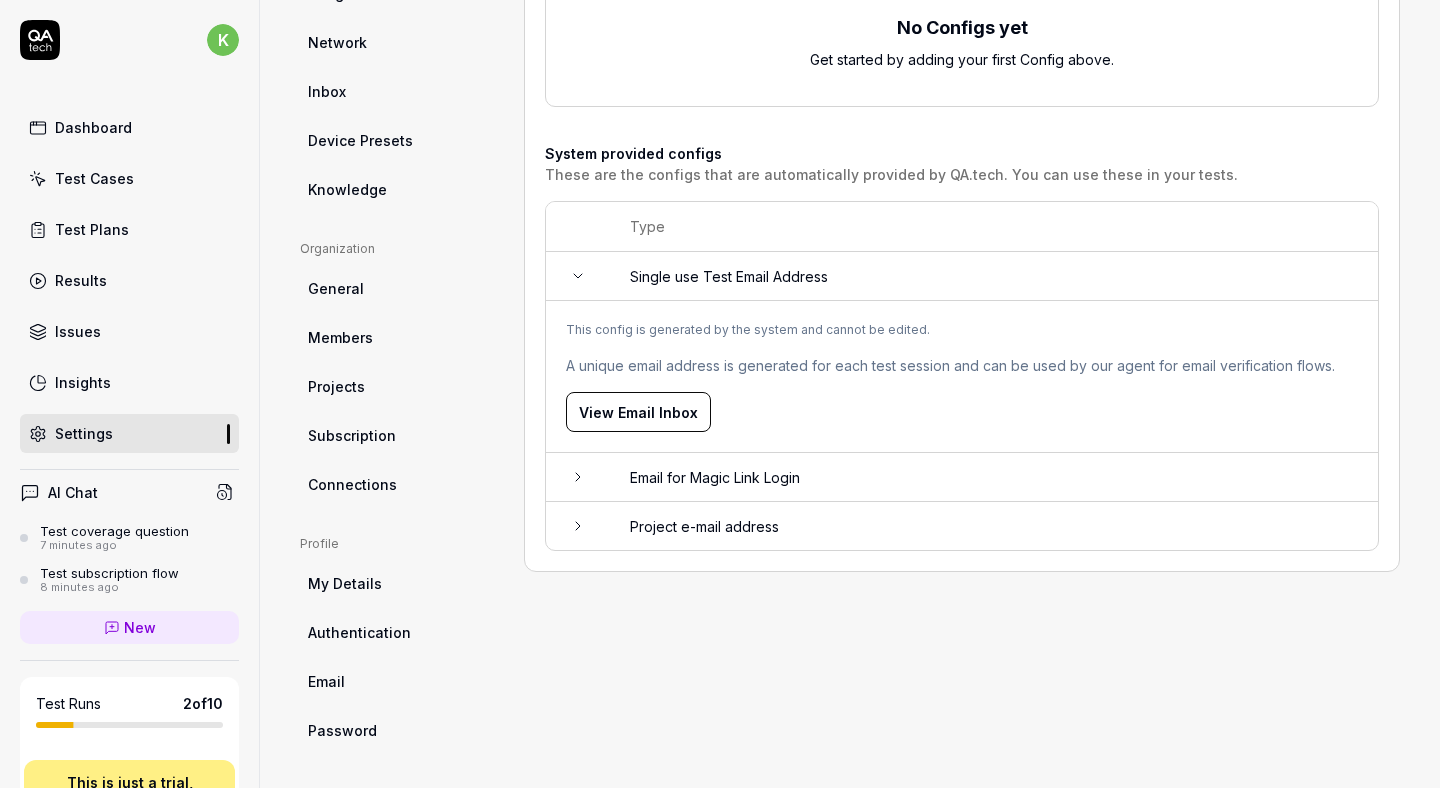 click on "Email for Magic Link Login" at bounding box center [994, 477] 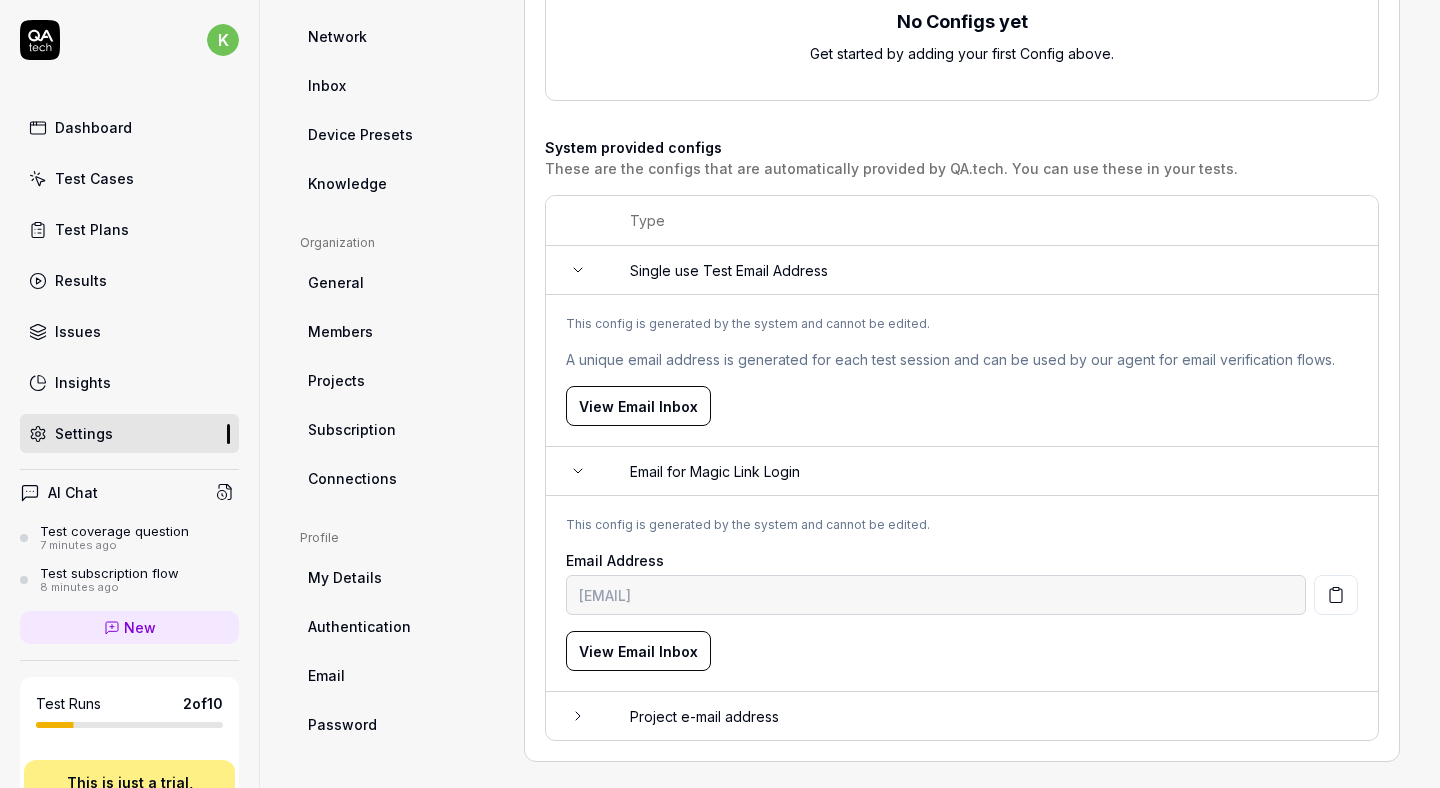 scroll, scrollTop: 371, scrollLeft: 0, axis: vertical 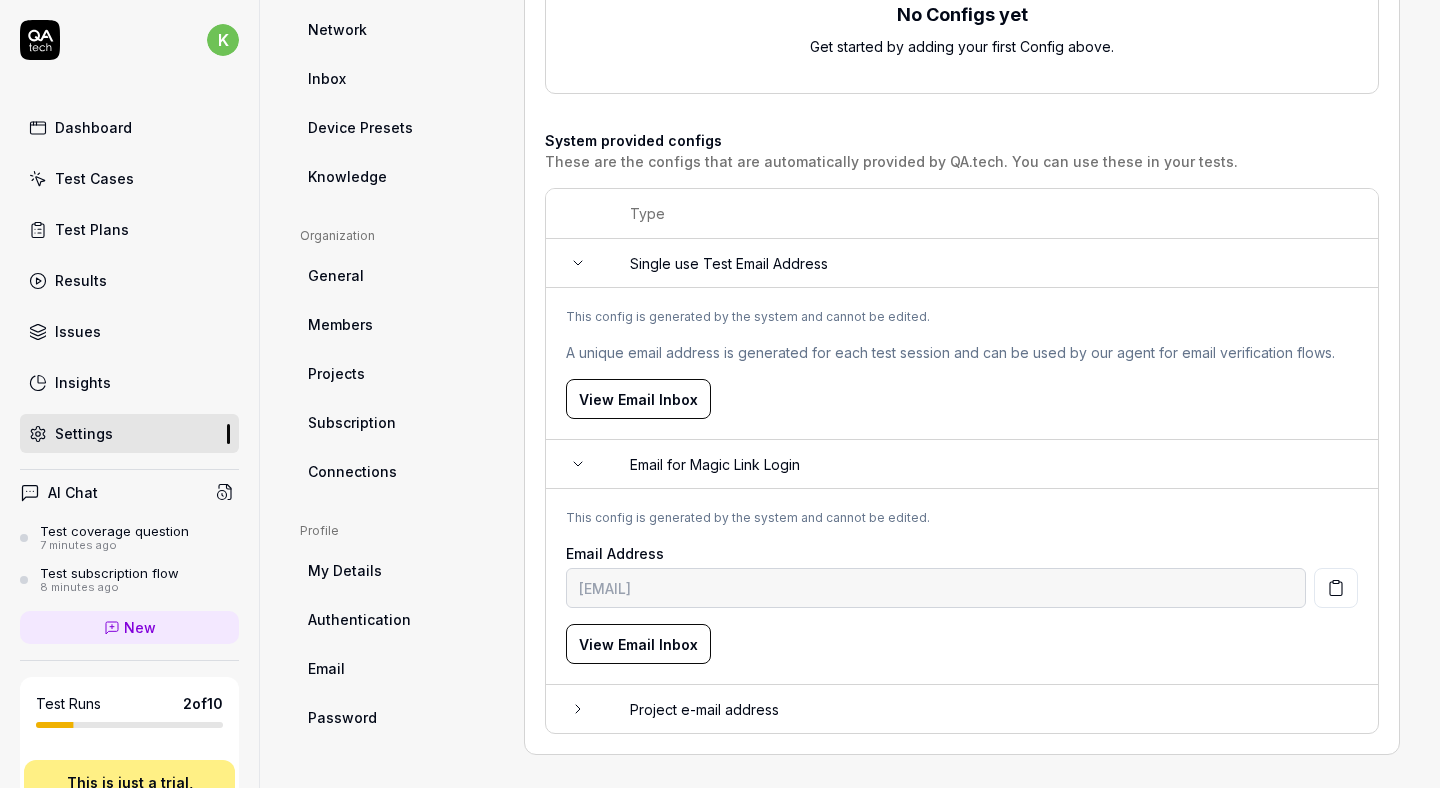 click on "Project e-mail address" at bounding box center (994, 709) 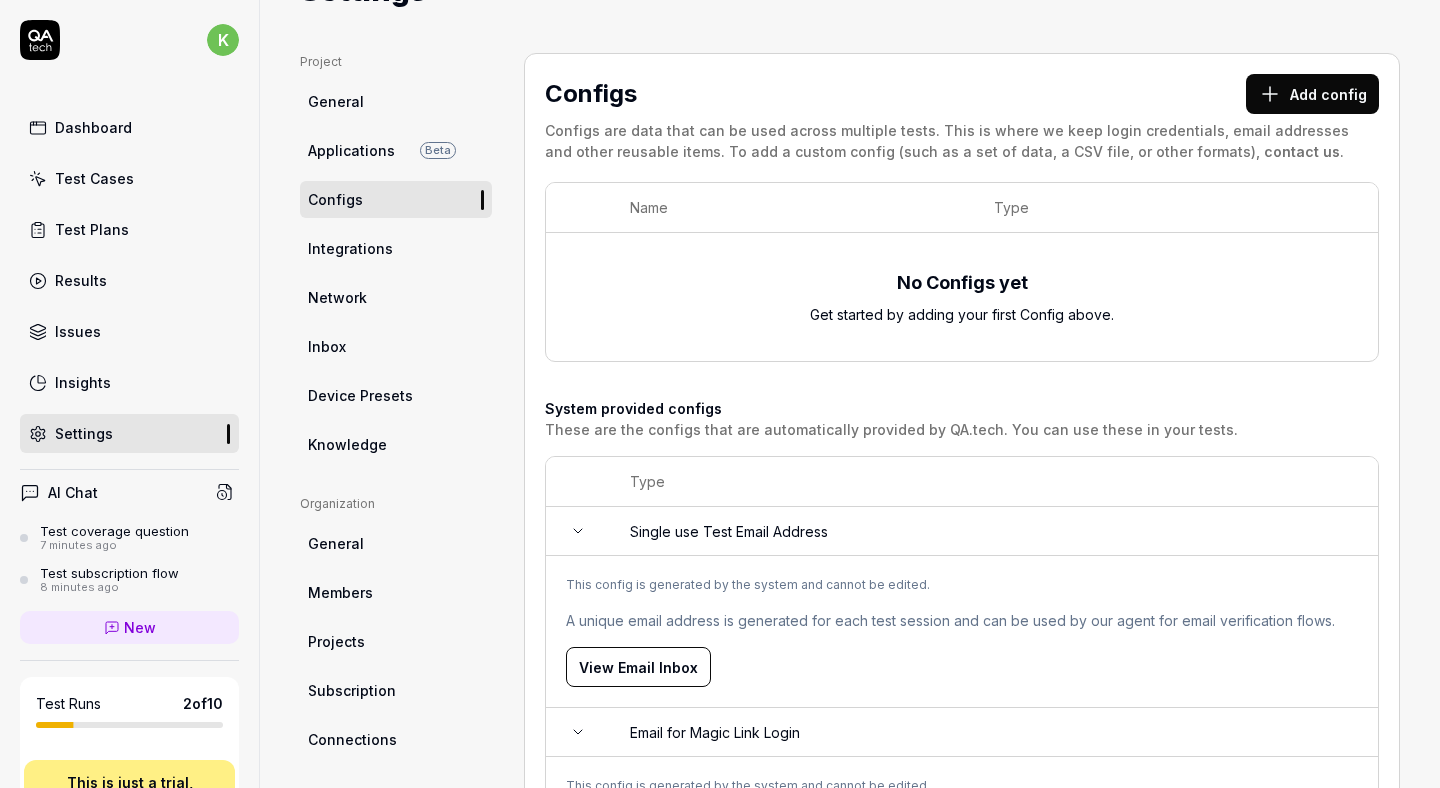 scroll, scrollTop: 103, scrollLeft: 0, axis: vertical 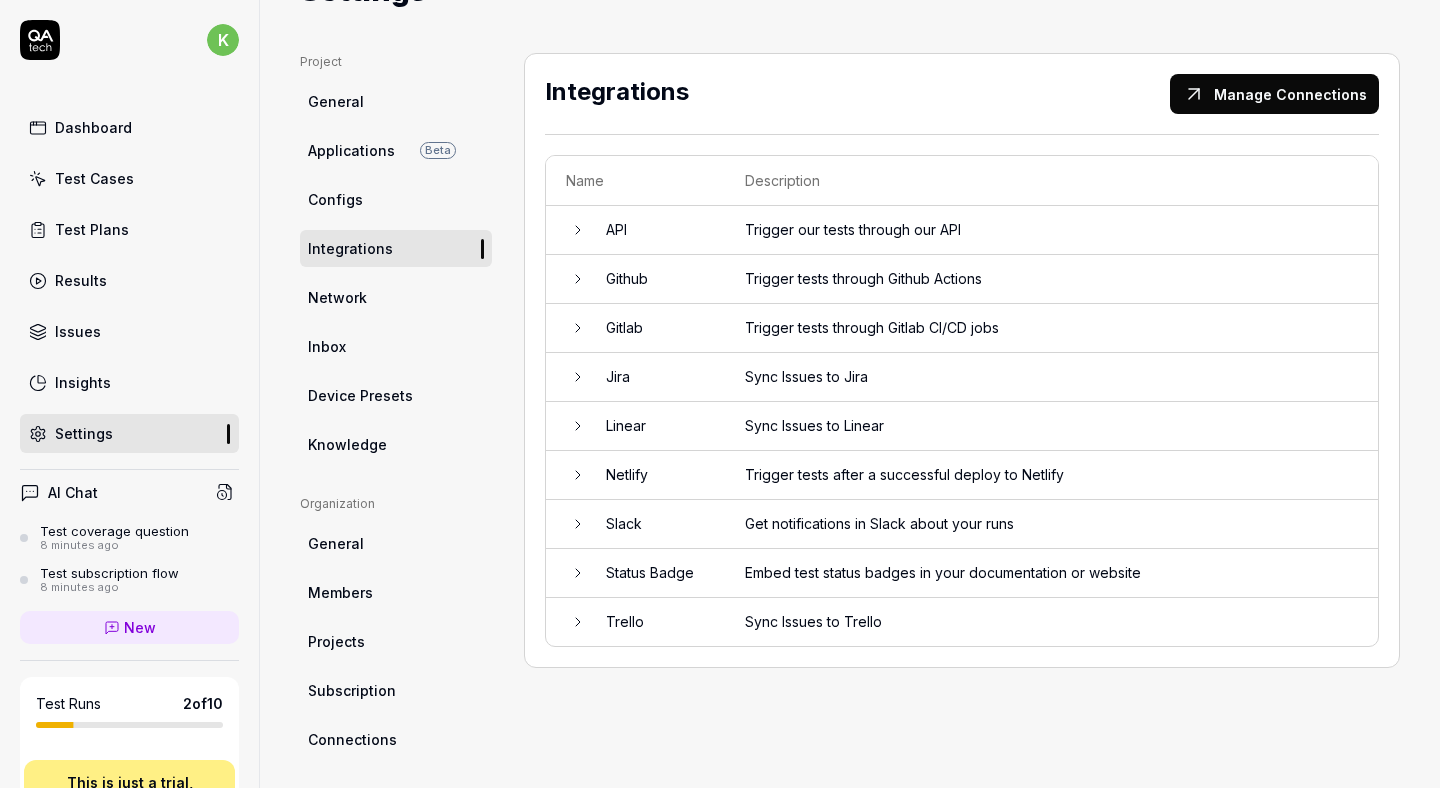 click on "API" at bounding box center [655, 230] 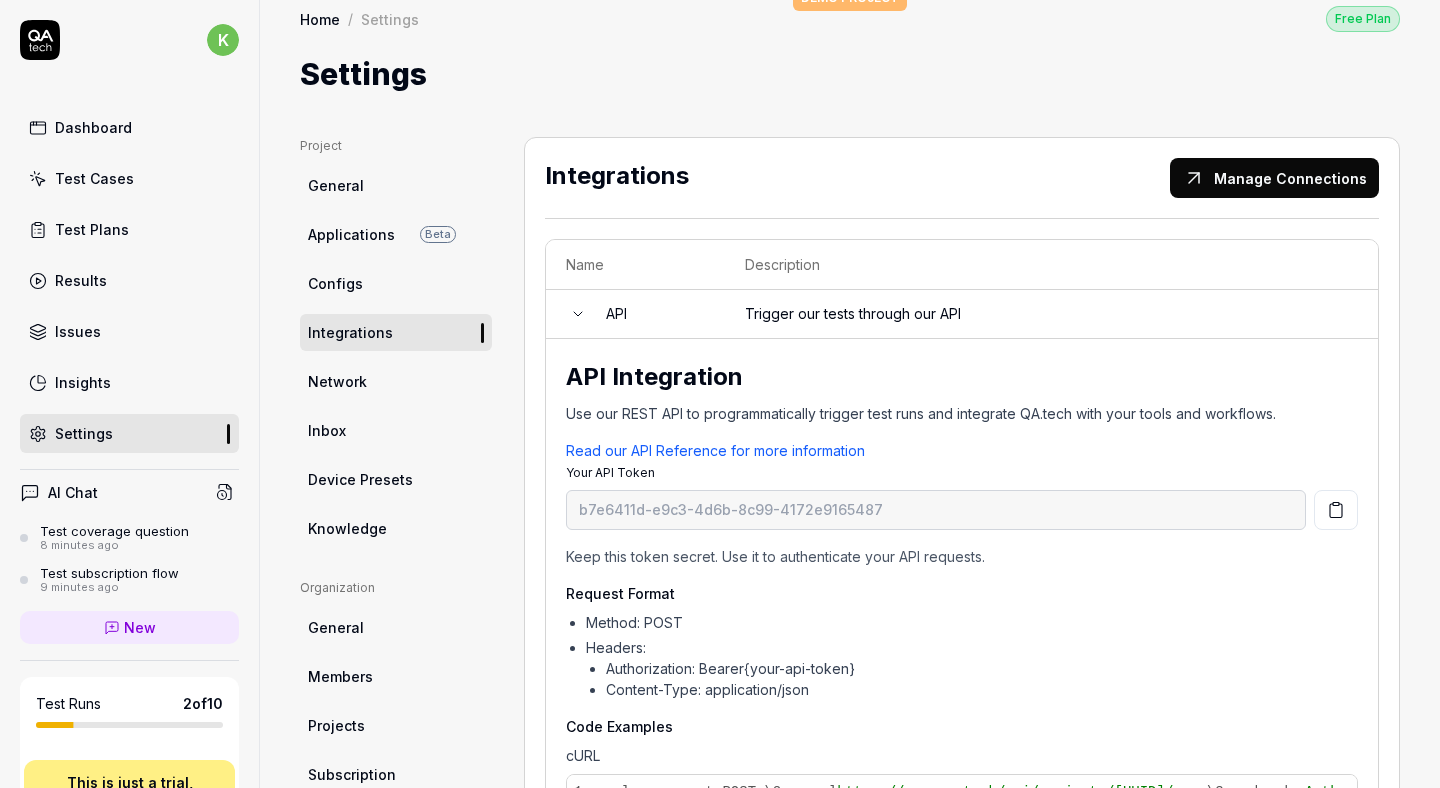 scroll, scrollTop: 0, scrollLeft: 0, axis: both 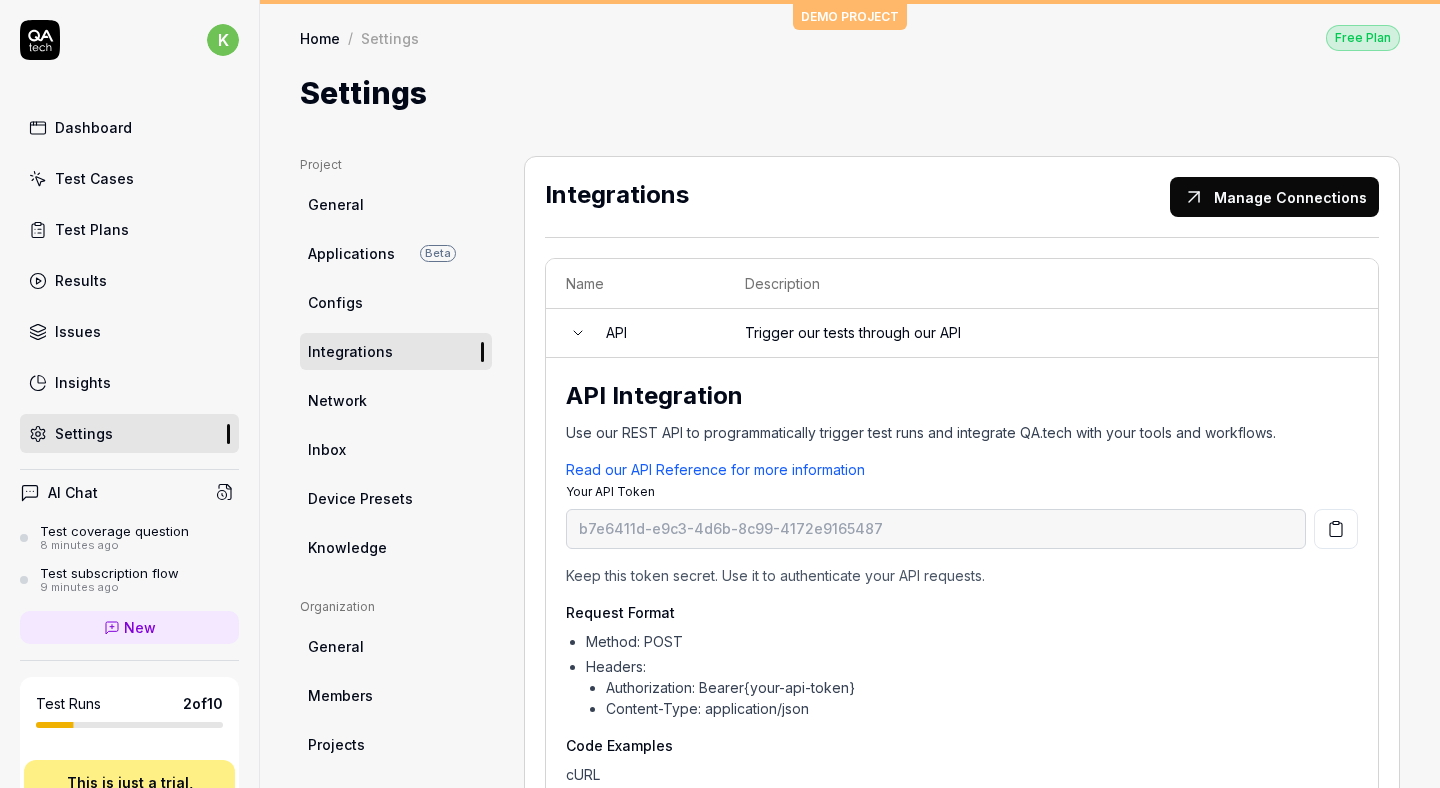 click on "API" at bounding box center (655, 333) 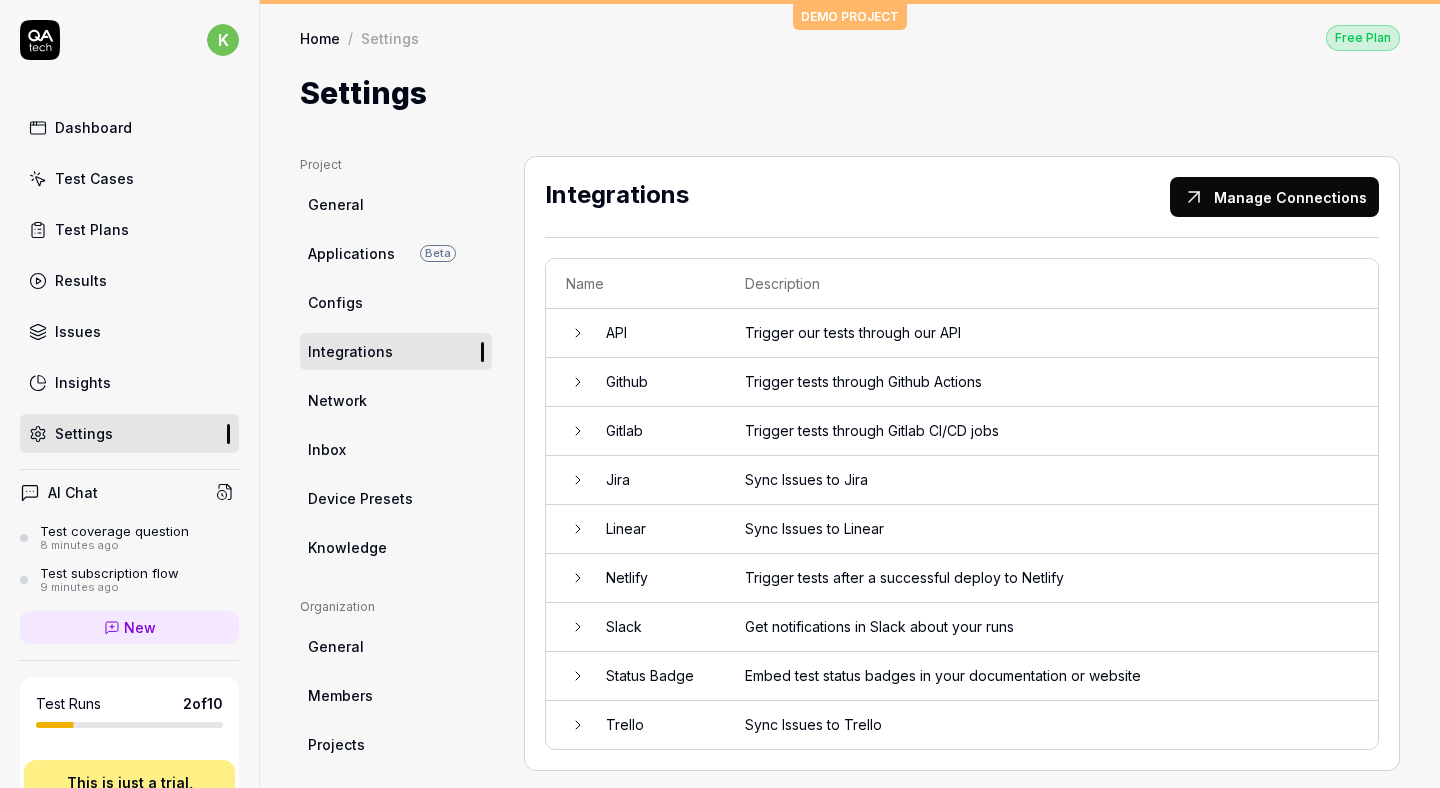click 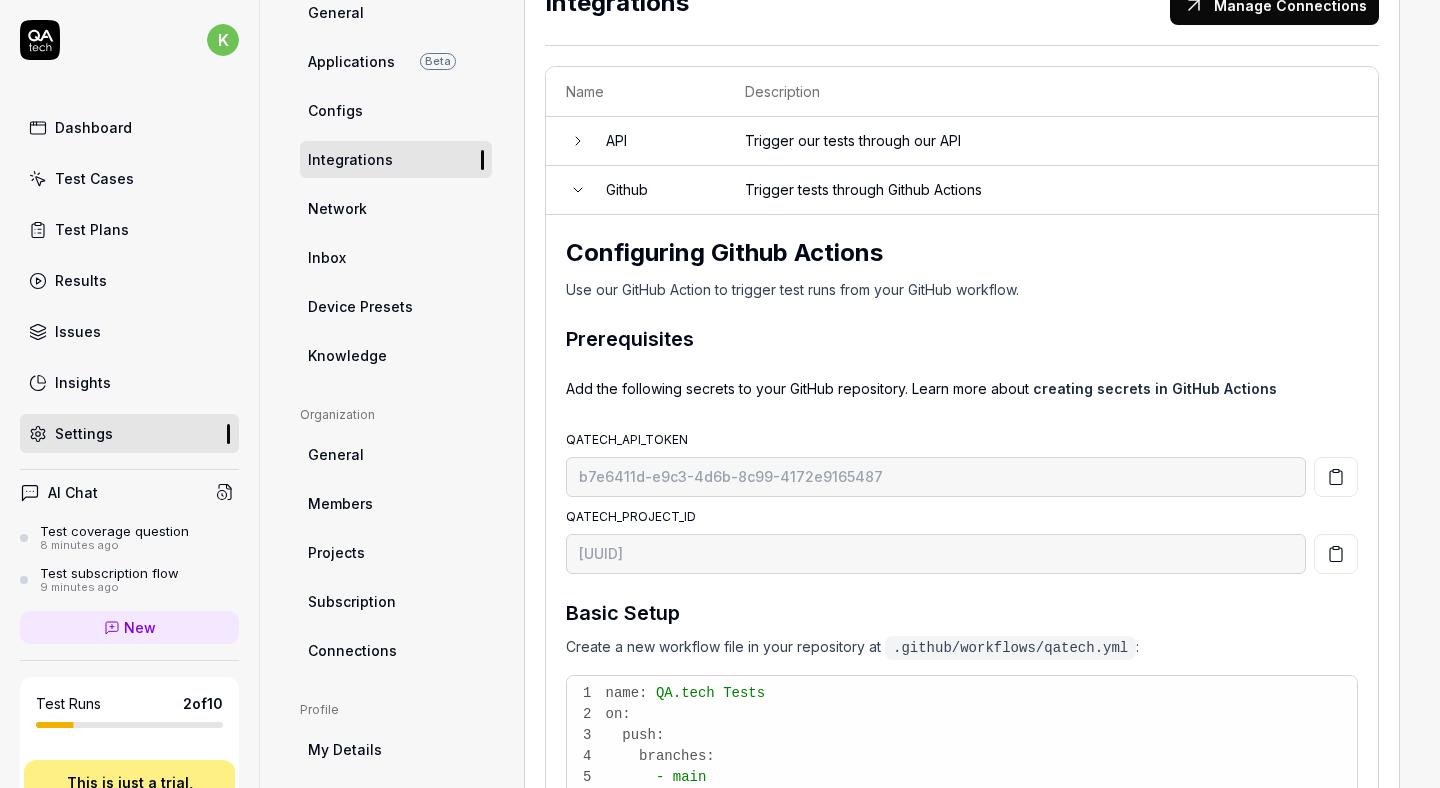scroll, scrollTop: 0, scrollLeft: 0, axis: both 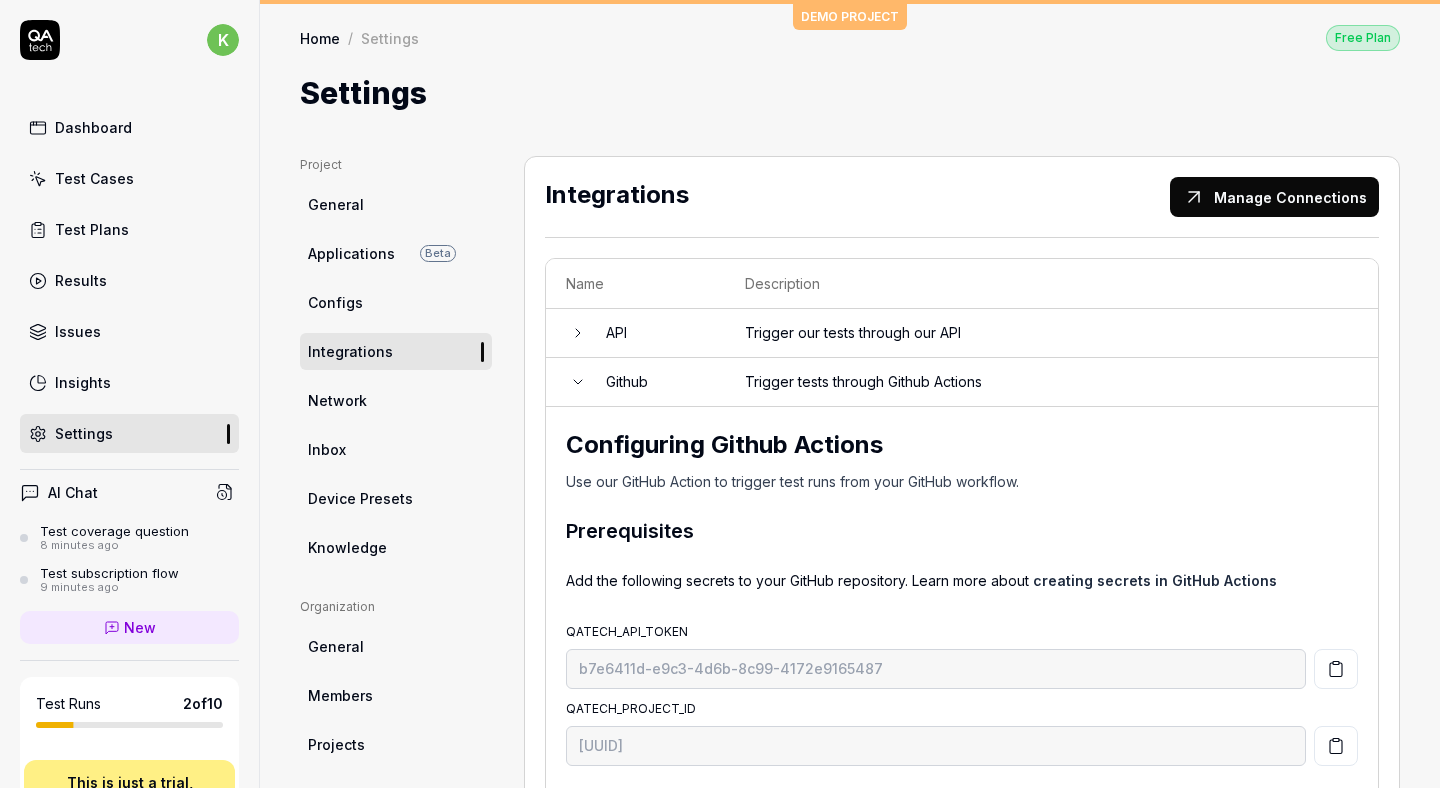 click on "Github" at bounding box center (655, 382) 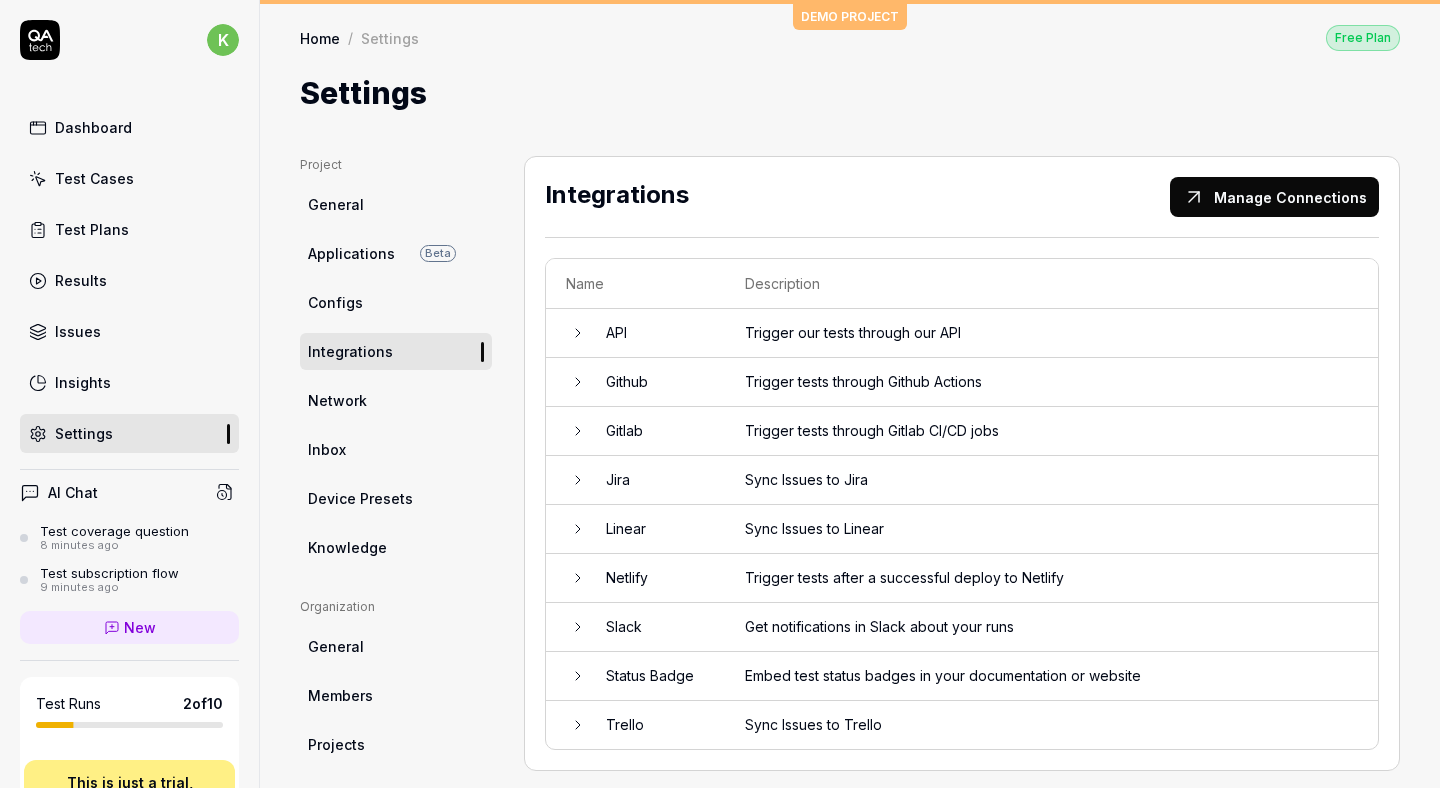click 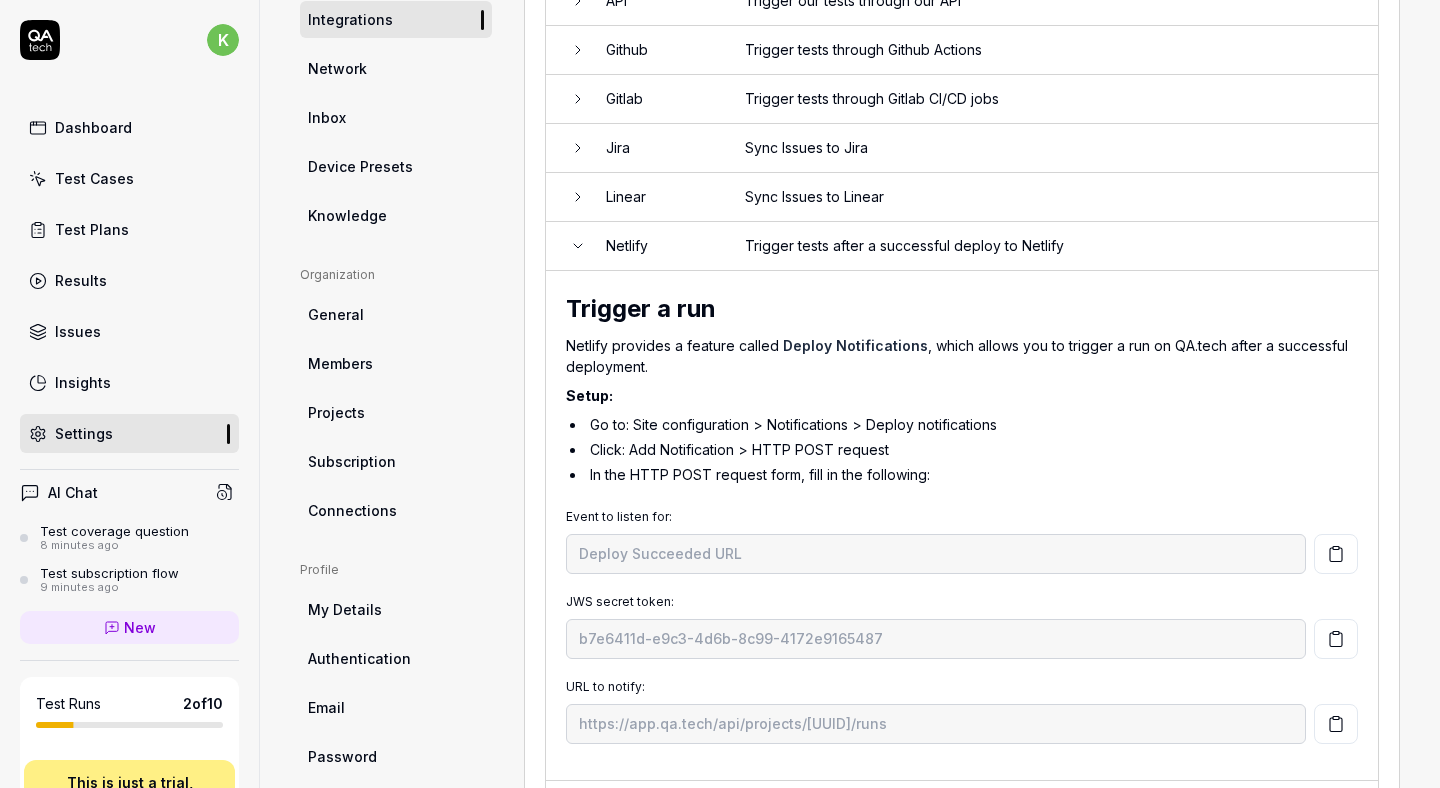 scroll, scrollTop: 525, scrollLeft: 0, axis: vertical 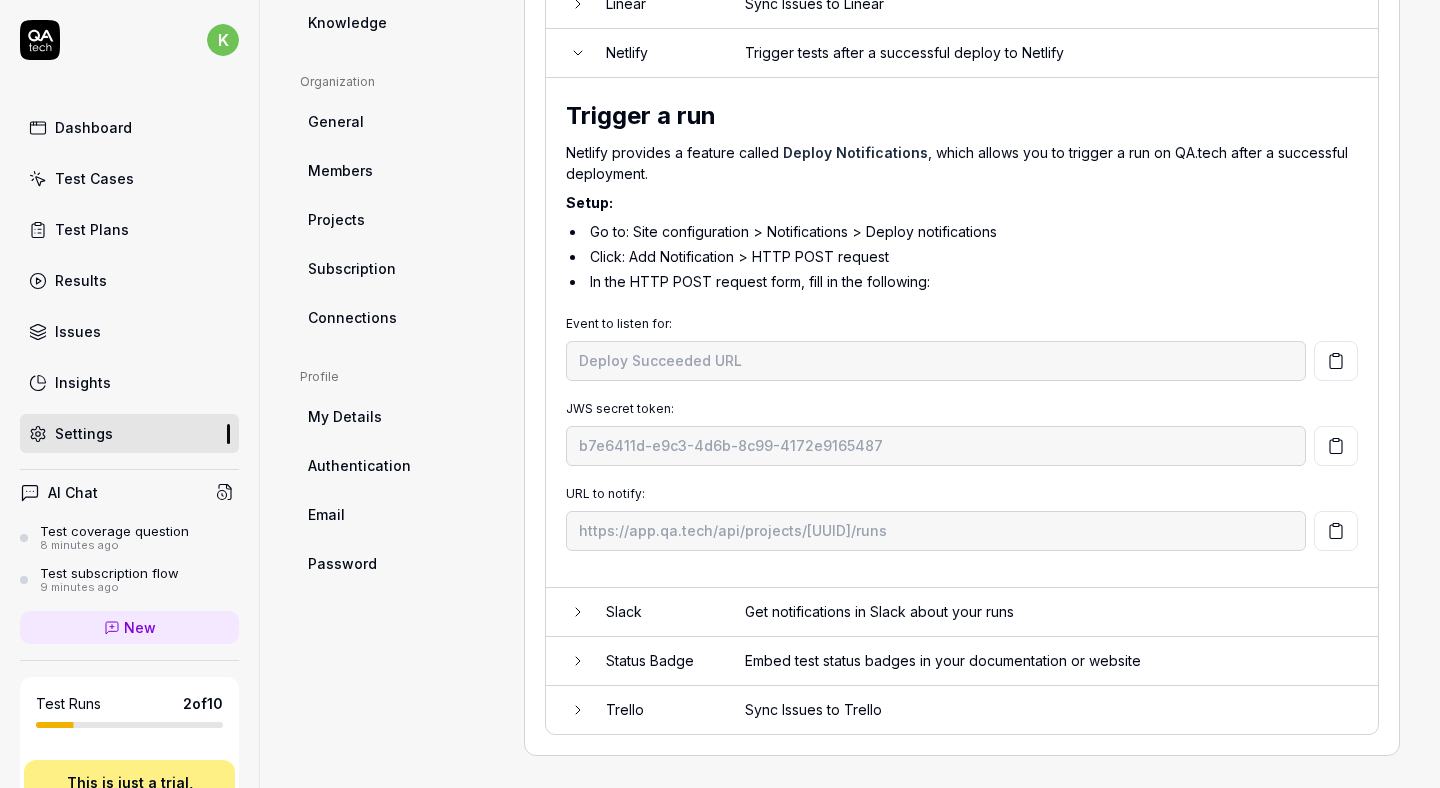 click at bounding box center [566, 53] 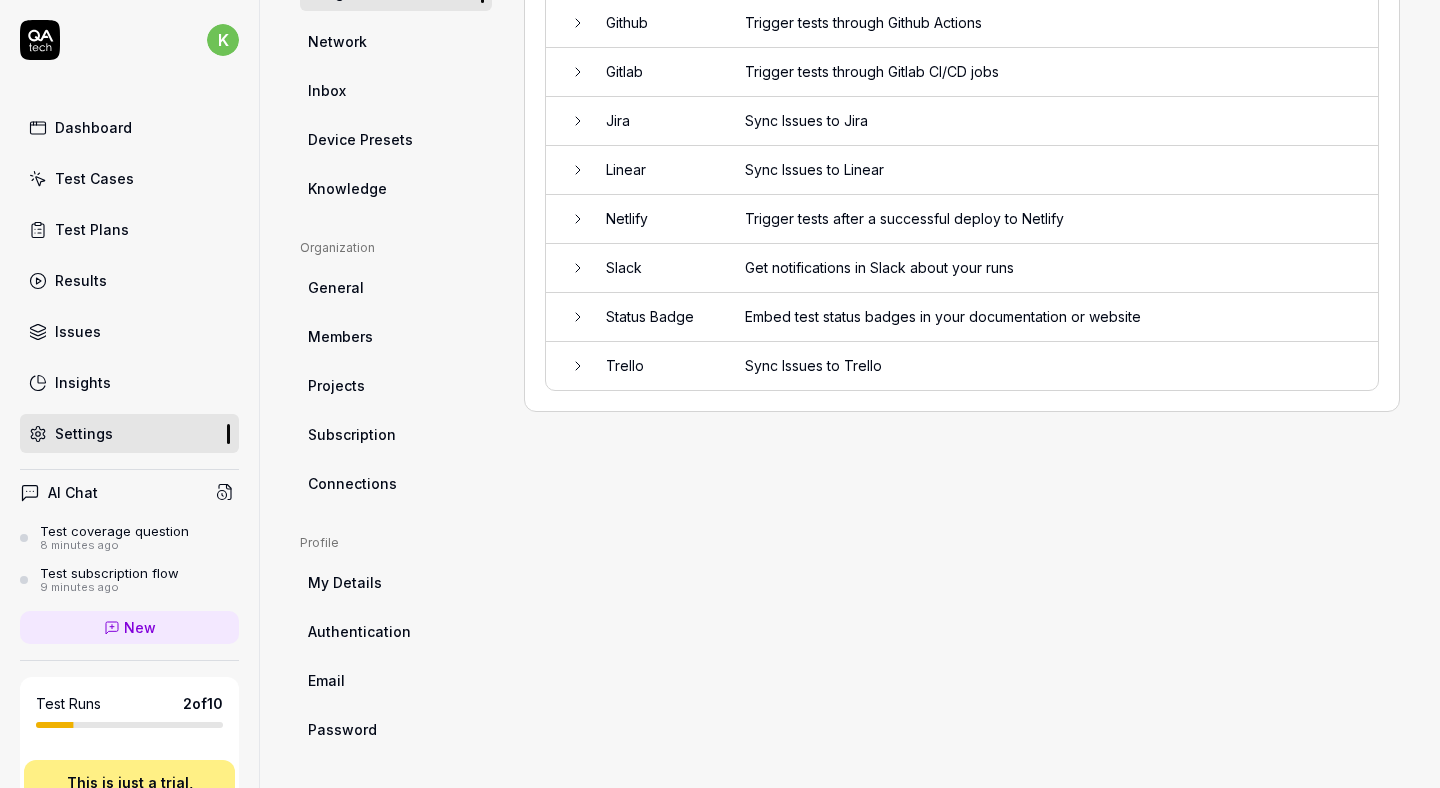 scroll, scrollTop: 358, scrollLeft: 0, axis: vertical 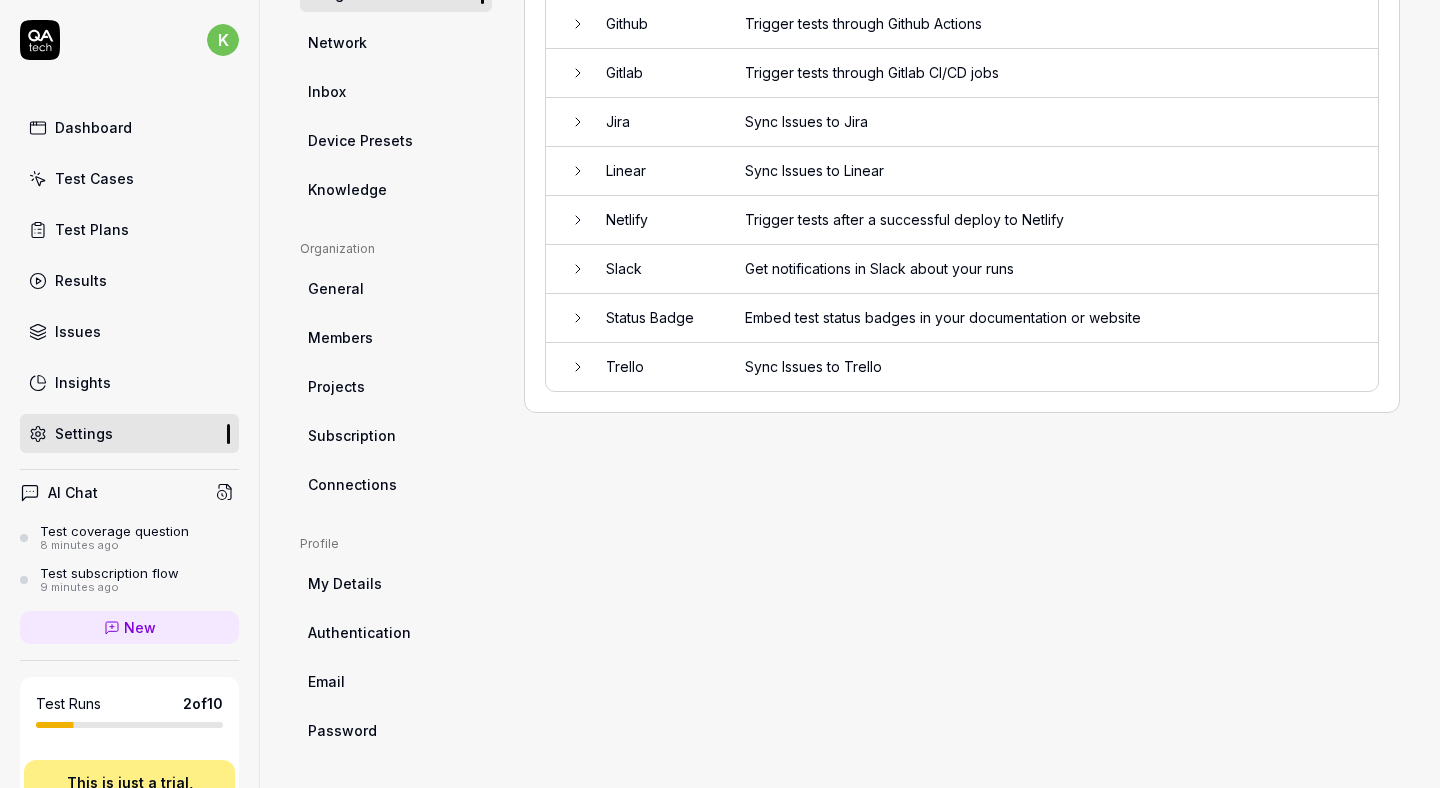 click at bounding box center (566, 367) 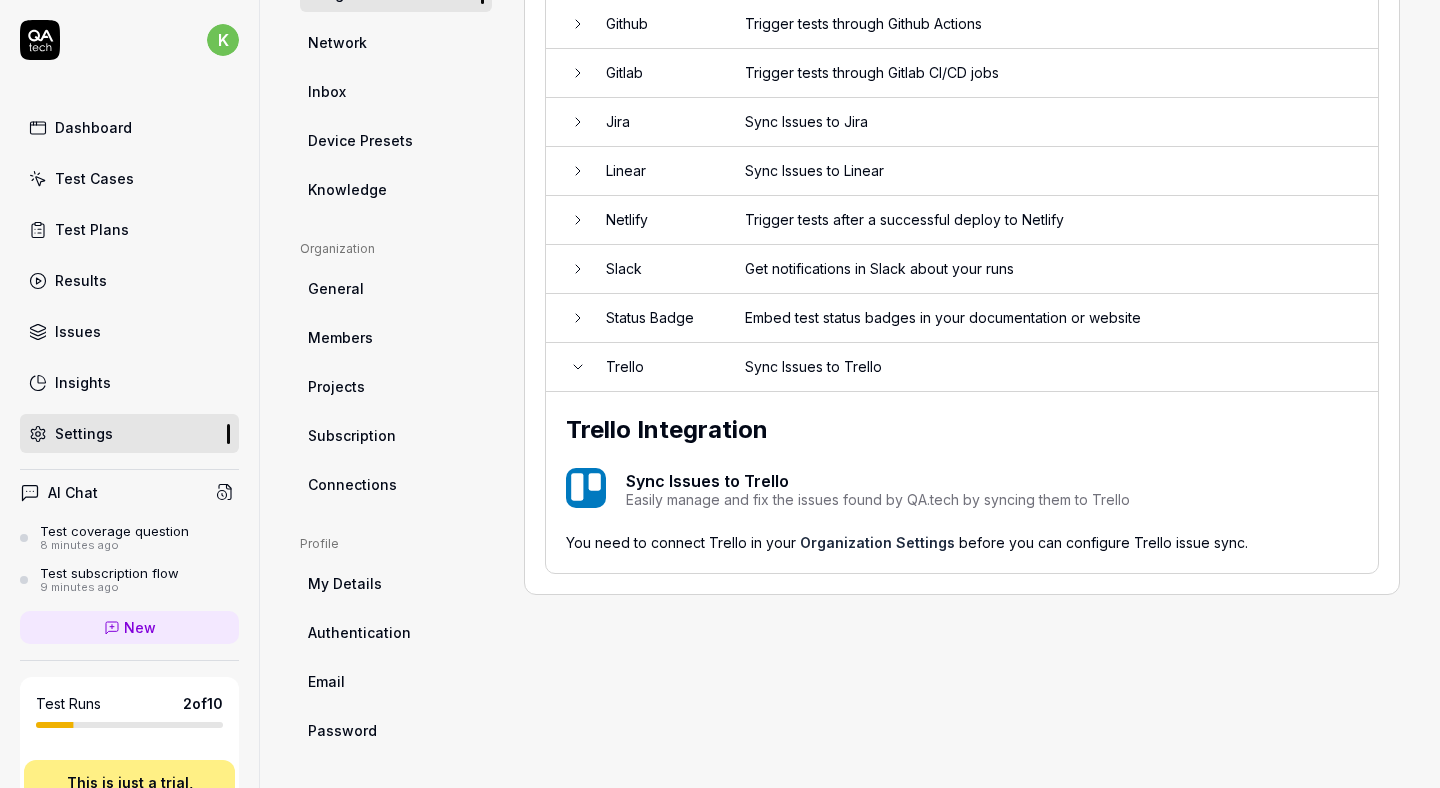 scroll, scrollTop: 155, scrollLeft: 0, axis: vertical 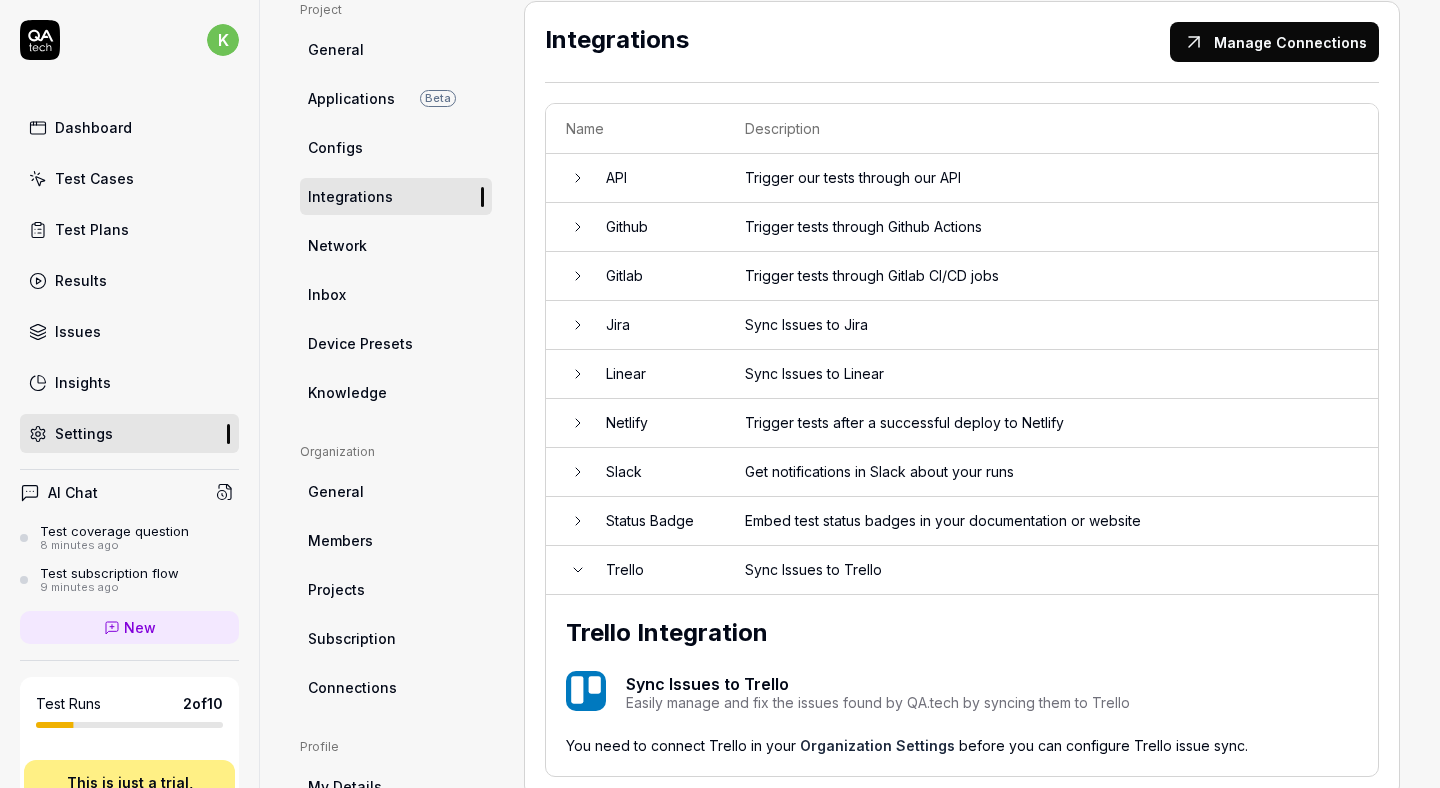 click at bounding box center [566, 374] 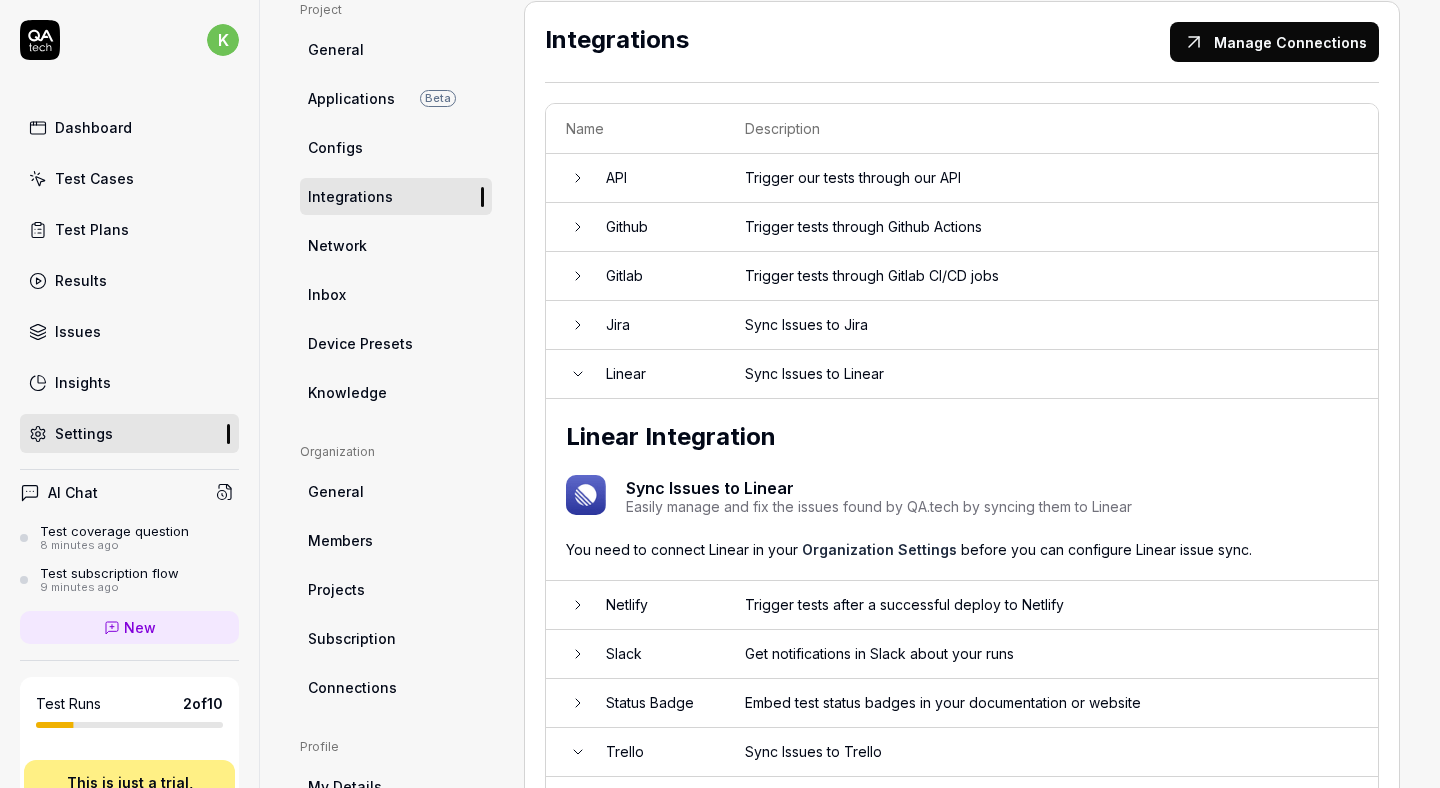 click at bounding box center [566, 374] 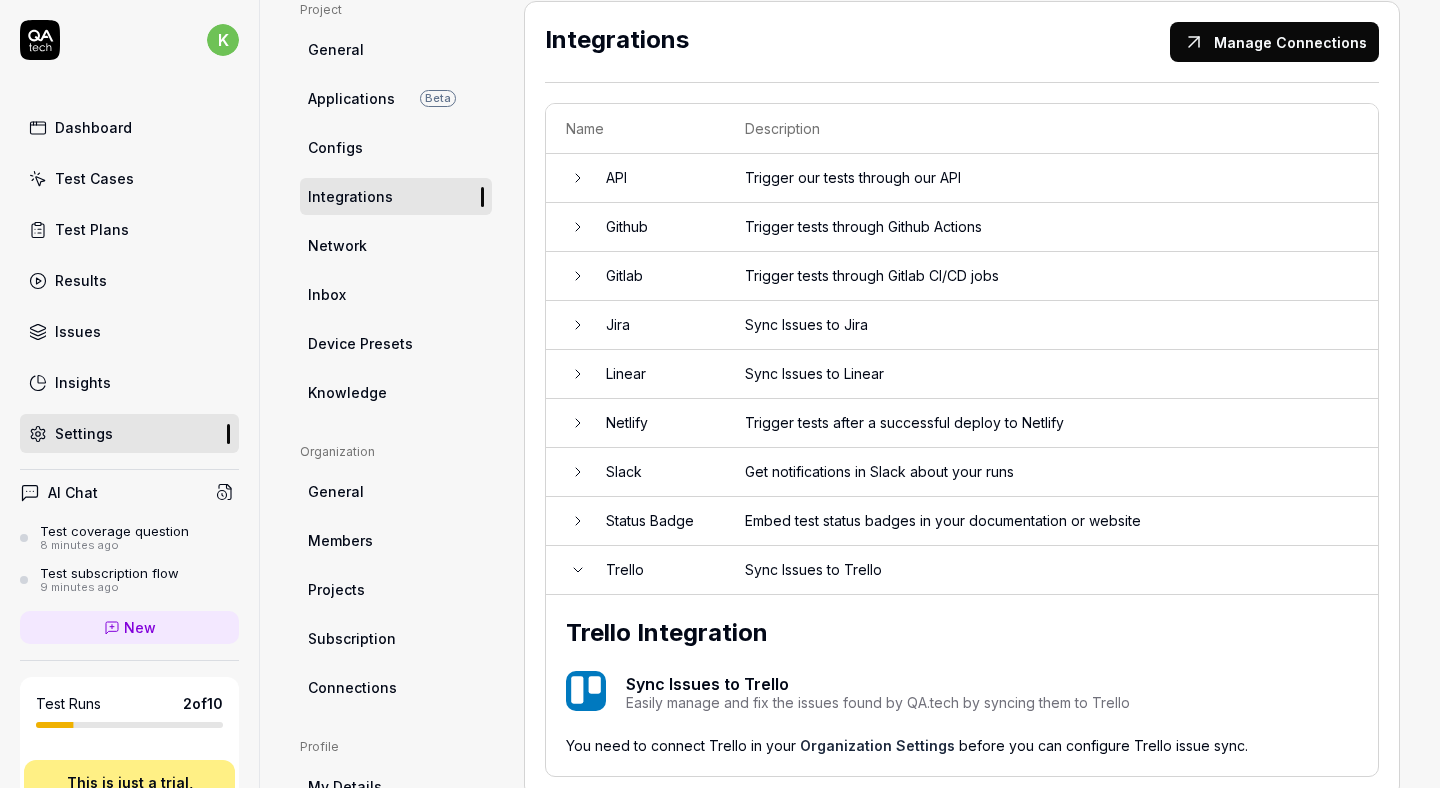 click on "Network" at bounding box center (337, 245) 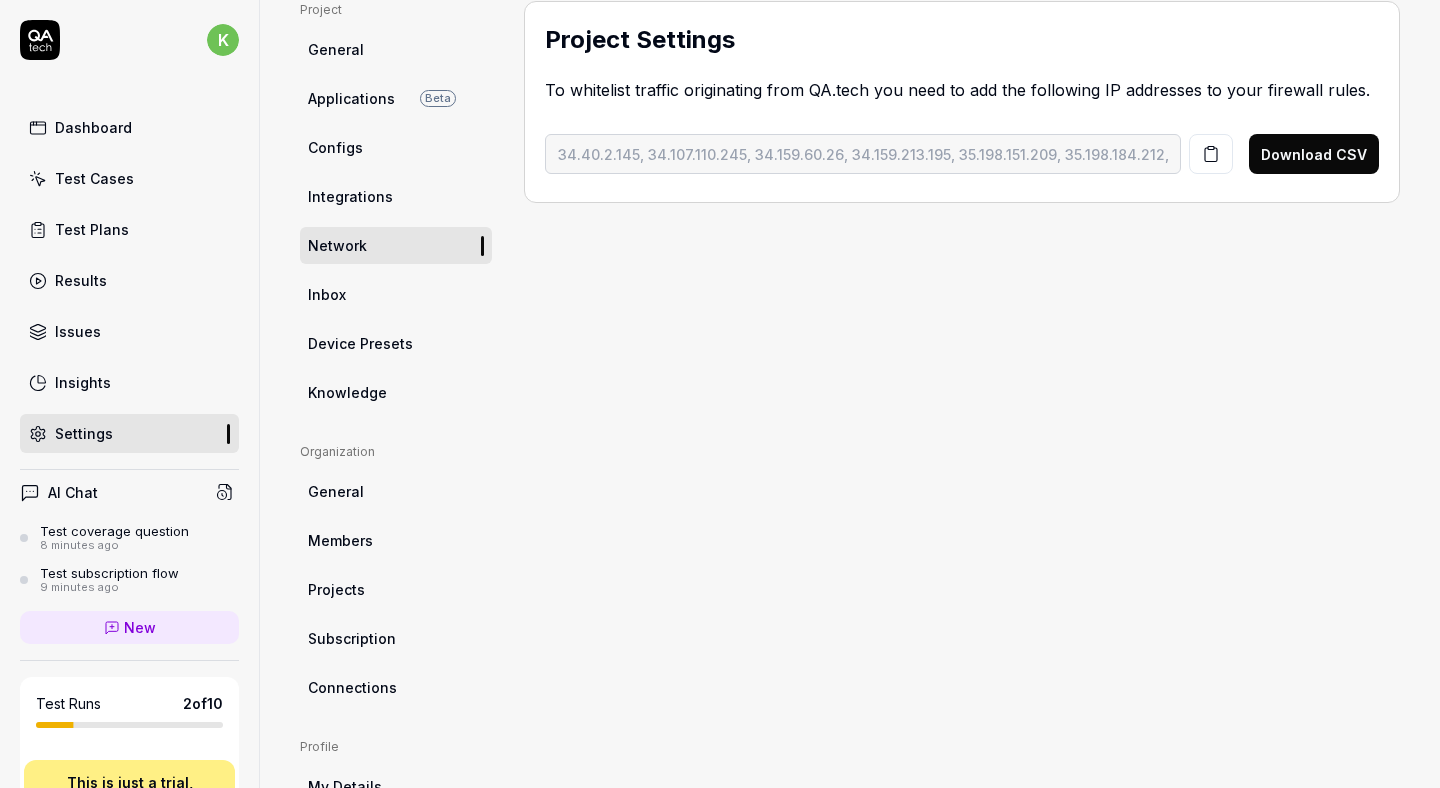 click on "Inbox" at bounding box center (396, 294) 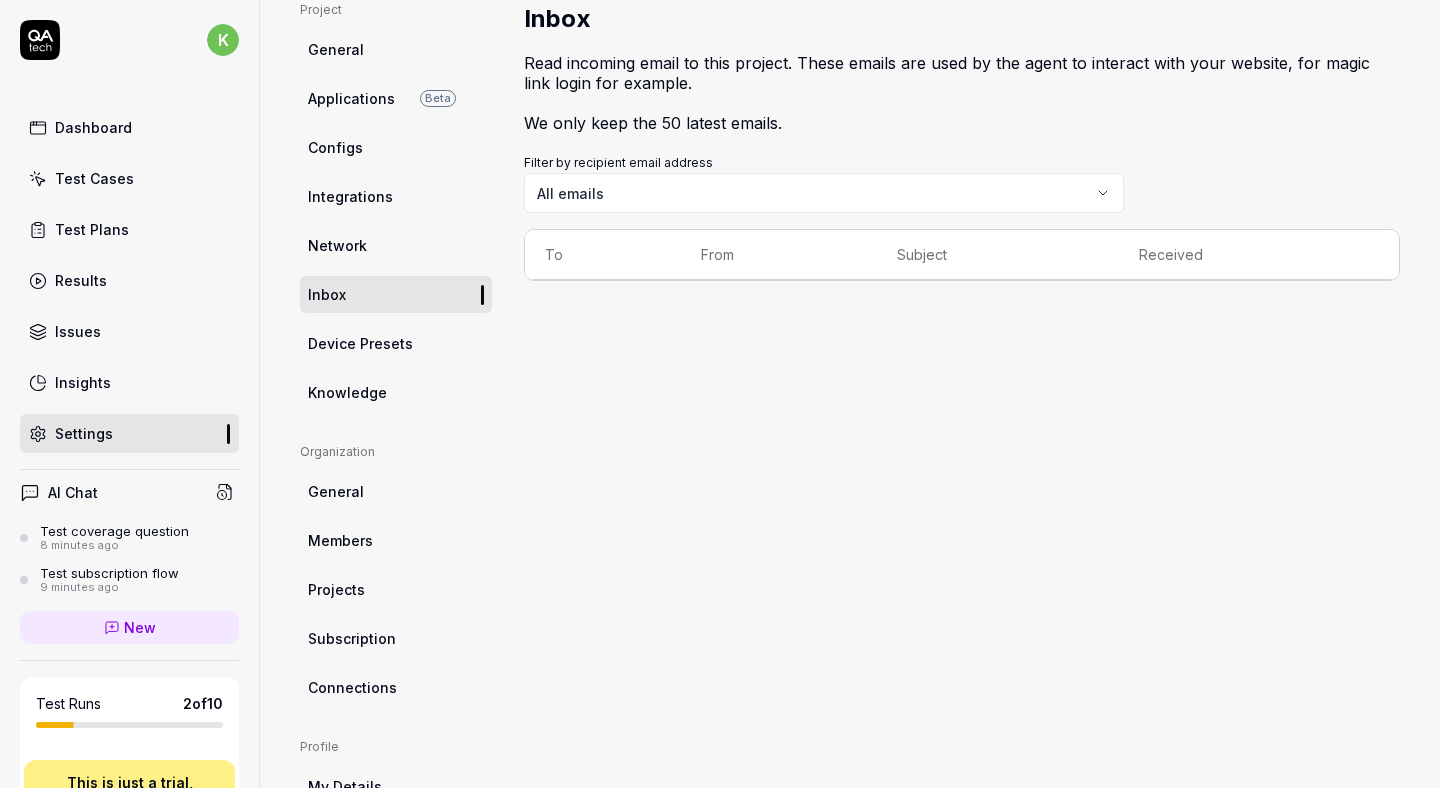 click on "Device Presets" at bounding box center [360, 343] 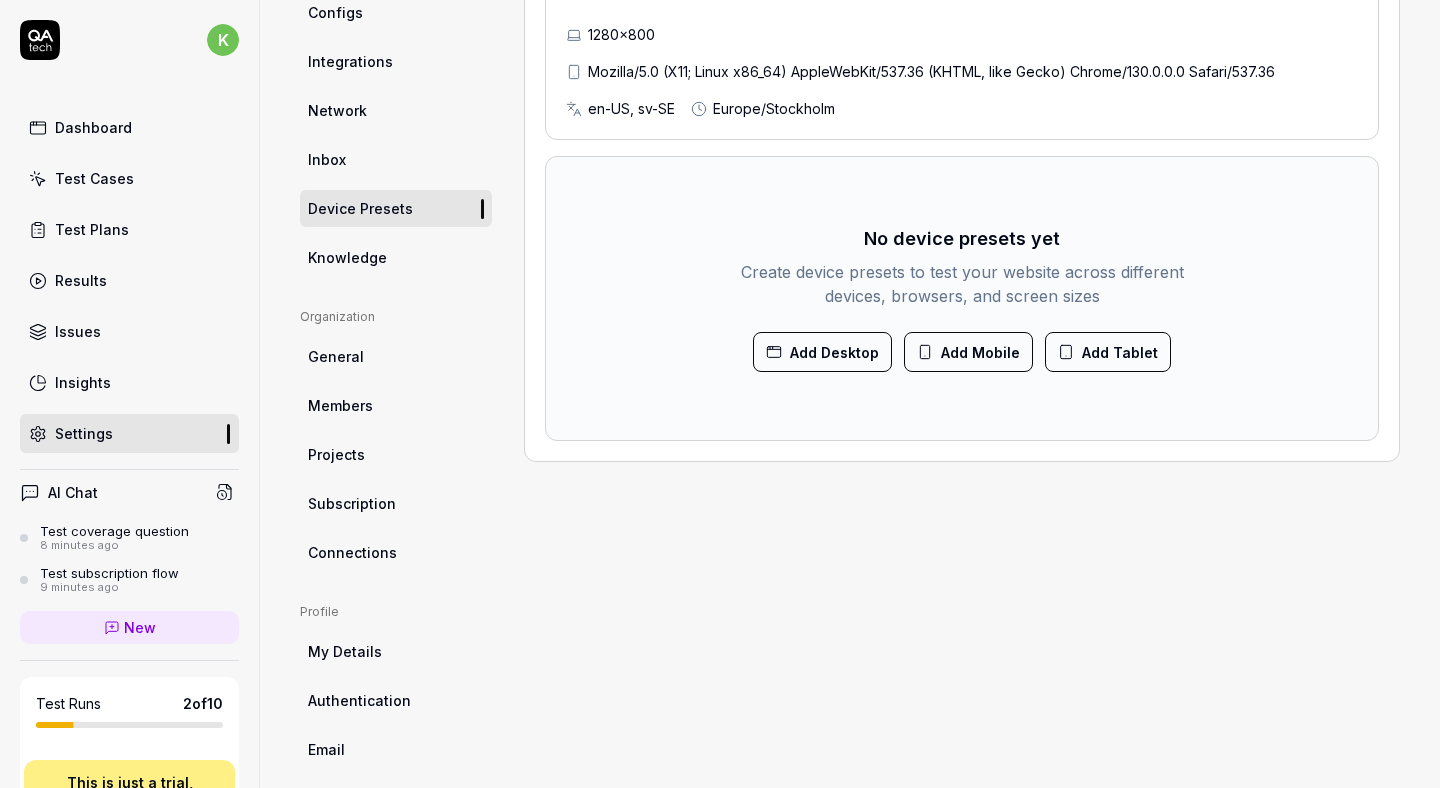 scroll, scrollTop: 0, scrollLeft: 0, axis: both 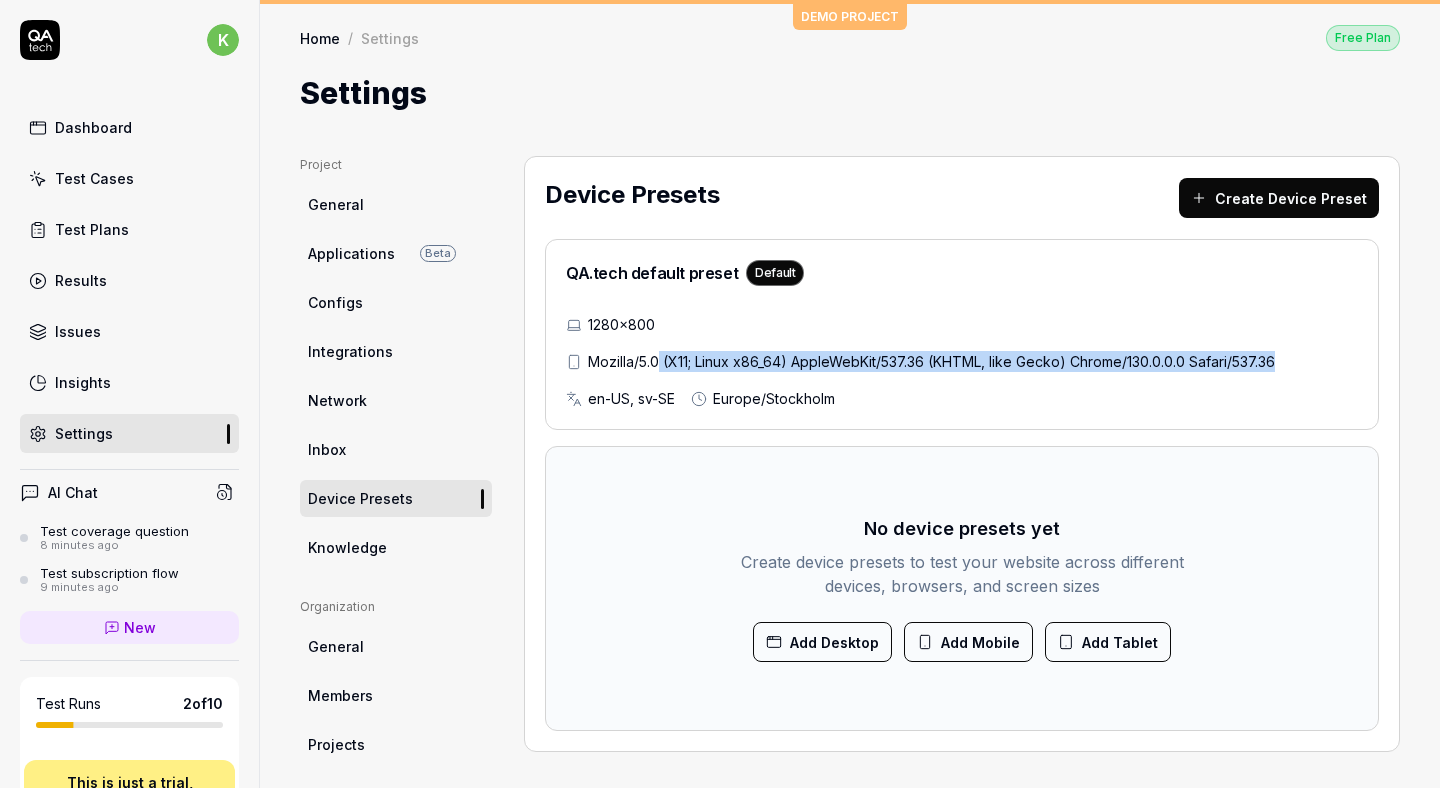 drag, startPoint x: 659, startPoint y: 366, endPoint x: 988, endPoint y: 372, distance: 329.05472 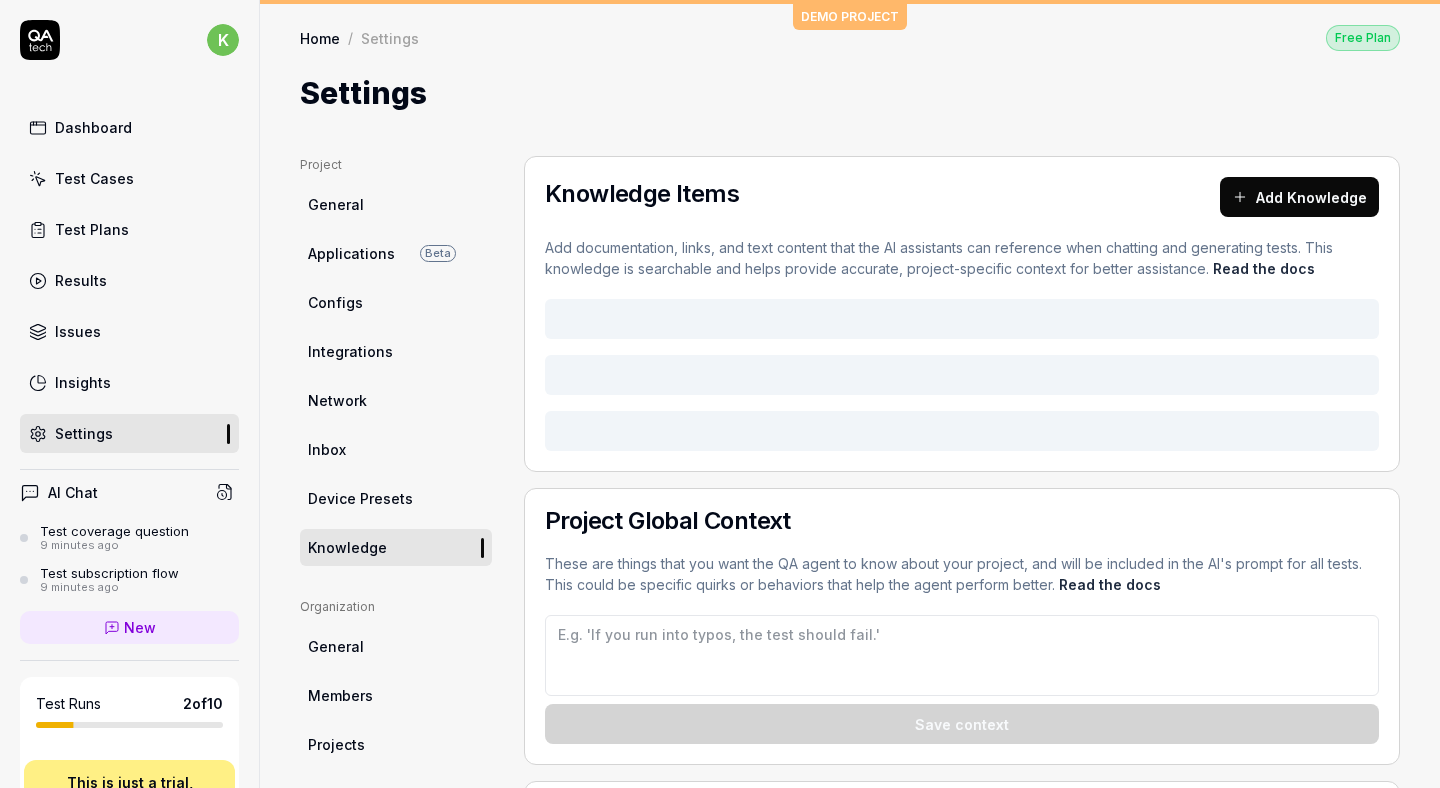 type on "*" 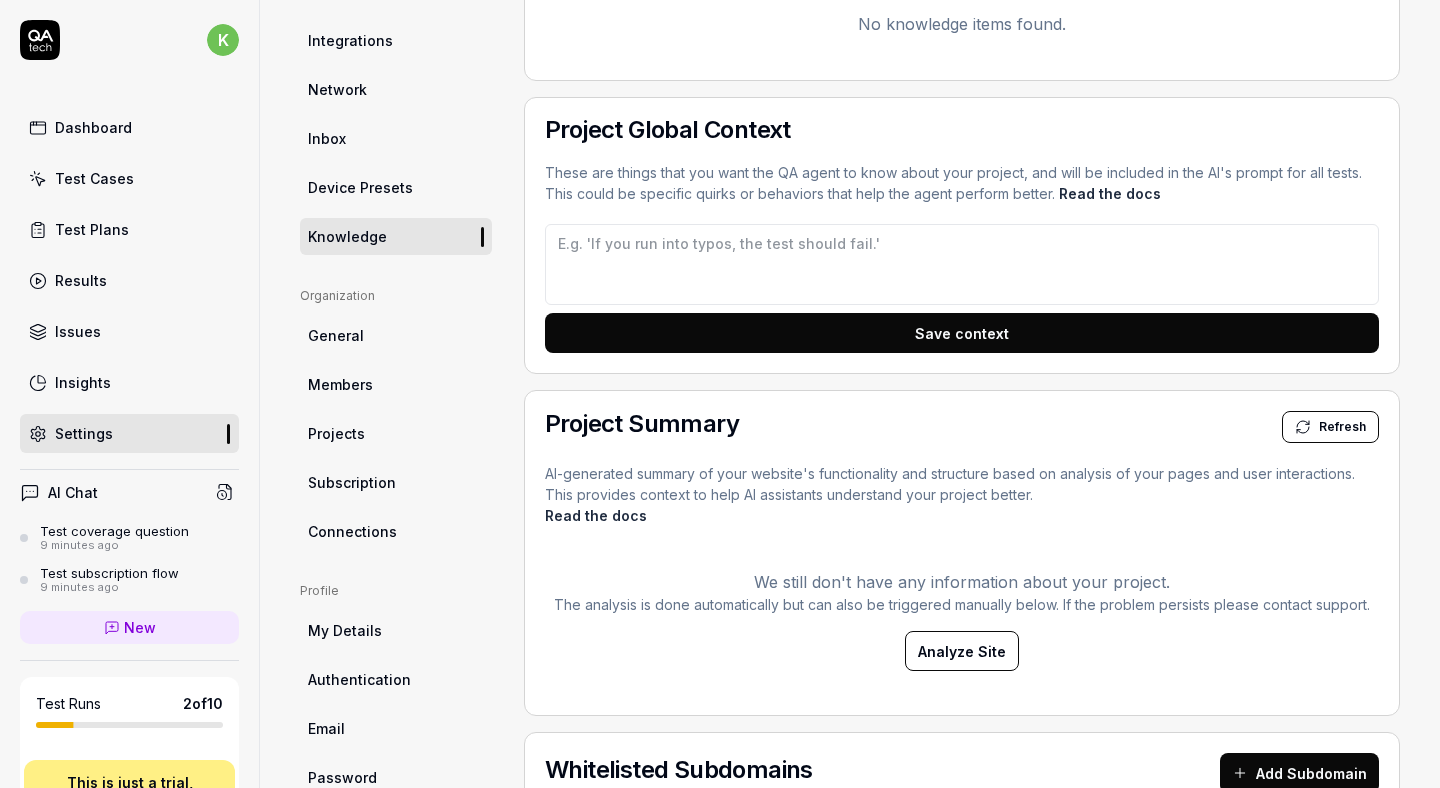 scroll, scrollTop: 382, scrollLeft: 0, axis: vertical 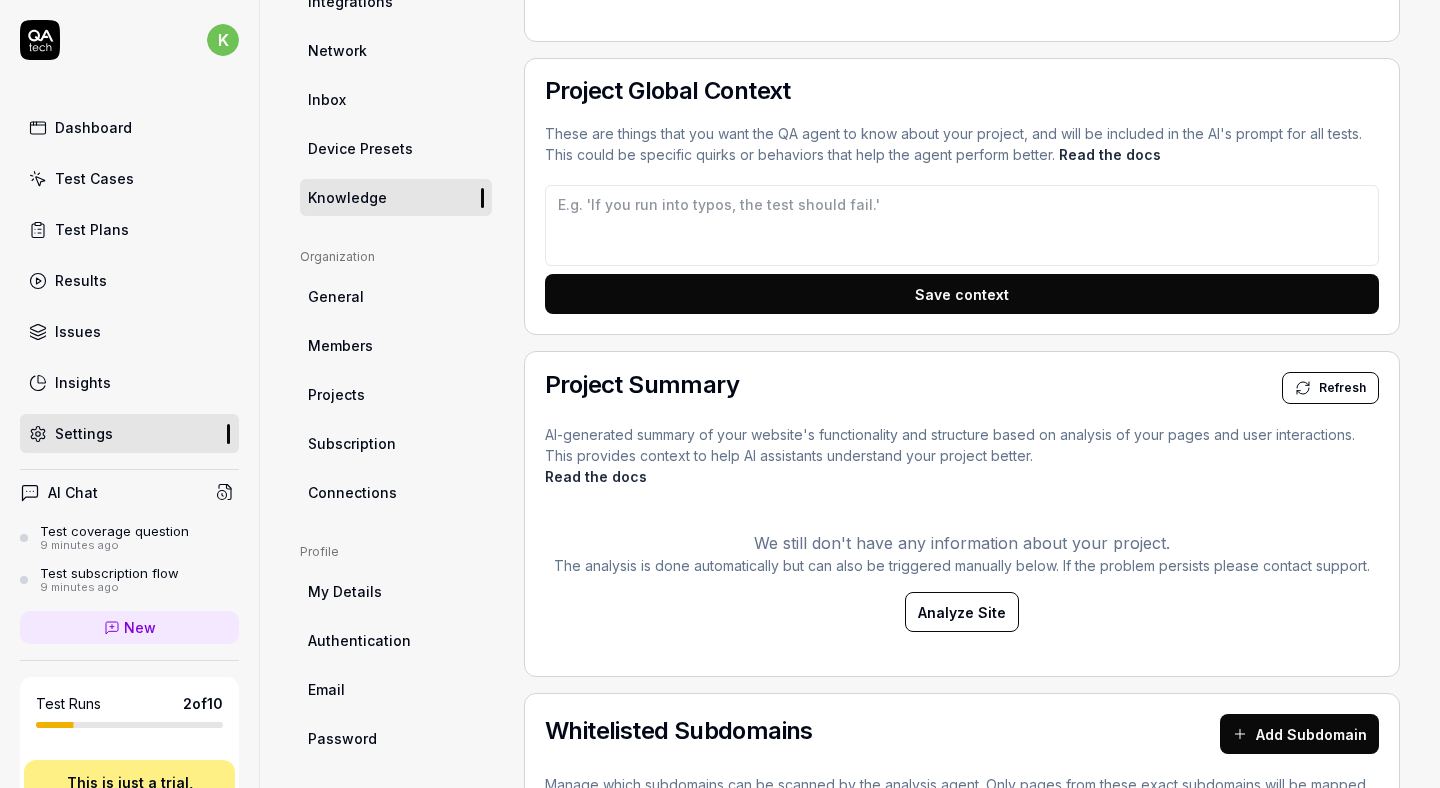click on "General" at bounding box center (396, 296) 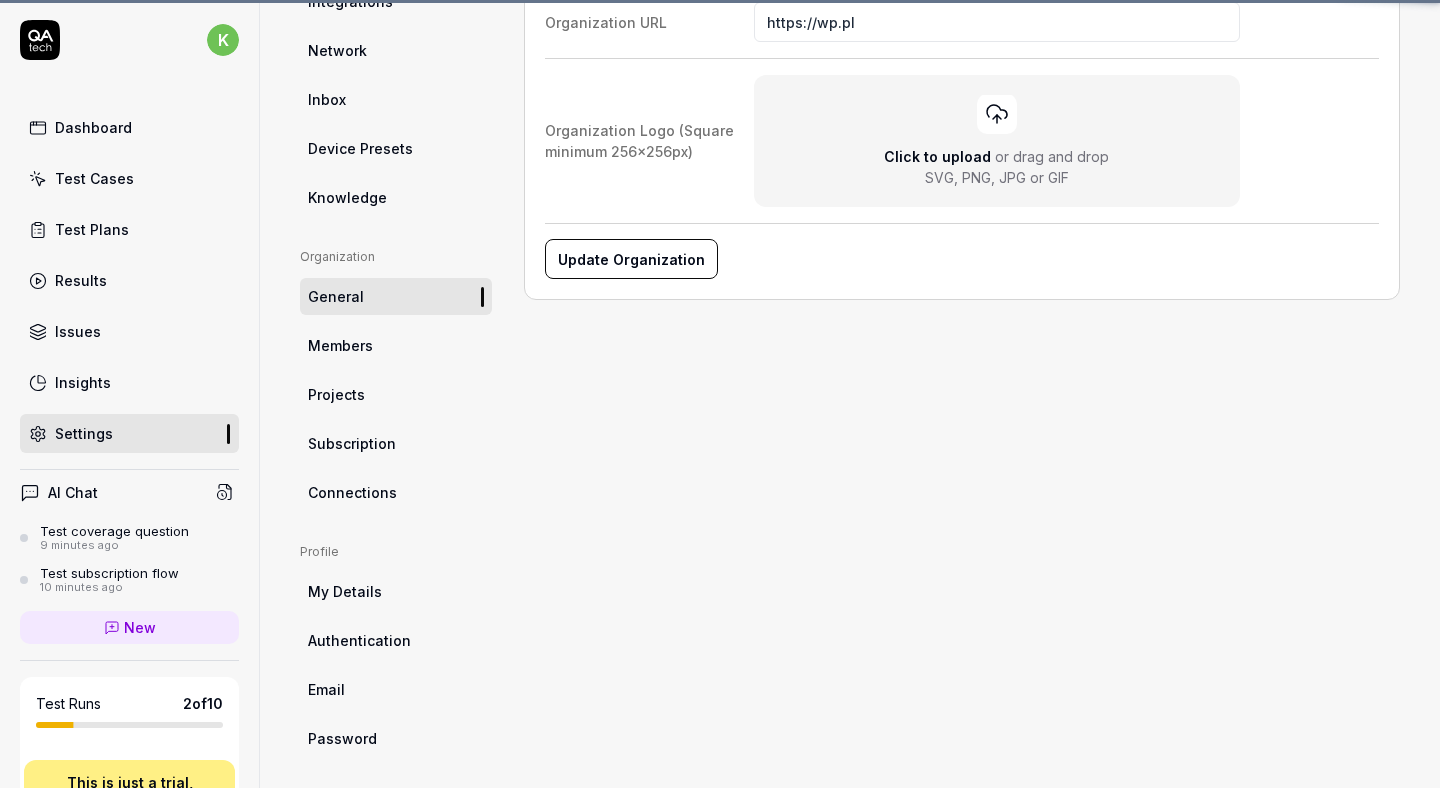 scroll, scrollTop: 155, scrollLeft: 0, axis: vertical 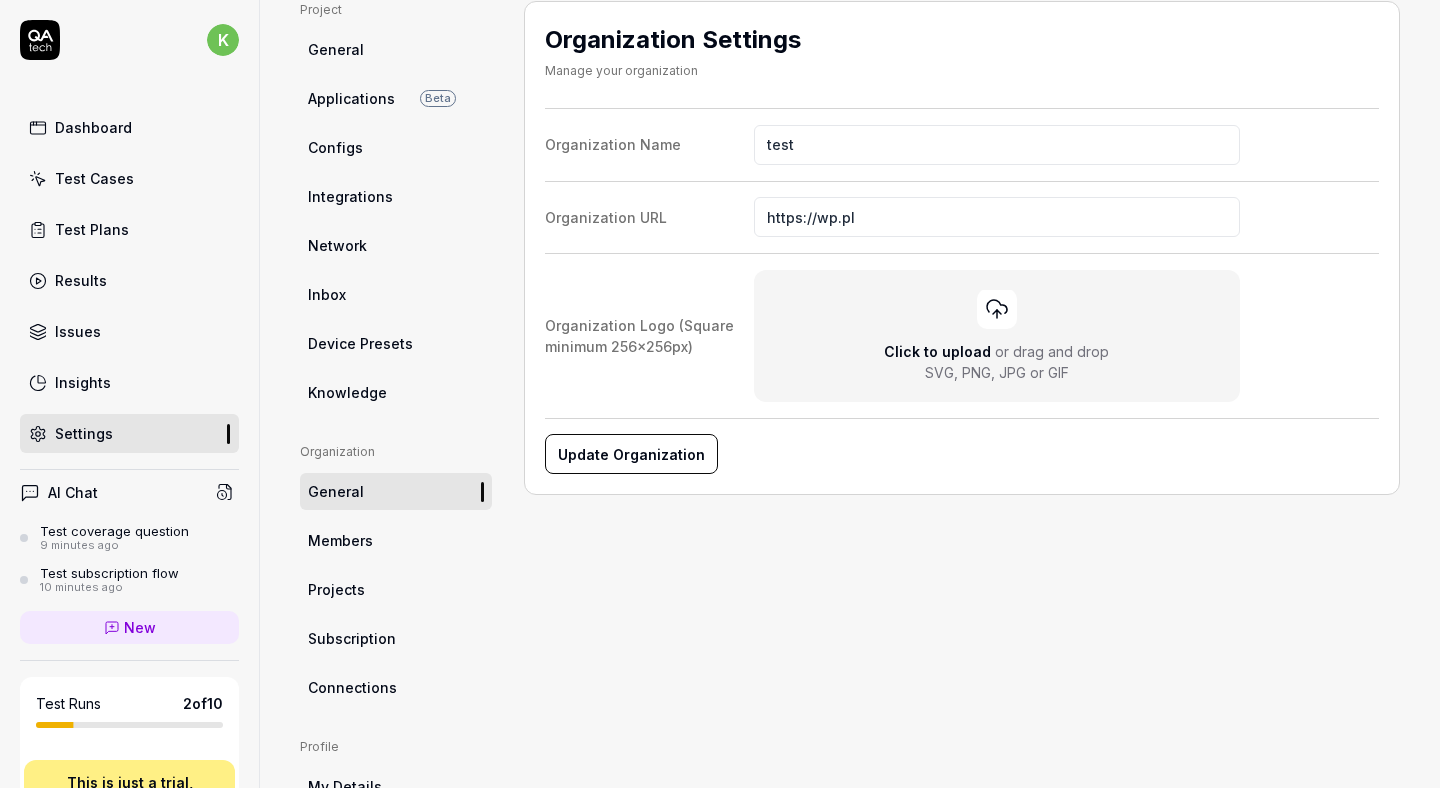 click on "Members" at bounding box center (396, 540) 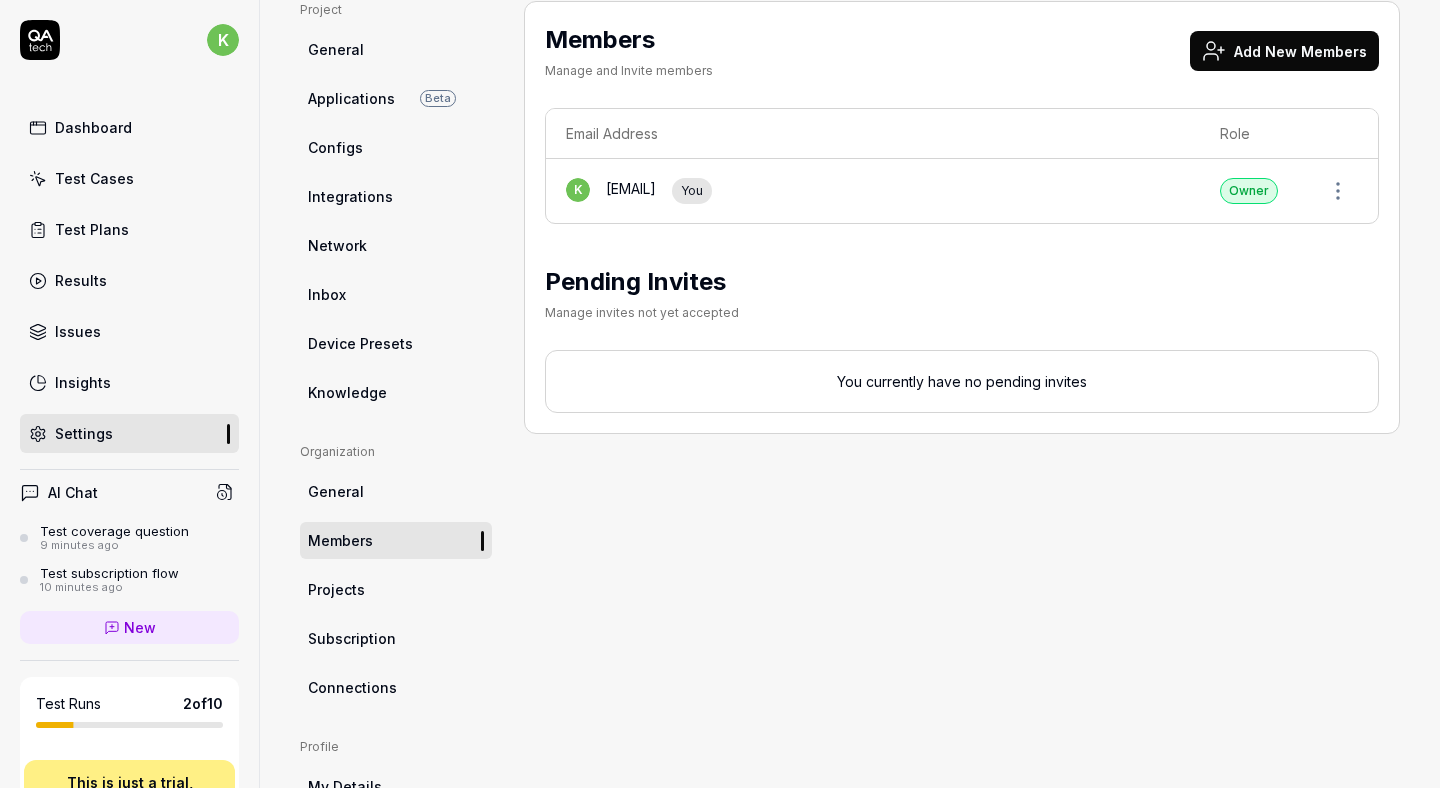 click on "Add New Members" at bounding box center [1284, 51] 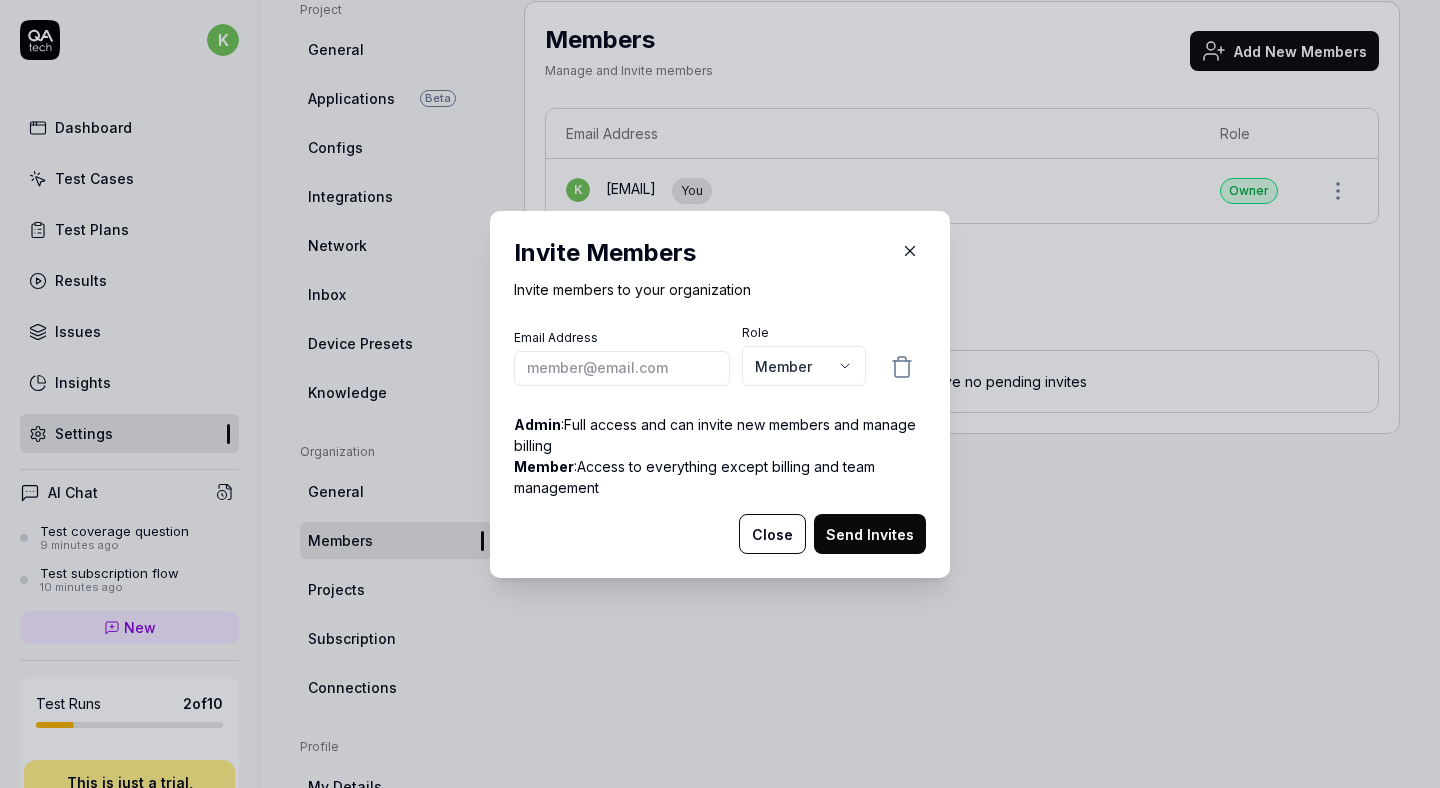 click 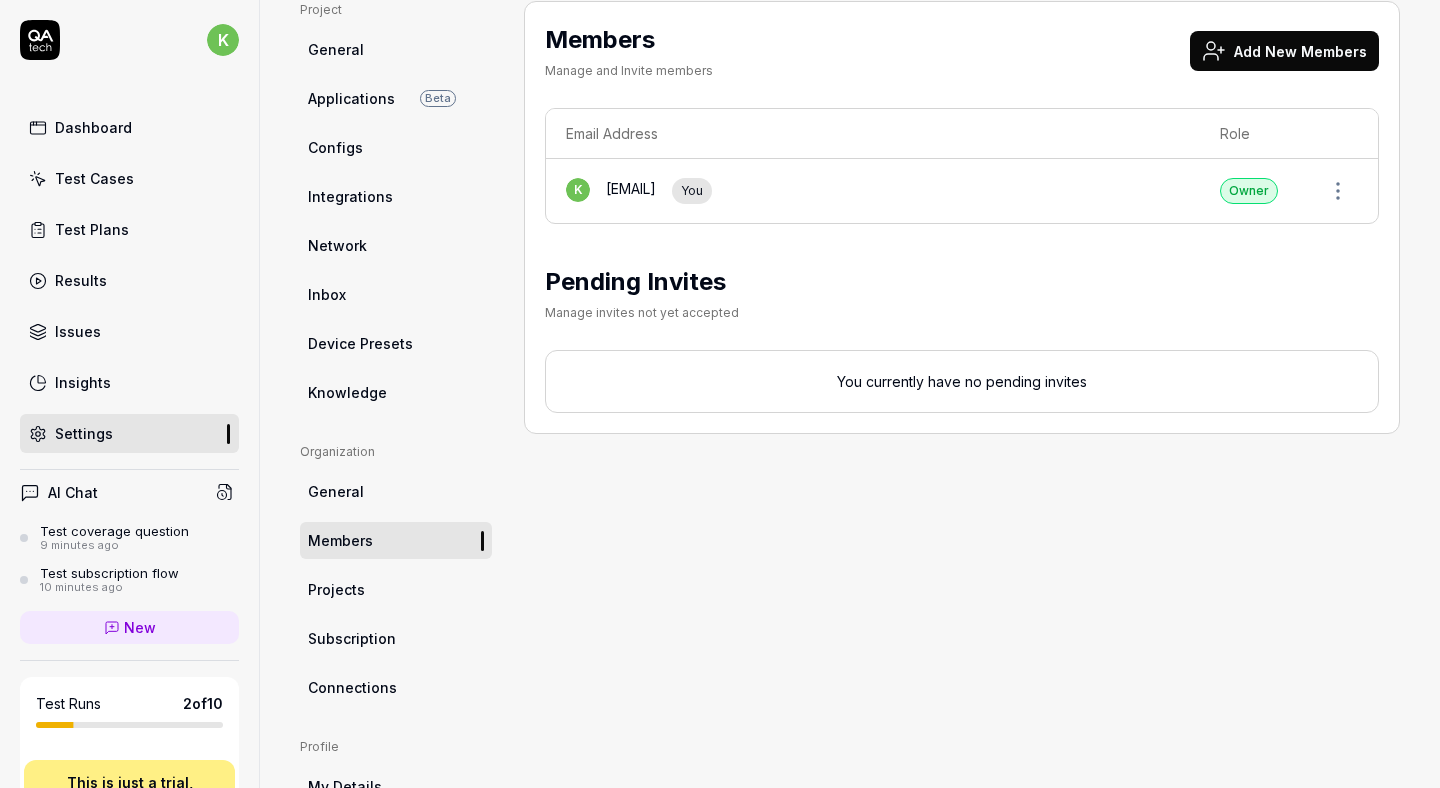 click on "Projects" at bounding box center (396, 589) 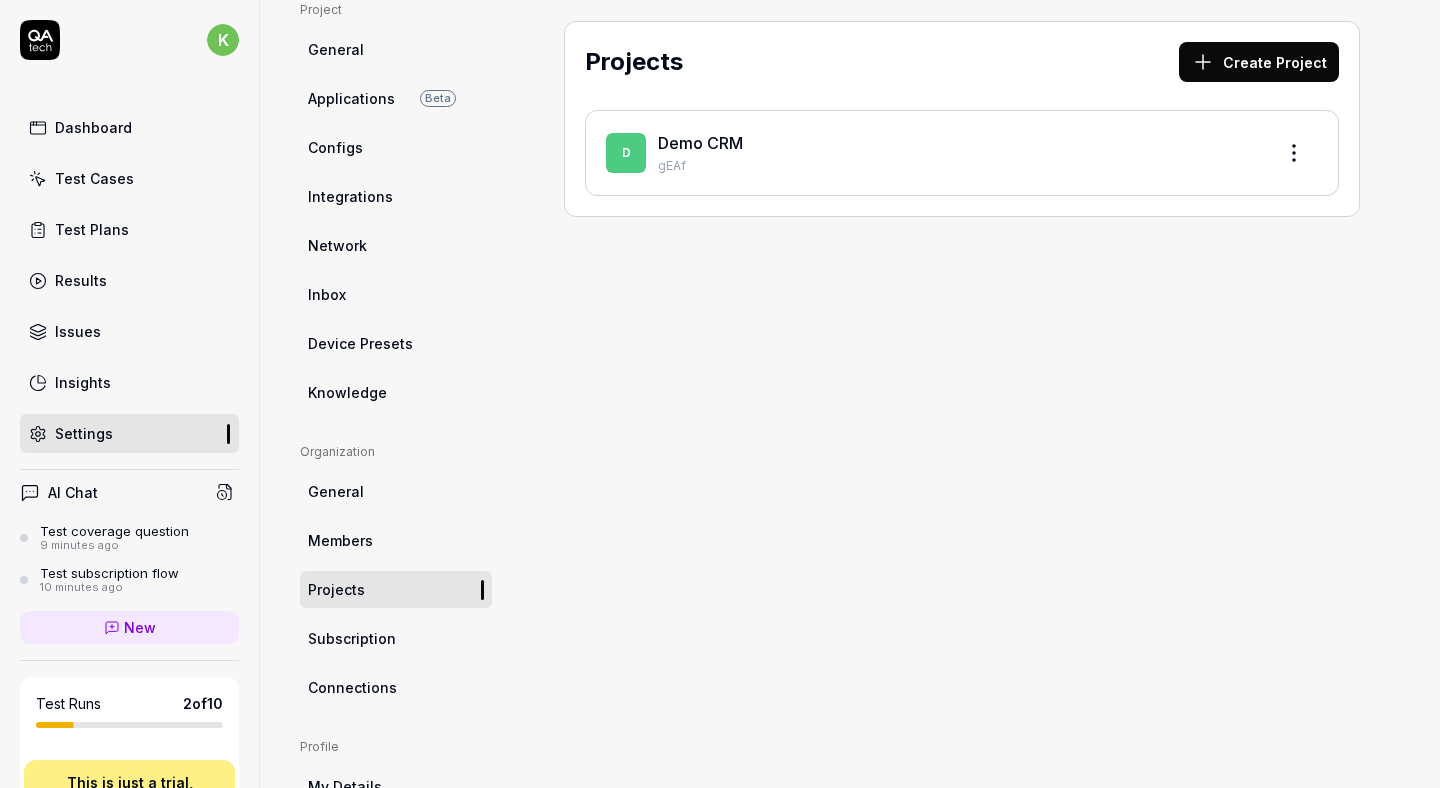 click on "Subscription" at bounding box center (396, 638) 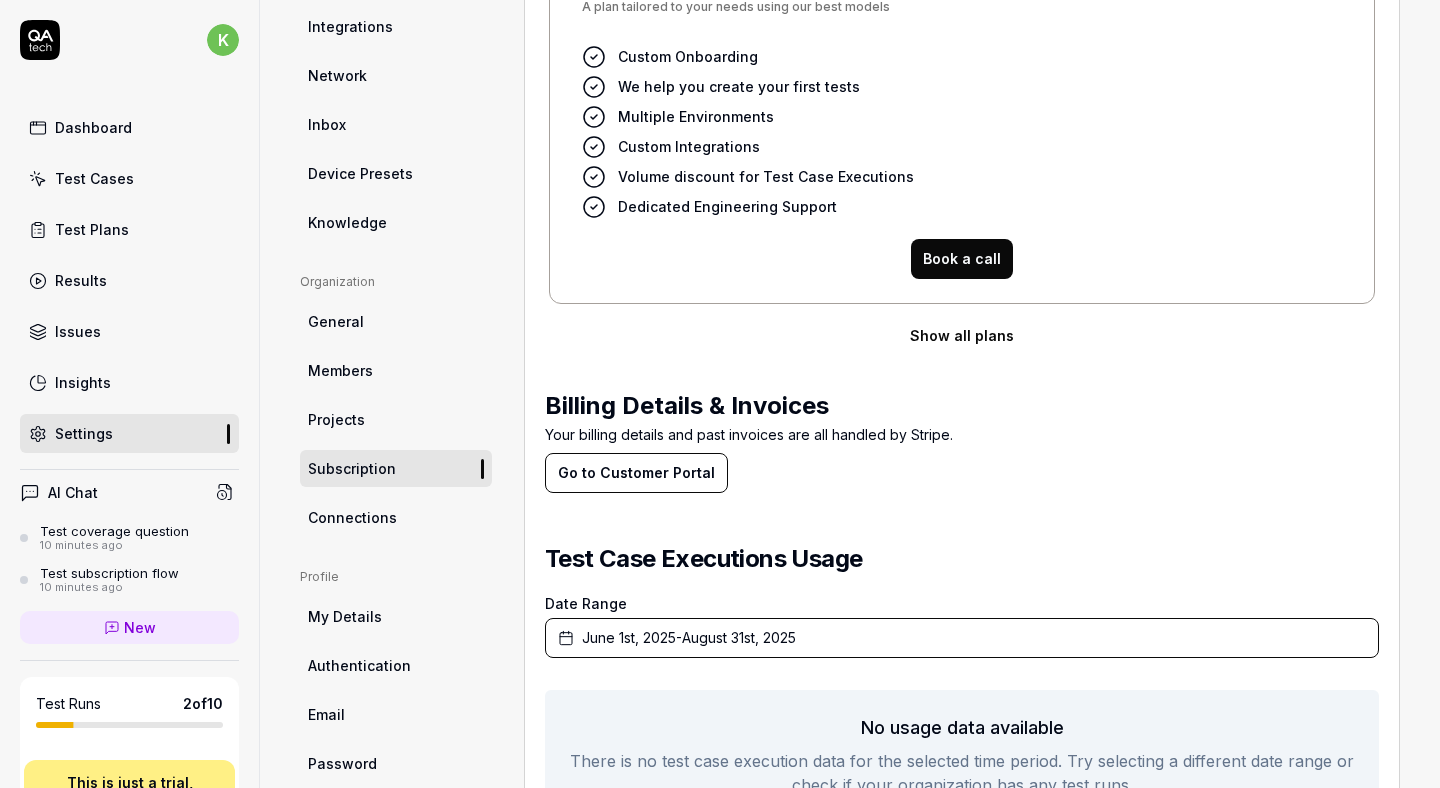 scroll, scrollTop: 382, scrollLeft: 0, axis: vertical 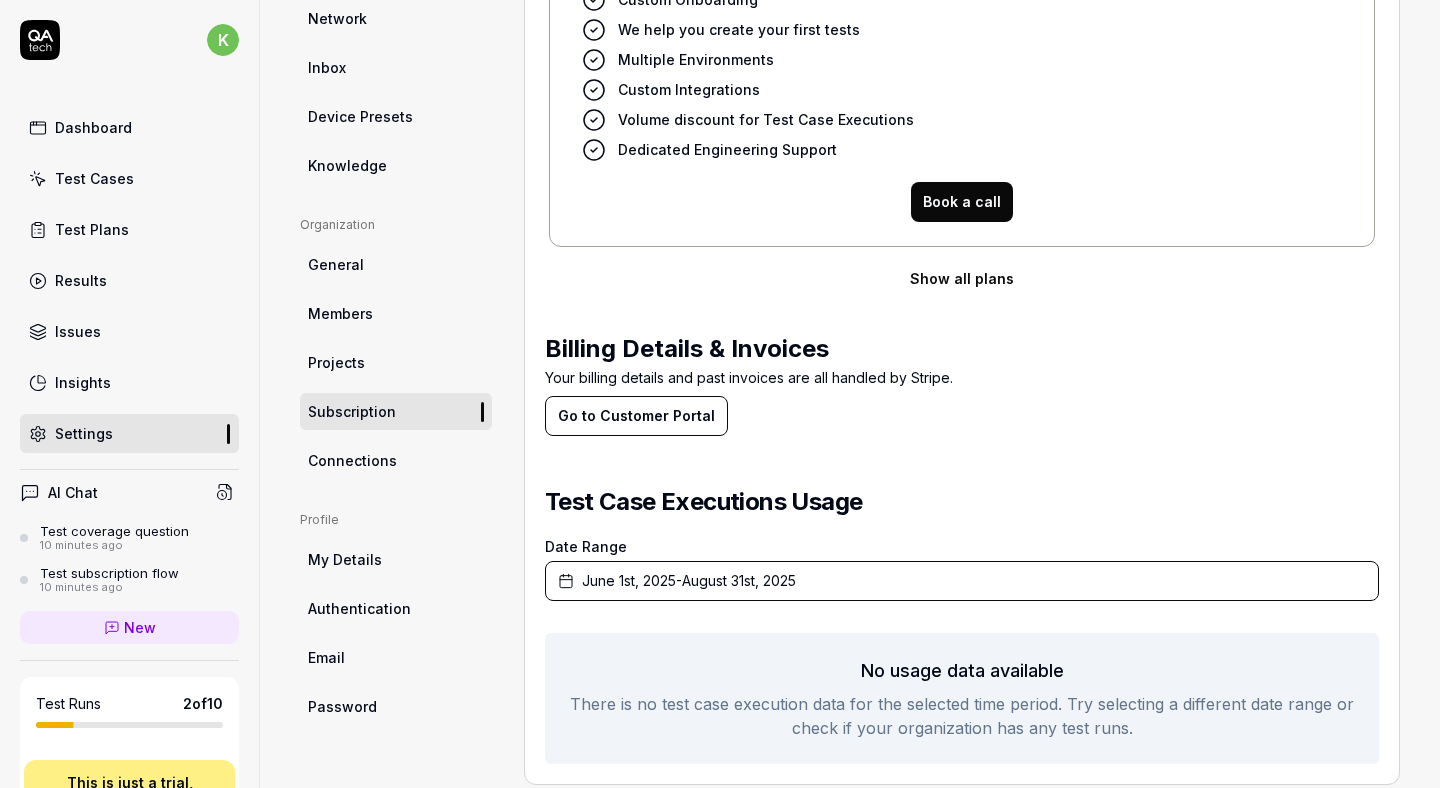 click on "Book a call" at bounding box center [962, 202] 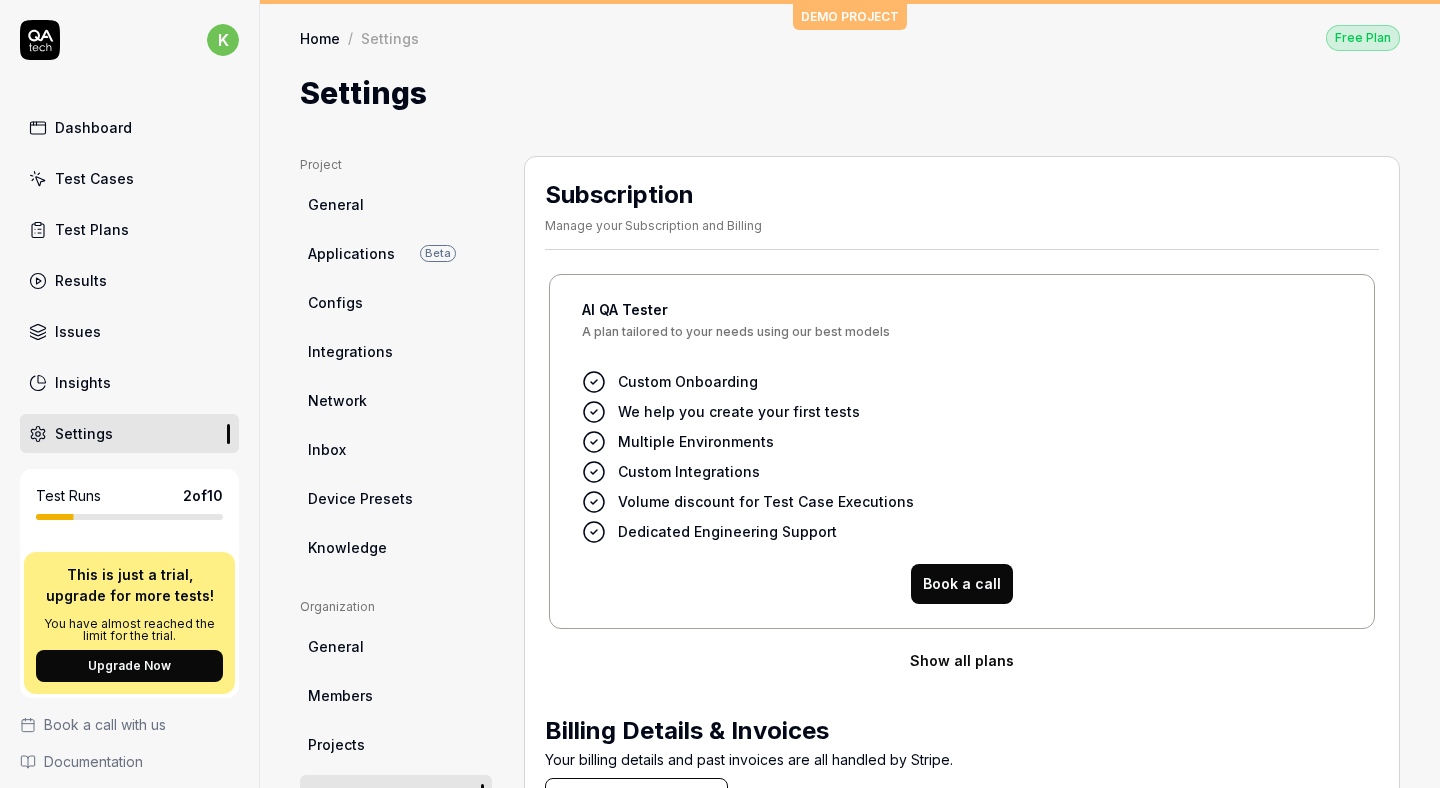 scroll, scrollTop: 0, scrollLeft: 0, axis: both 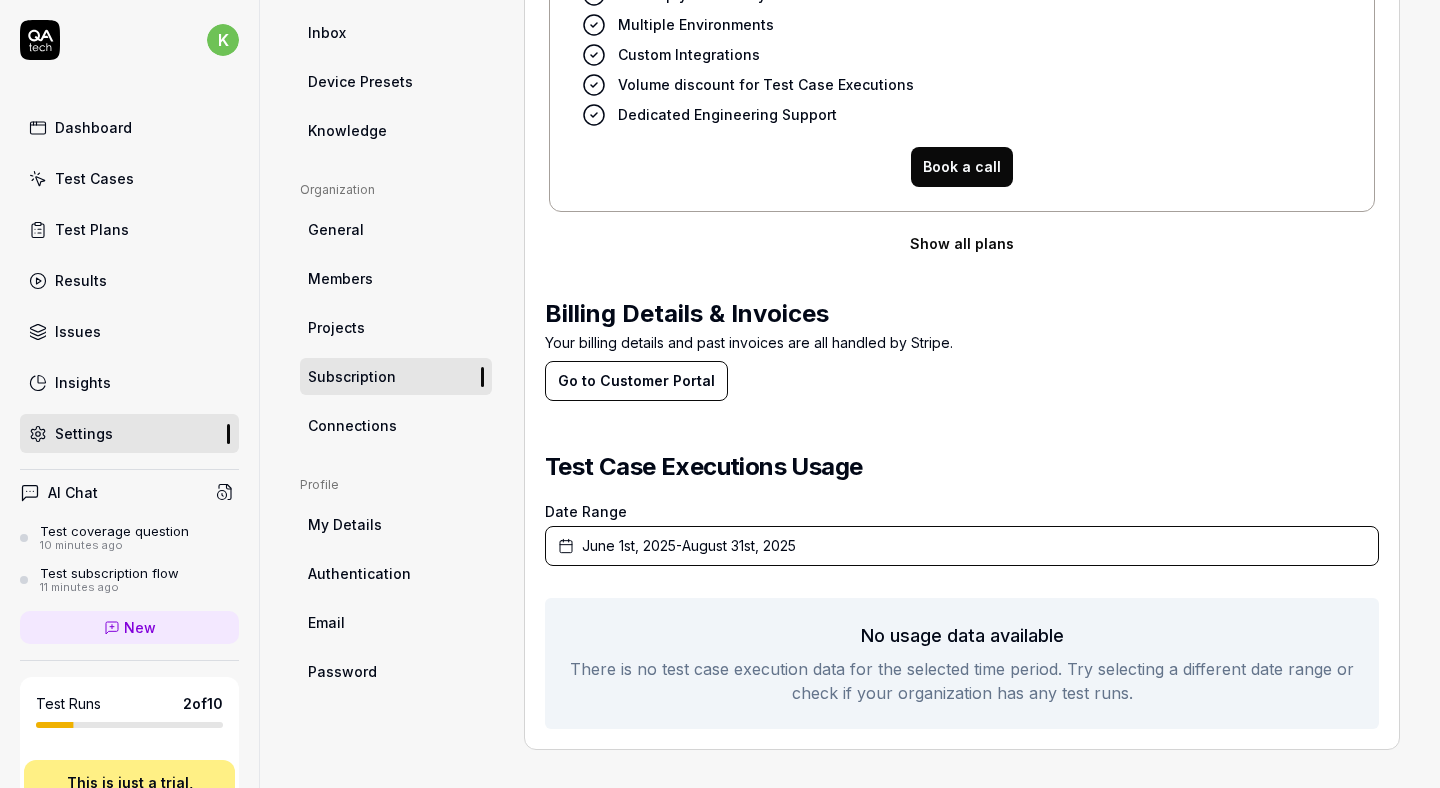 click on "Test Case Executions Usage Date Range June 1st, 2025  -  August 31st, 2025 No usage data available There is no test case execution data for the selected time period. Try selecting a different date range or check if your organization has any test runs." at bounding box center (962, 589) 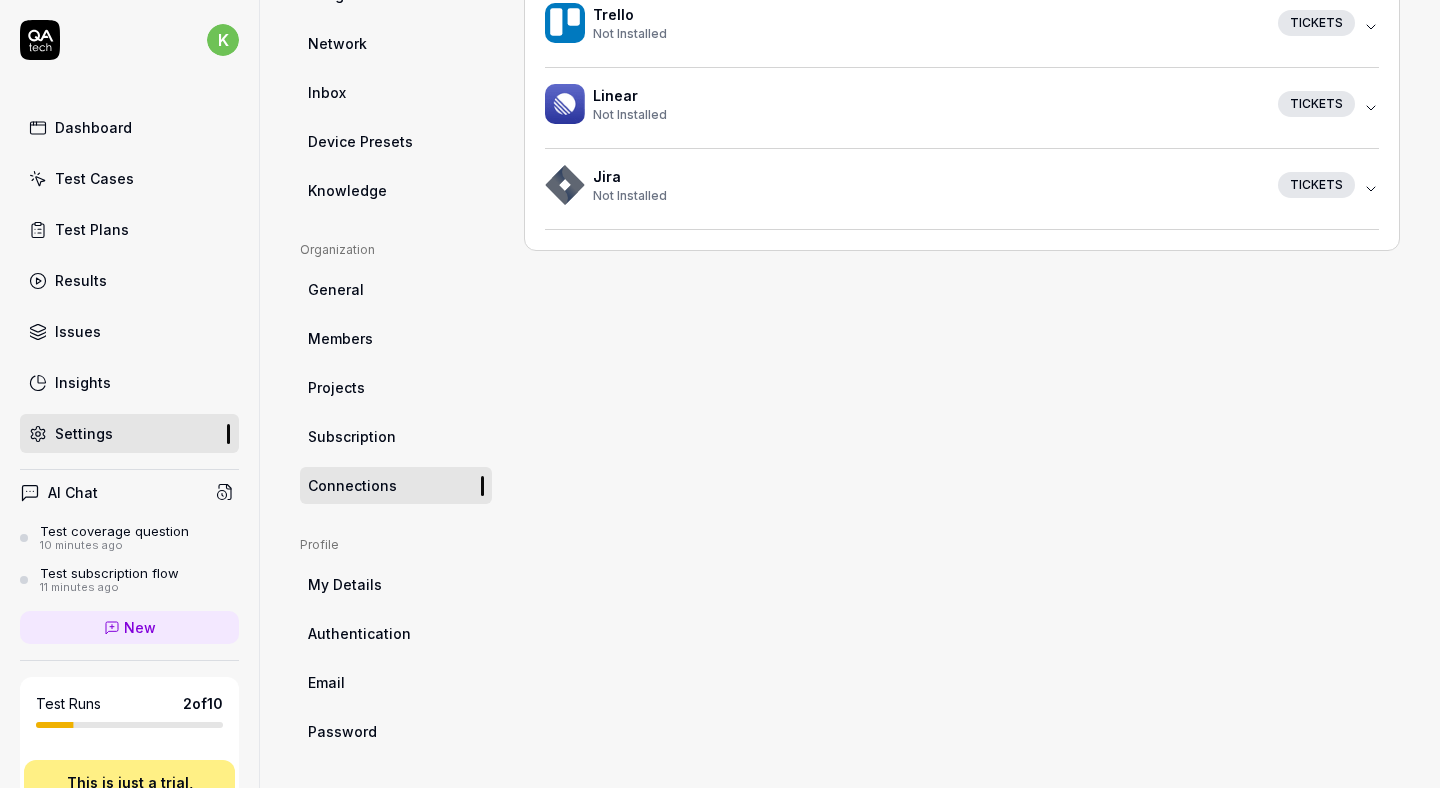 scroll, scrollTop: 358, scrollLeft: 0, axis: vertical 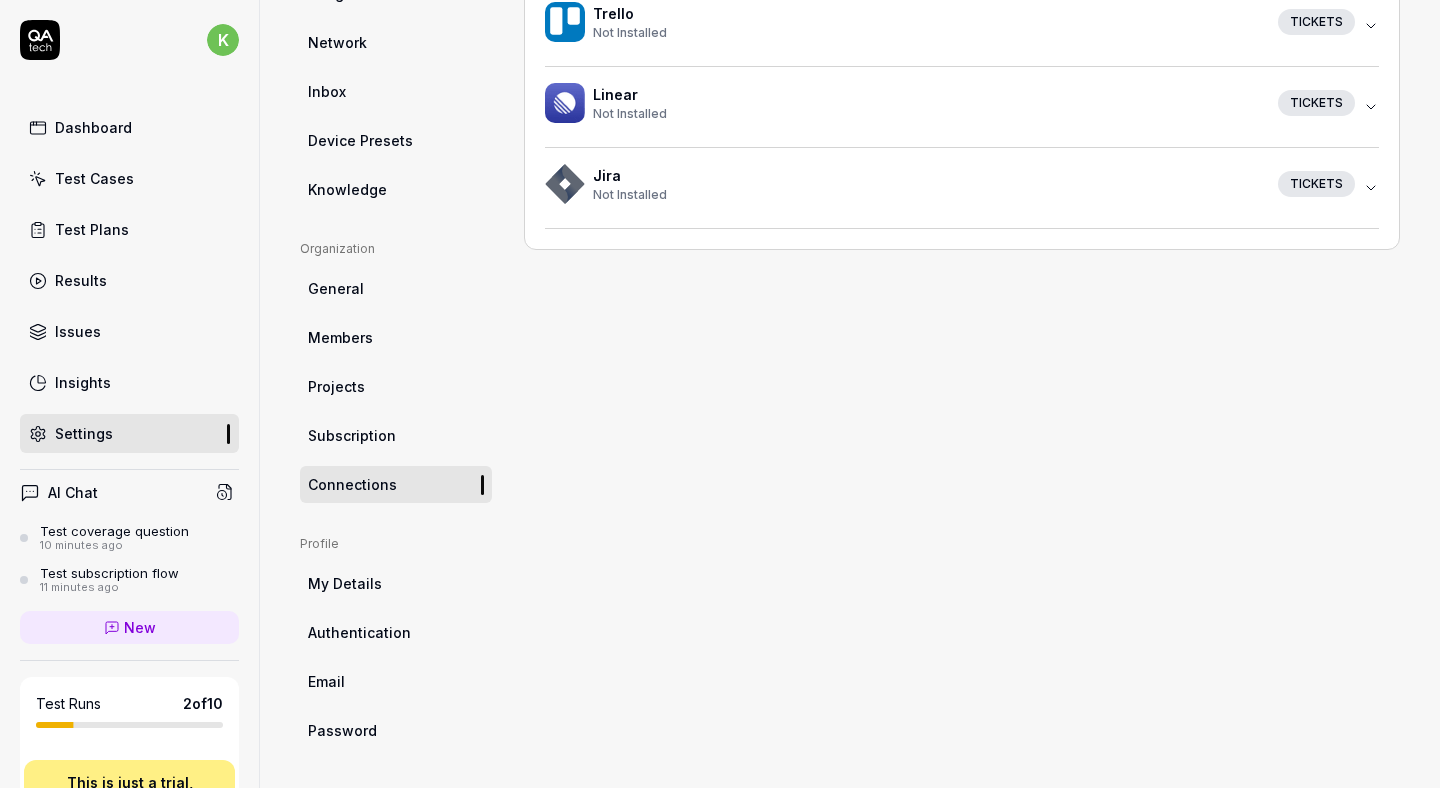click on "My Details" at bounding box center (396, 583) 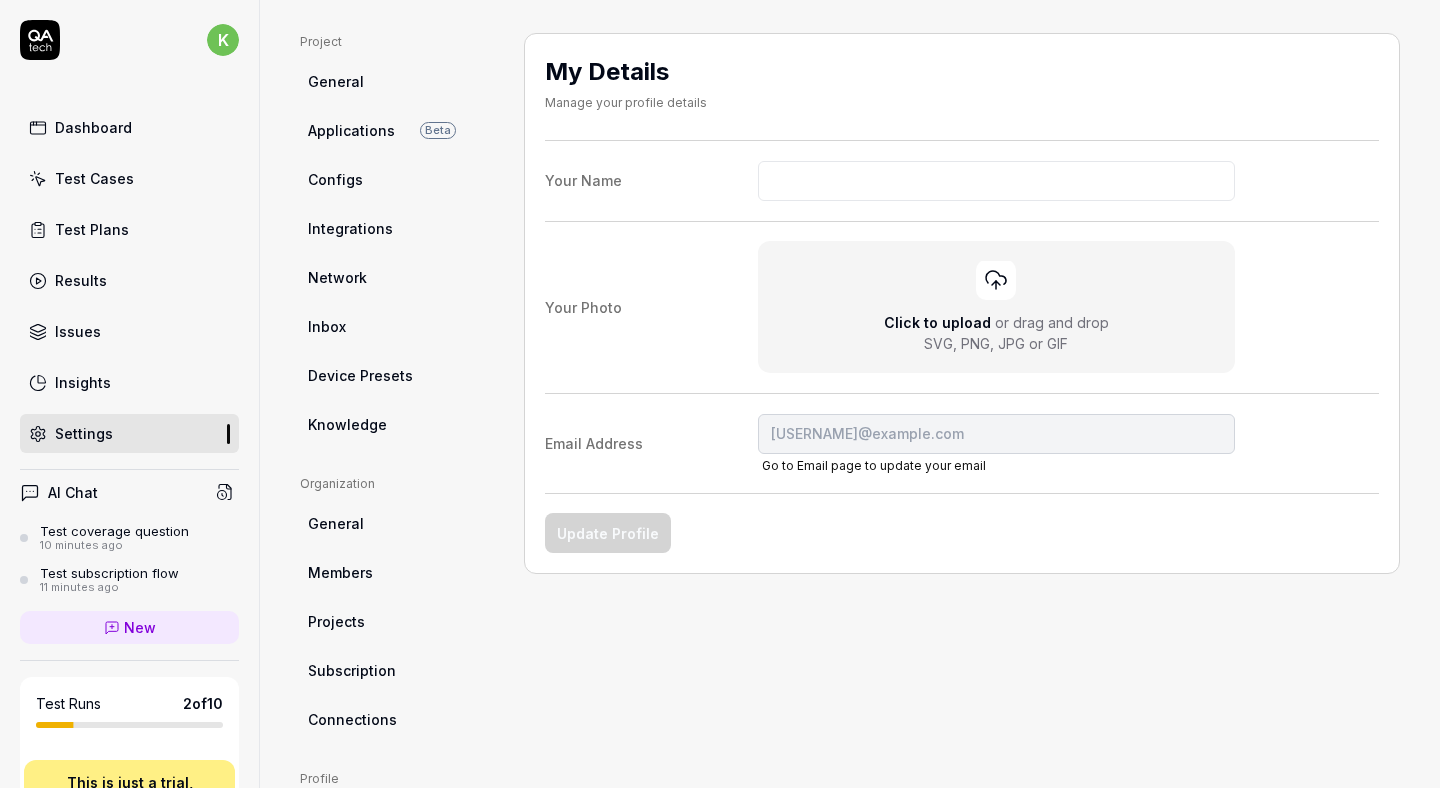 scroll, scrollTop: 0, scrollLeft: 0, axis: both 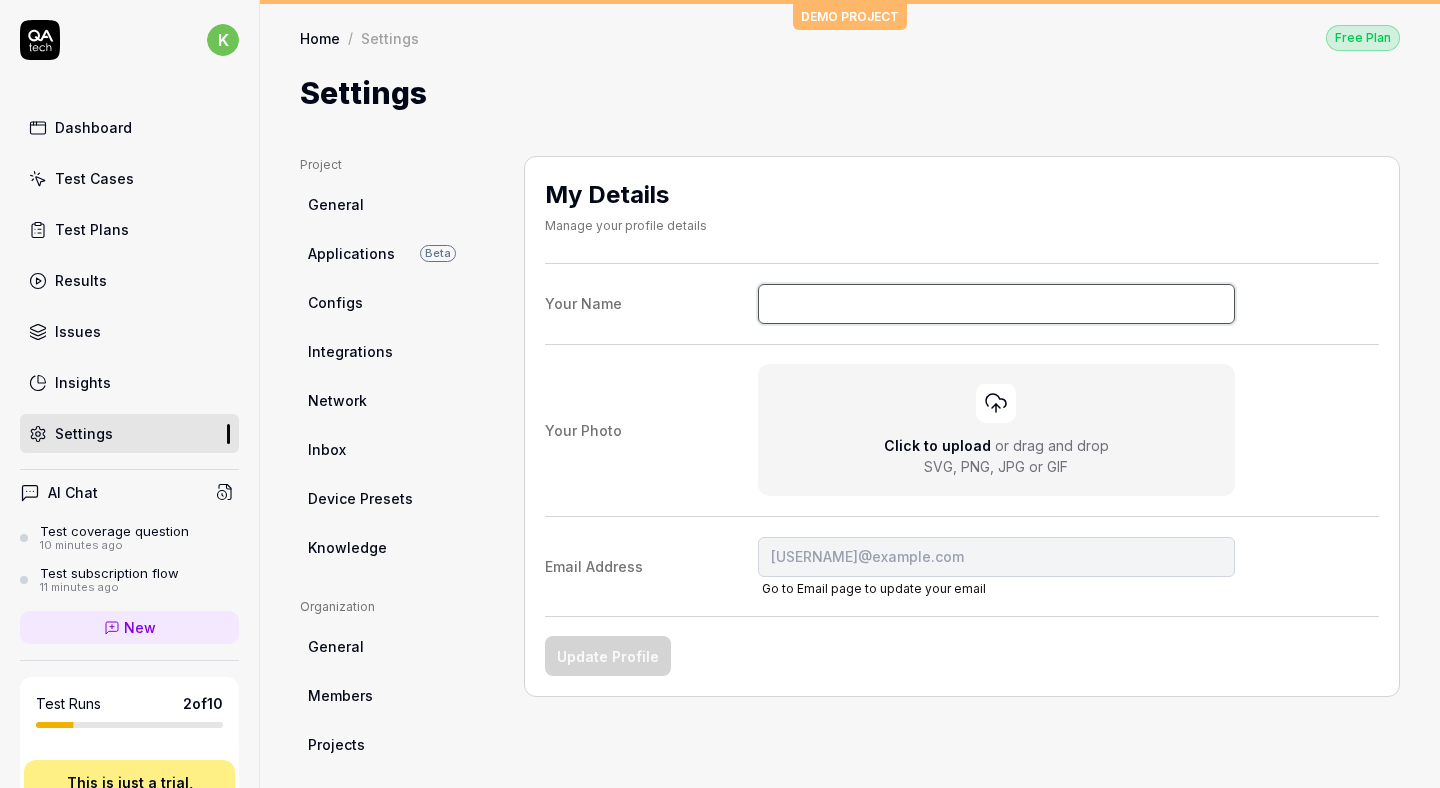 click on "Your Name" at bounding box center (996, 304) 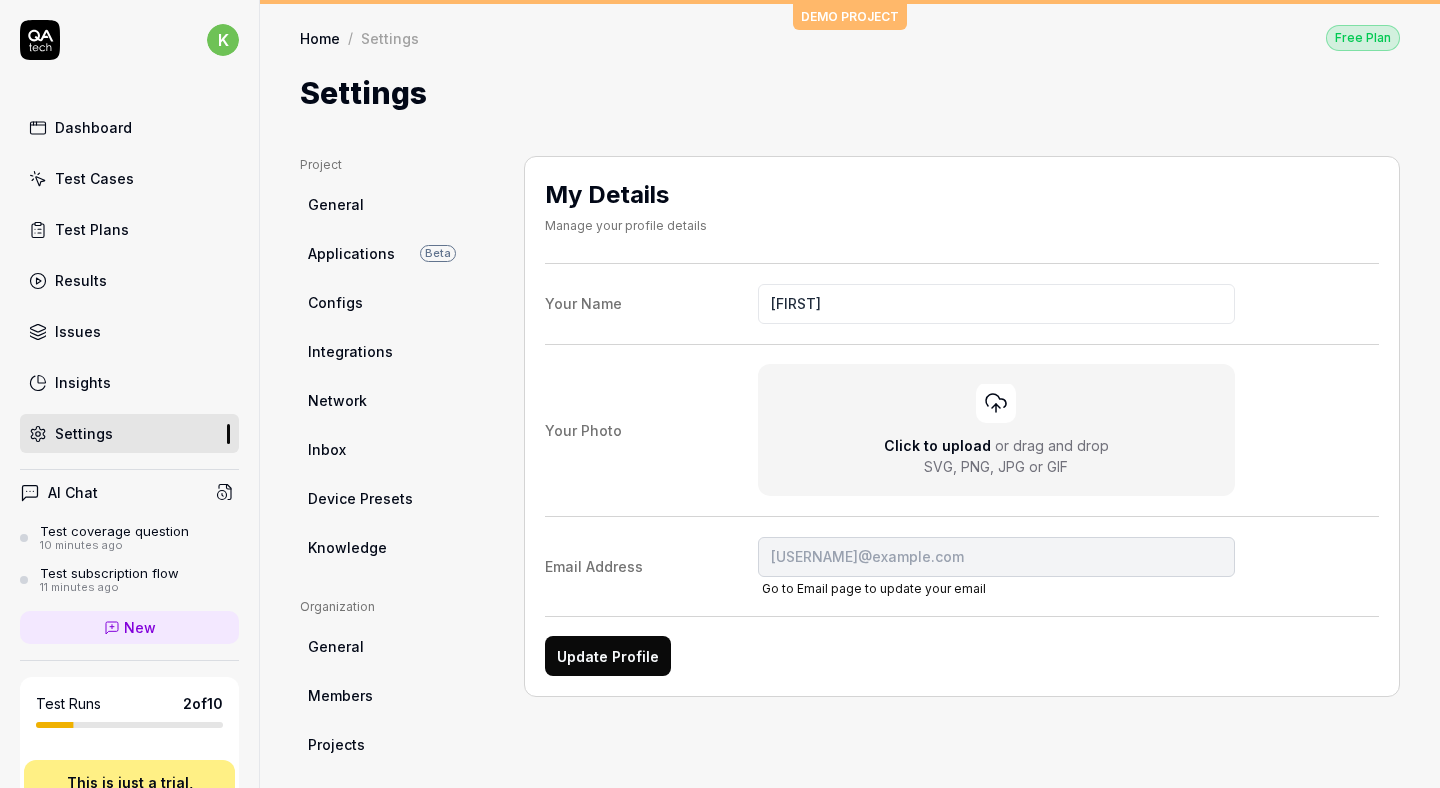 click on "Update Profile" at bounding box center [608, 656] 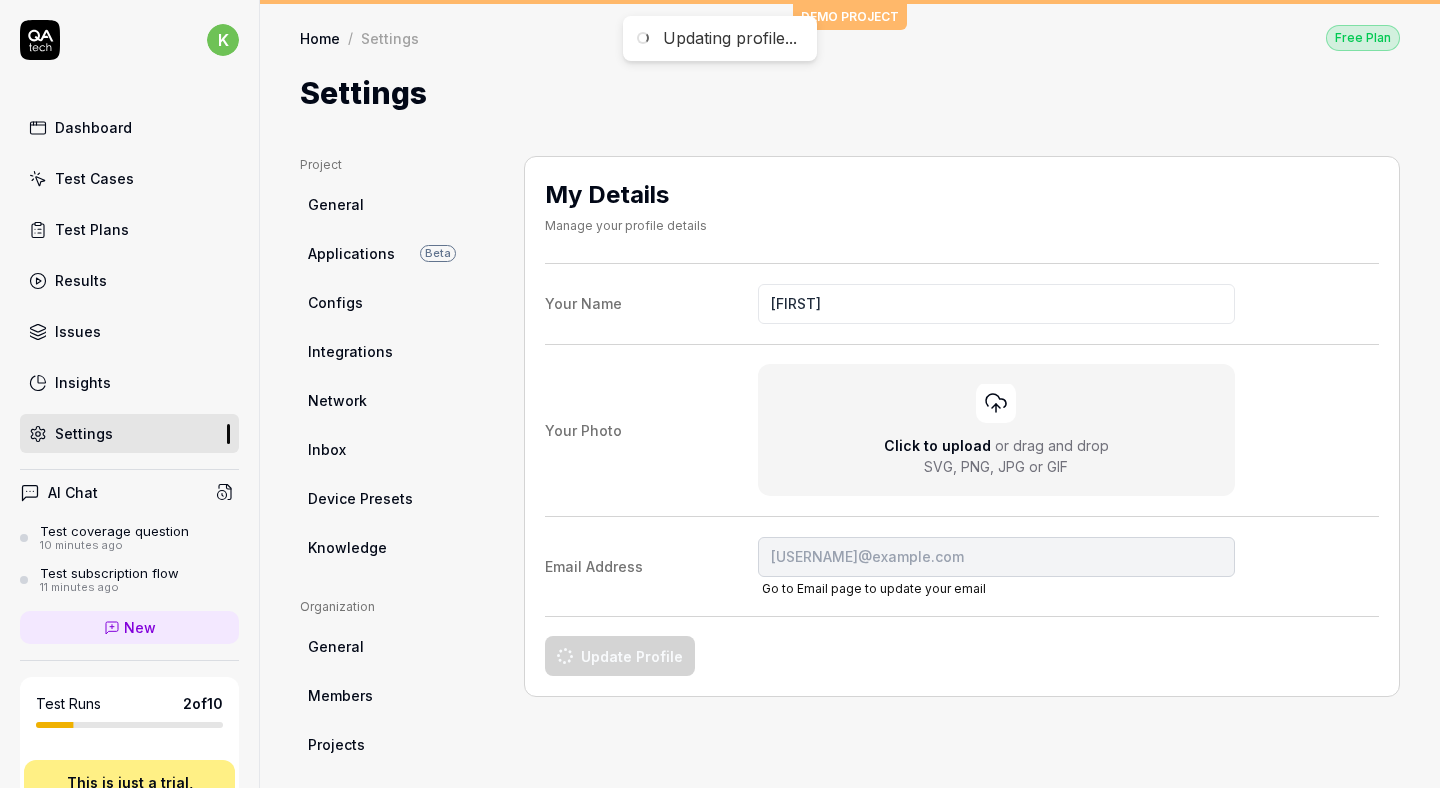 type on "Chris" 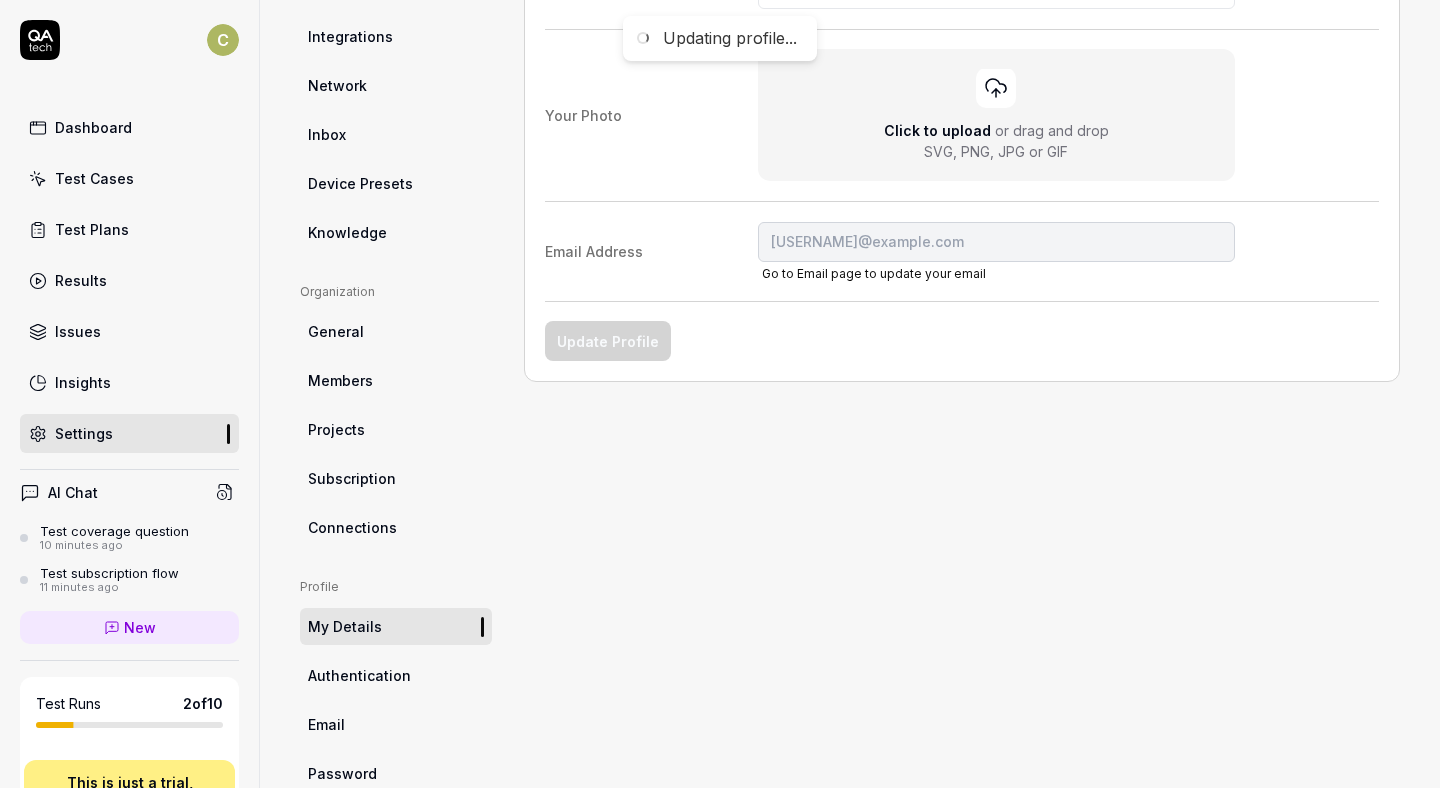 scroll, scrollTop: 358, scrollLeft: 0, axis: vertical 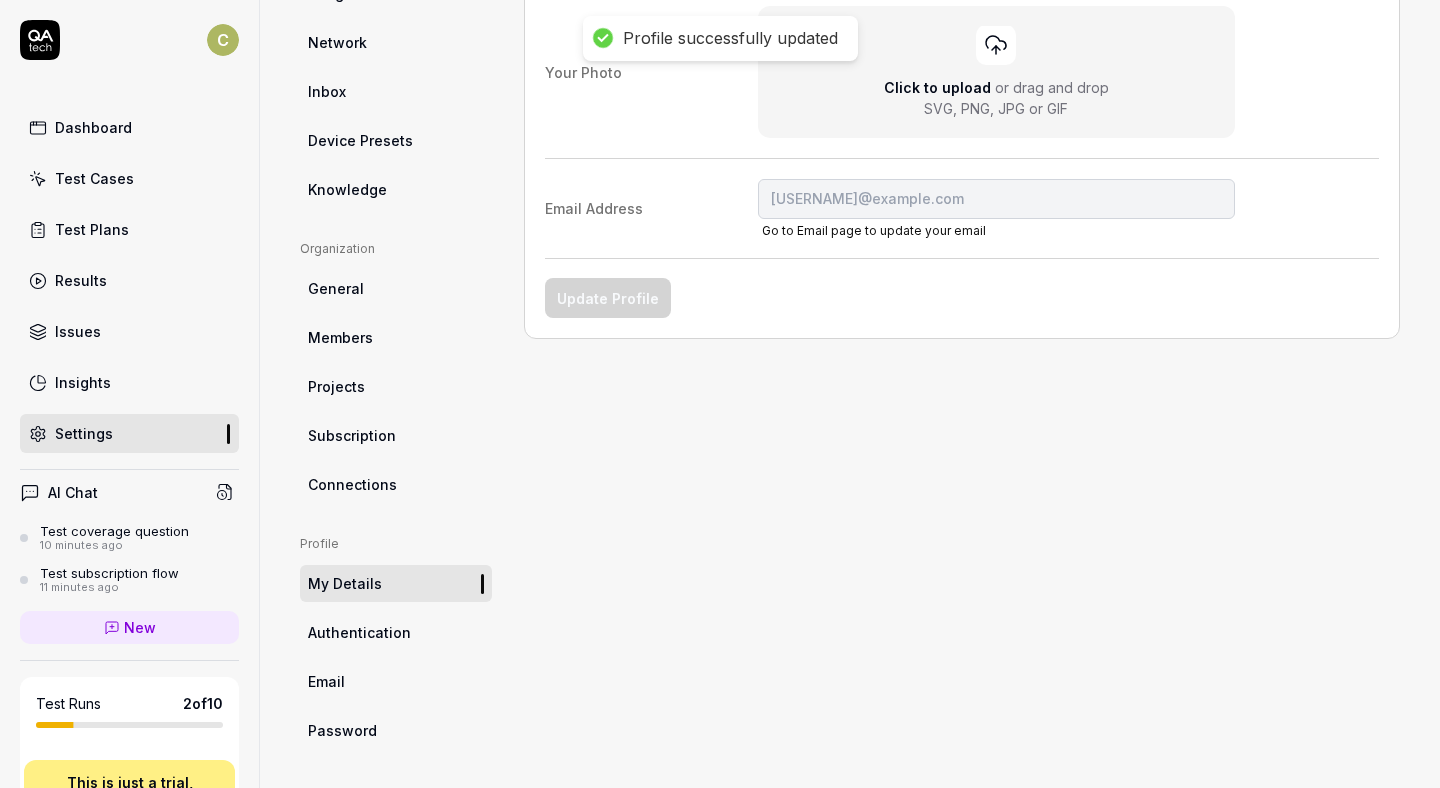 click on "Authentication" at bounding box center [396, 632] 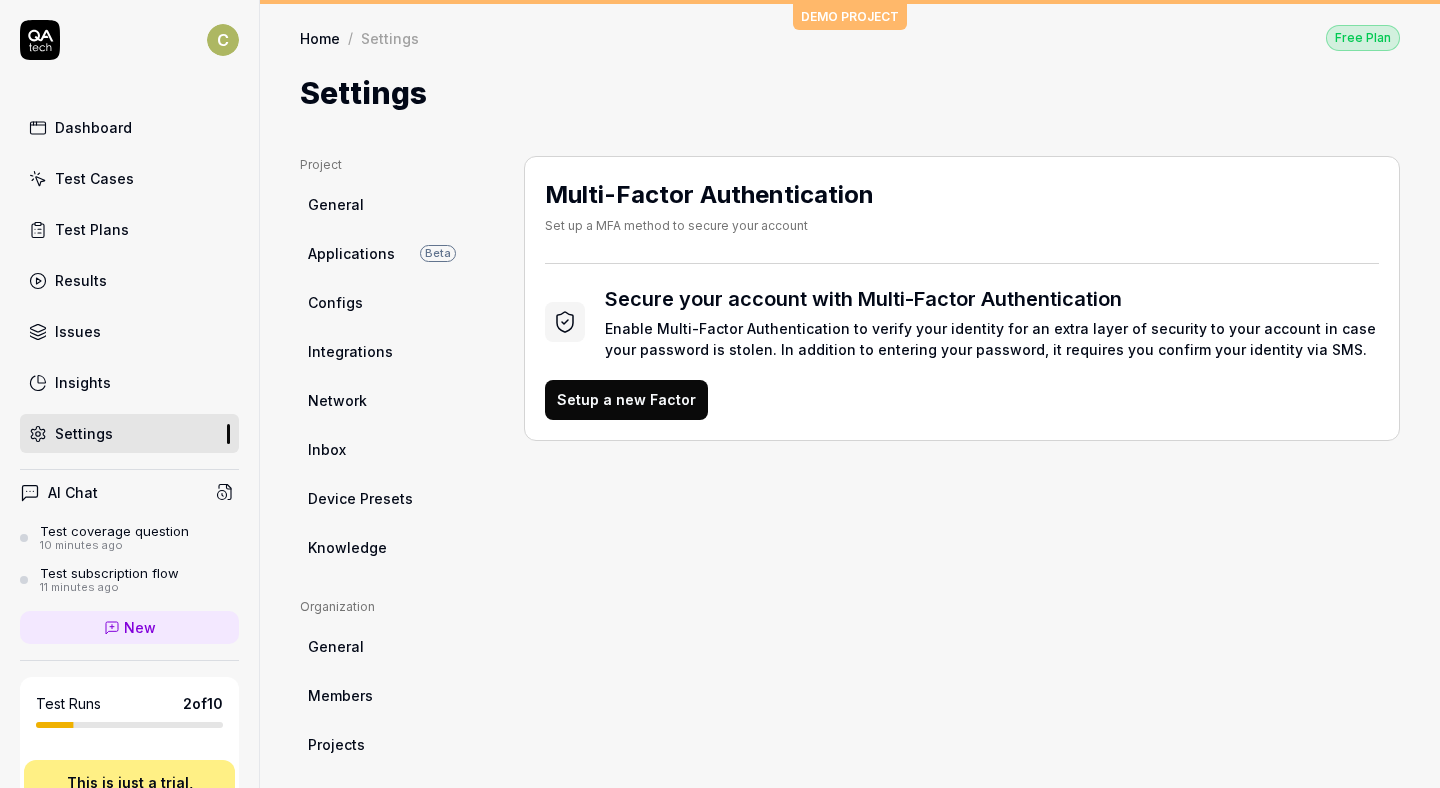 scroll, scrollTop: 0, scrollLeft: 0, axis: both 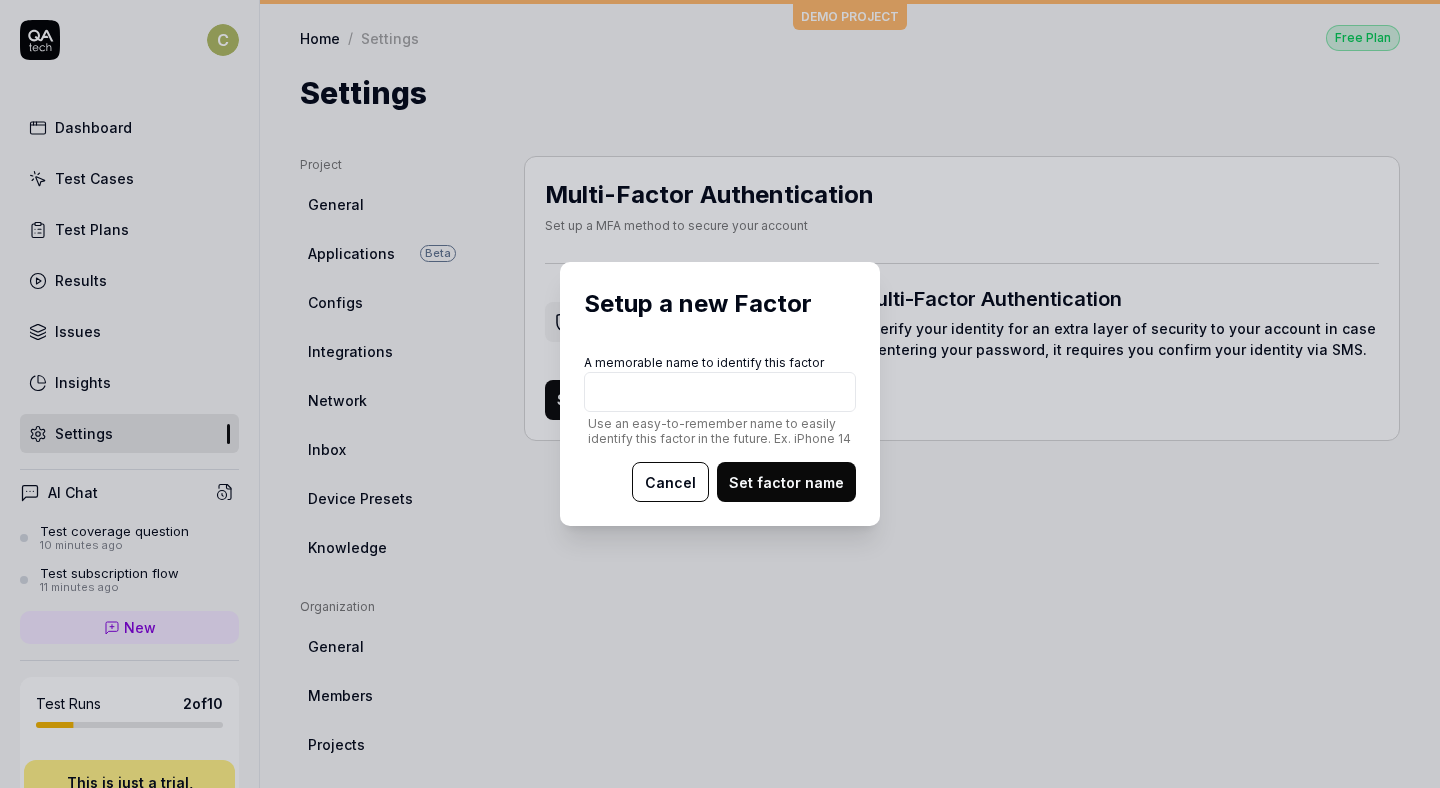 click on "Cancel" at bounding box center (670, 482) 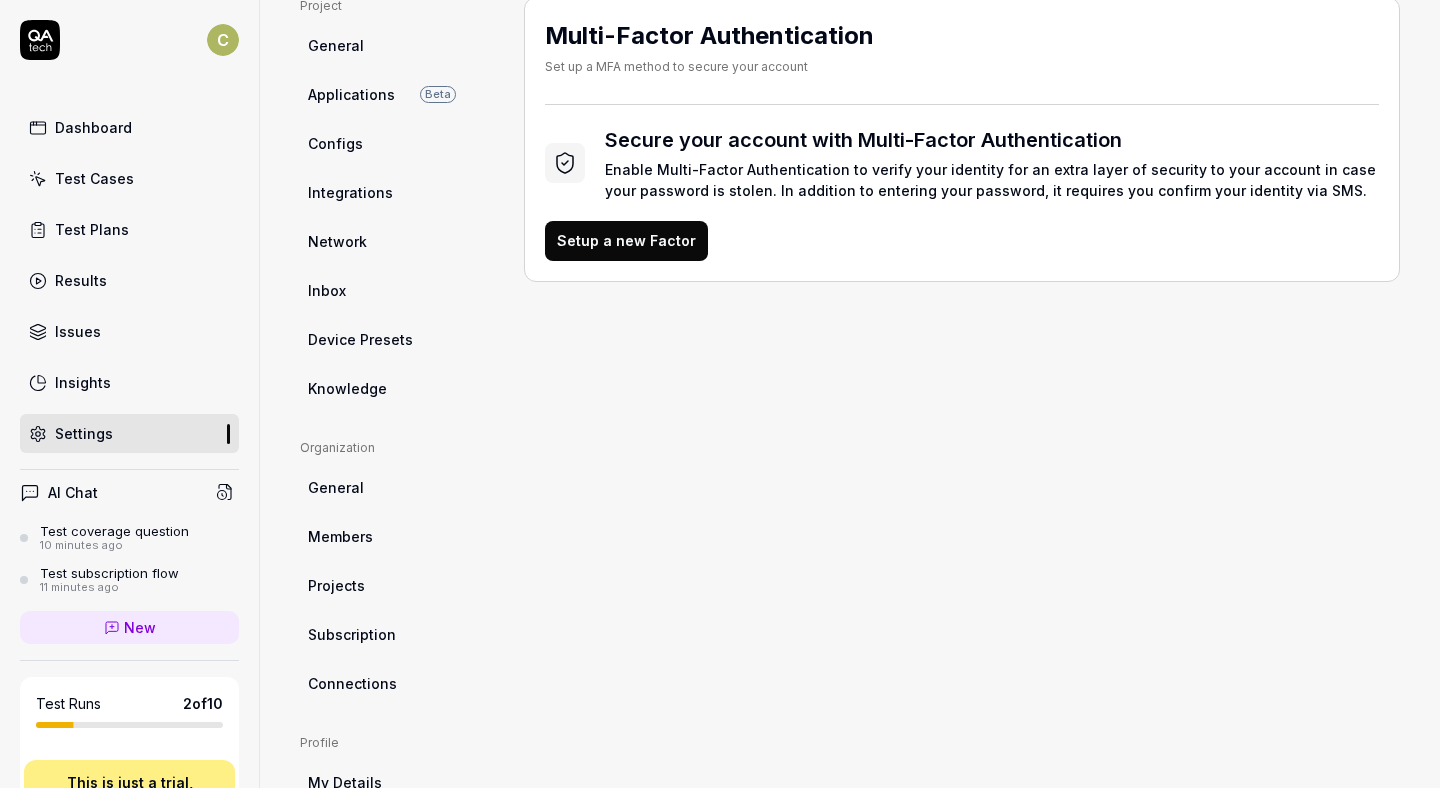 scroll, scrollTop: 358, scrollLeft: 0, axis: vertical 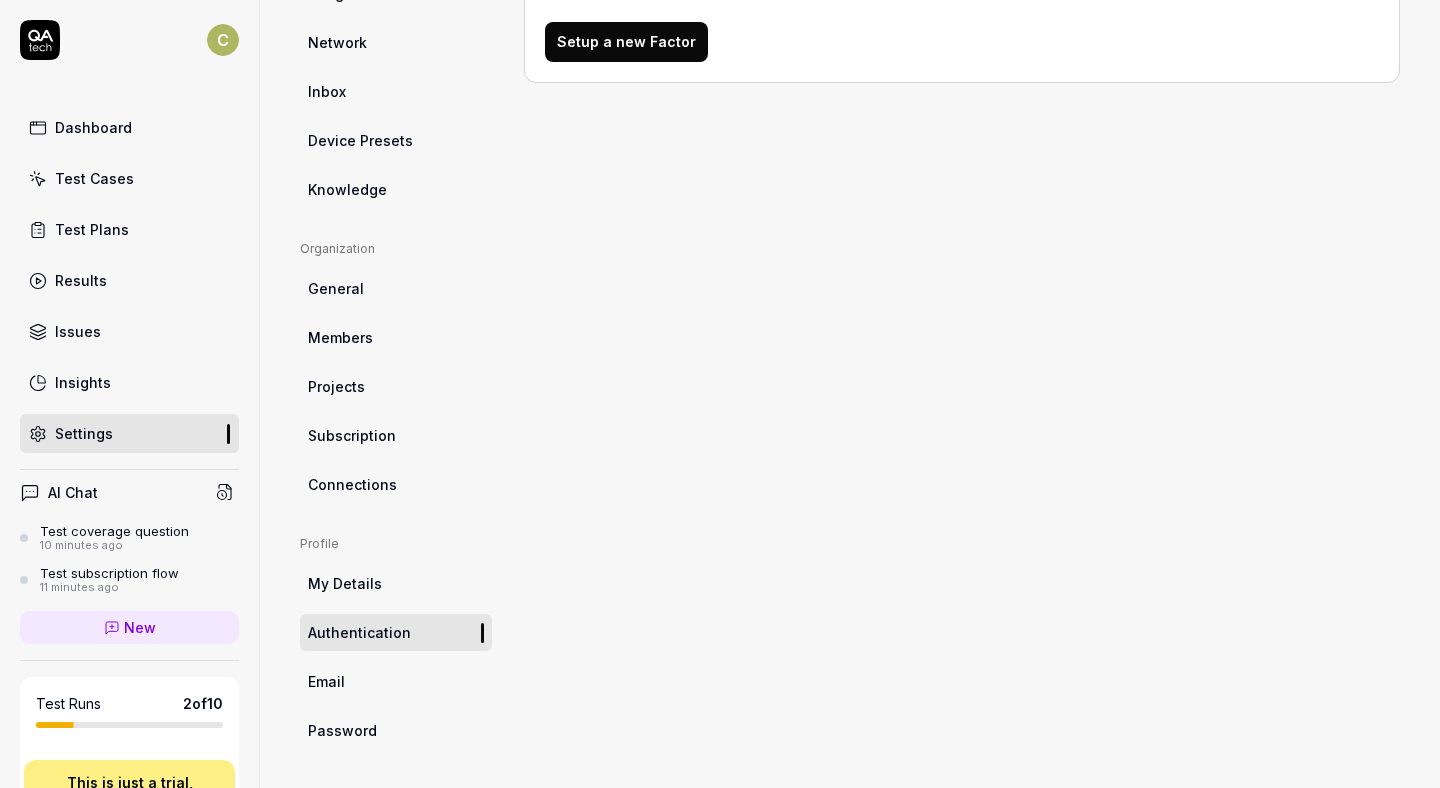 drag, startPoint x: 369, startPoint y: 689, endPoint x: 385, endPoint y: 672, distance: 23.345236 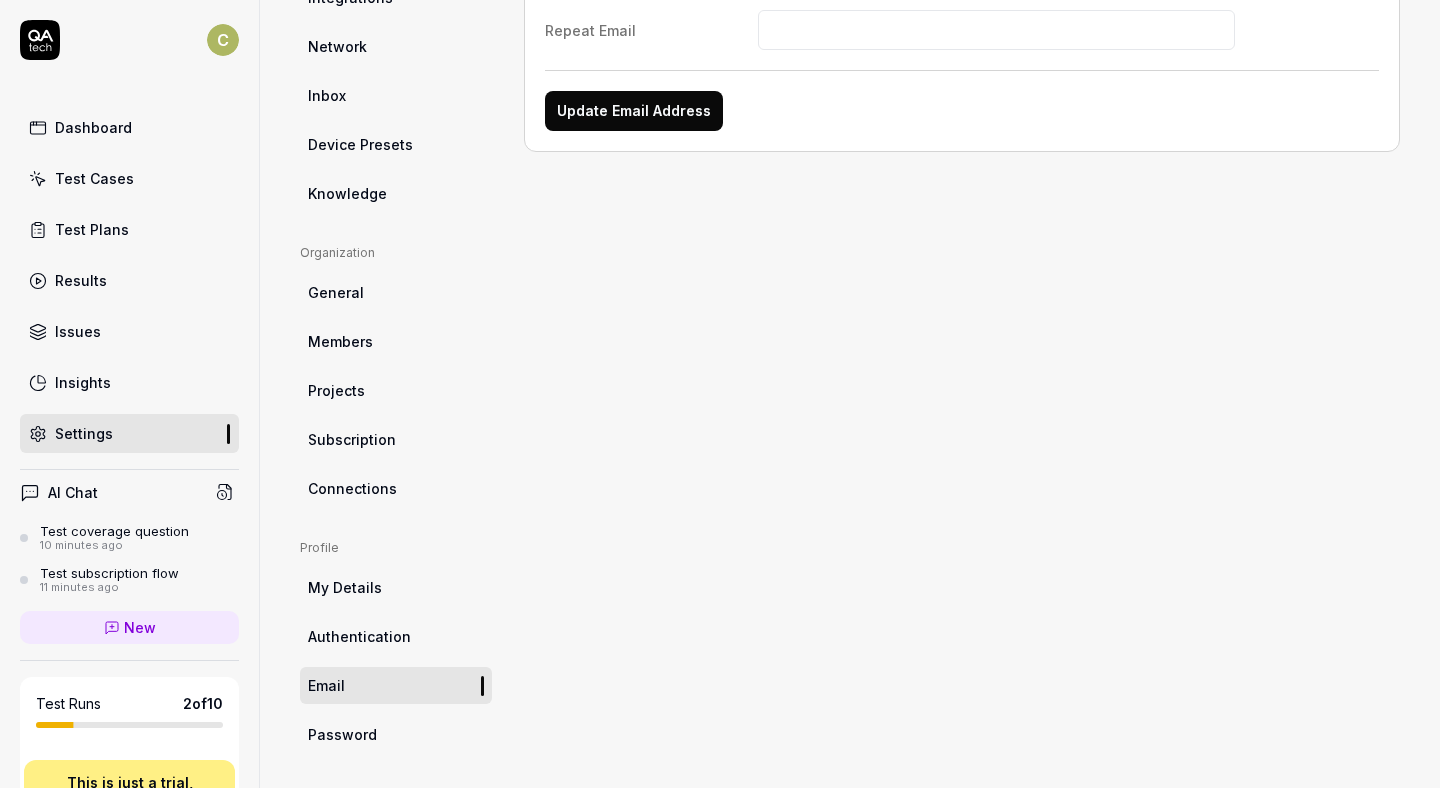scroll, scrollTop: 358, scrollLeft: 0, axis: vertical 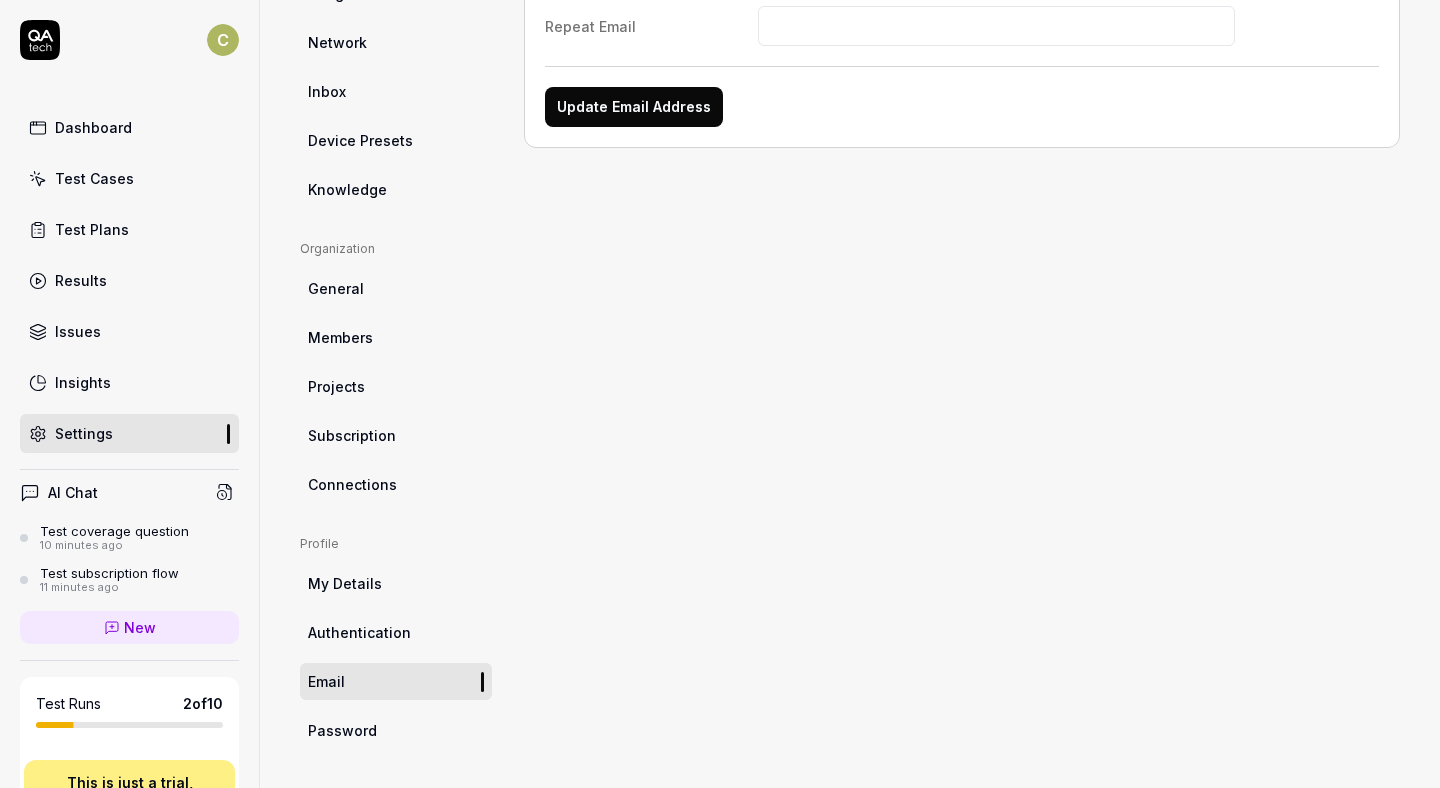 click on "Password" at bounding box center (396, 730) 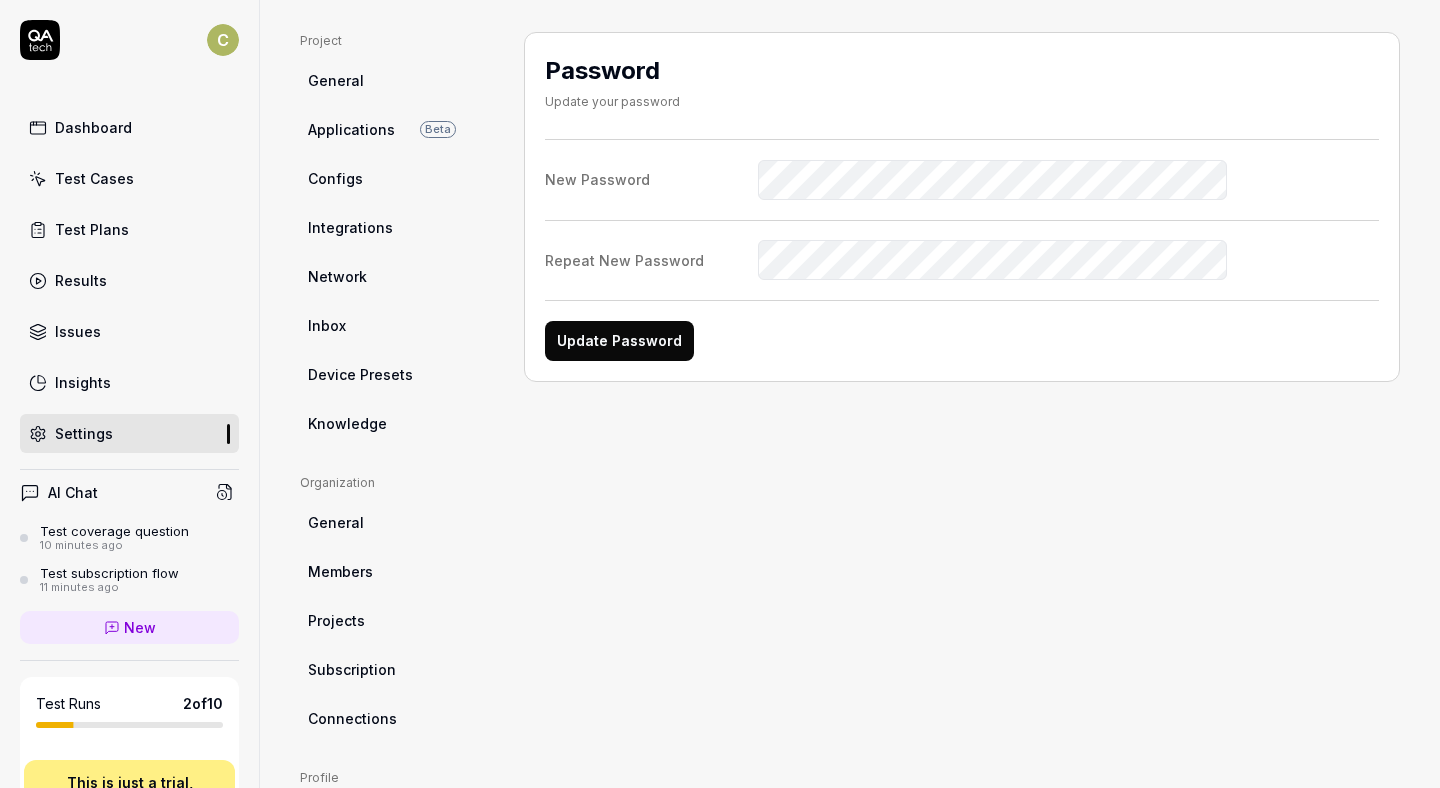 scroll, scrollTop: 0, scrollLeft: 0, axis: both 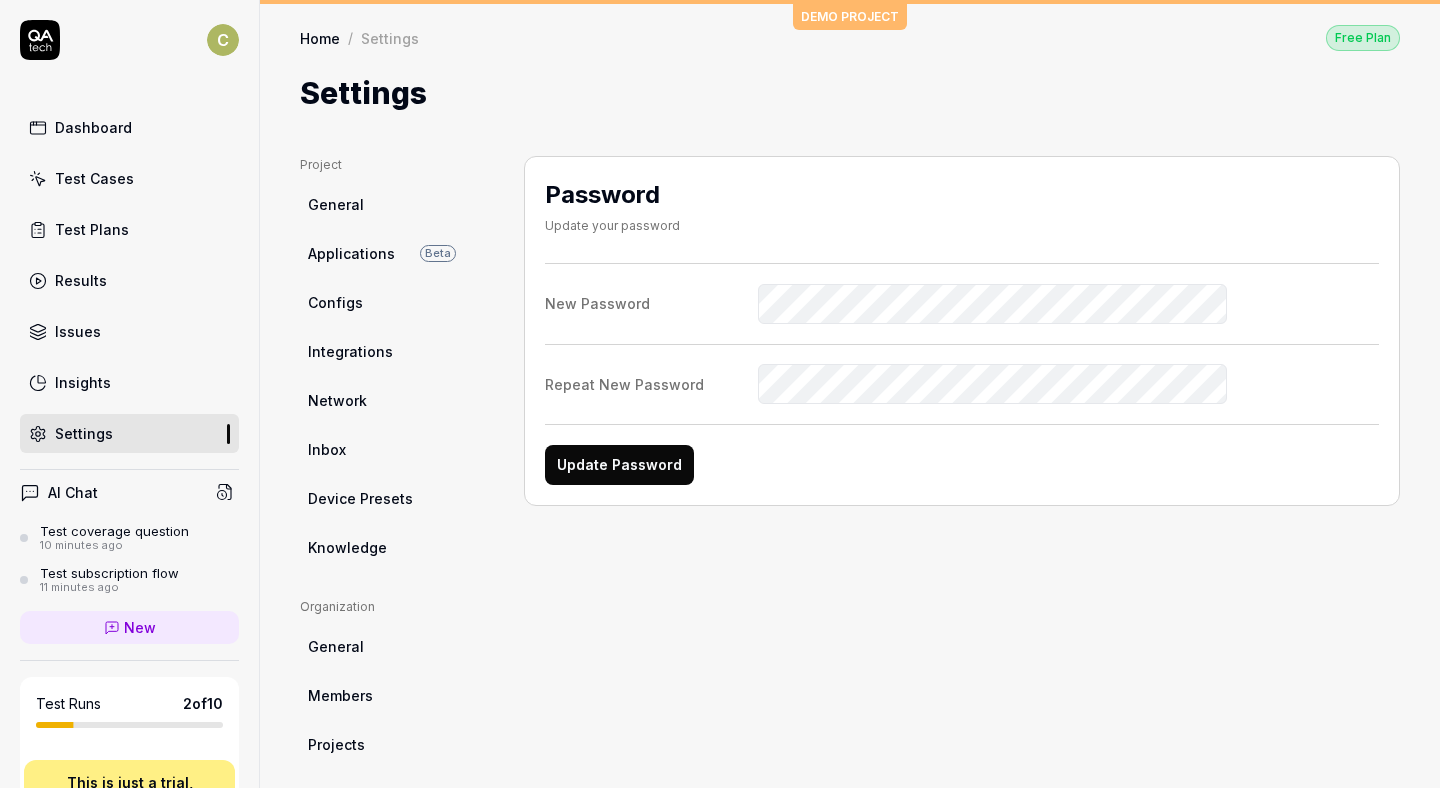 click on "Test Plans" at bounding box center [92, 229] 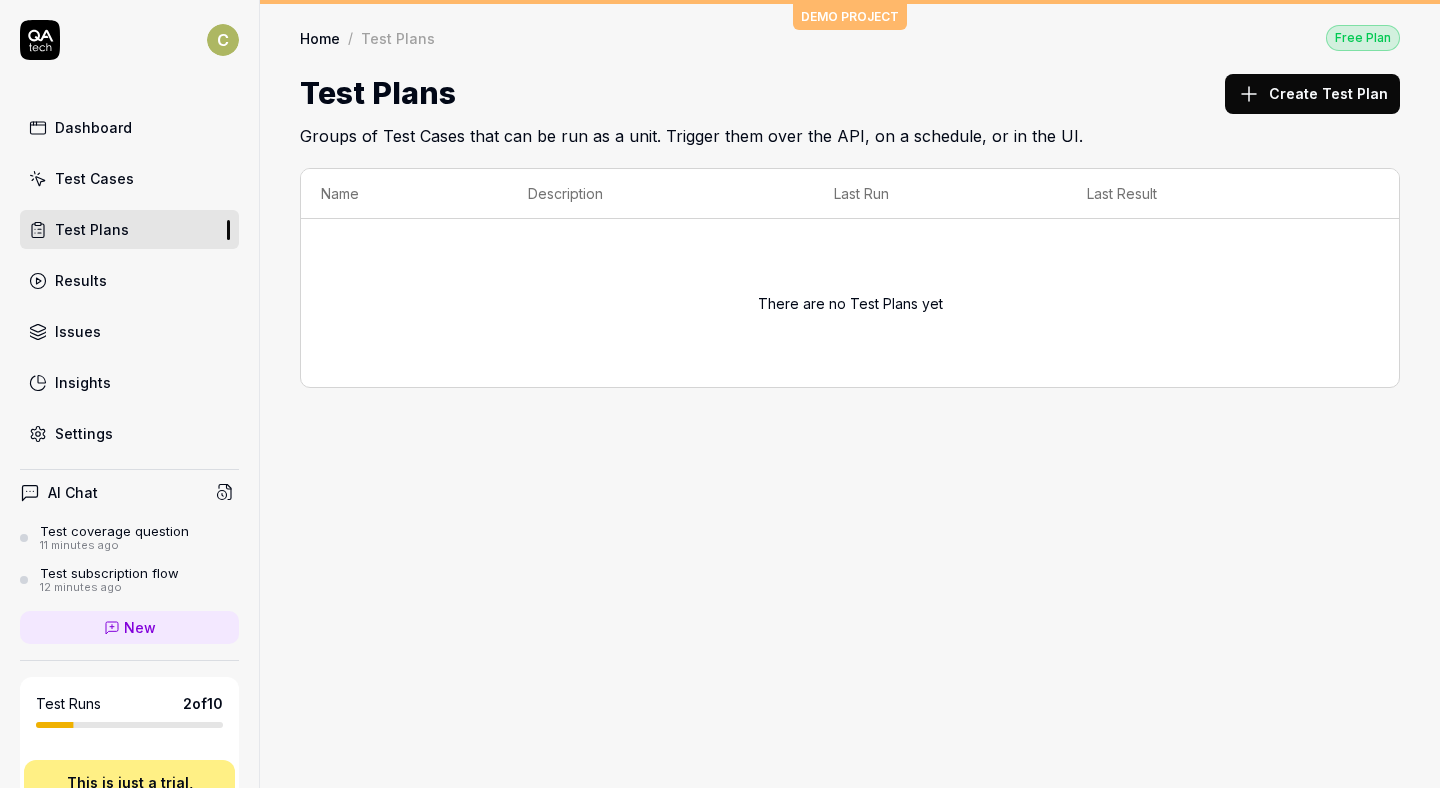 click on "Results" at bounding box center [129, 280] 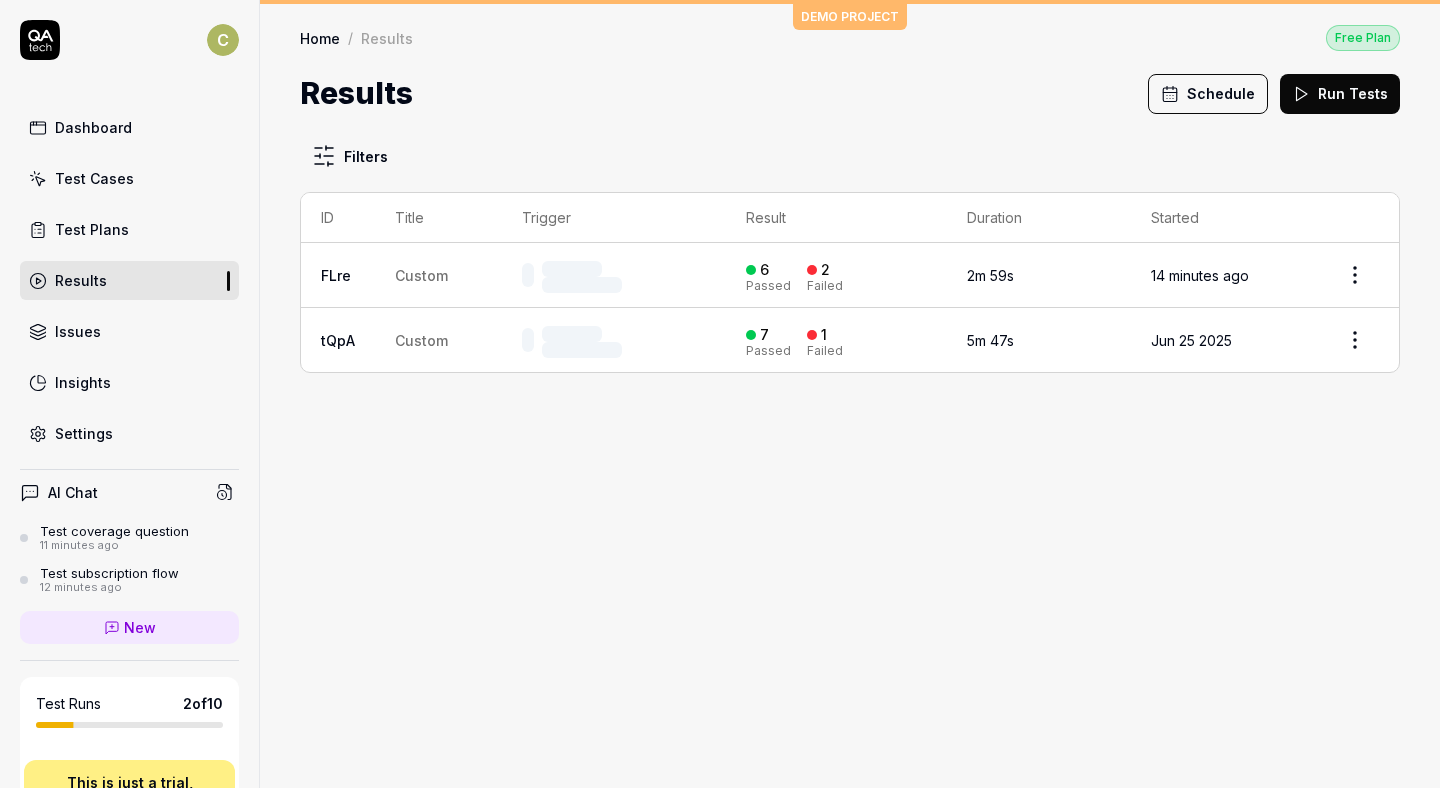 click on "Issues" at bounding box center (129, 331) 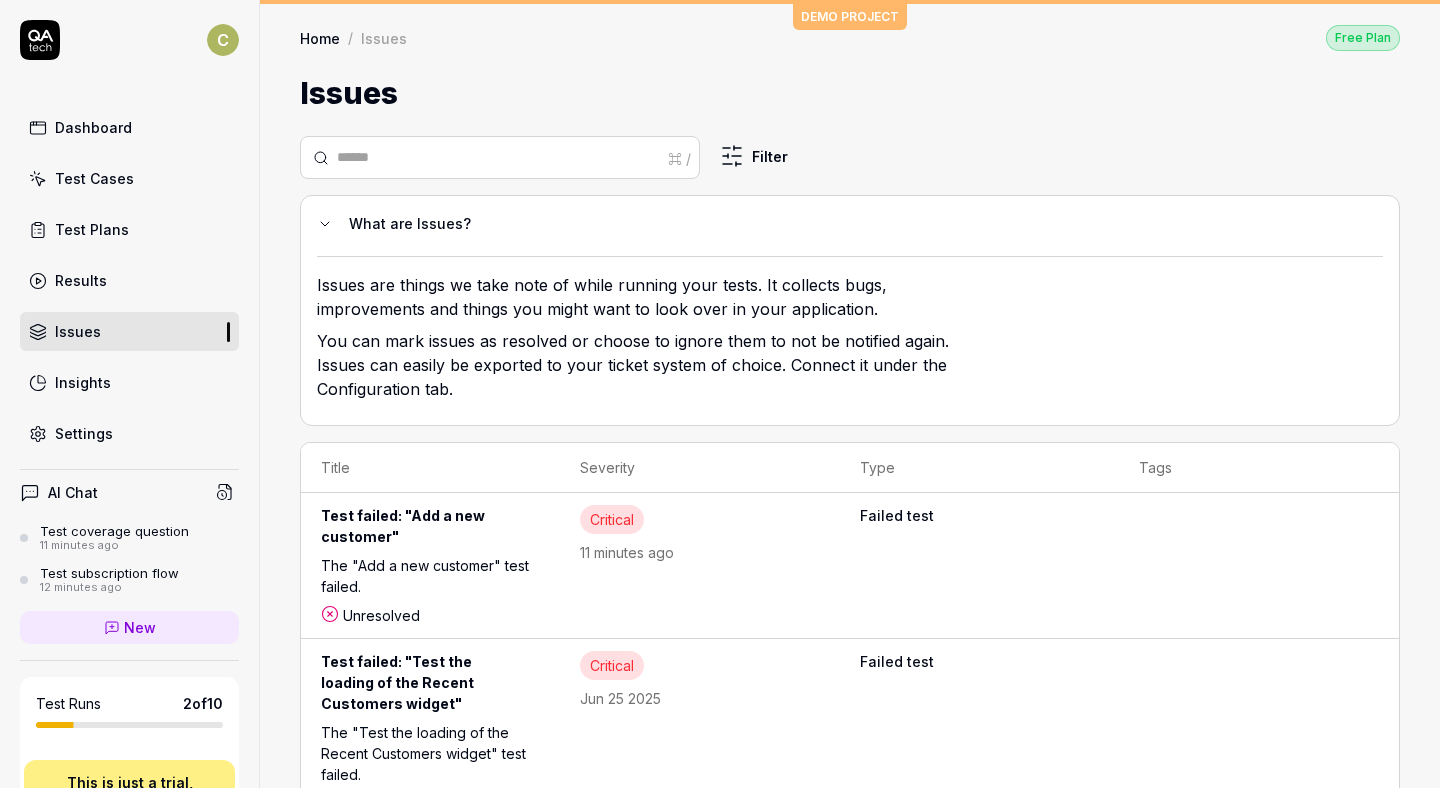 click on "Insights" at bounding box center (83, 382) 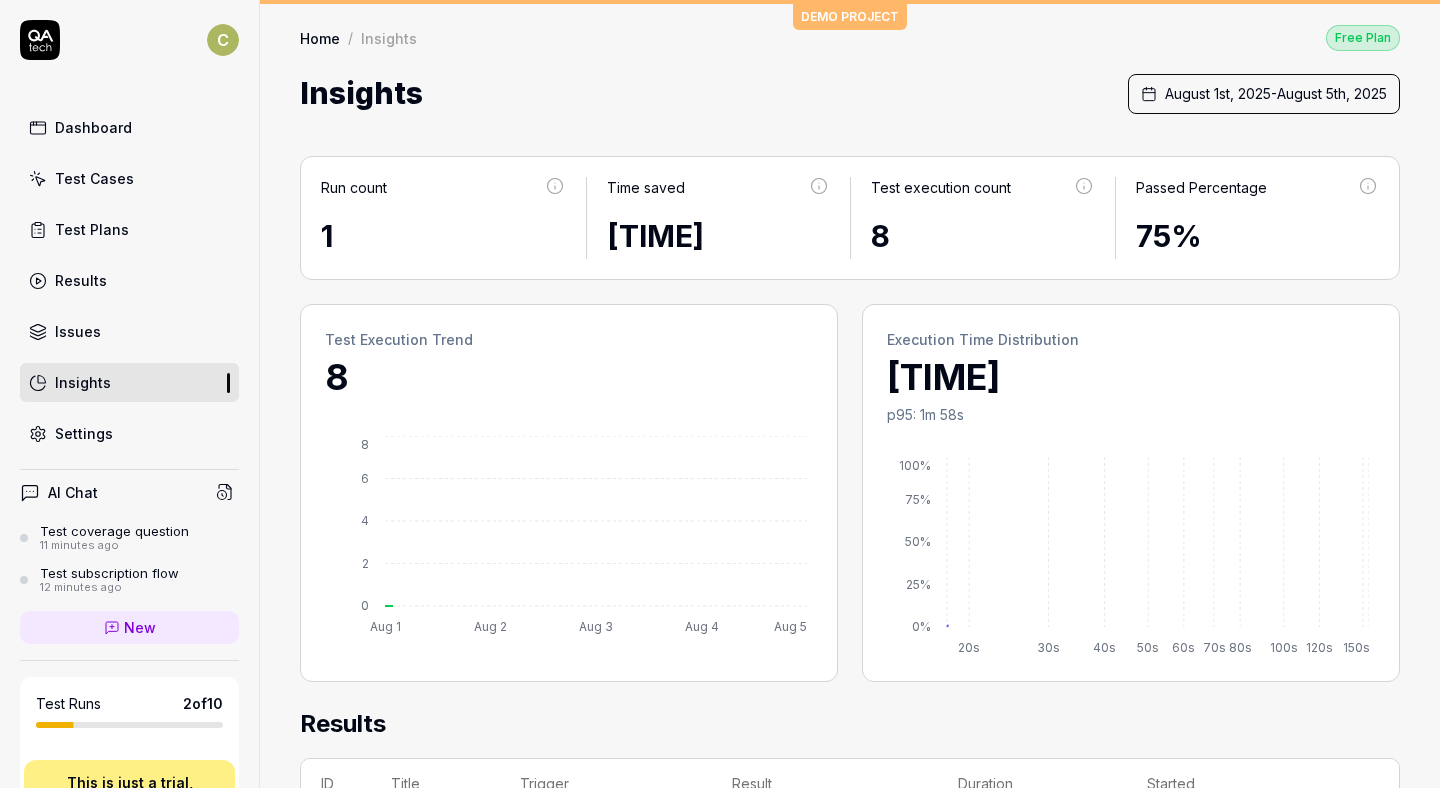 click on "Settings" at bounding box center [129, 433] 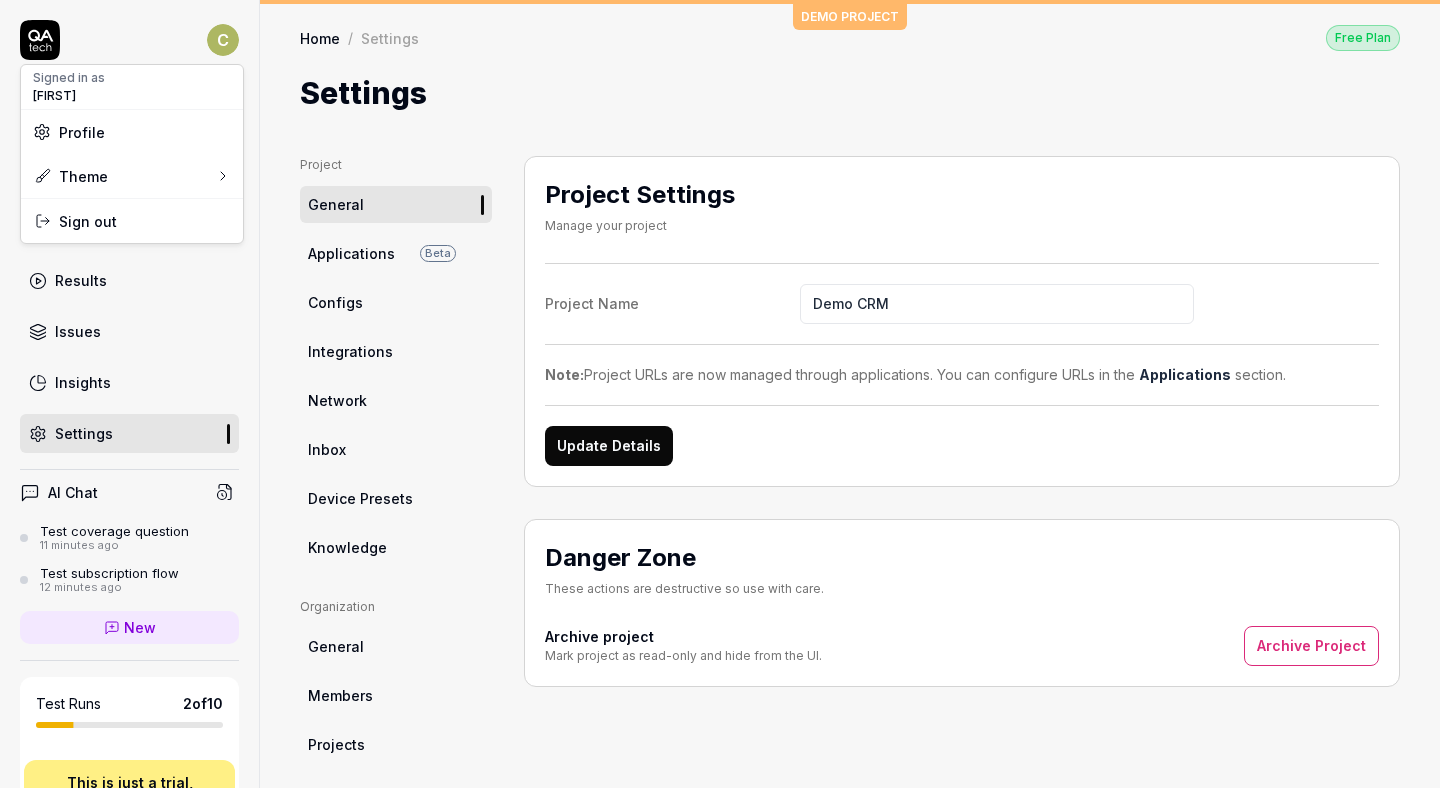 click on "C Dashboard Test Cases Test Plans Results Issues Insights Settings AI Chat Test coverage question 11 minutes ago Test subscription flow 12 minutes ago New Test Runs 2  of  10 This is just a trial, upgrade for more tests! You have almost reached the limit for the trial. Upgrade Now Book a call with us Documentation t test Demo CRM Collapse Sidebar DEMO PROJECT Home / Settings Free Plan Home / Settings Free Plan Settings Project General Applications Beta Configs Integrations Network Inbox Device Presets Knowledge Project General Organization General Members Projects Subscription Connections Organization Select a page Profile My Details Authentication Email Password Profile Select a page Project Settings Manage your project Project Name Demo CRM Note:  Project URLs are now managed through applications. You can configure URLs in the   Applications   section. Update Details Danger Zone These actions are destructive so use with care. Archive project Mark project as read-only and hide from the UI. Archive Project" at bounding box center [720, 394] 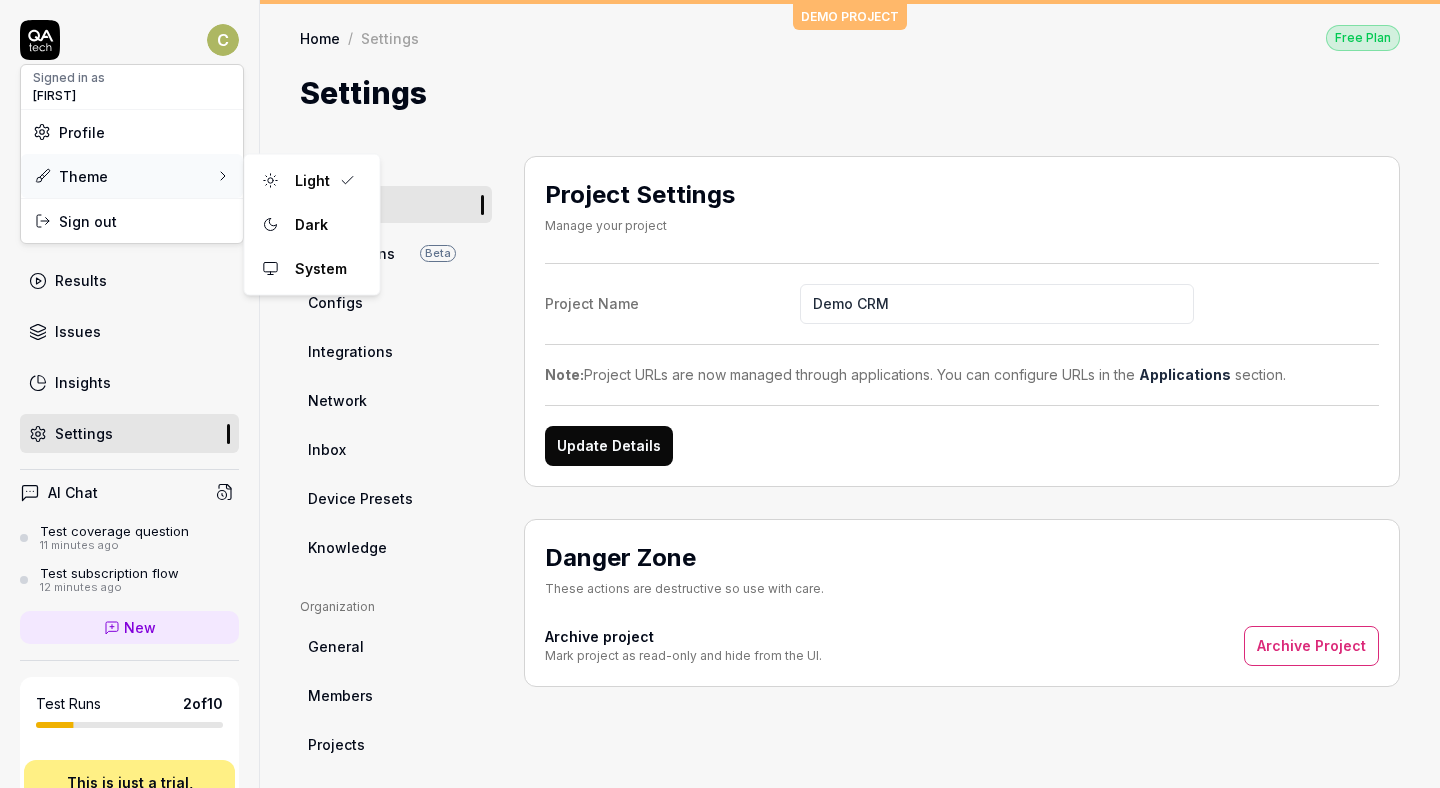 click on "Theme" at bounding box center (132, 176) 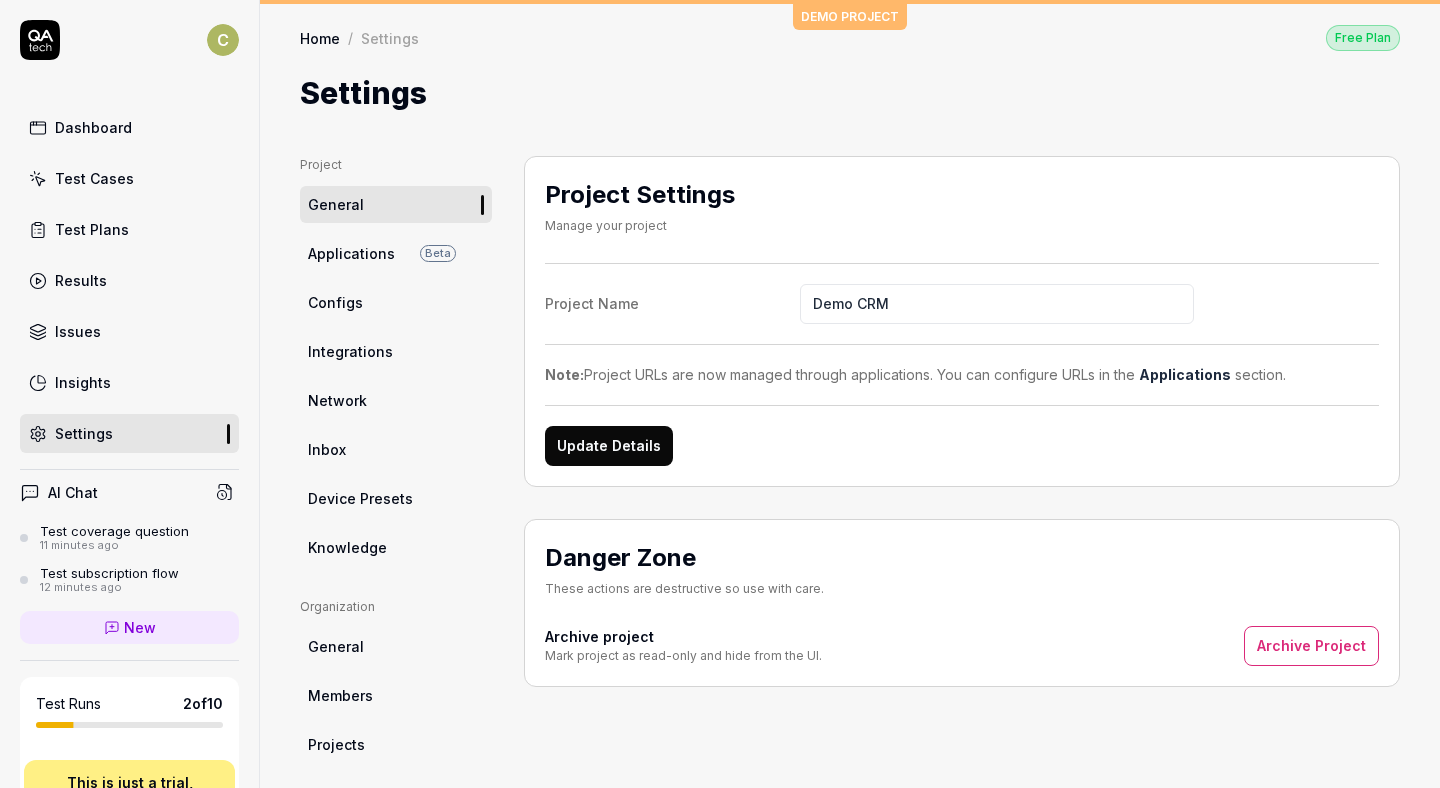 click on "C Dashboard Test Cases Test Plans Results Issues Insights Settings AI Chat Test coverage question 11 minutes ago Test subscription flow 12 minutes ago New Test Runs 2  of  10 This is just a trial, upgrade for more tests! You have almost reached the limit for the trial. Upgrade Now Book a call with us Documentation t test Demo CRM Collapse Sidebar DEMO PROJECT Home / Settings Free Plan Home / Settings Free Plan Settings Project General Applications Beta Configs Integrations Network Inbox Device Presets Knowledge Project General Organization General Members Projects Subscription Connections Organization Select a page Profile My Details Authentication Email Password Profile Select a page Project Settings Manage your project Project Name Demo CRM Note:  Project URLs are now managed through applications. You can configure URLs in the   Applications   section. Update Details Danger Zone These actions are destructive so use with care. Archive project Mark project as read-only and hide from the UI. Archive Project" at bounding box center (720, 394) 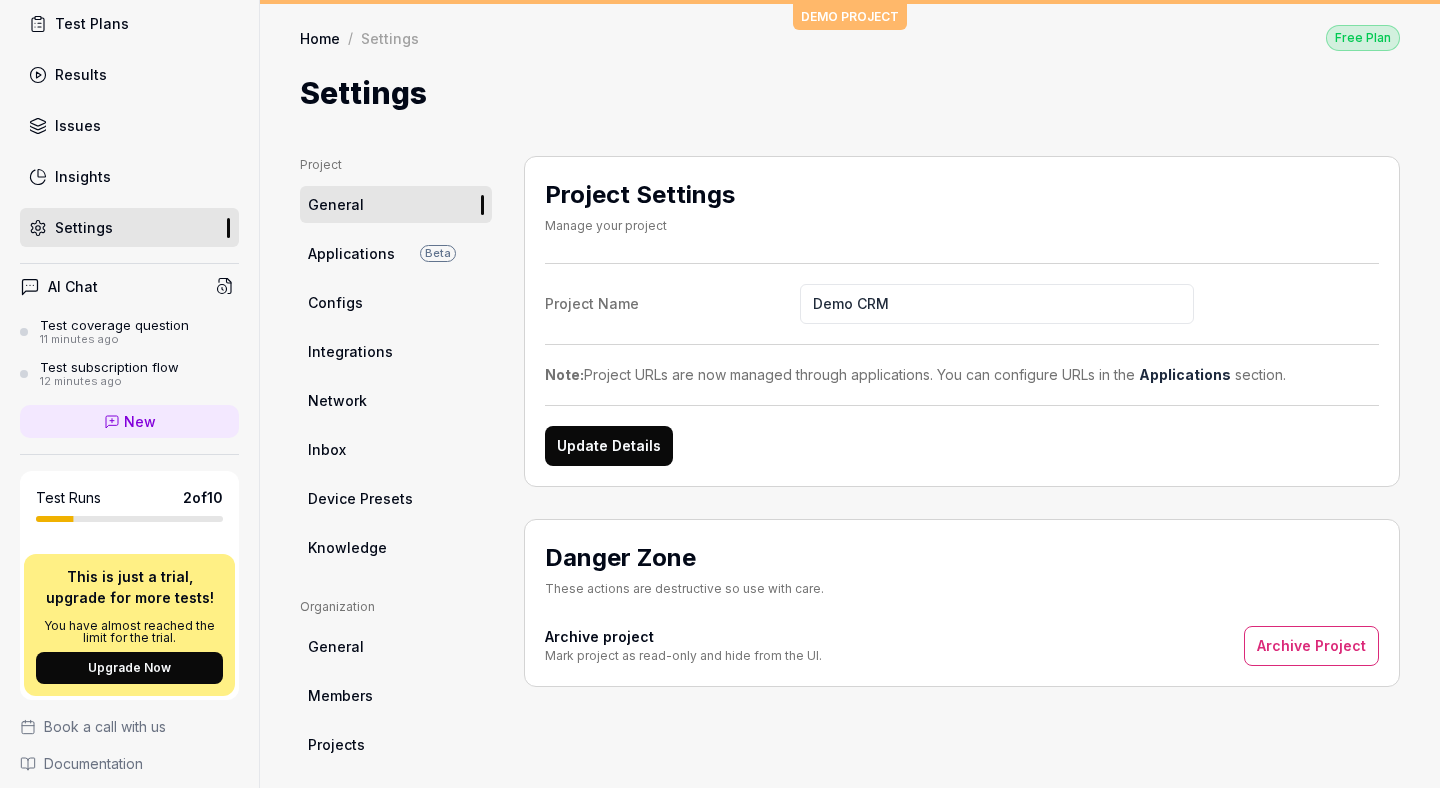scroll, scrollTop: 239, scrollLeft: 0, axis: vertical 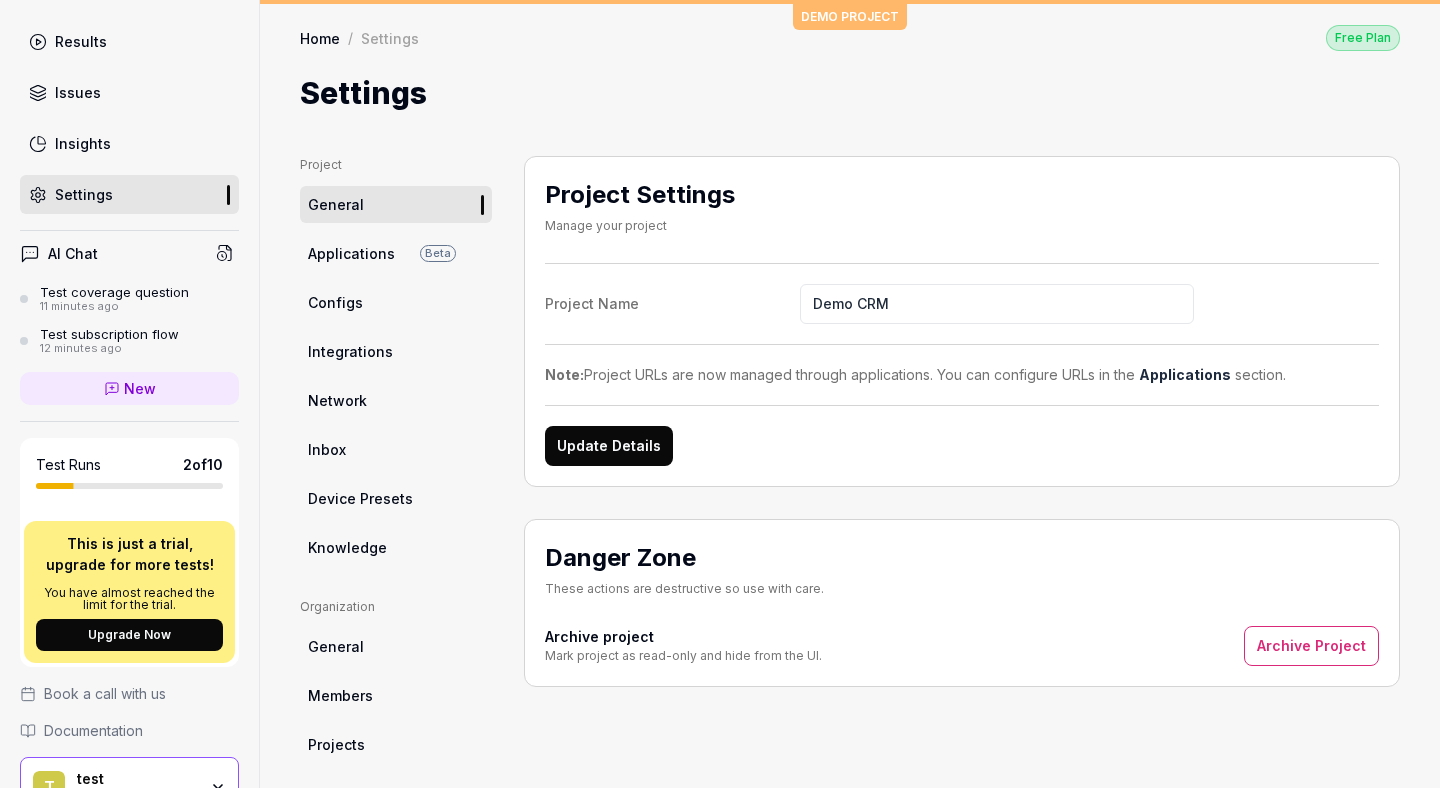 click on "Insights" at bounding box center [129, 143] 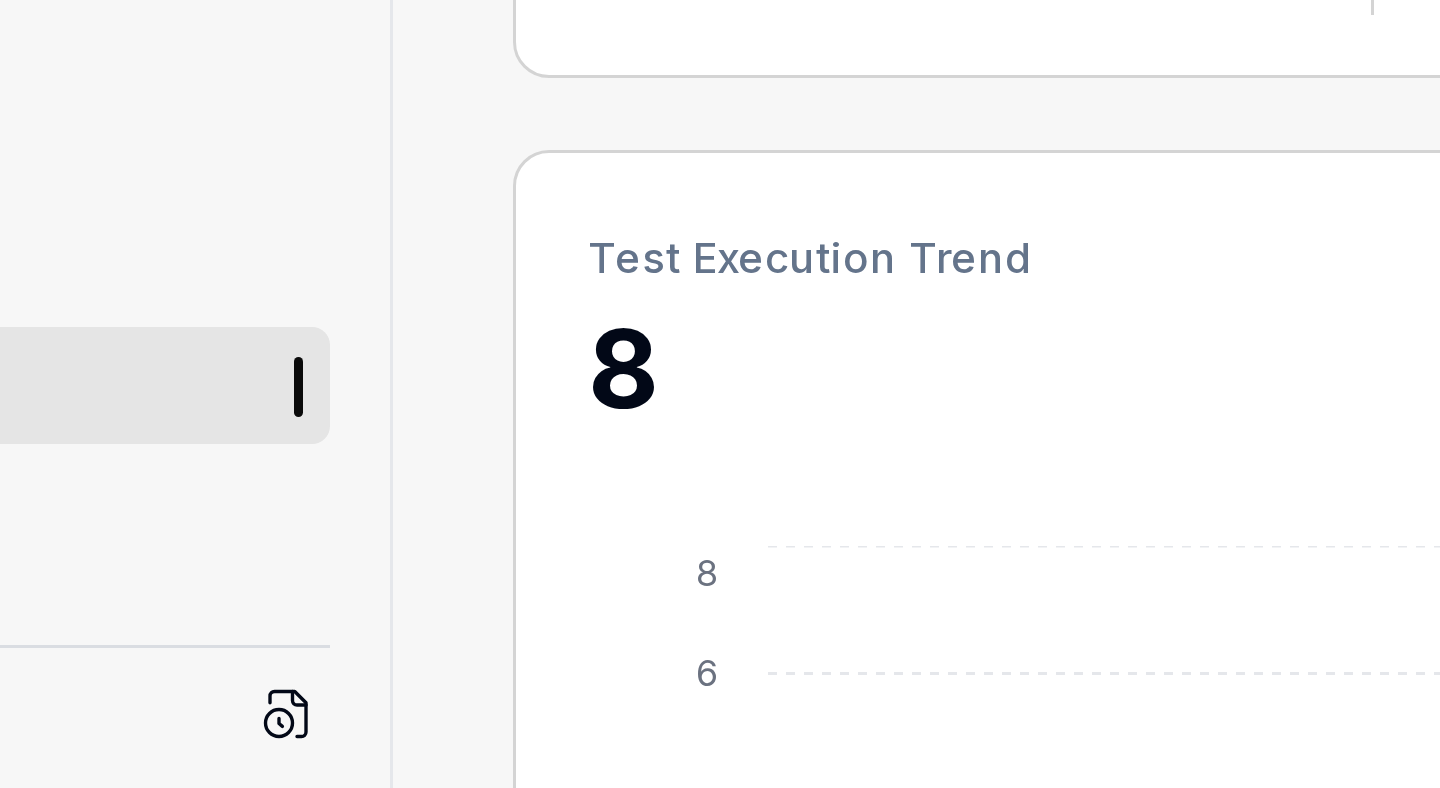 scroll, scrollTop: 31, scrollLeft: 0, axis: vertical 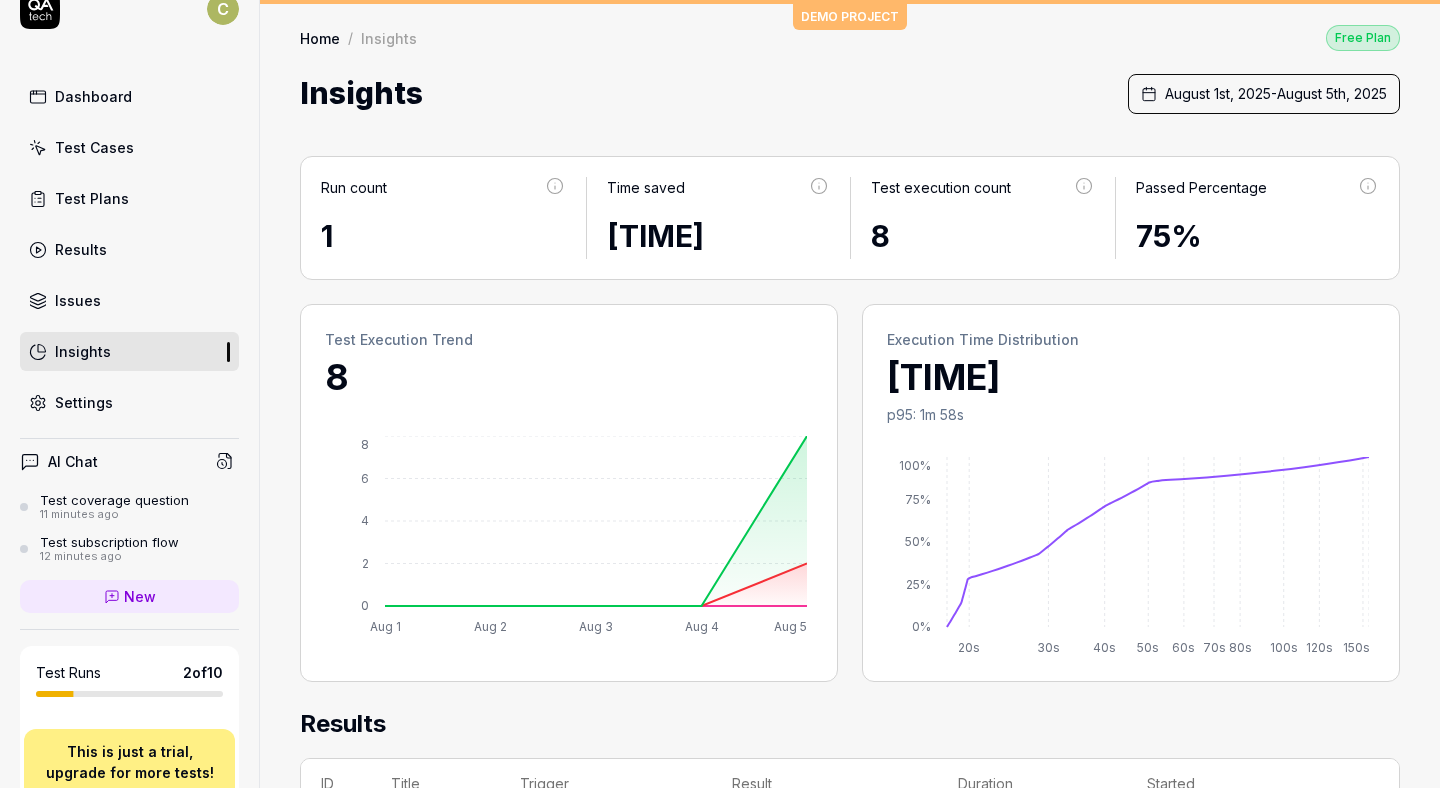 click on "Dashboard" at bounding box center (129, 96) 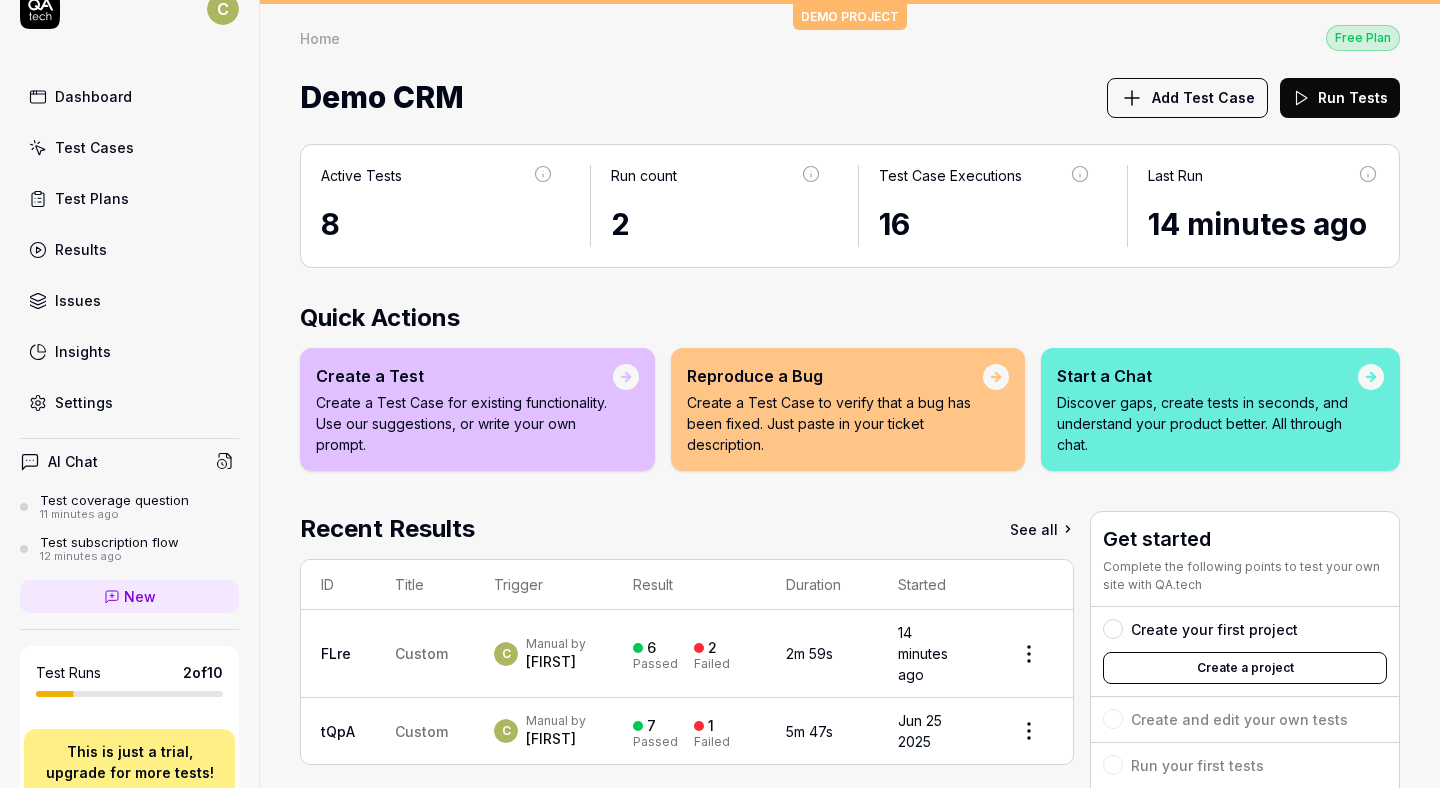 drag, startPoint x: 130, startPoint y: 103, endPoint x: 17, endPoint y: 179, distance: 136.18002 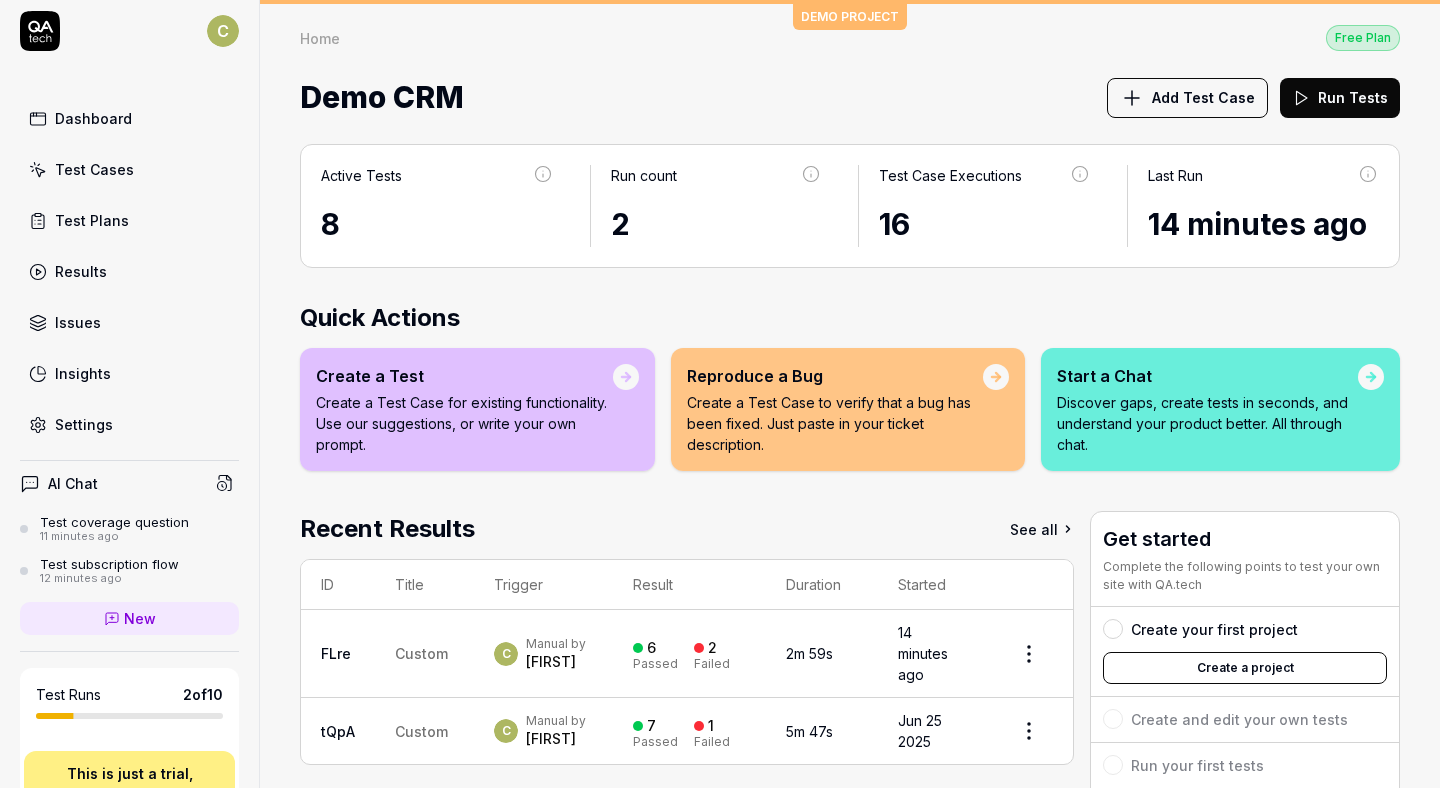 scroll, scrollTop: 0, scrollLeft: 0, axis: both 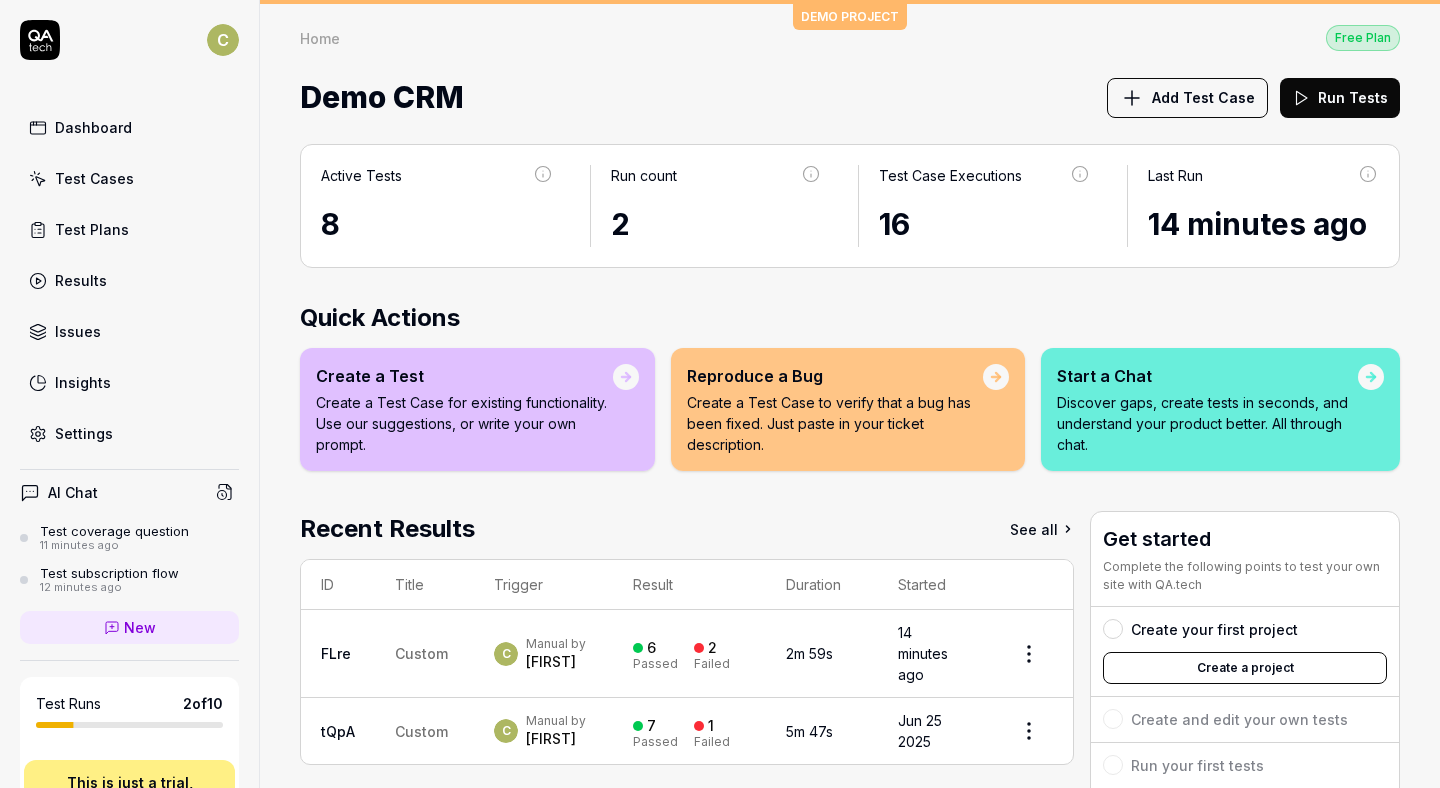 click on "Test Cases" at bounding box center [129, 178] 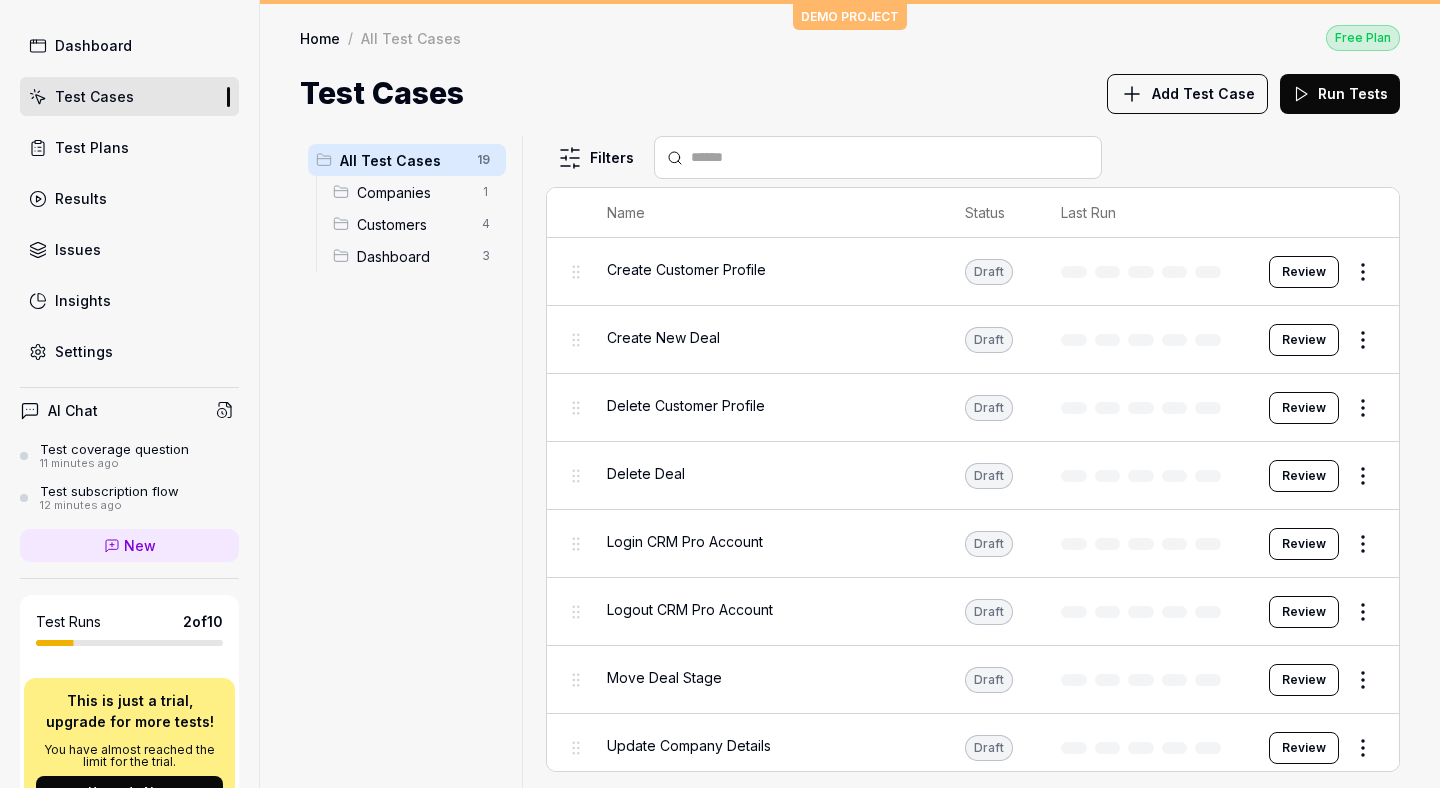 scroll, scrollTop: 365, scrollLeft: 0, axis: vertical 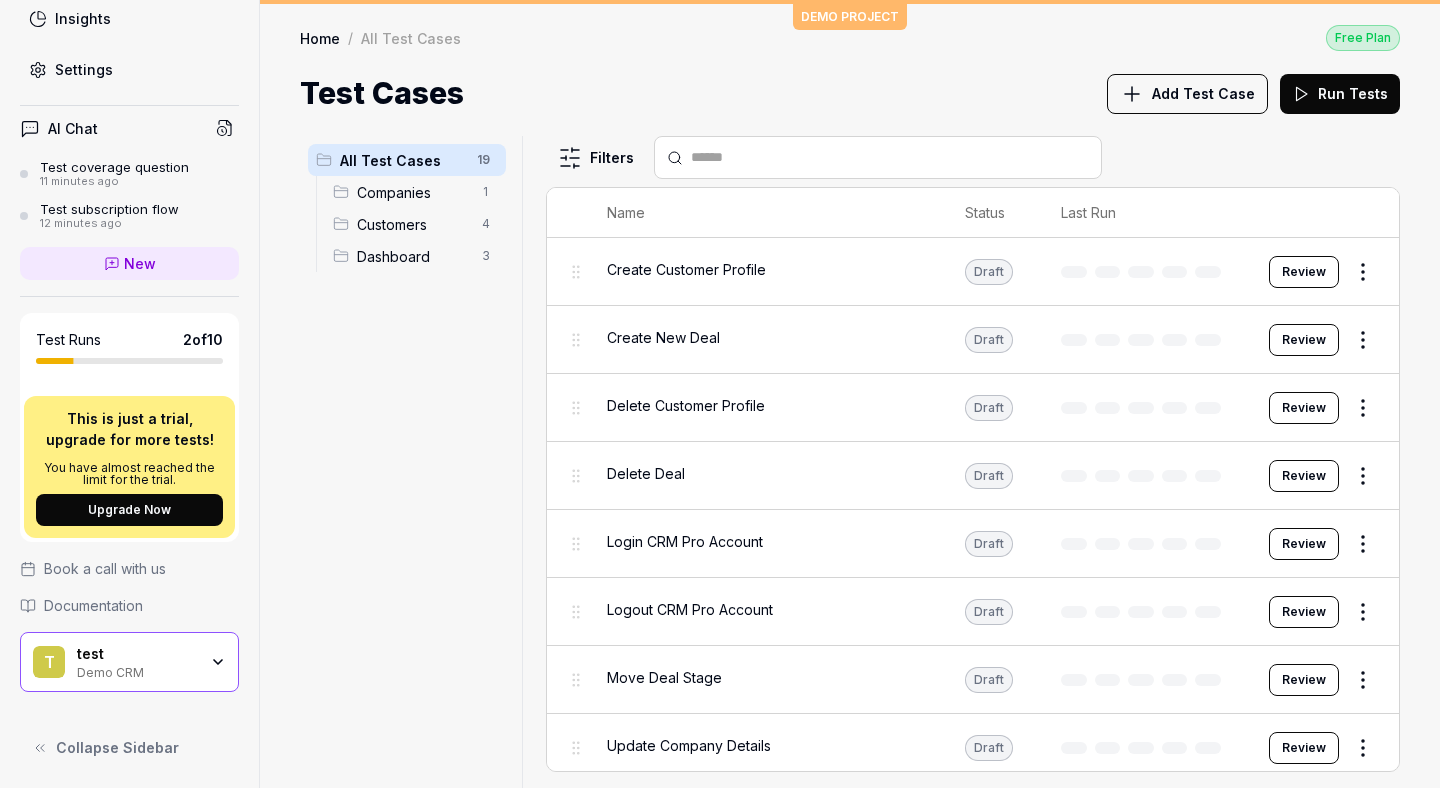 drag, startPoint x: 151, startPoint y: 507, endPoint x: 221, endPoint y: 483, distance: 74 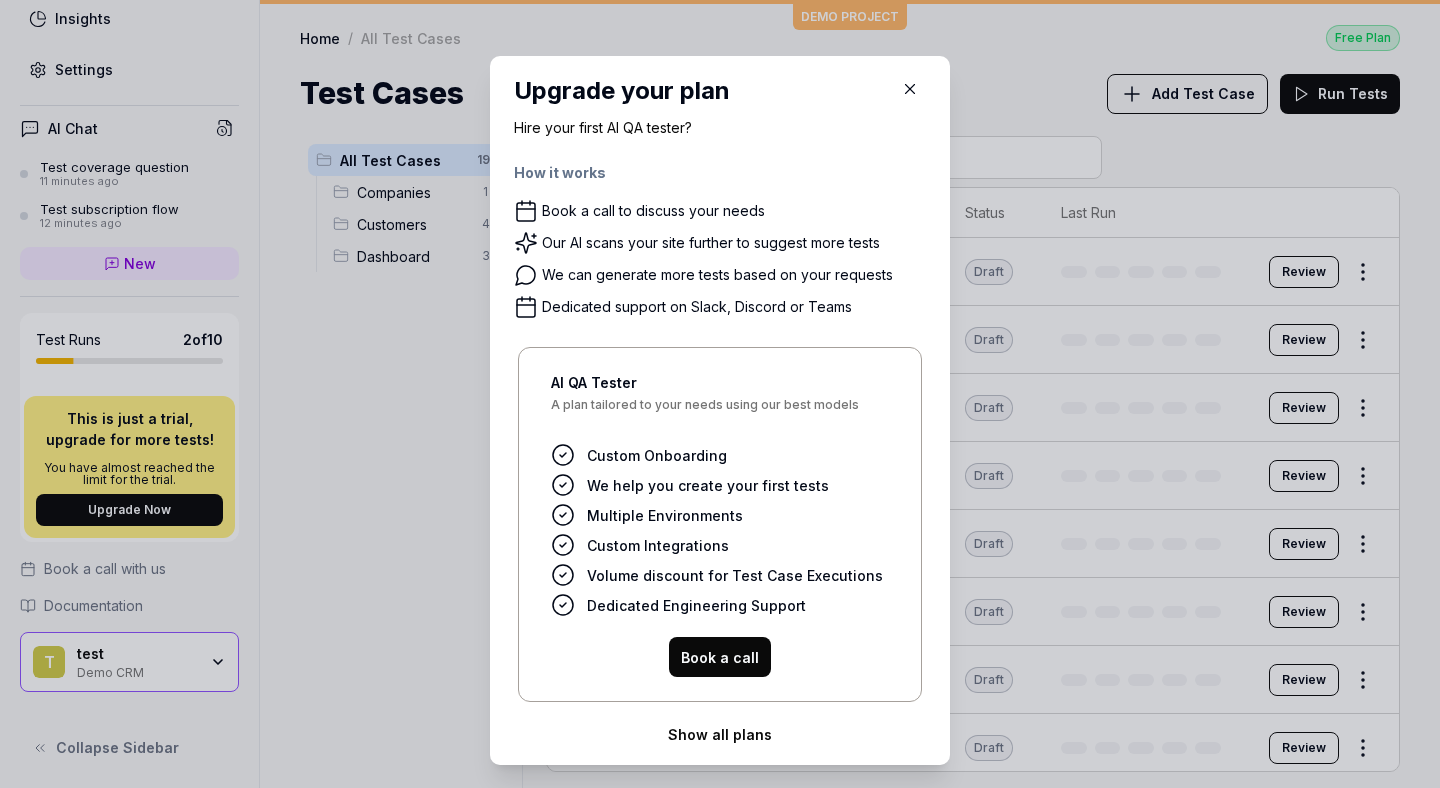 scroll, scrollTop: 0, scrollLeft: 0, axis: both 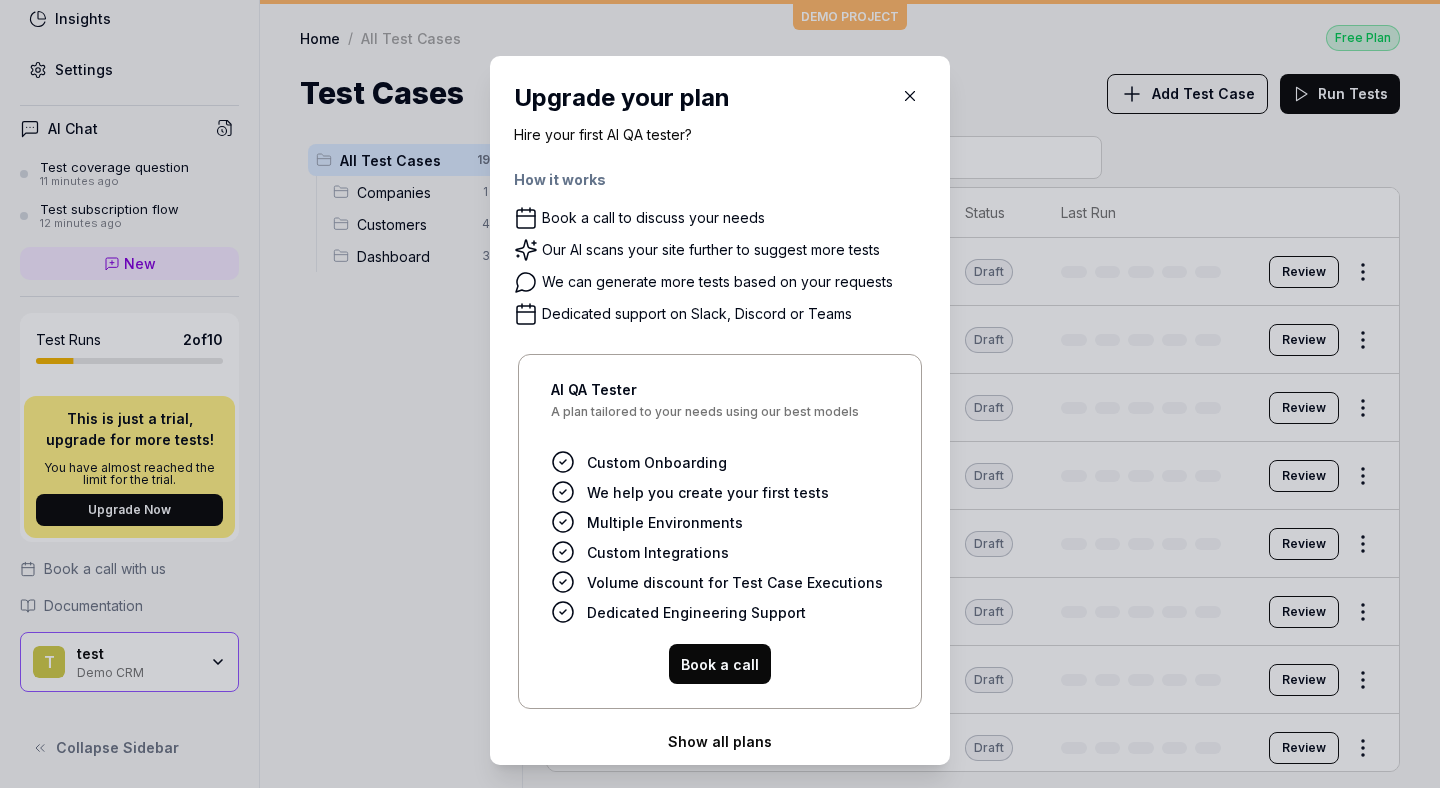 click on "Show all plans" at bounding box center (720, 741) 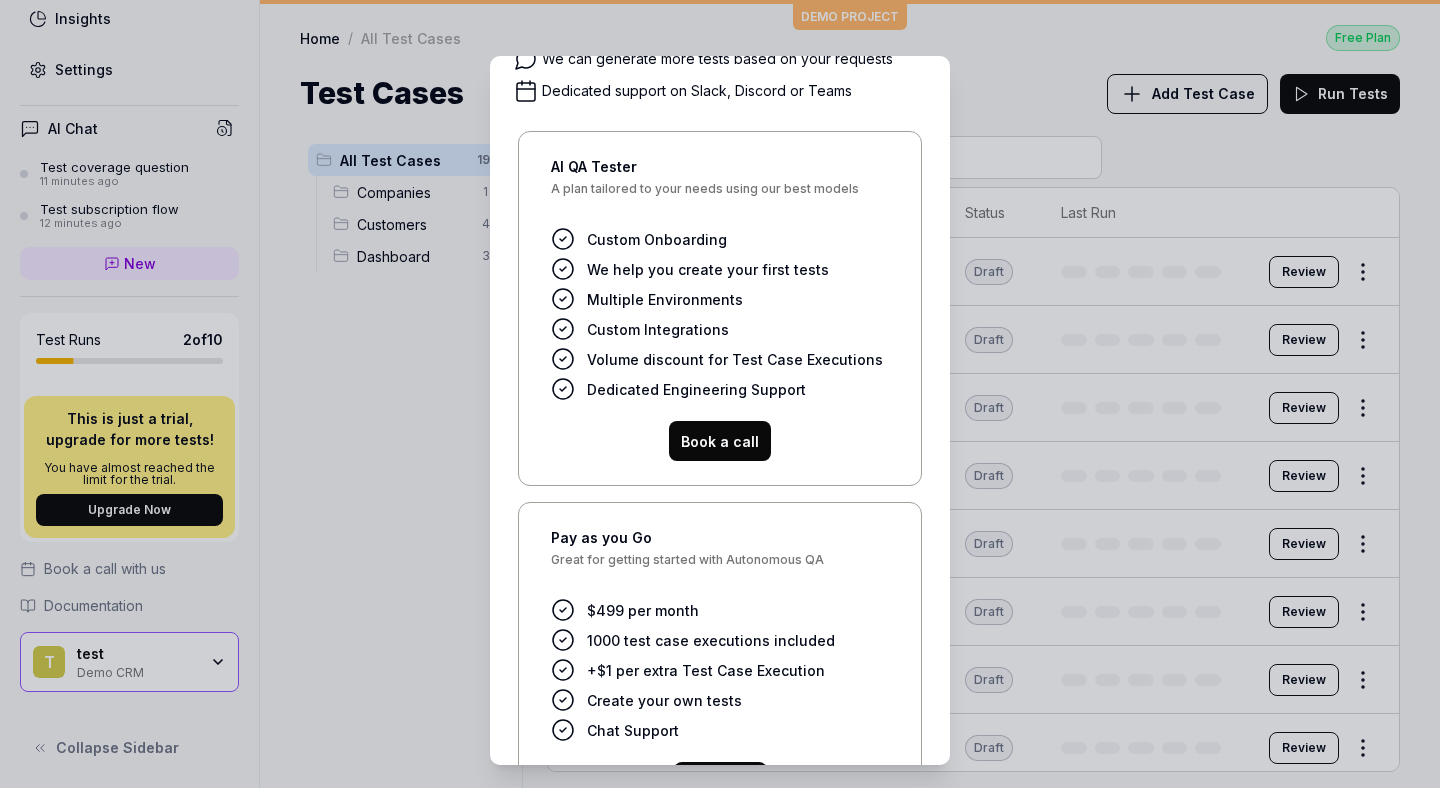 scroll, scrollTop: 361, scrollLeft: 0, axis: vertical 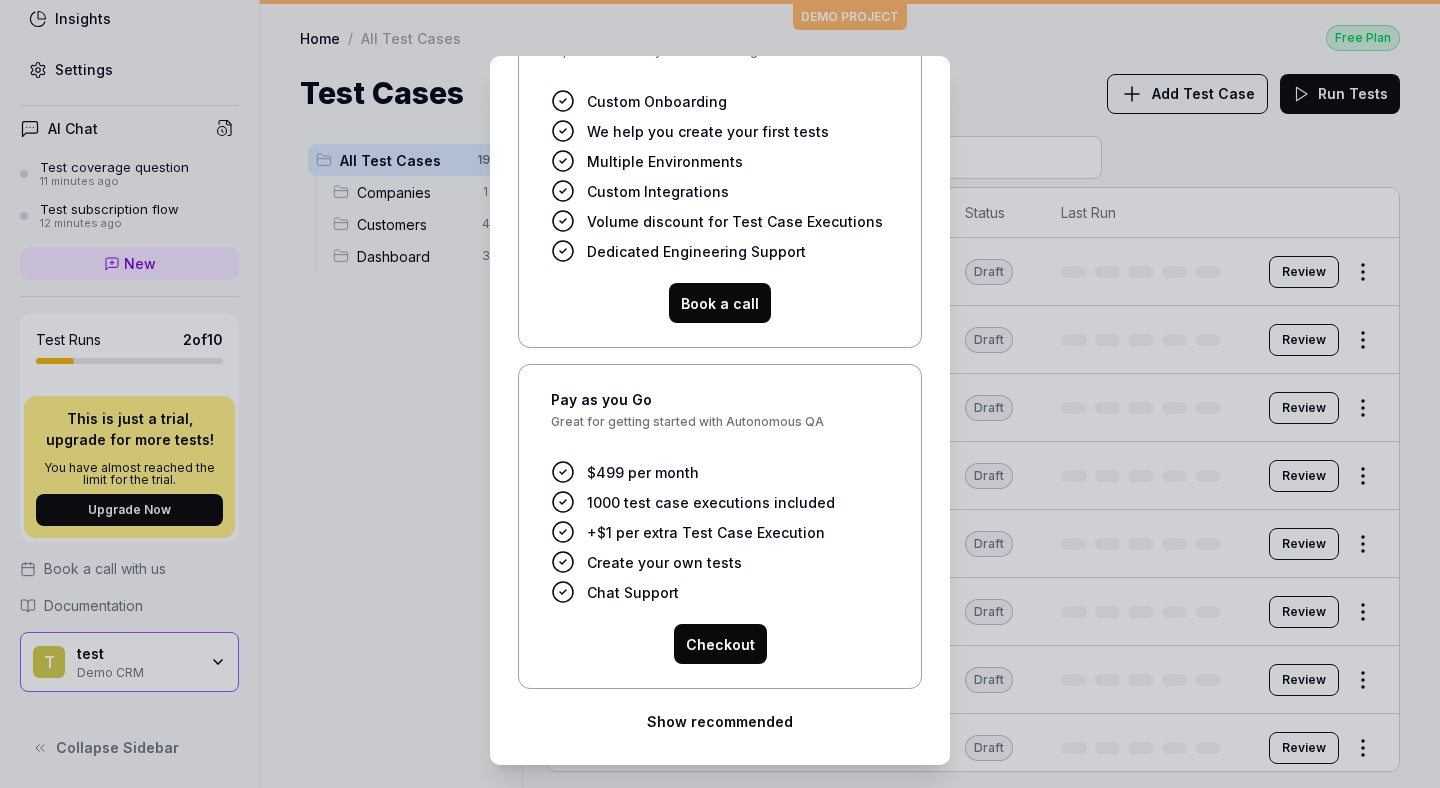 click on "Checkout" at bounding box center (720, 644) 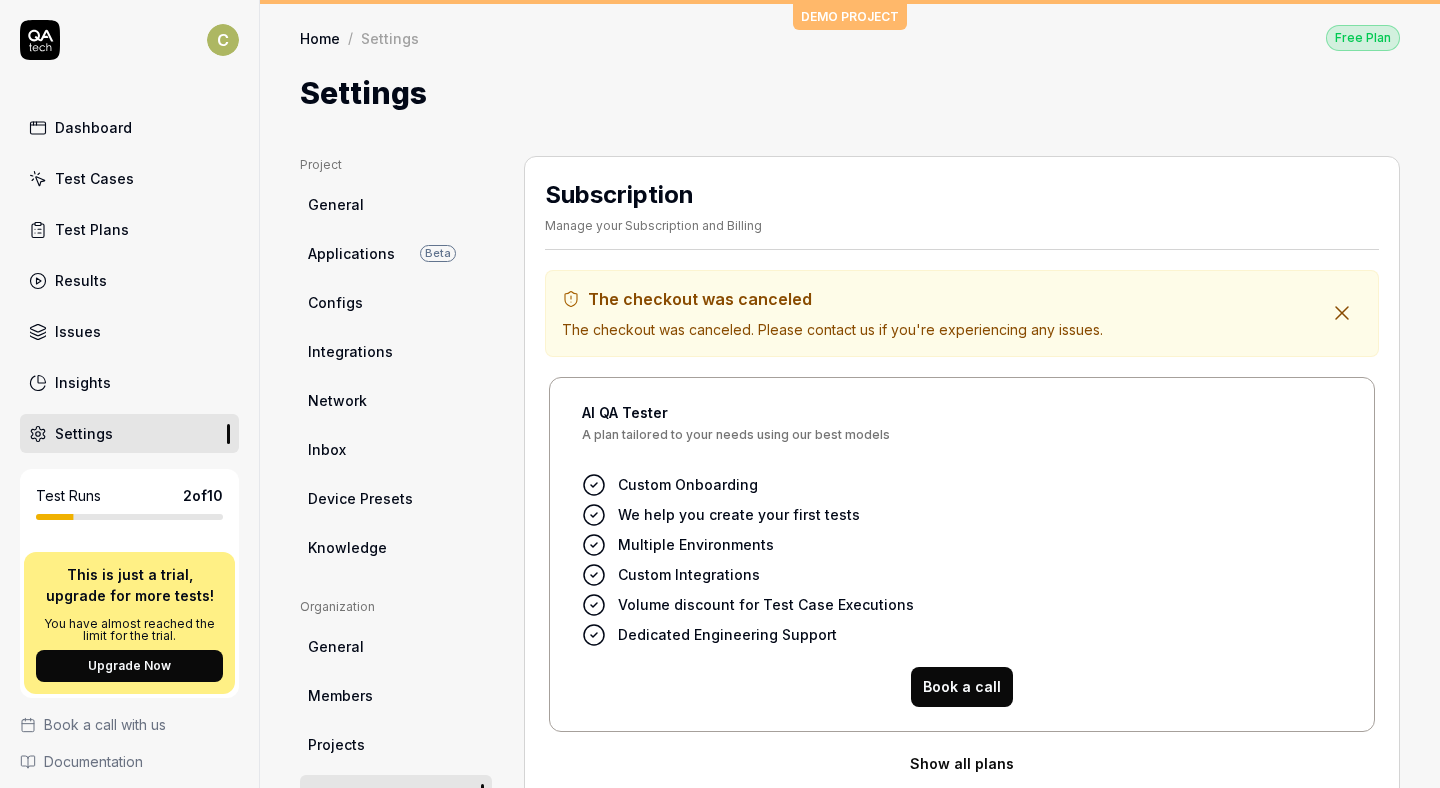 scroll, scrollTop: 0, scrollLeft: 0, axis: both 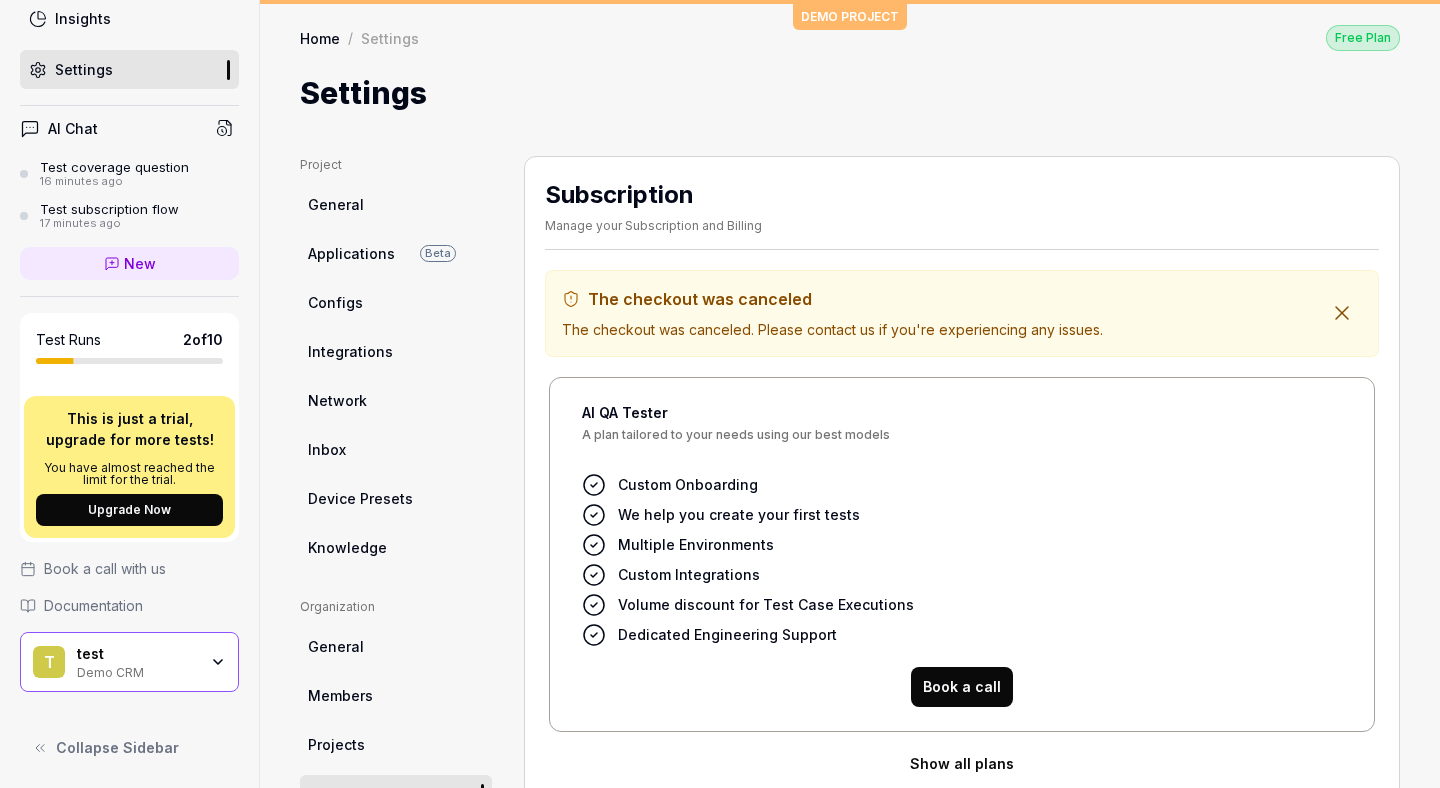 click on "Book a call with us" at bounding box center [105, 568] 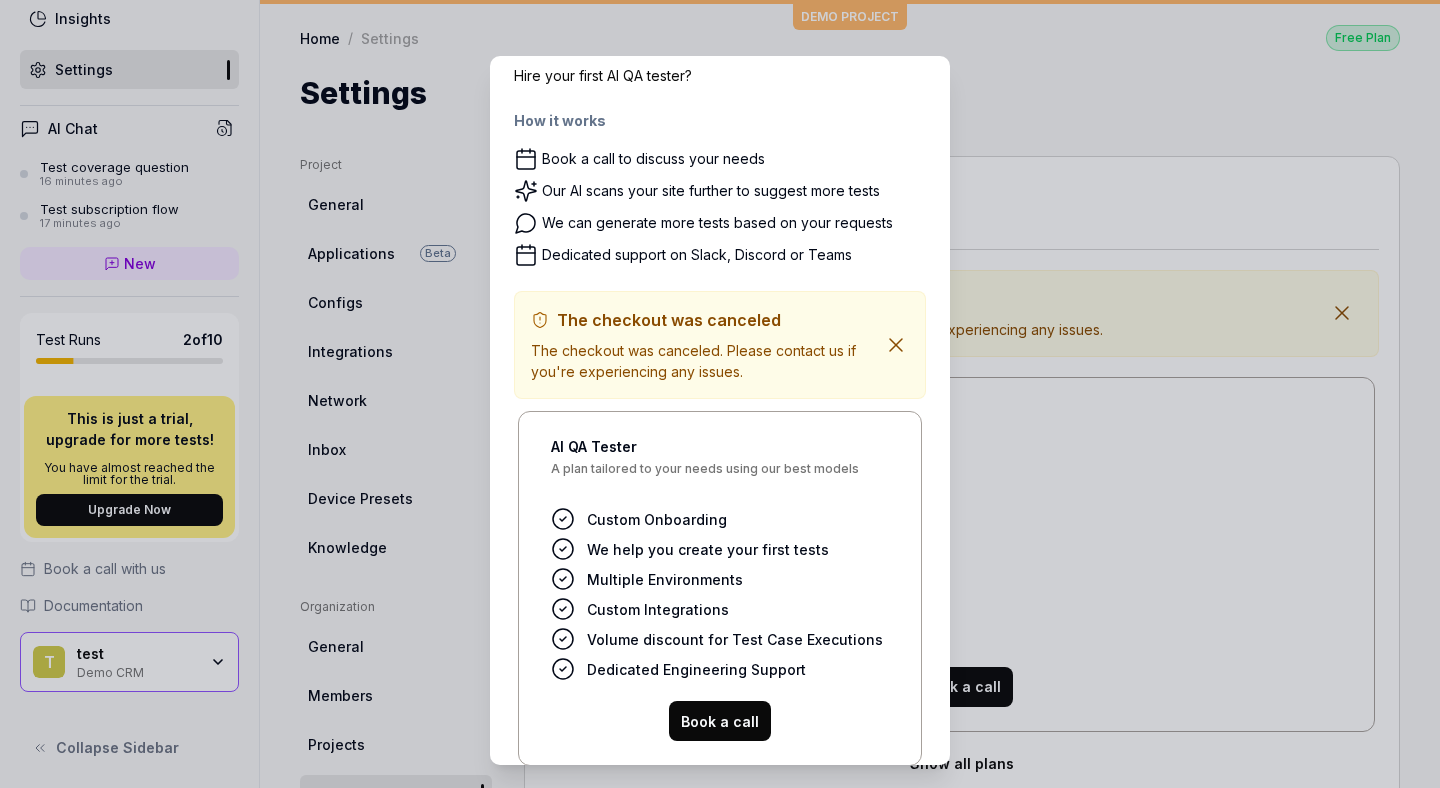 scroll, scrollTop: 136, scrollLeft: 0, axis: vertical 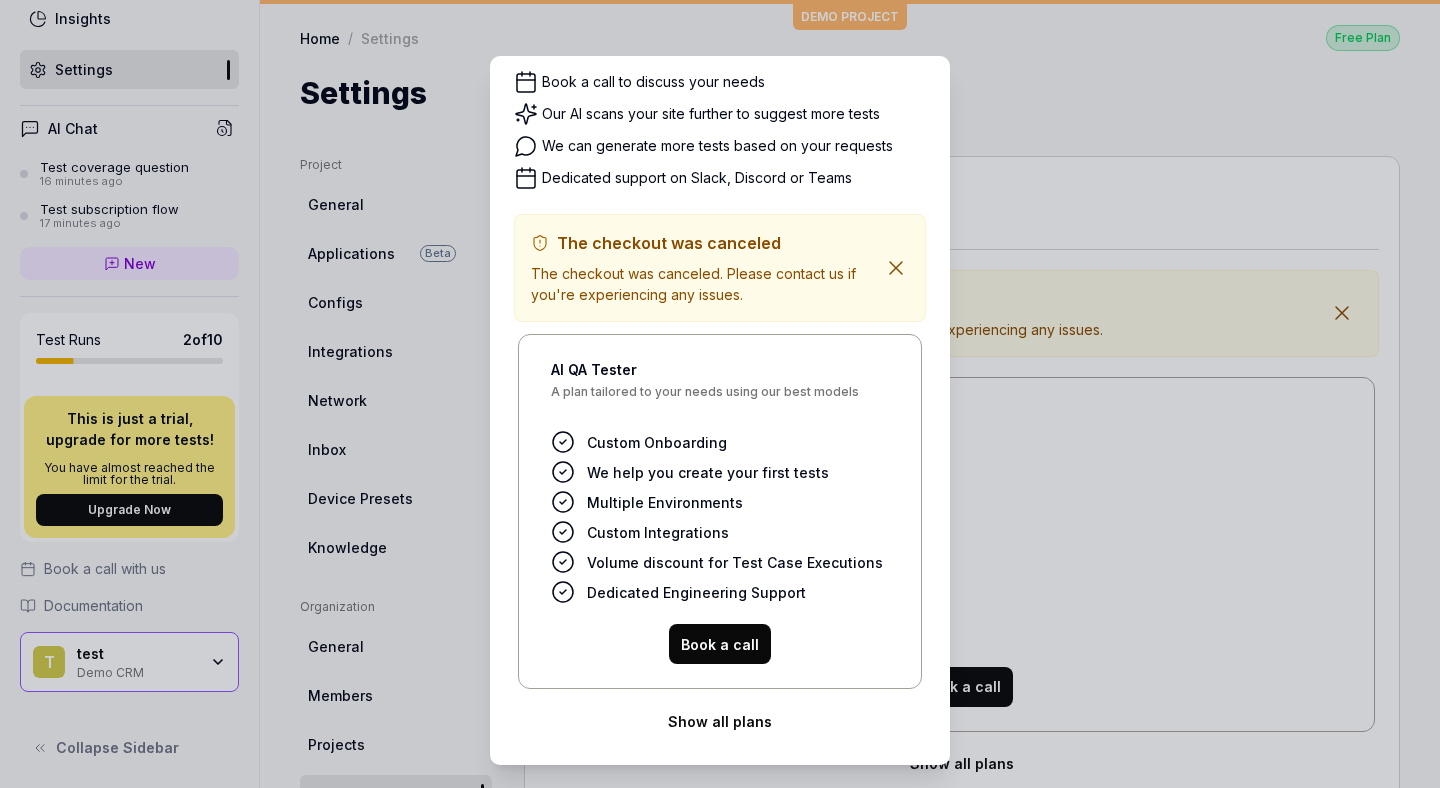 click 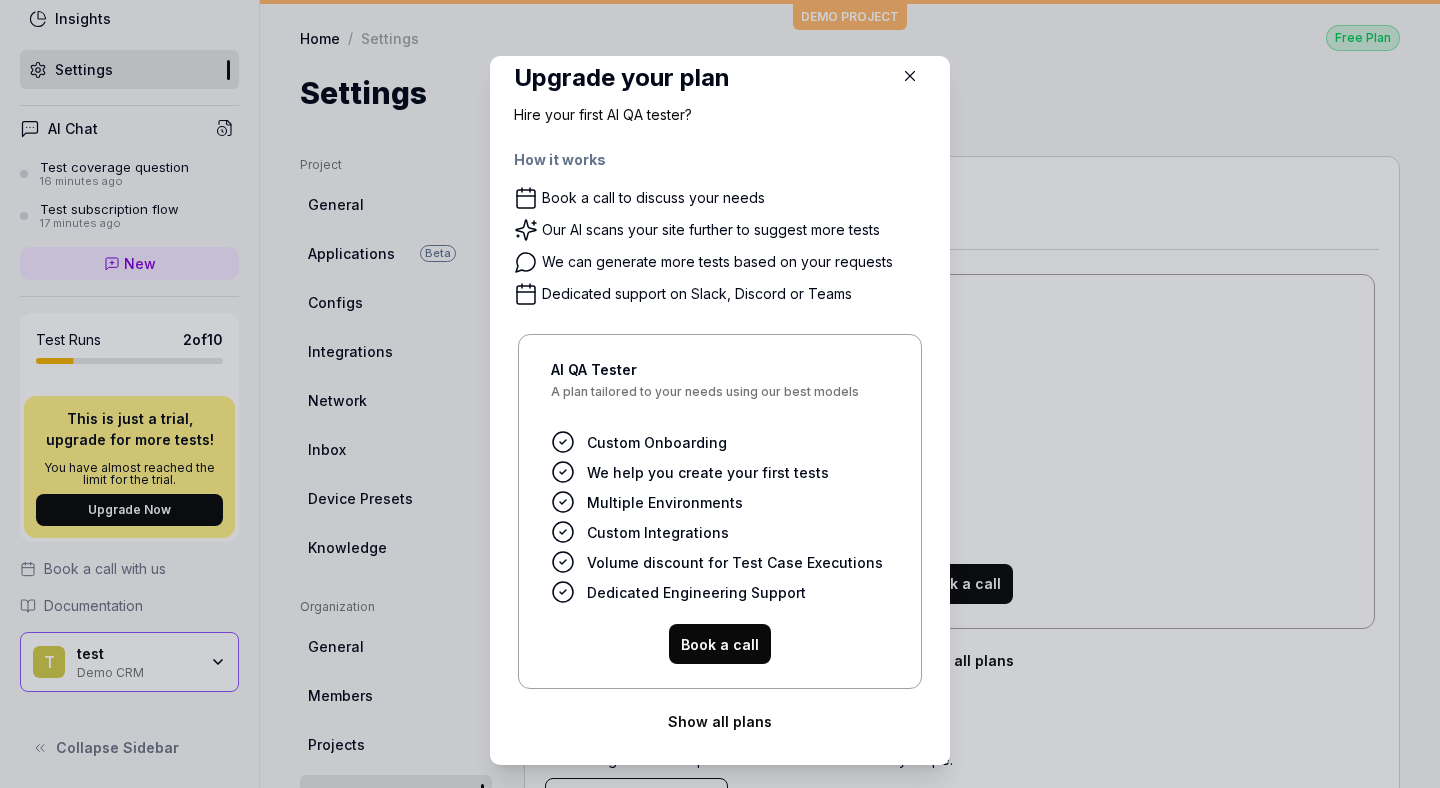 scroll, scrollTop: 20, scrollLeft: 0, axis: vertical 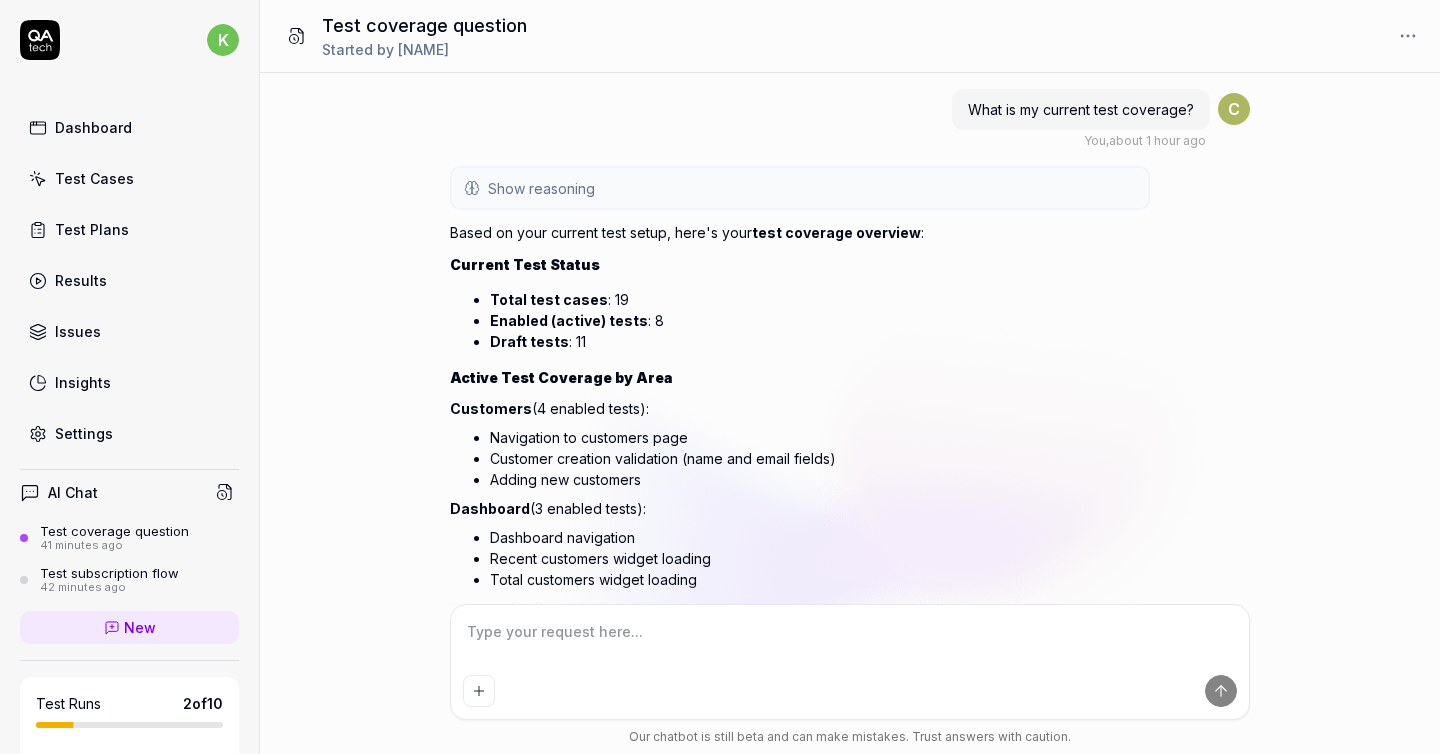 type on "*" 